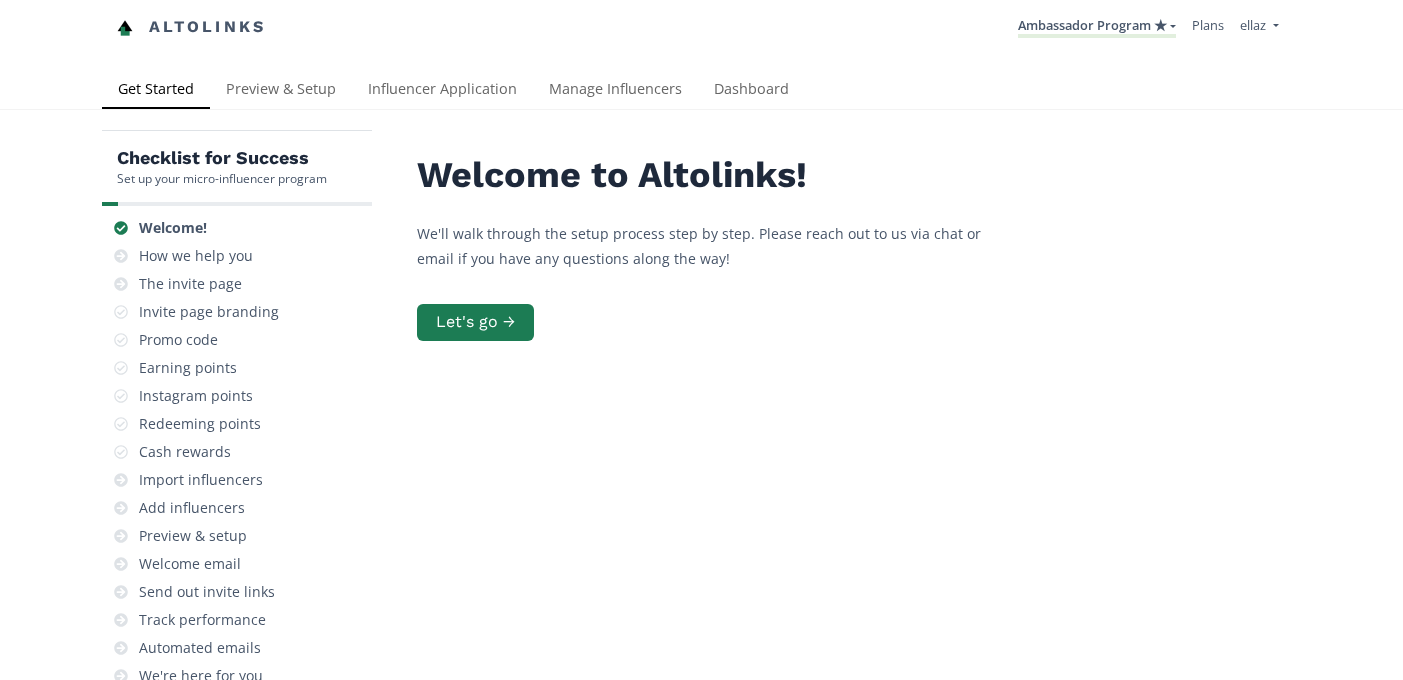 scroll, scrollTop: 0, scrollLeft: 0, axis: both 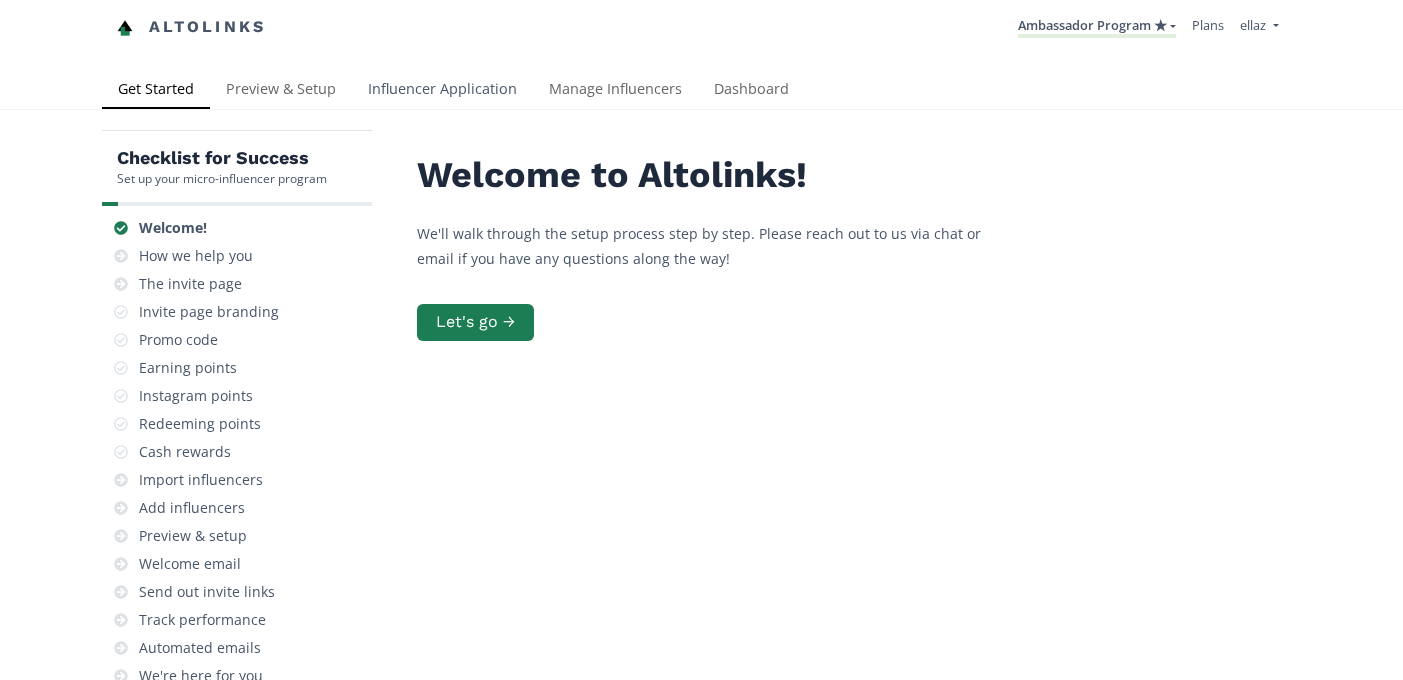 click on "Influencer Application" at bounding box center (442, 91) 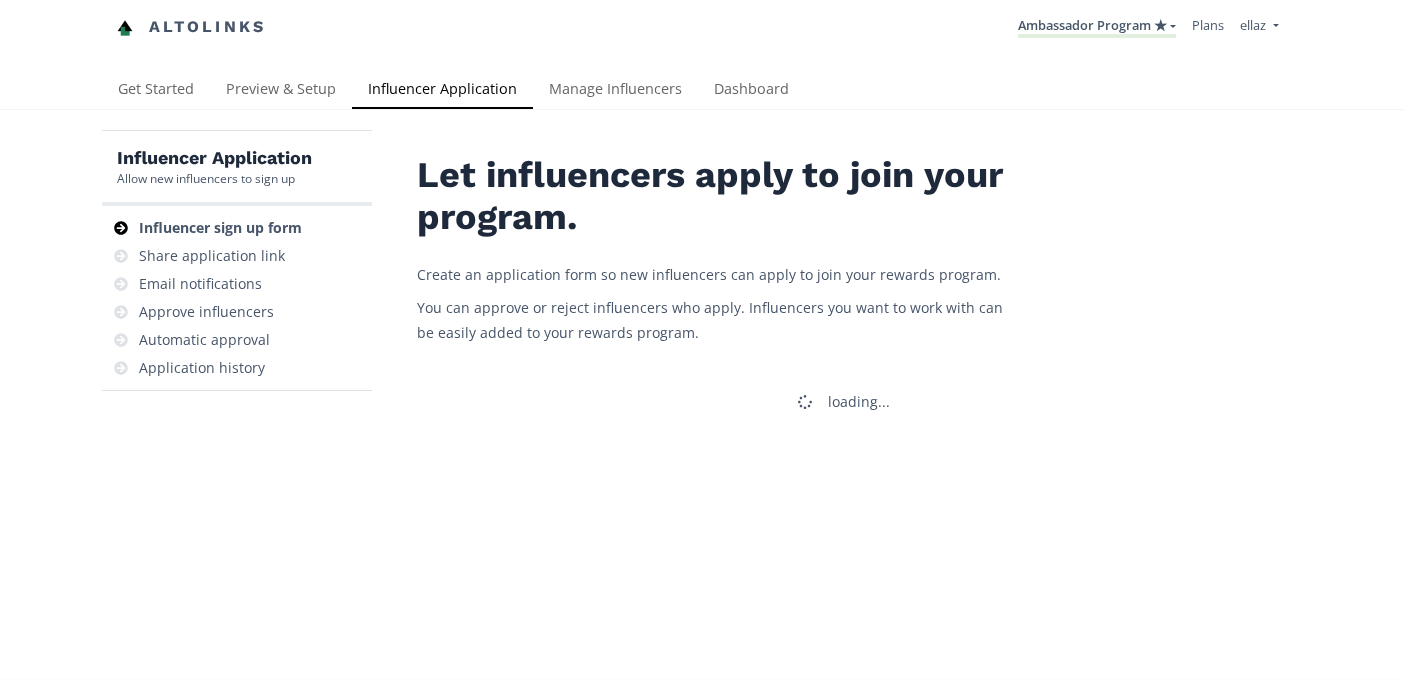 scroll, scrollTop: 0, scrollLeft: 0, axis: both 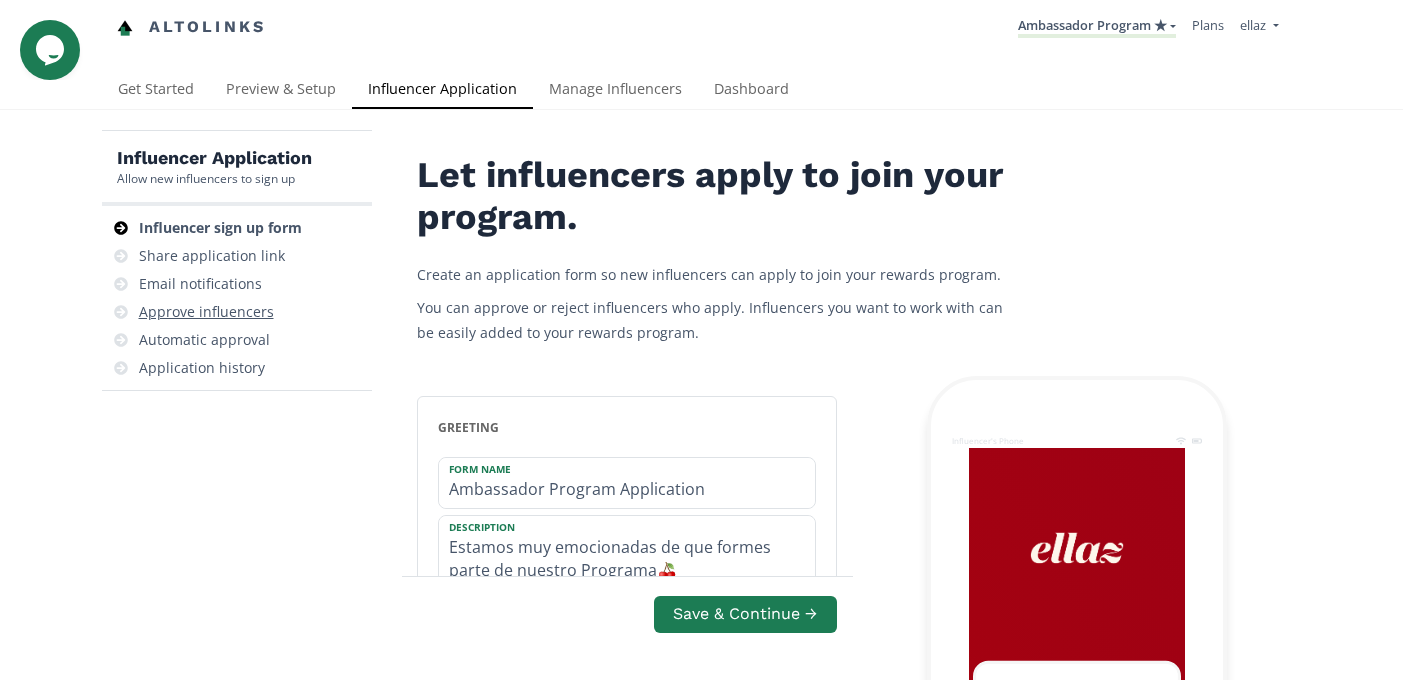 click on "Approve influencers" at bounding box center (206, 312) 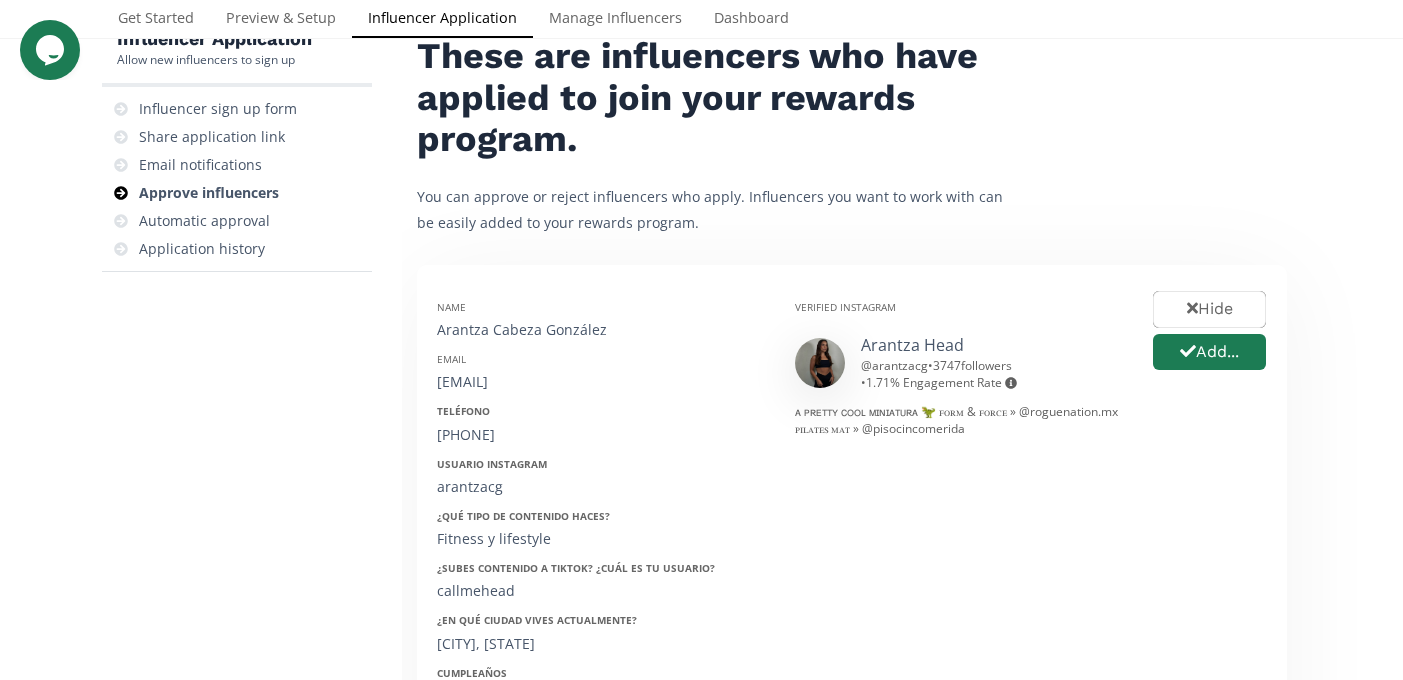 scroll, scrollTop: 0, scrollLeft: 0, axis: both 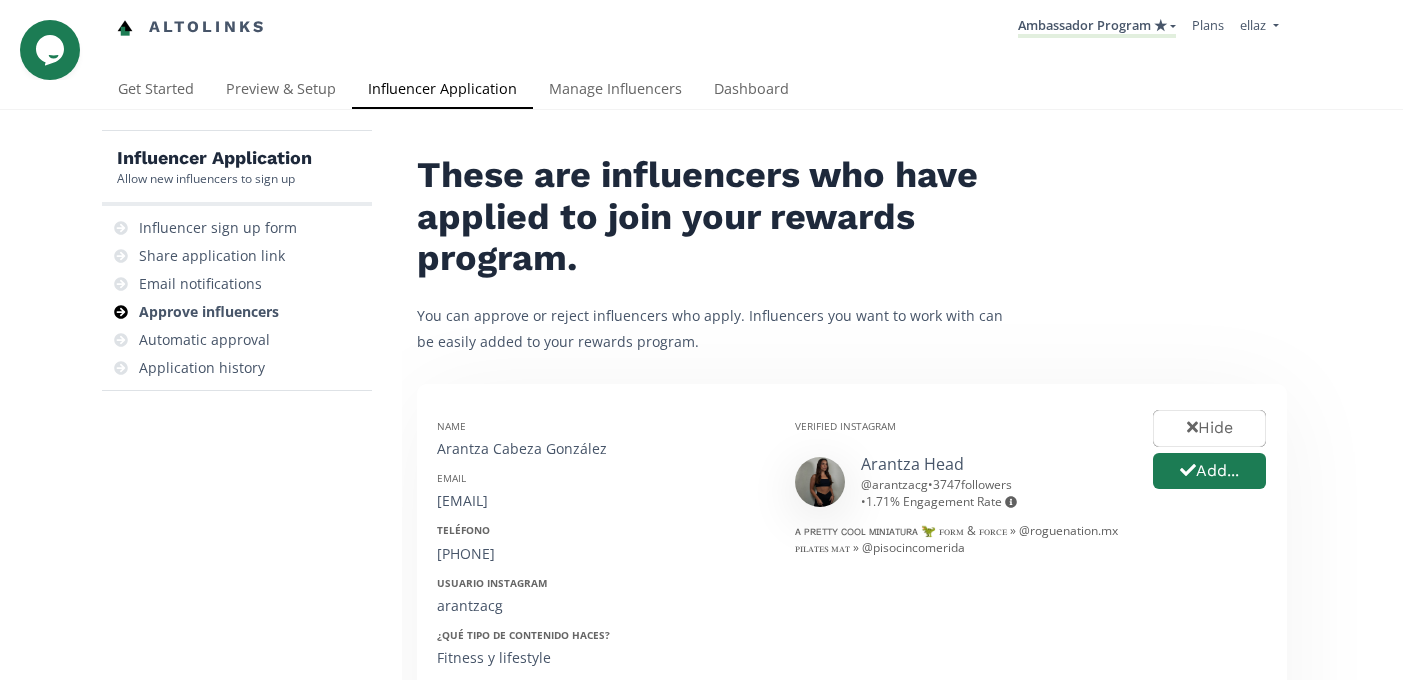 click on "Ambassador Program ★
KINEDU
MACRO INFLUENCERS (prog ventas)
Ambassador Program ⭐️⭐️
TOP ambassador program
Ambassador Program ★
Create another program" at bounding box center [1097, 27] 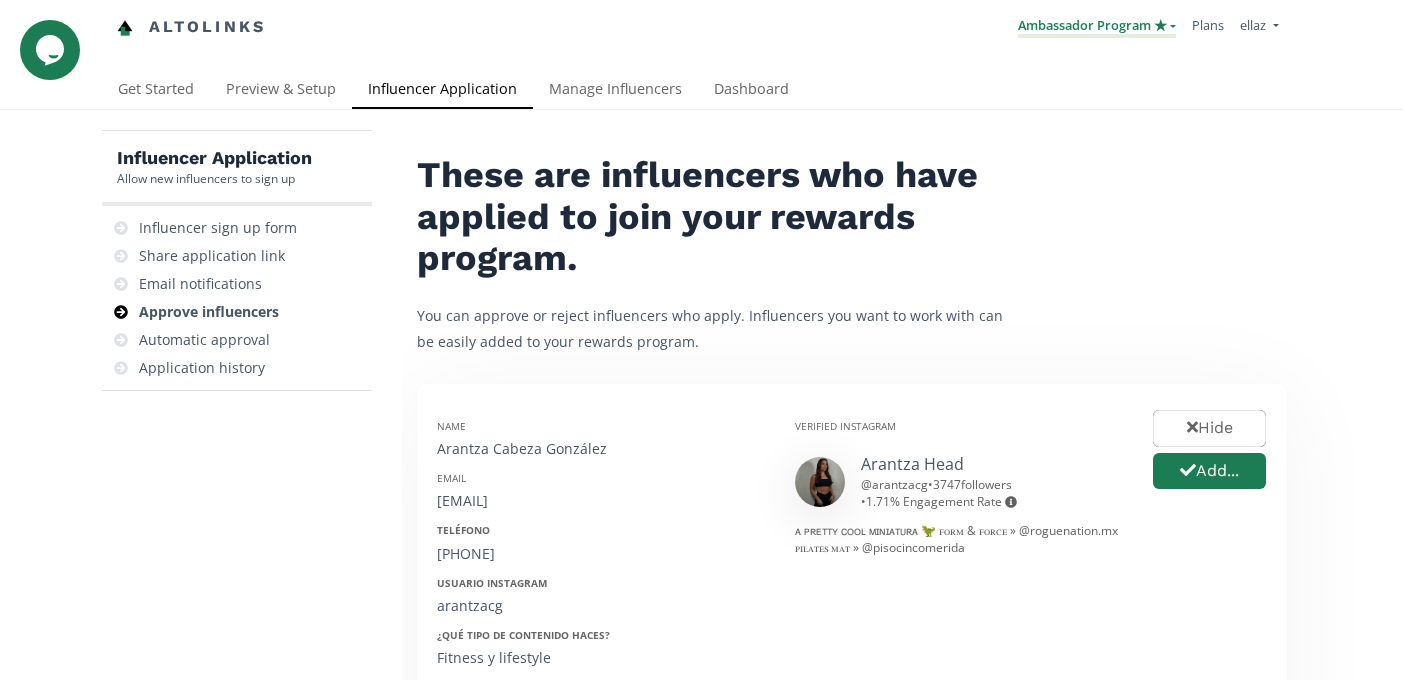 click on "Ambassador Program ★" at bounding box center [1097, 27] 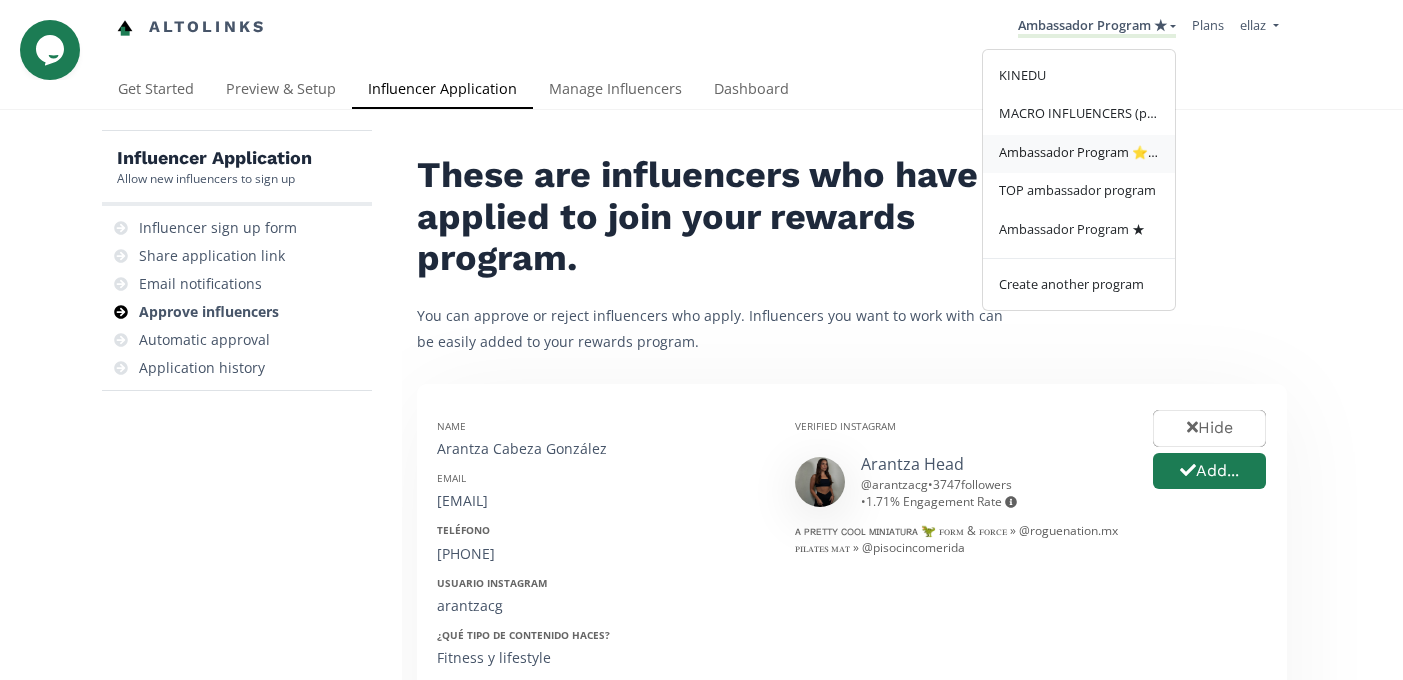 click on "Ambassador Program ⭐️⭐️" at bounding box center [1079, 152] 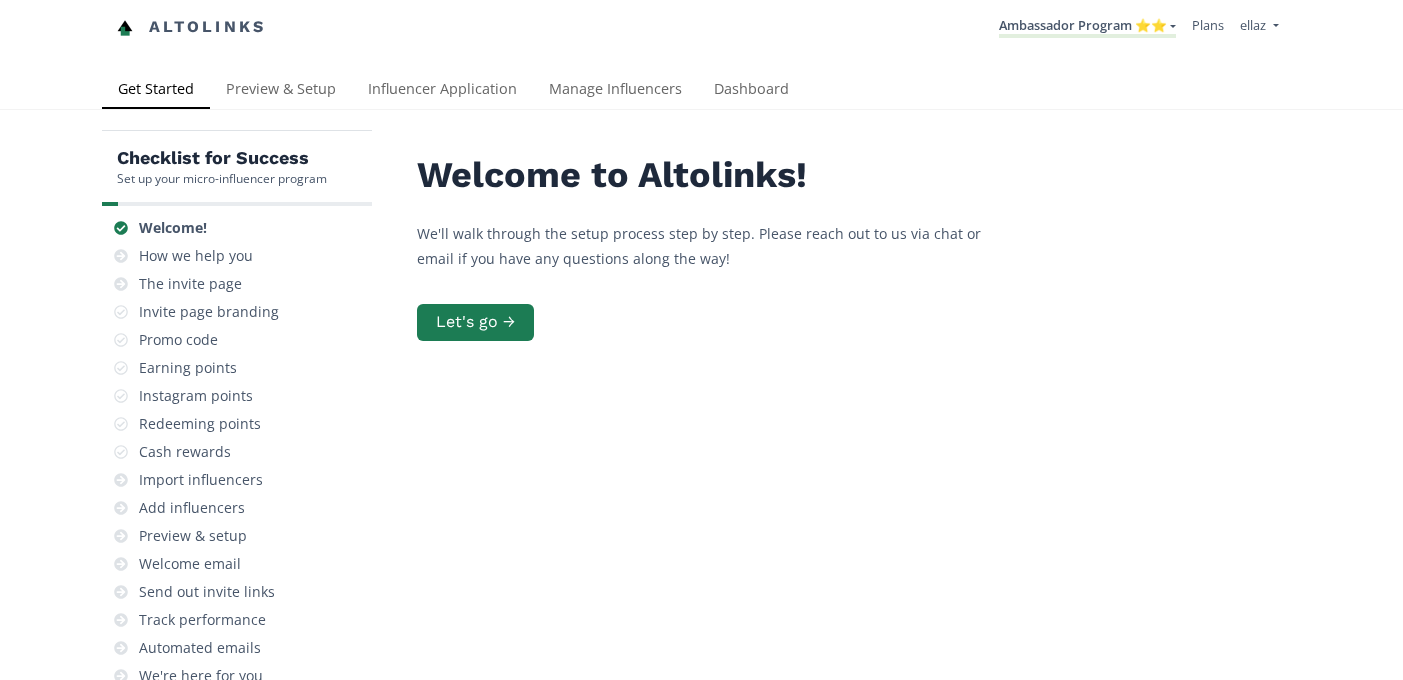 scroll, scrollTop: 0, scrollLeft: 0, axis: both 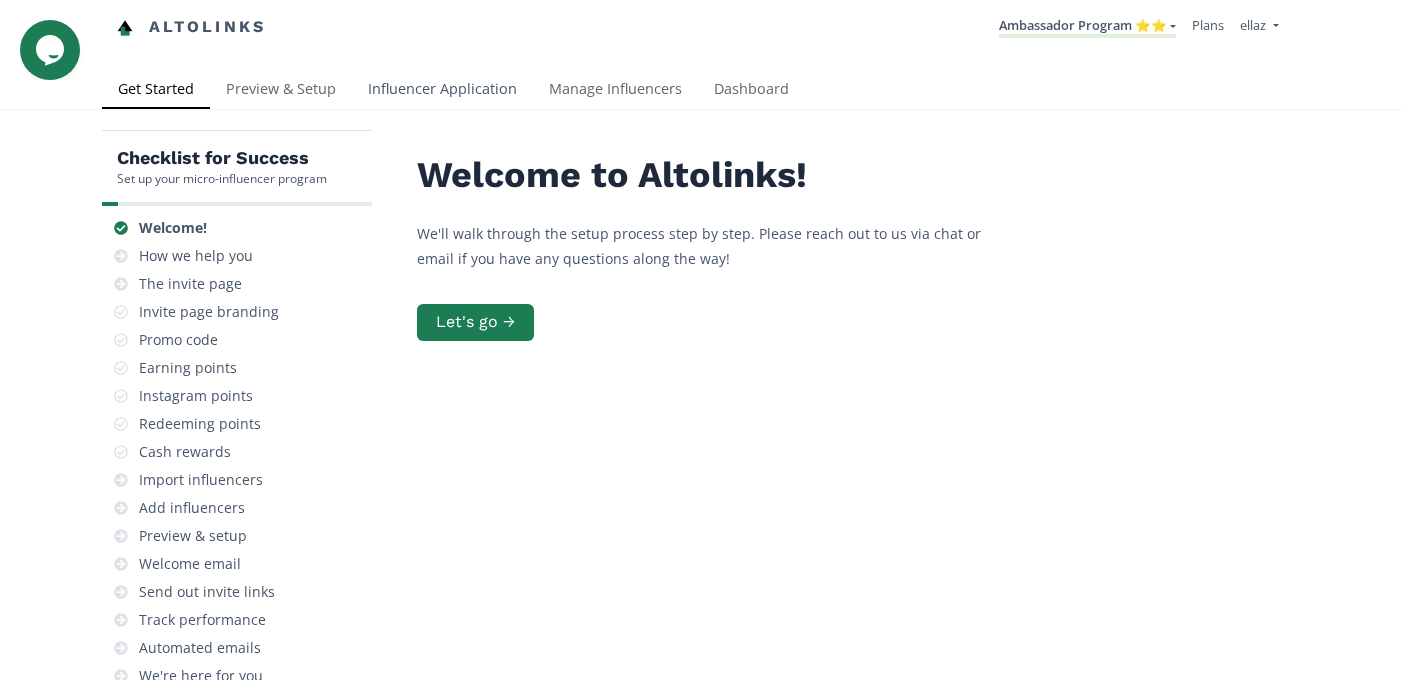 click on "Influencer Application" at bounding box center (442, 91) 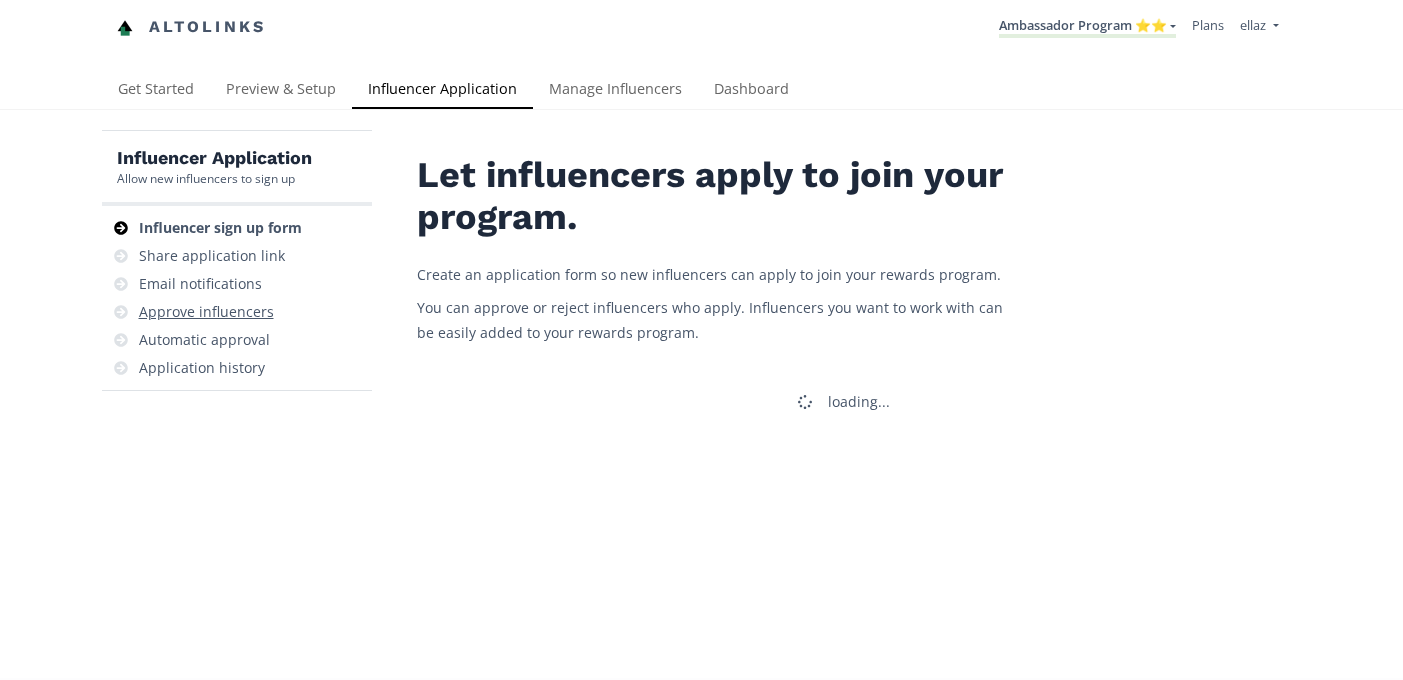 scroll, scrollTop: 0, scrollLeft: 0, axis: both 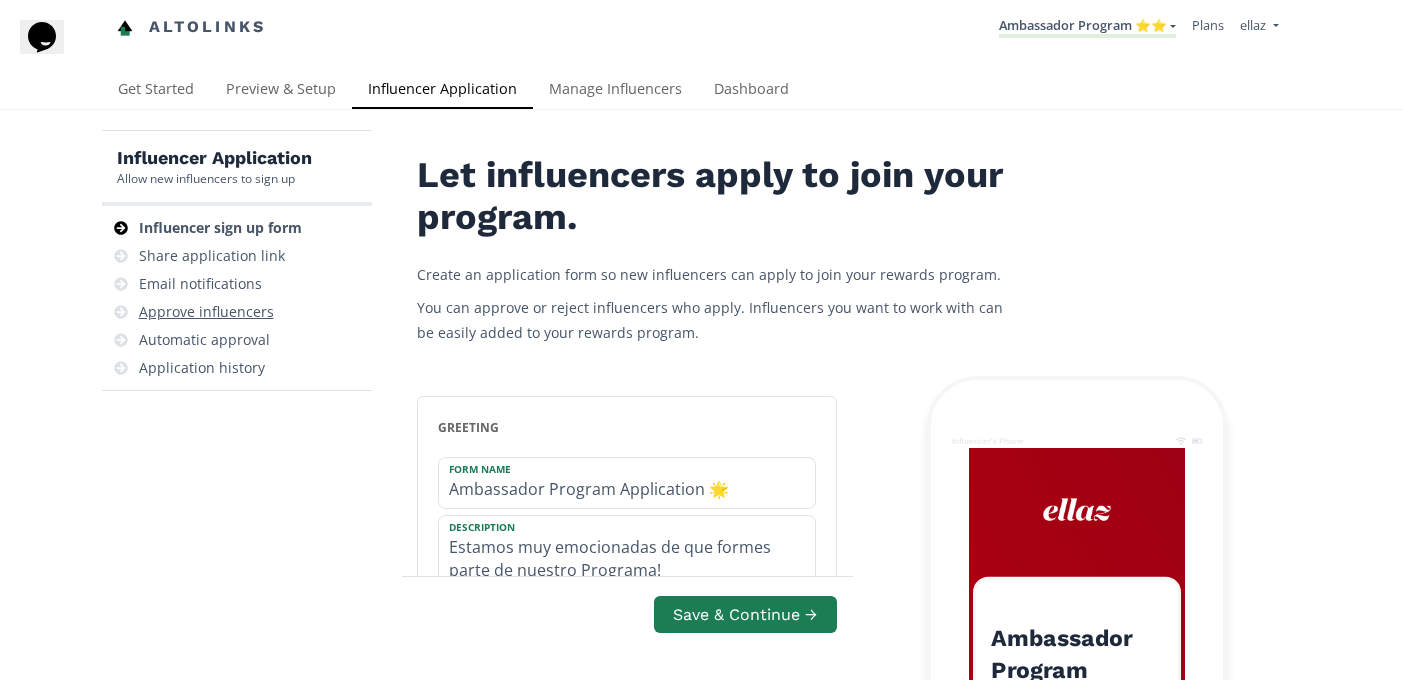 click on "Approve influencers" at bounding box center (206, 312) 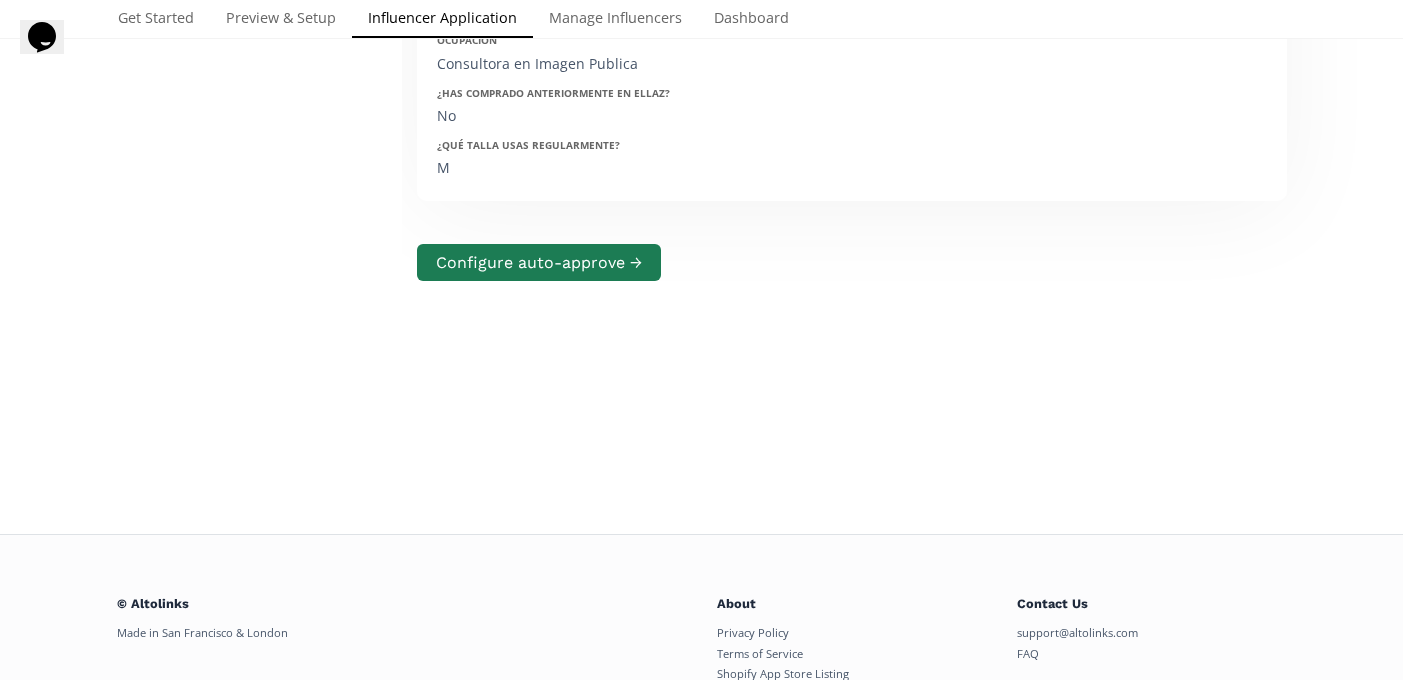 scroll, scrollTop: 0, scrollLeft: 0, axis: both 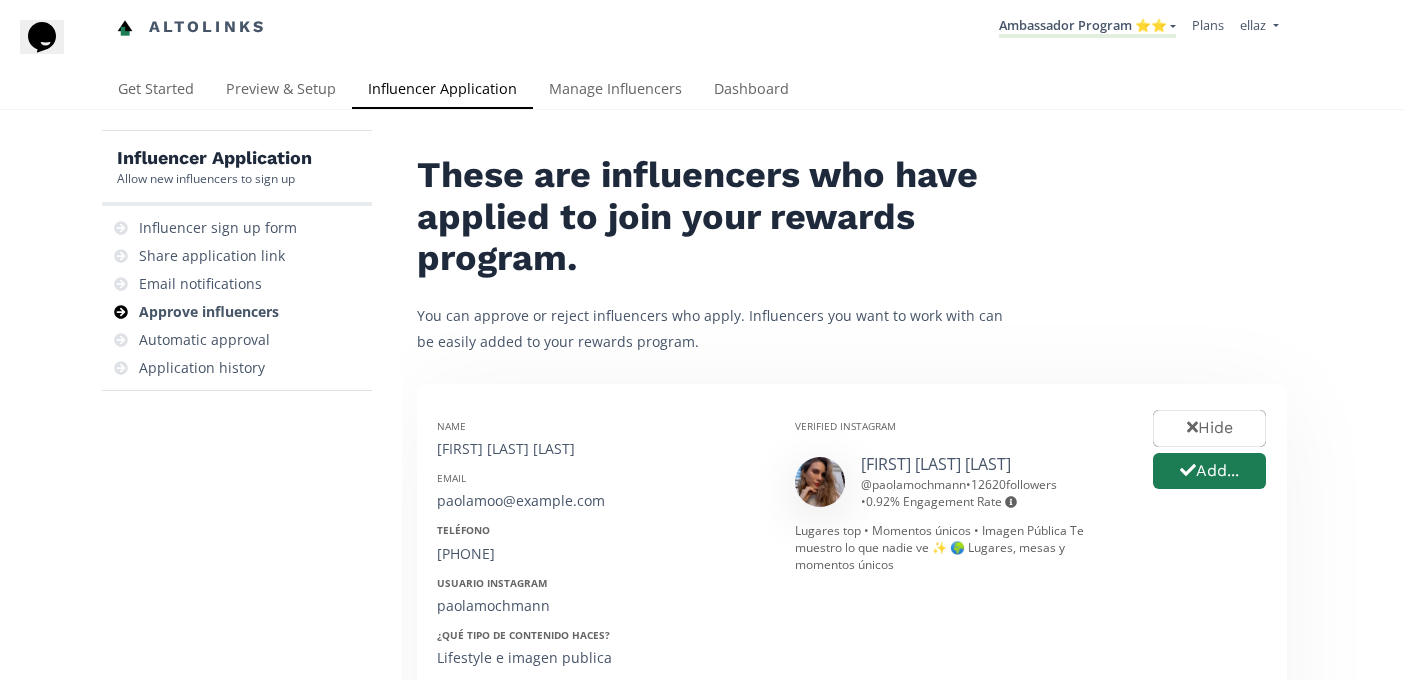 click on "Ambassador Program ⭐️⭐️
KINEDU
MACRO INFLUENCERS (prog ventas)
Ambassador Program ⭐️⭐️
TOP ambassador program
Ambassador Program ★
Create another program" at bounding box center [1087, 27] 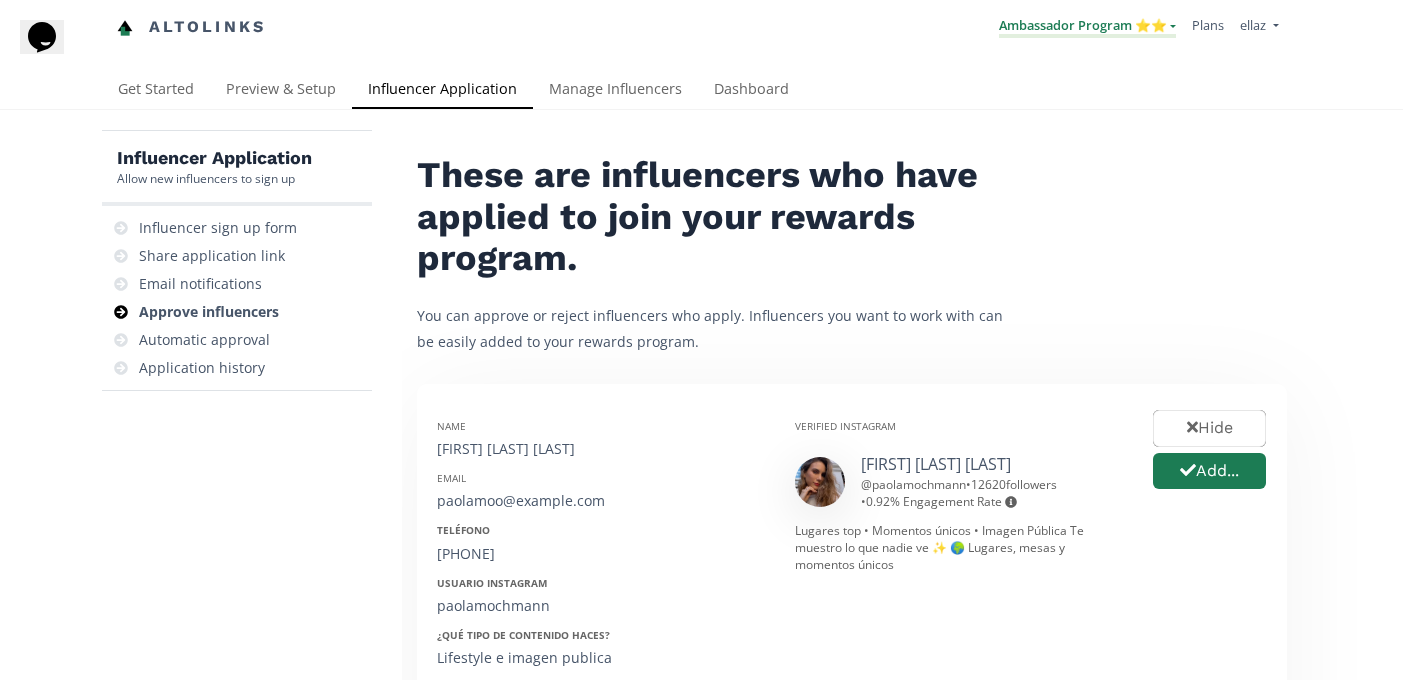 click on "Ambassador Program ⭐️⭐️" at bounding box center (1087, 27) 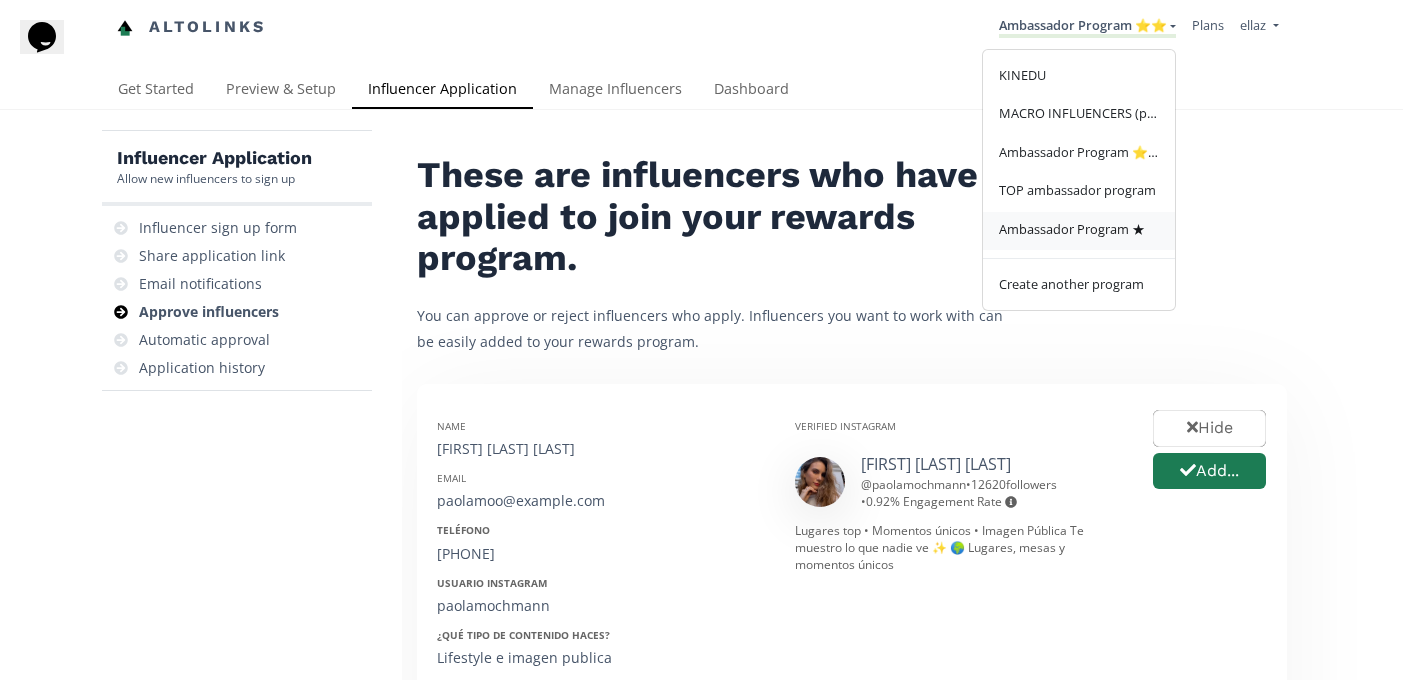 click on "Ambassador Program ★" at bounding box center [1079, 231] 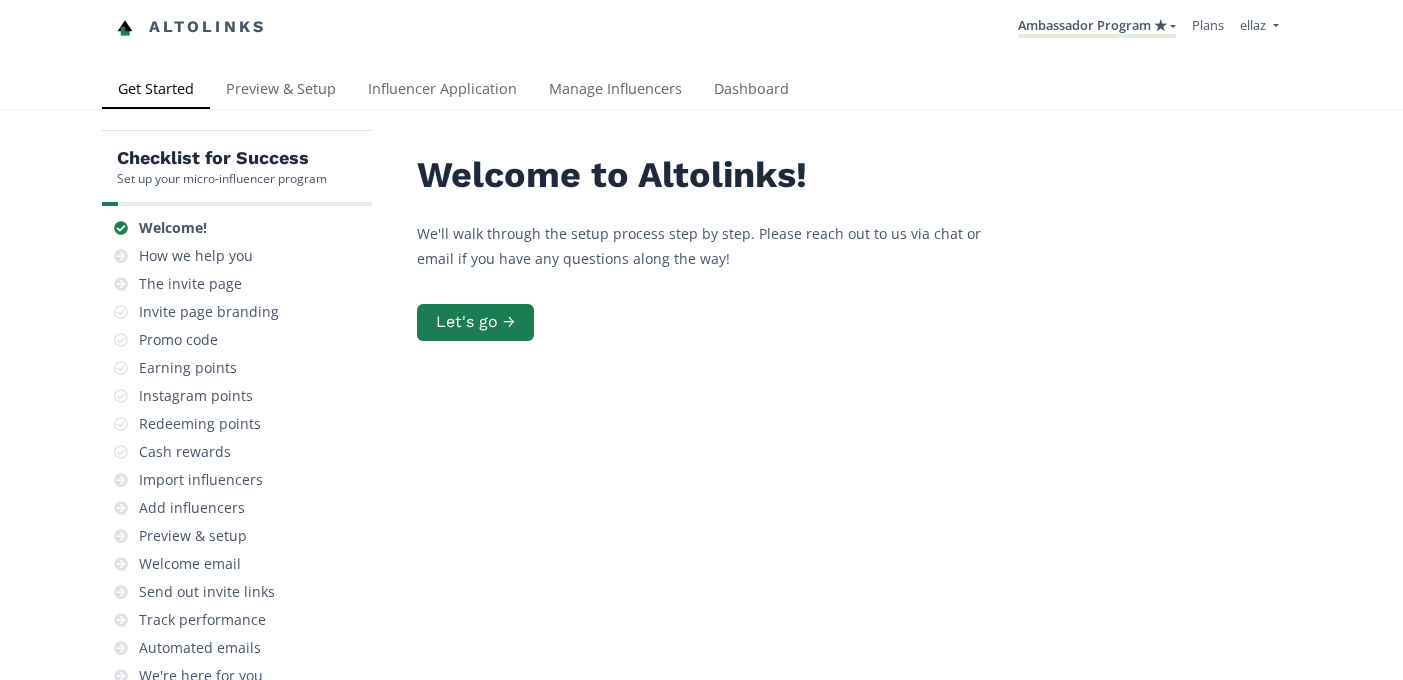 scroll, scrollTop: 0, scrollLeft: 0, axis: both 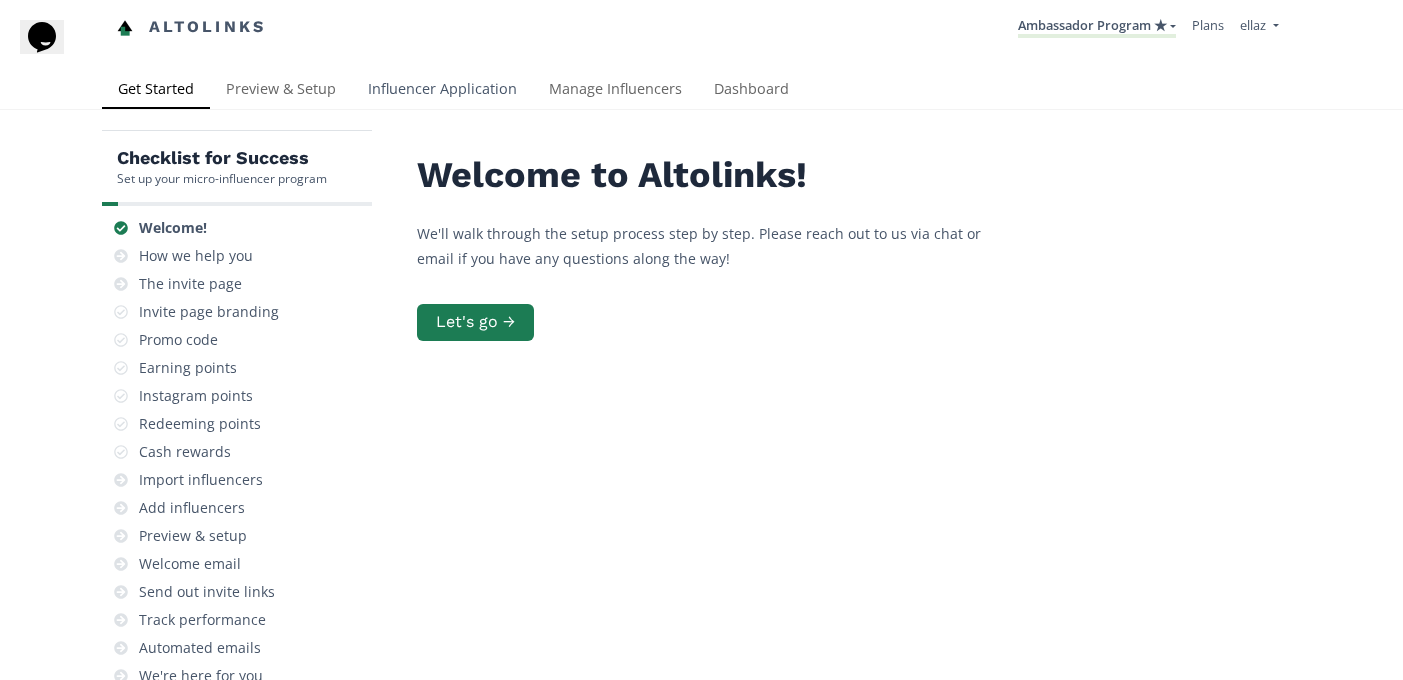click on "Influencer Application" at bounding box center [442, 91] 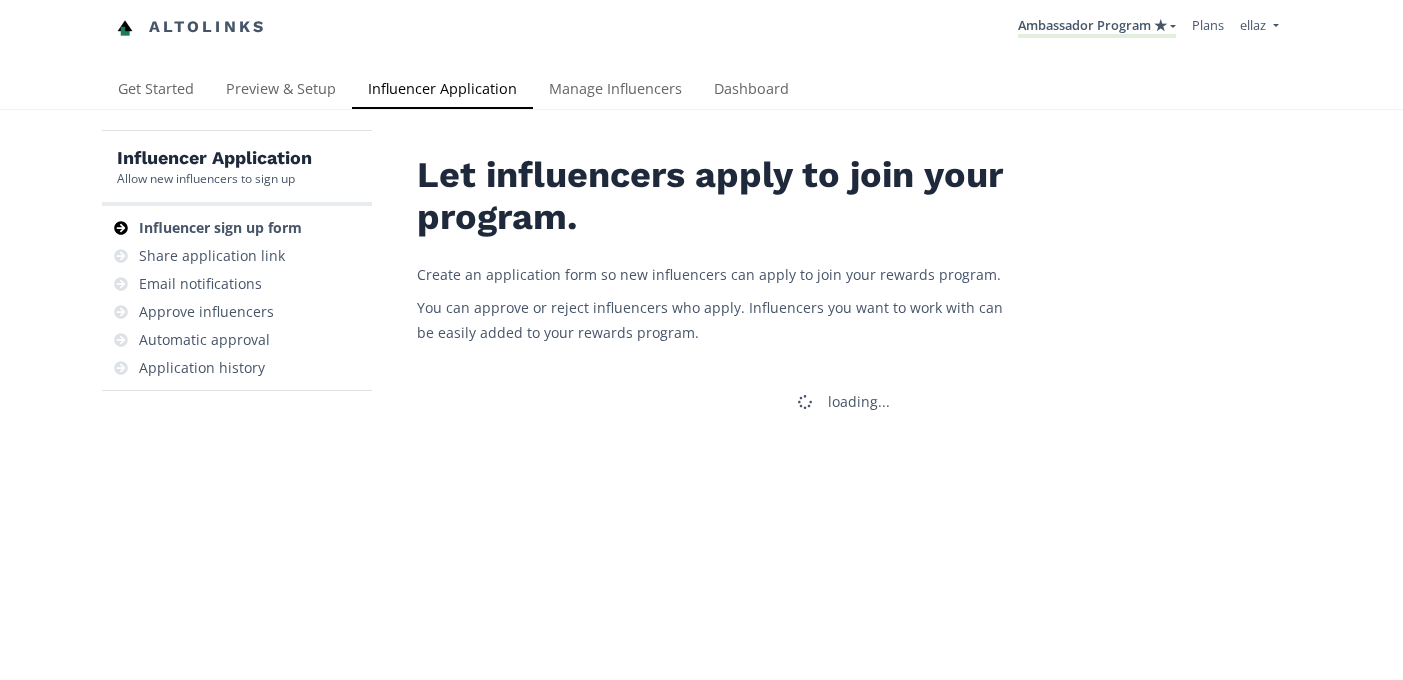 scroll, scrollTop: 0, scrollLeft: 0, axis: both 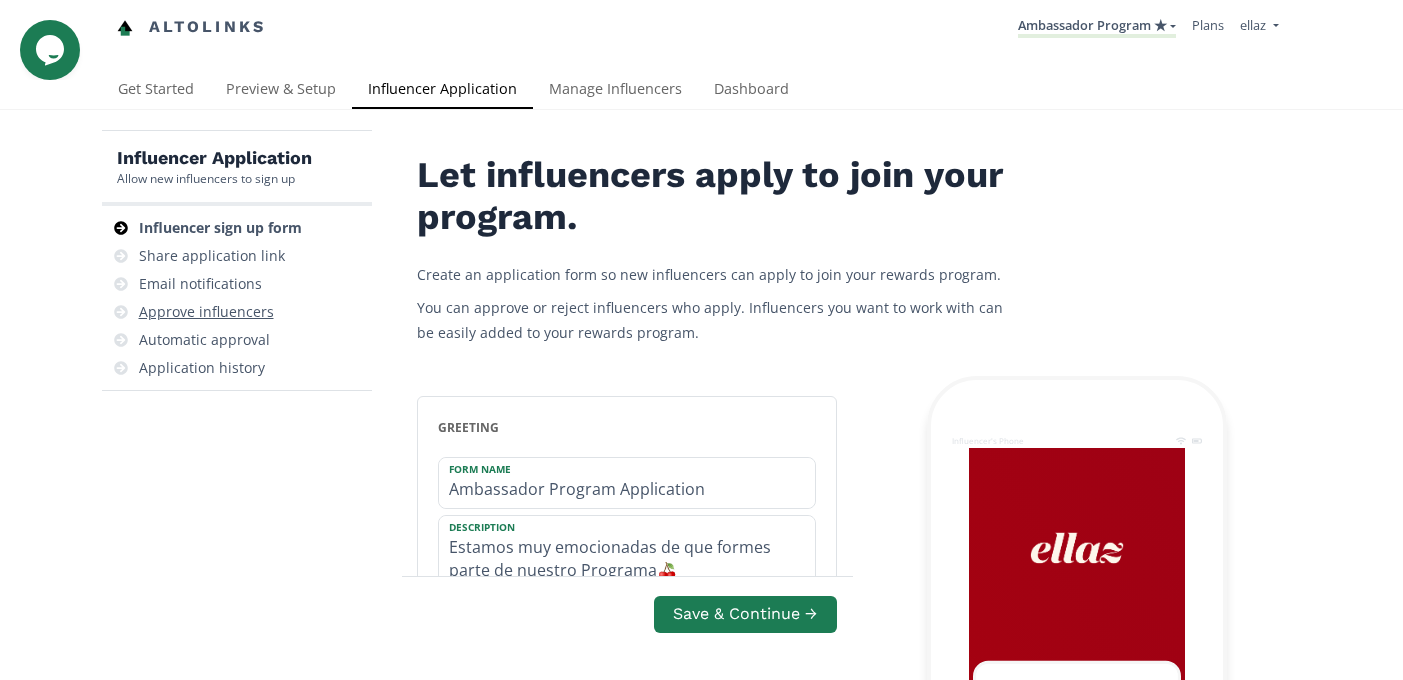 click on "Approve influencers" at bounding box center (206, 312) 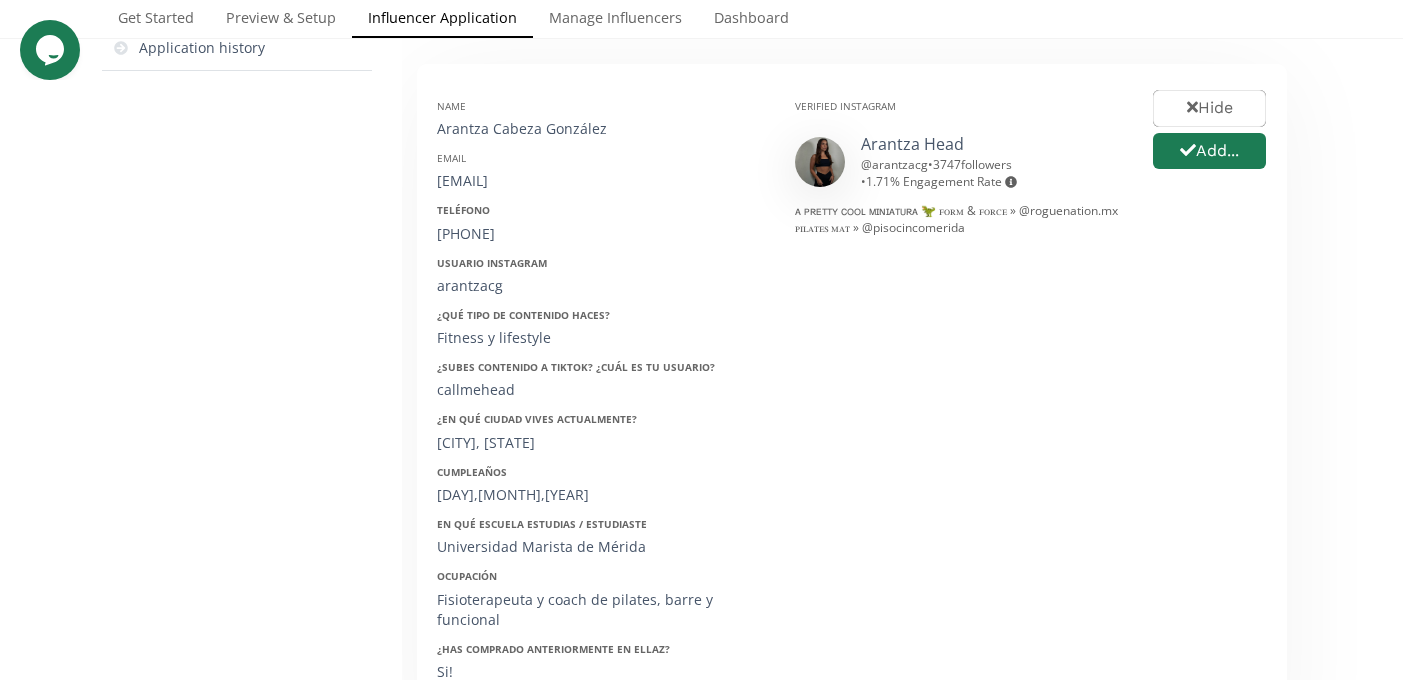 scroll, scrollTop: 321, scrollLeft: 0, axis: vertical 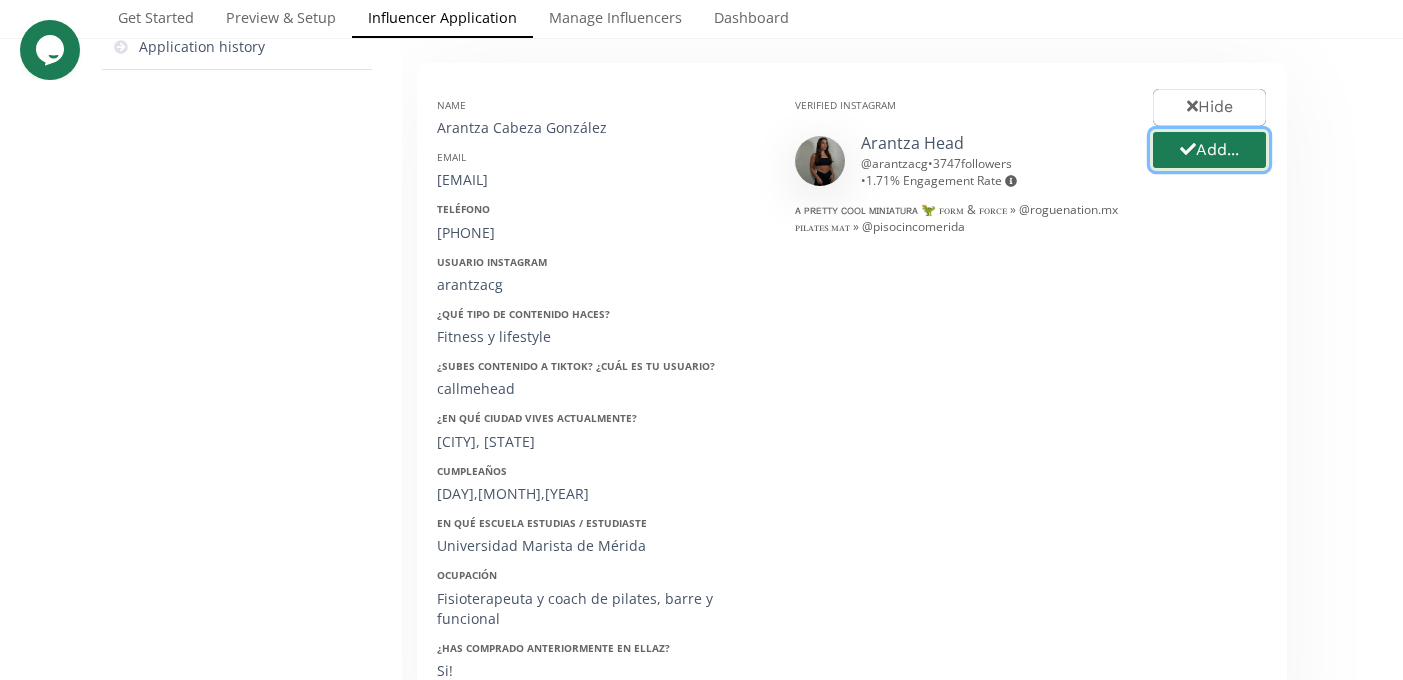 click on "Add..." at bounding box center (1209, 150) 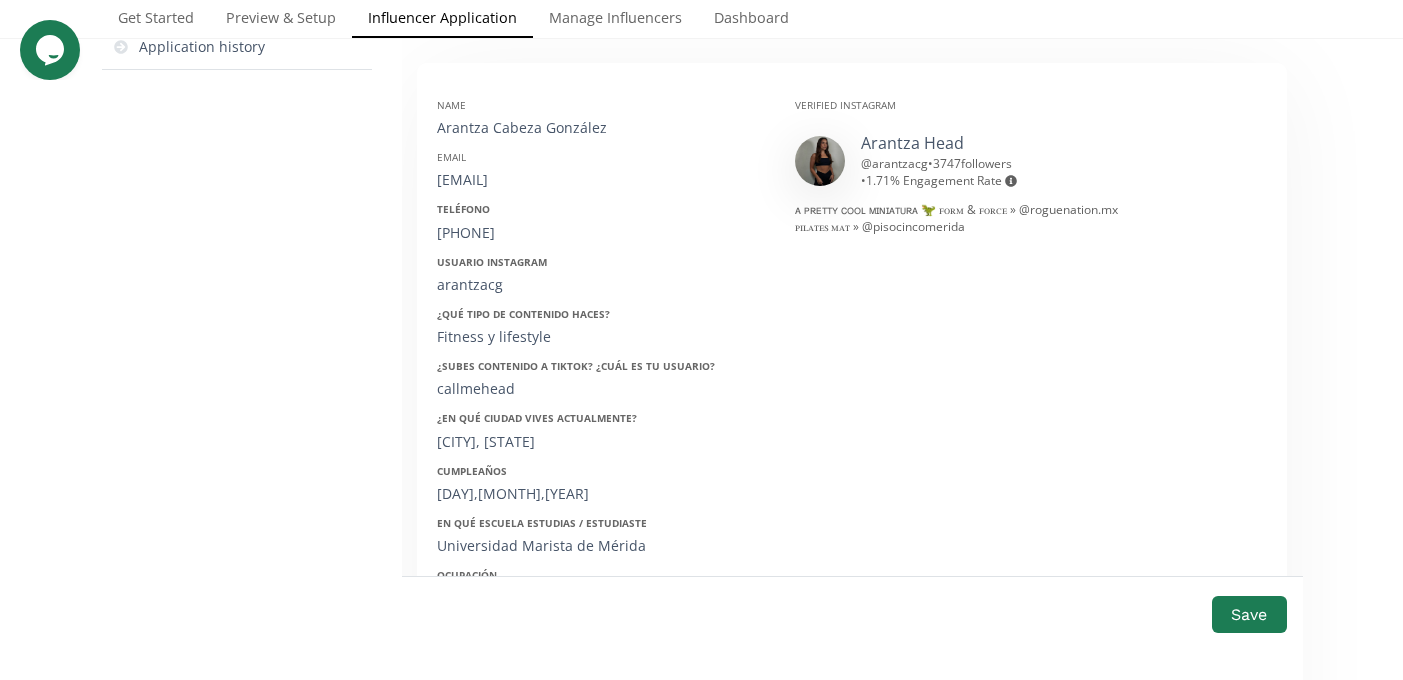 click on "Email" at bounding box center [601, 157] 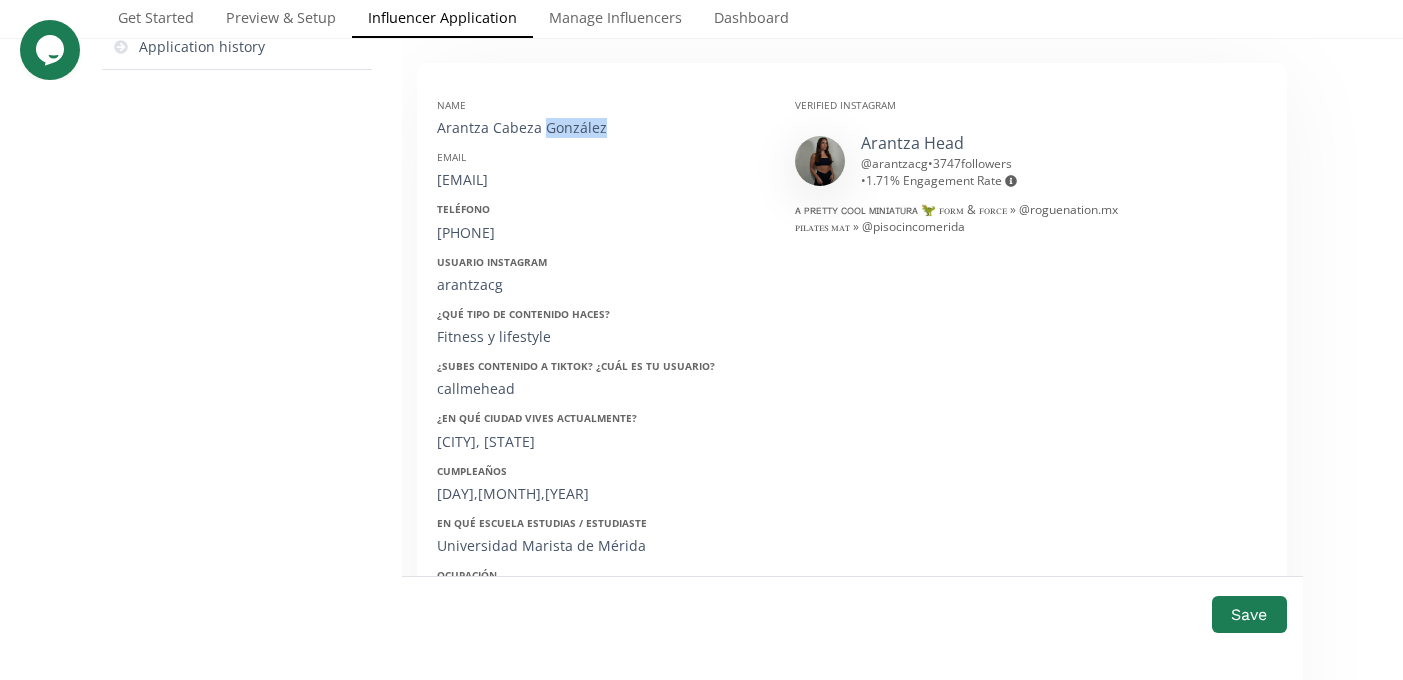 click on "Arantza Cabeza González" at bounding box center (601, 128) 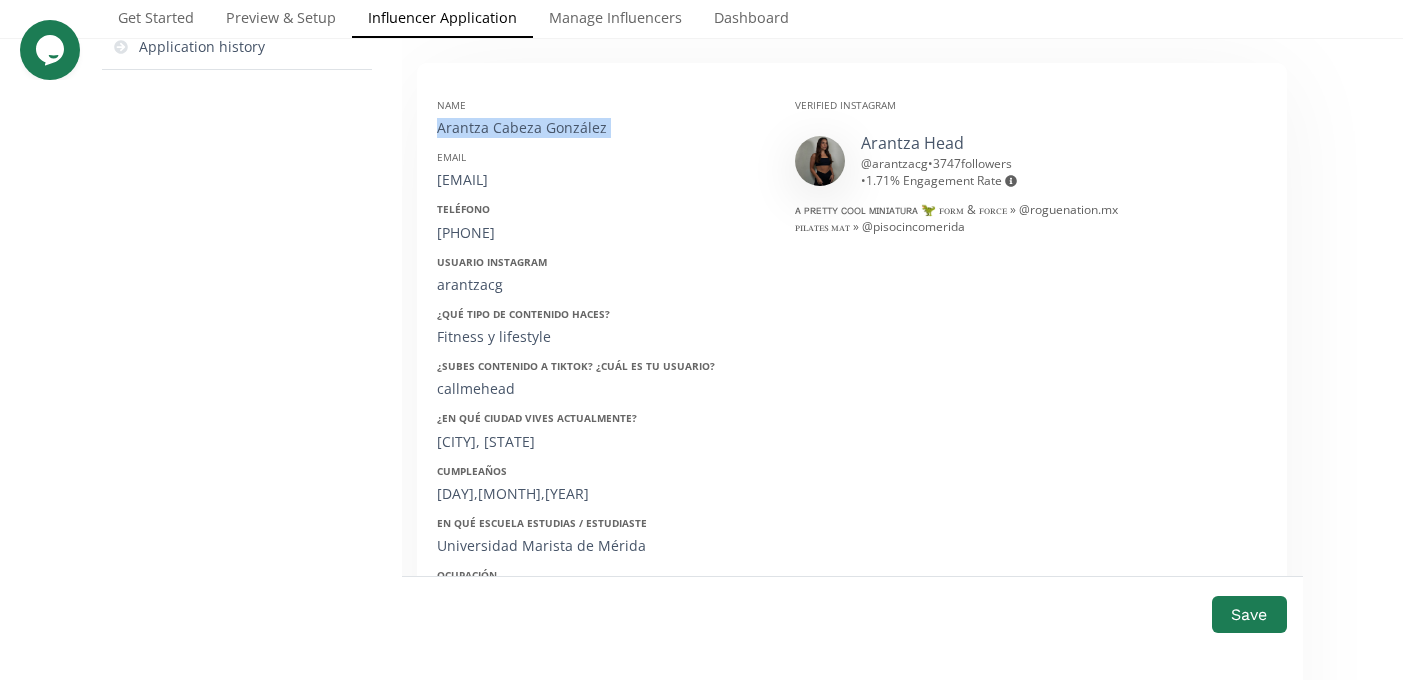 copy on "Arantza Cabeza González" 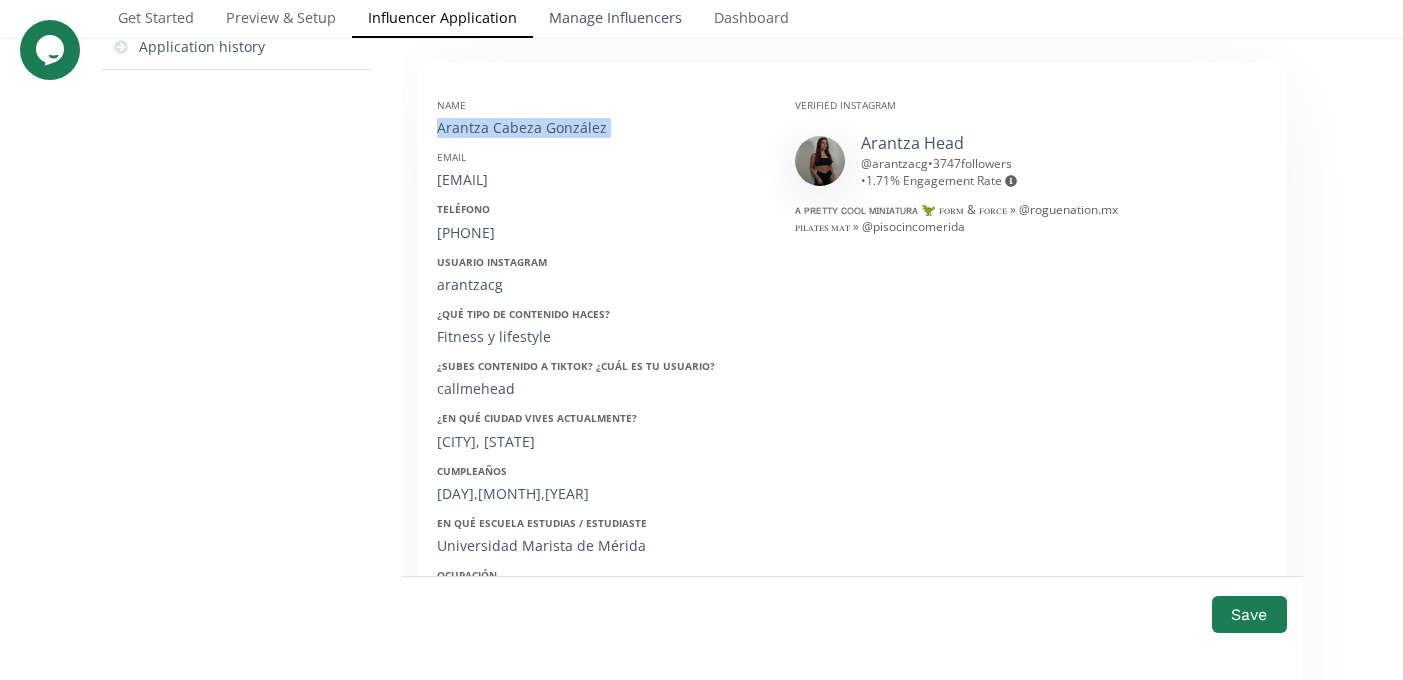 copy on "Arantza Cabeza González" 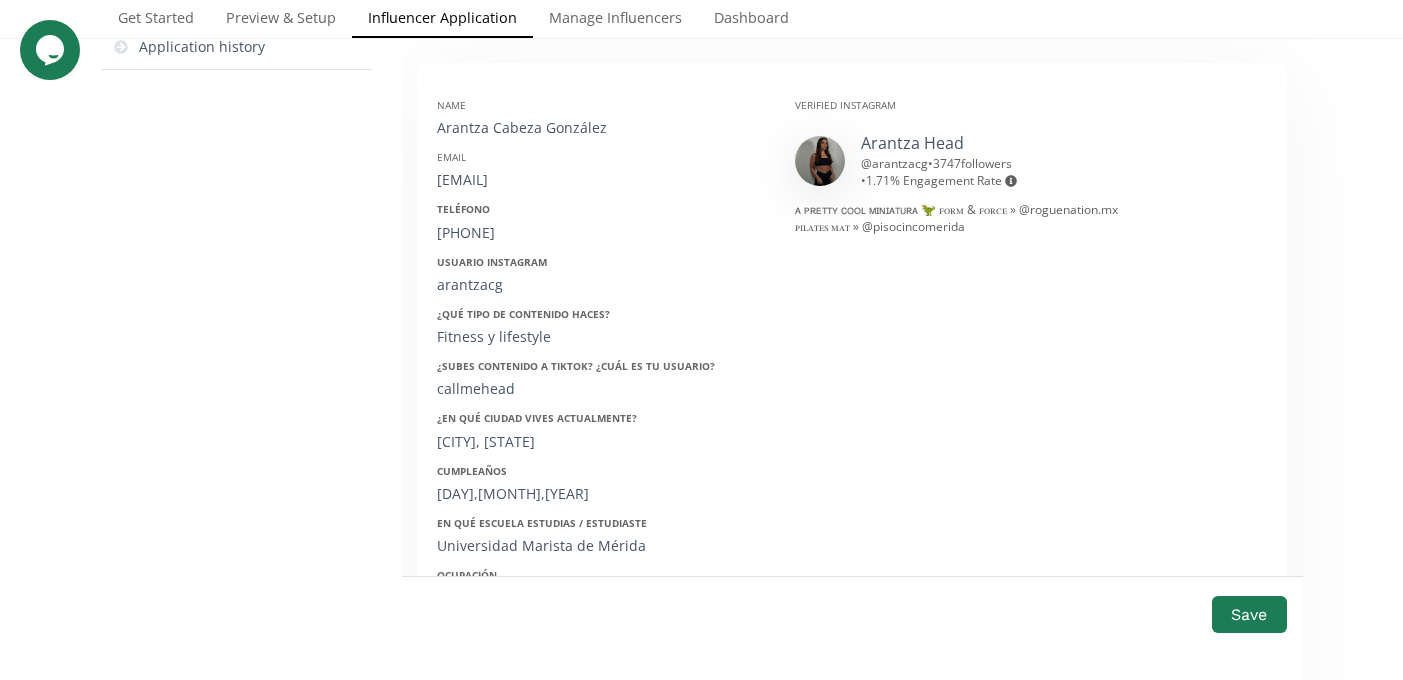 click on "arantza_cg23@hotmail.com" at bounding box center (601, 180) 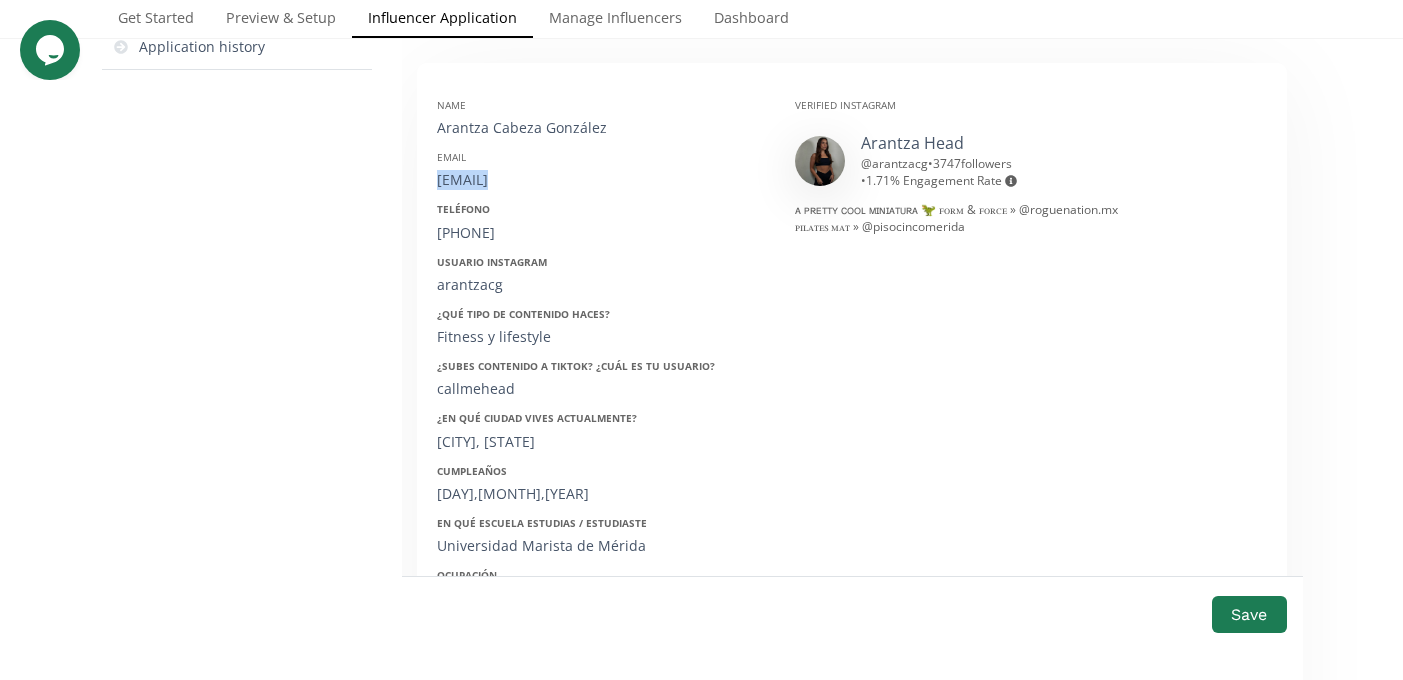 click on "arantza_cg23@hotmail.com" at bounding box center [601, 180] 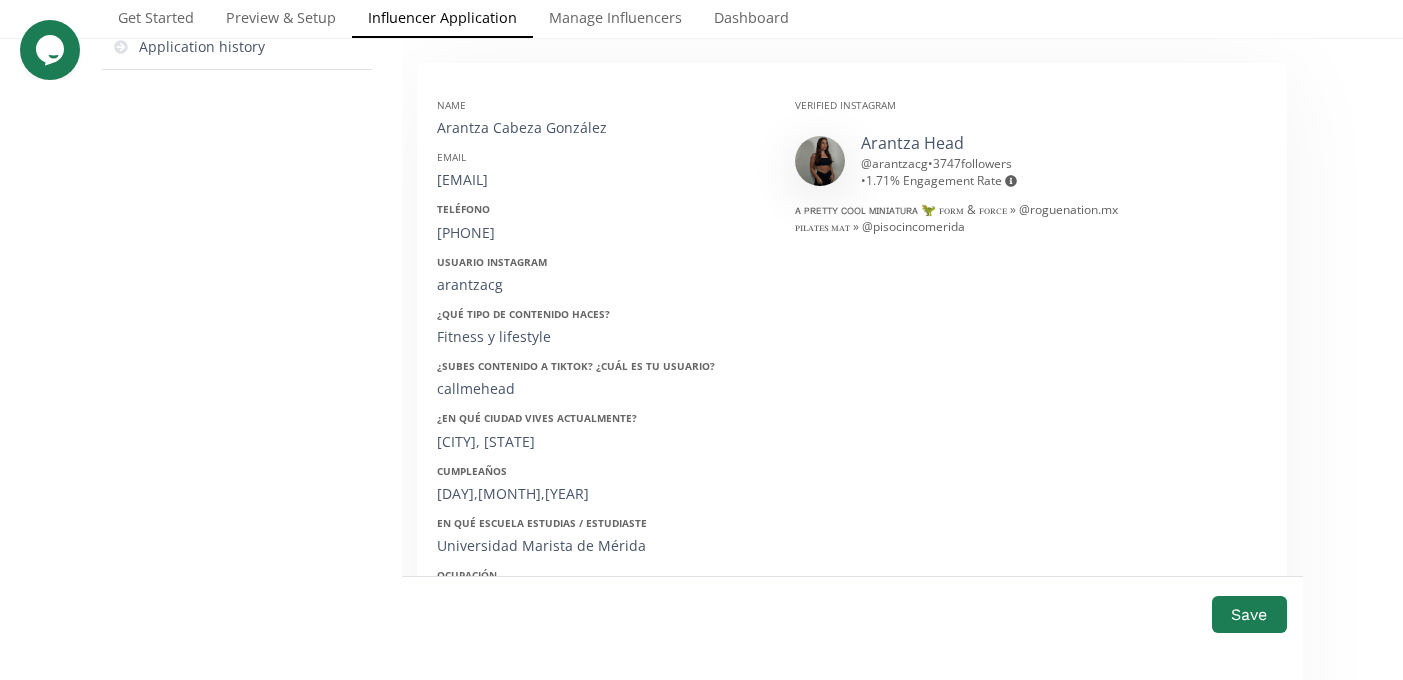 click on "9878738627" at bounding box center [601, 233] 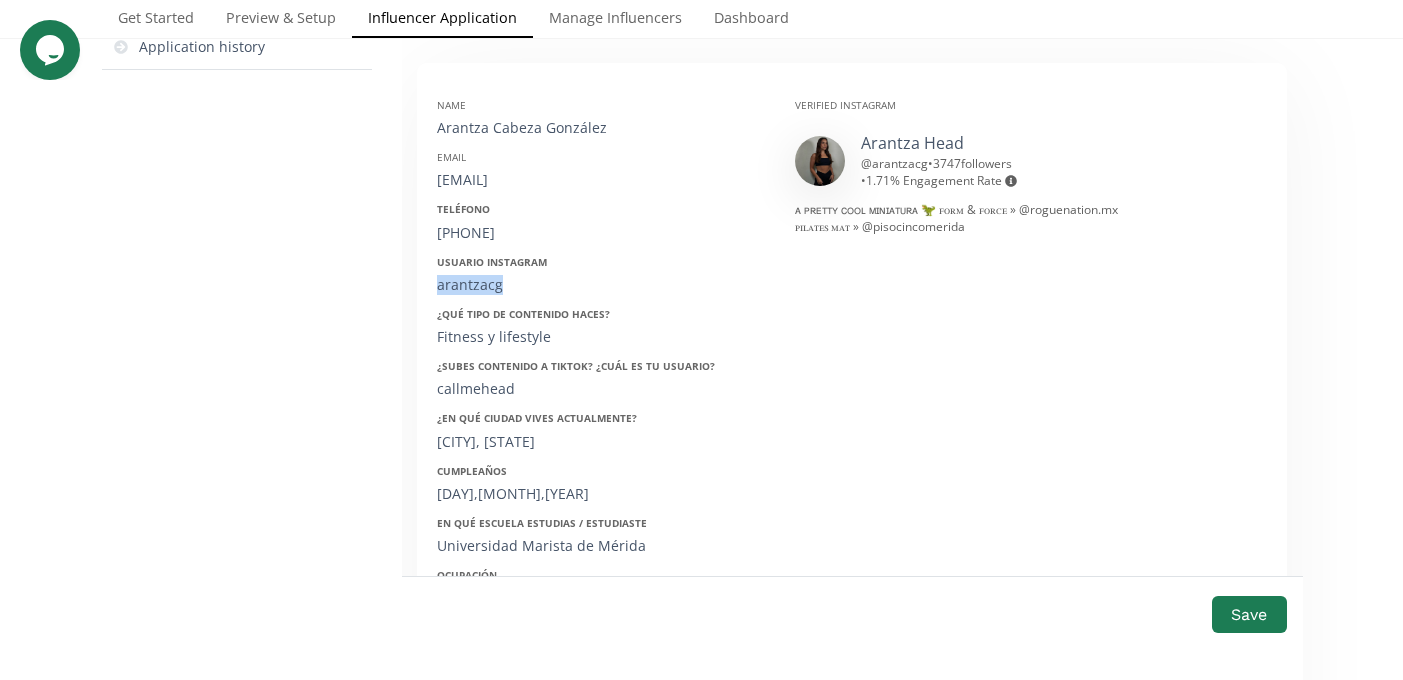 click on "arantzacg" at bounding box center [601, 285] 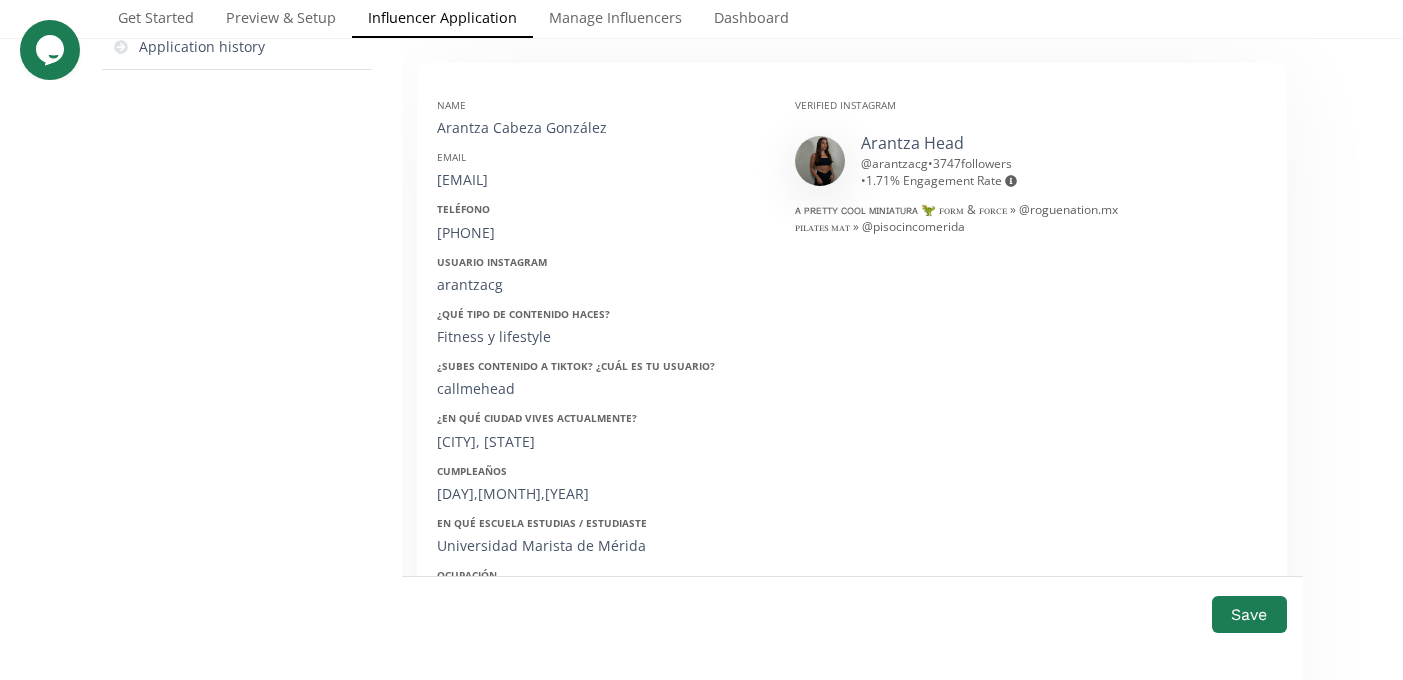 click on "23,11,1998" at bounding box center [601, 494] 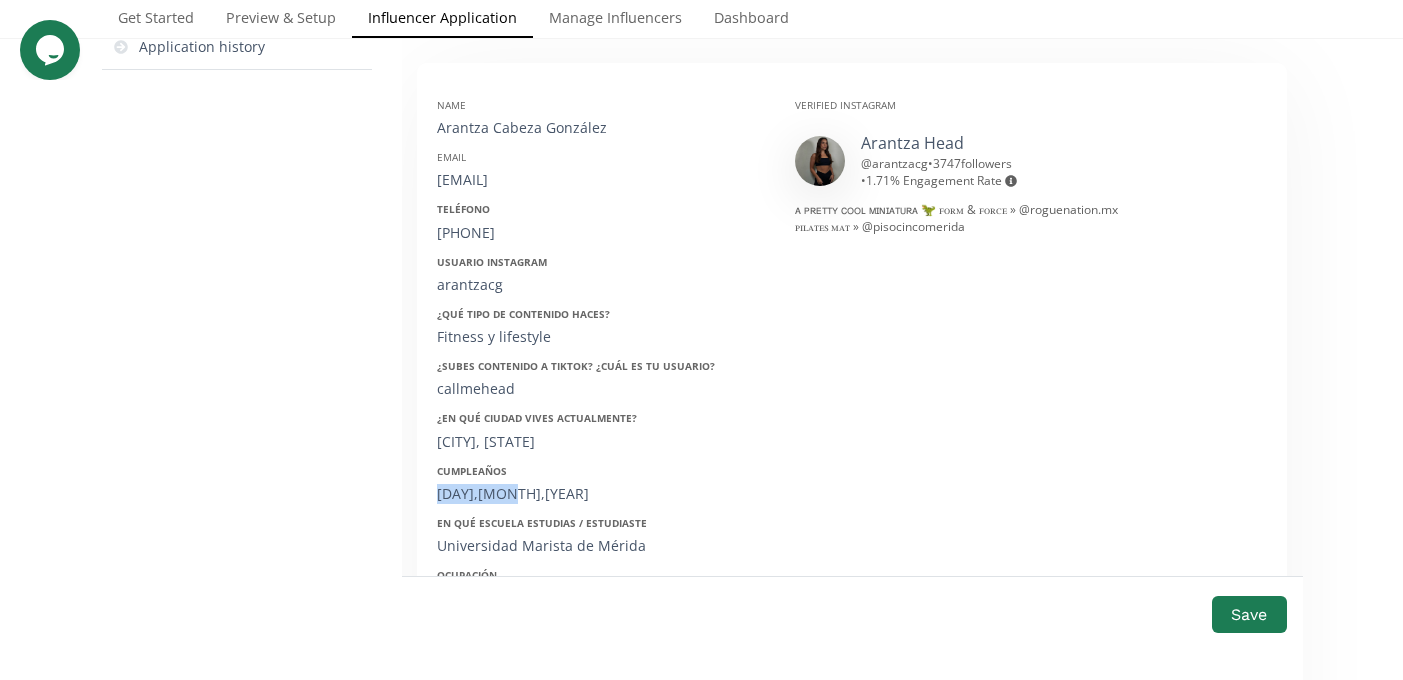 click on "23,11,1998" at bounding box center (601, 494) 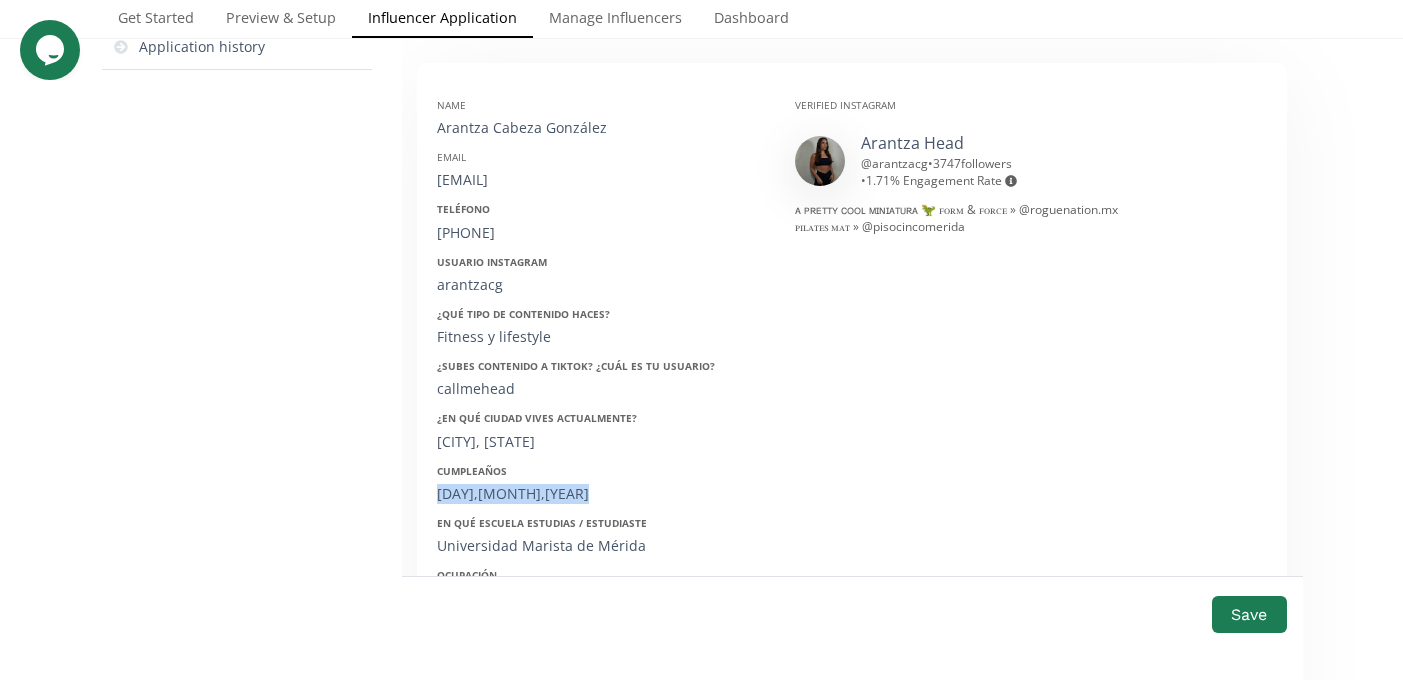 click on "23,11,1998" at bounding box center (601, 494) 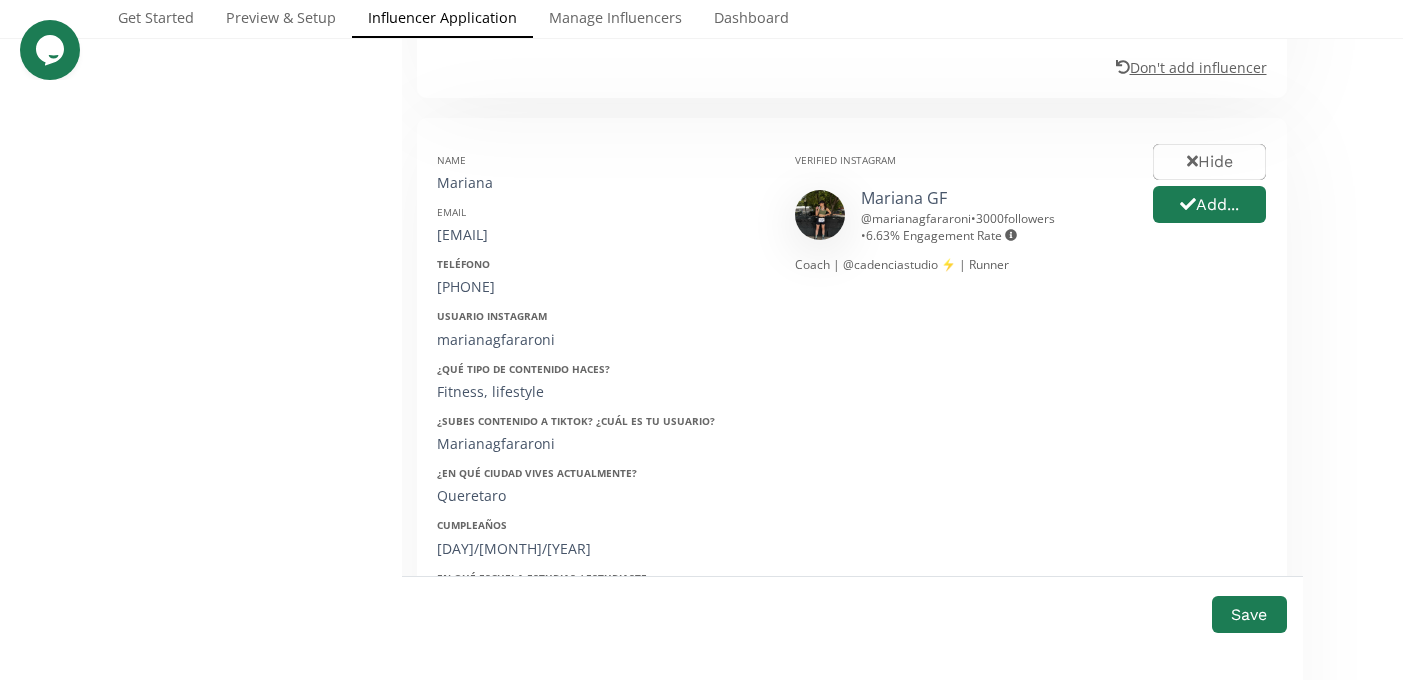 scroll, scrollTop: 1353, scrollLeft: 0, axis: vertical 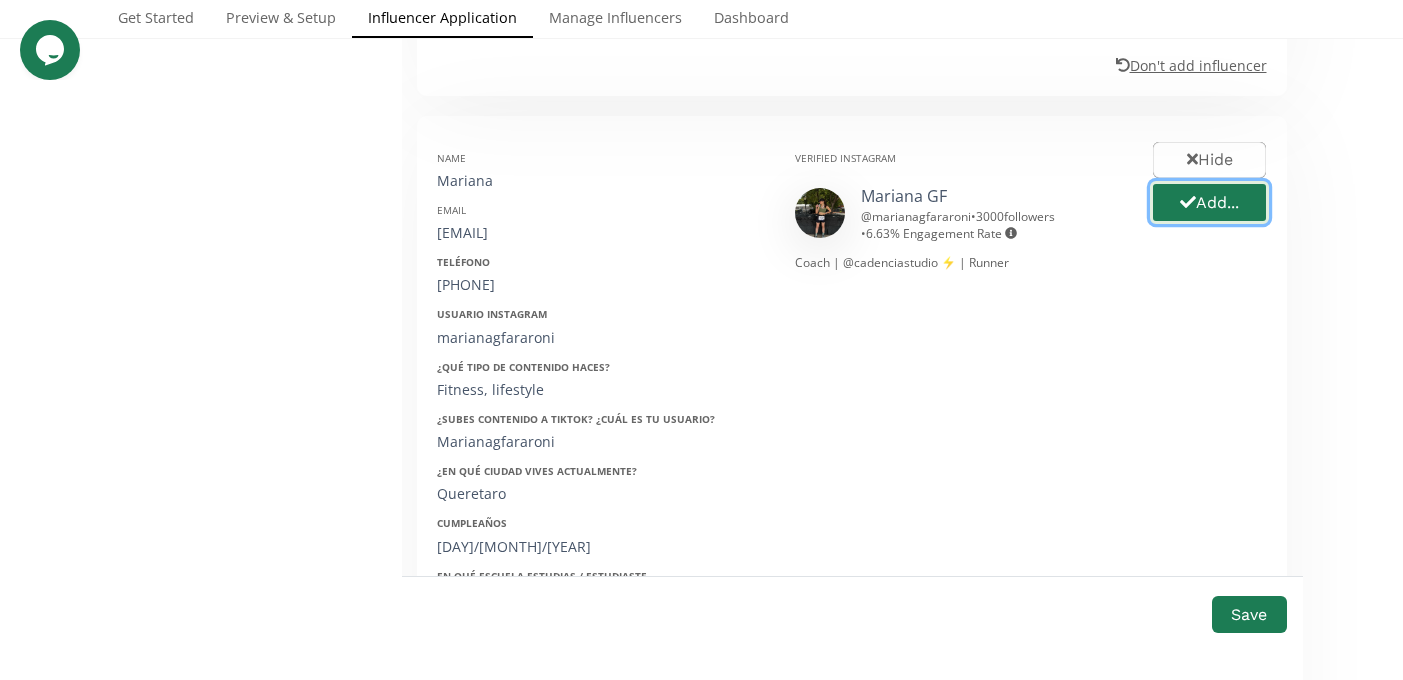 click on "Add..." at bounding box center [1209, 202] 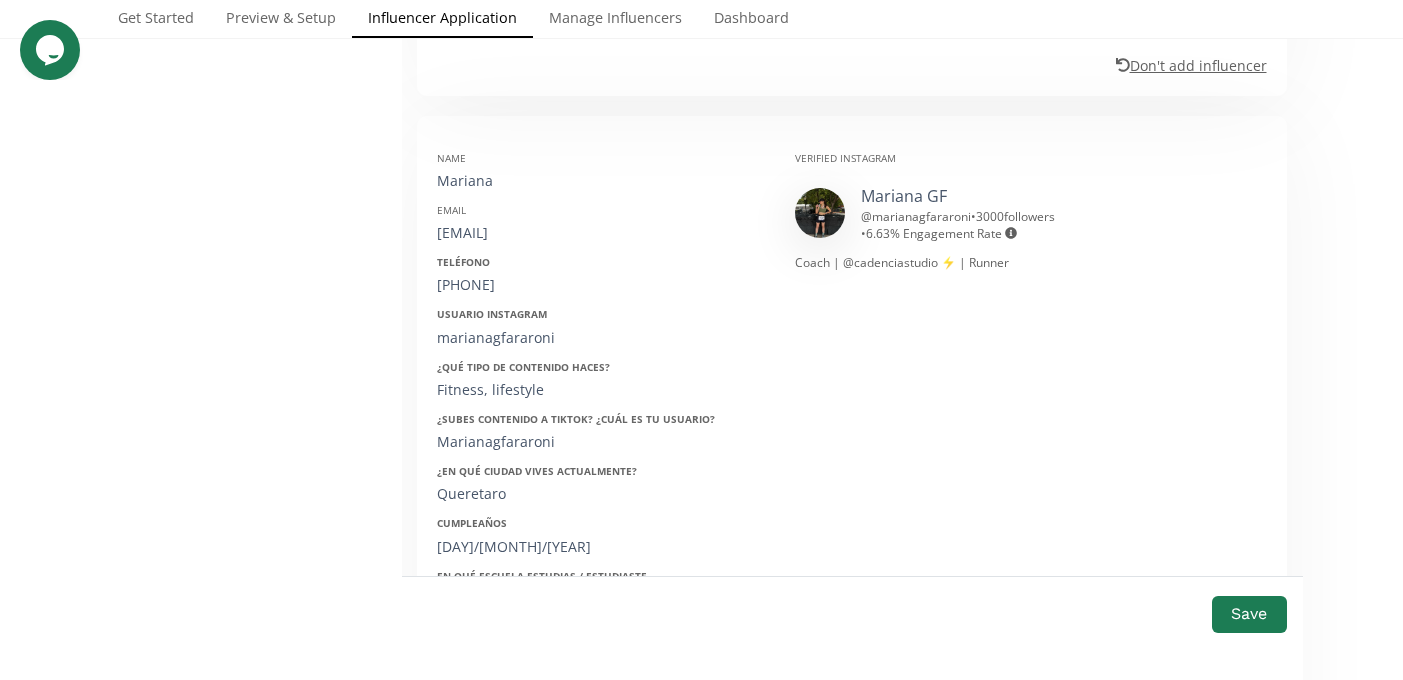 click on "@ marianagfararoni  •  3000  followers   •  6.63 % Engagement Rate   Engagement rate = avg. likes divided by follower count" at bounding box center (992, 225) 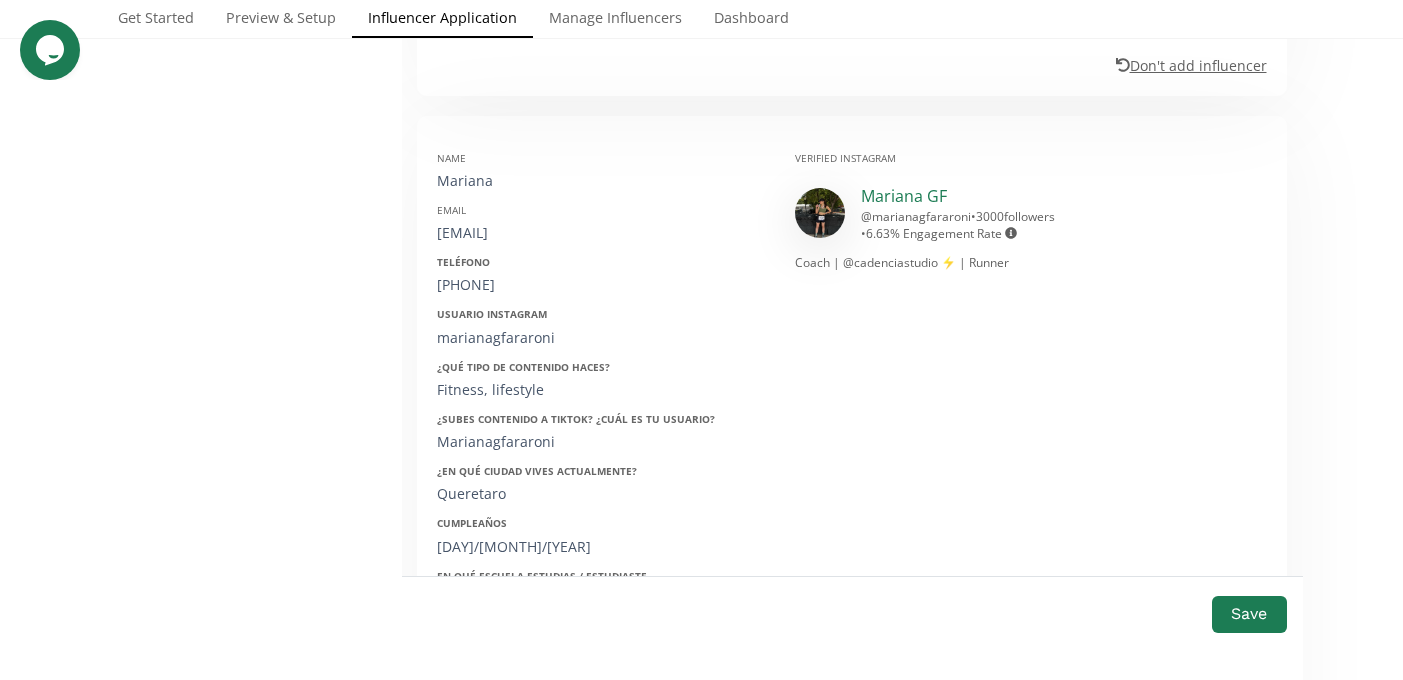 click on "Mariana GF" at bounding box center [904, 196] 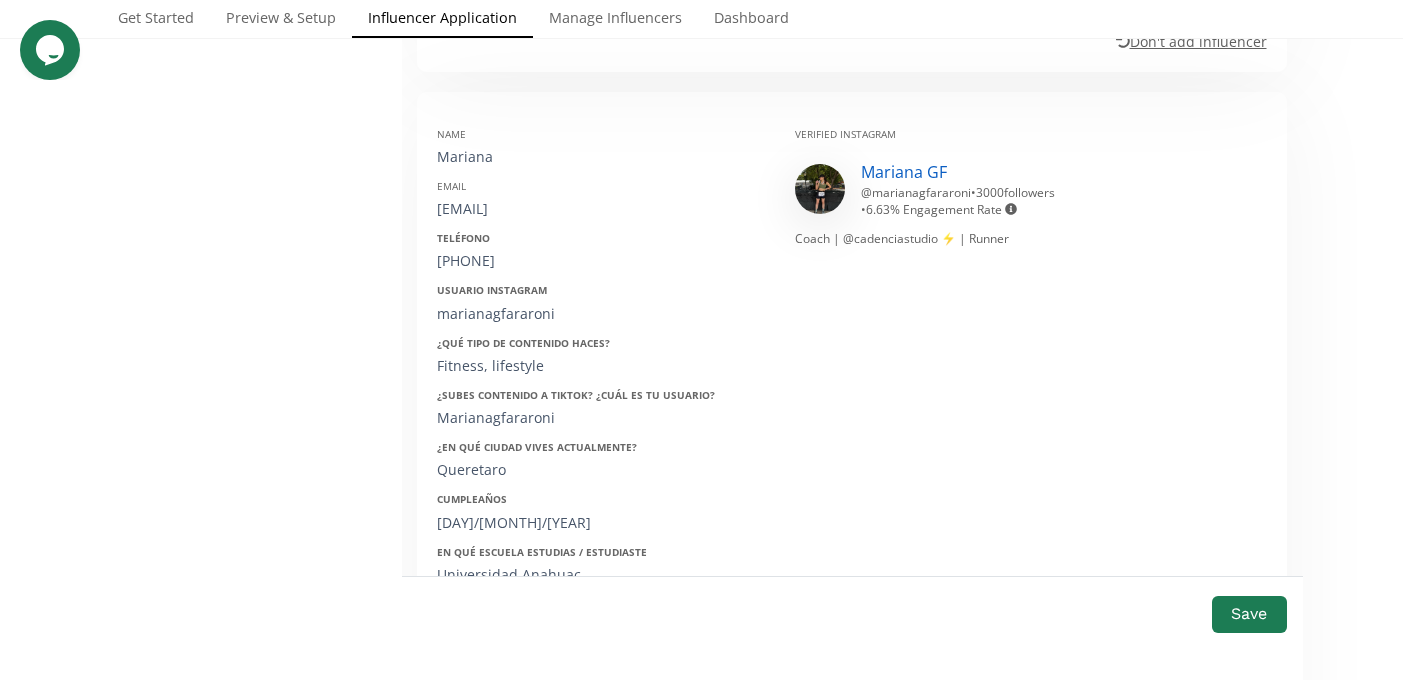 scroll, scrollTop: 1387, scrollLeft: 0, axis: vertical 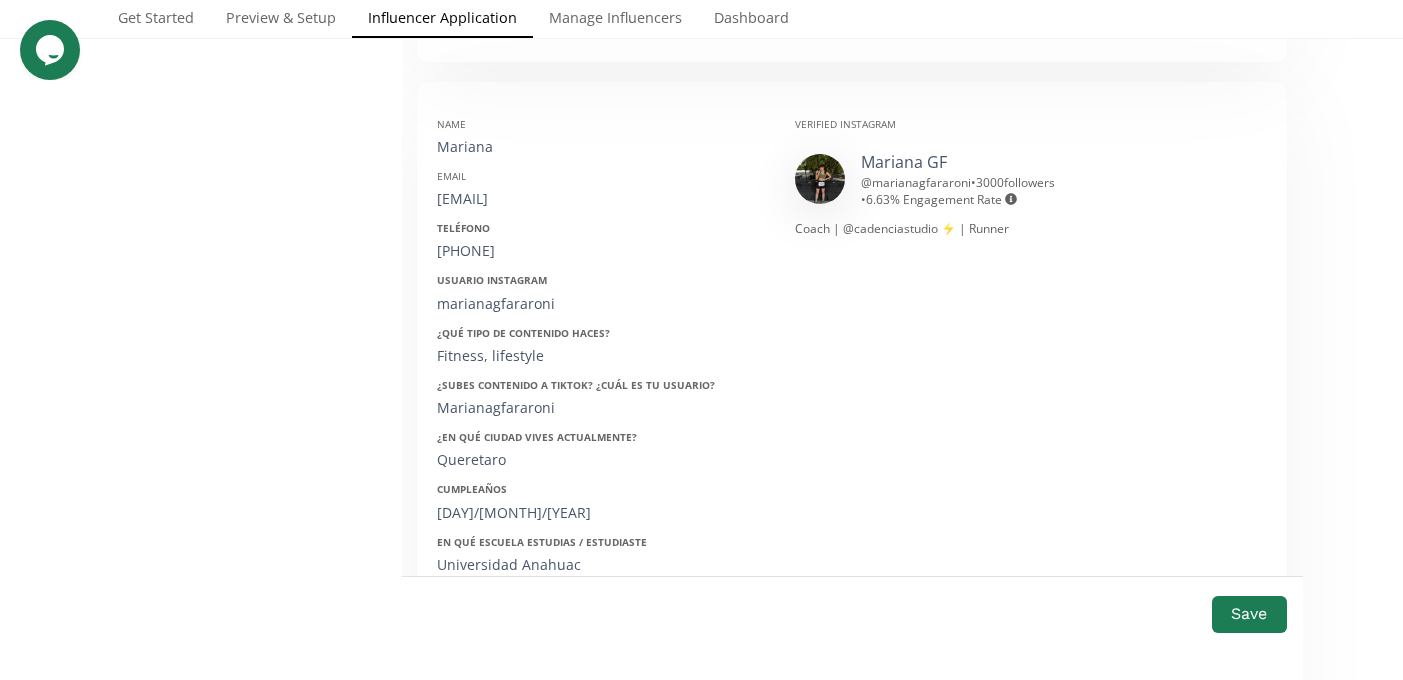 drag, startPoint x: 499, startPoint y: 198, endPoint x: 552, endPoint y: 201, distance: 53.08484 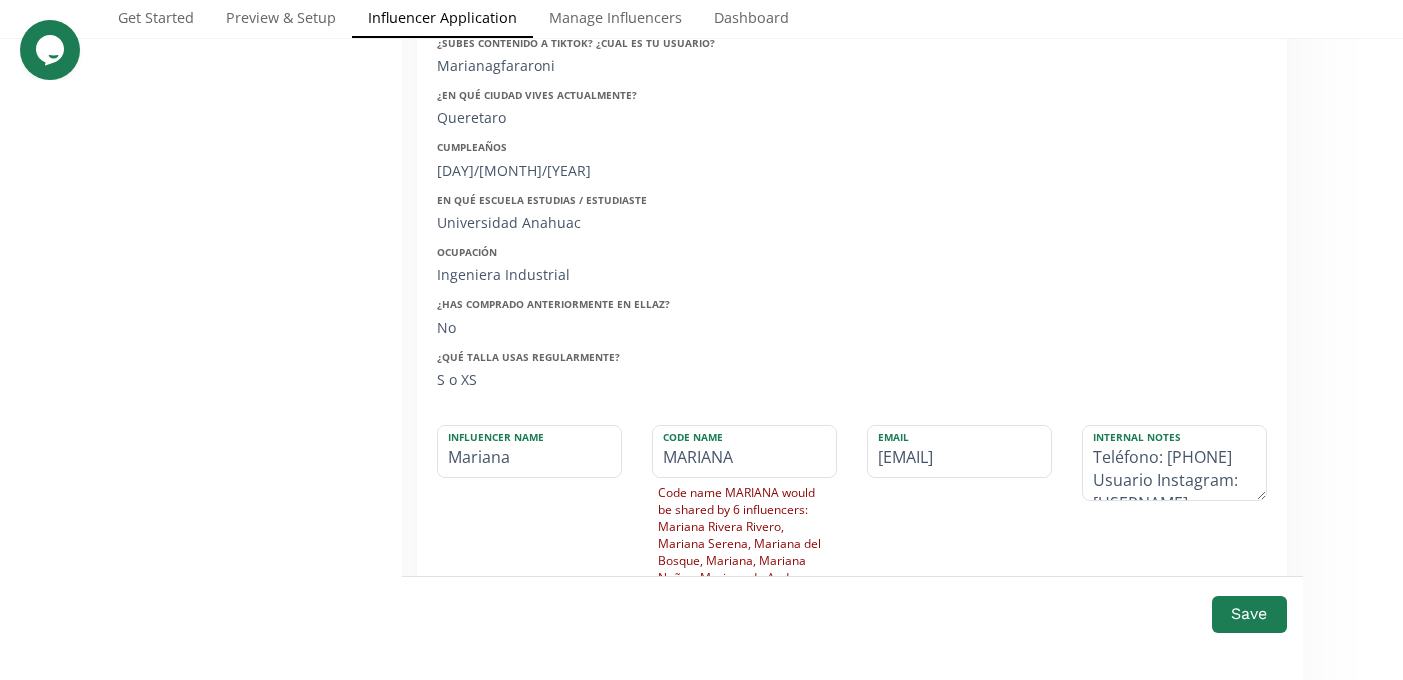 scroll, scrollTop: 1750, scrollLeft: 0, axis: vertical 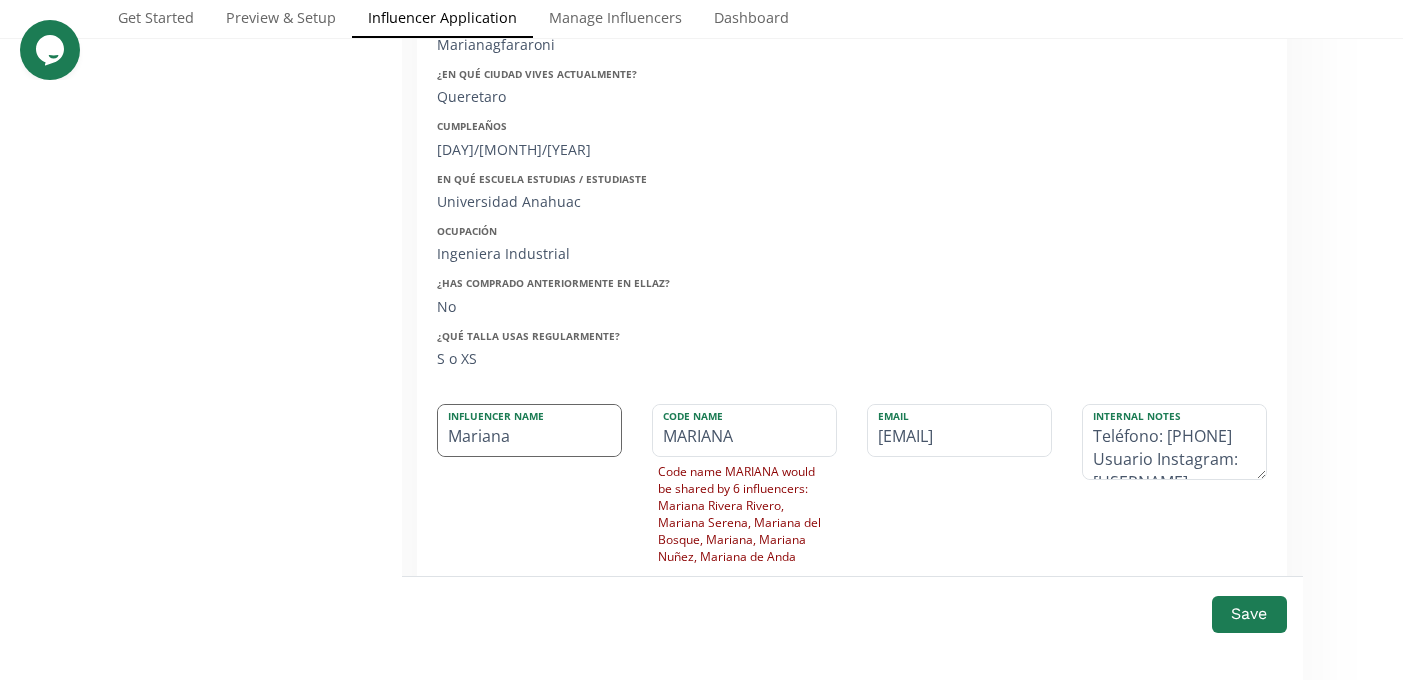 click on "Mariana" at bounding box center [529, 430] 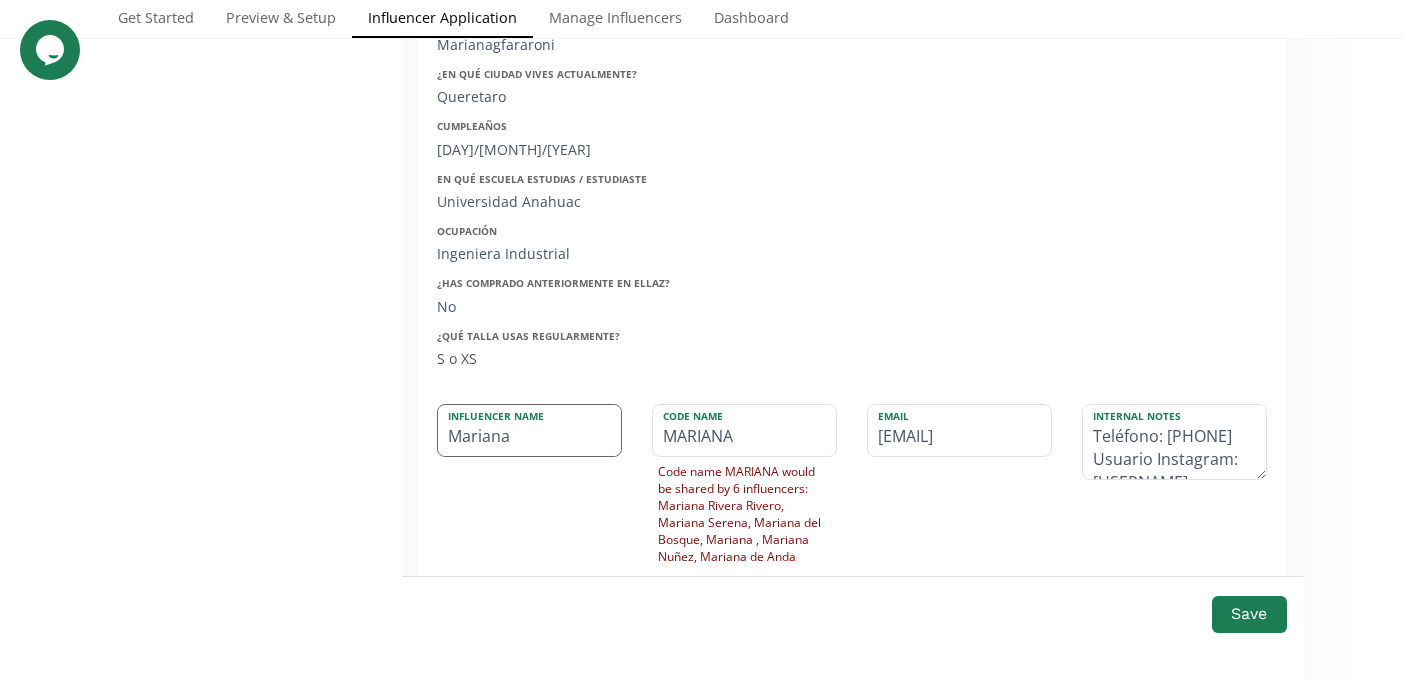 paste on "fararoni" 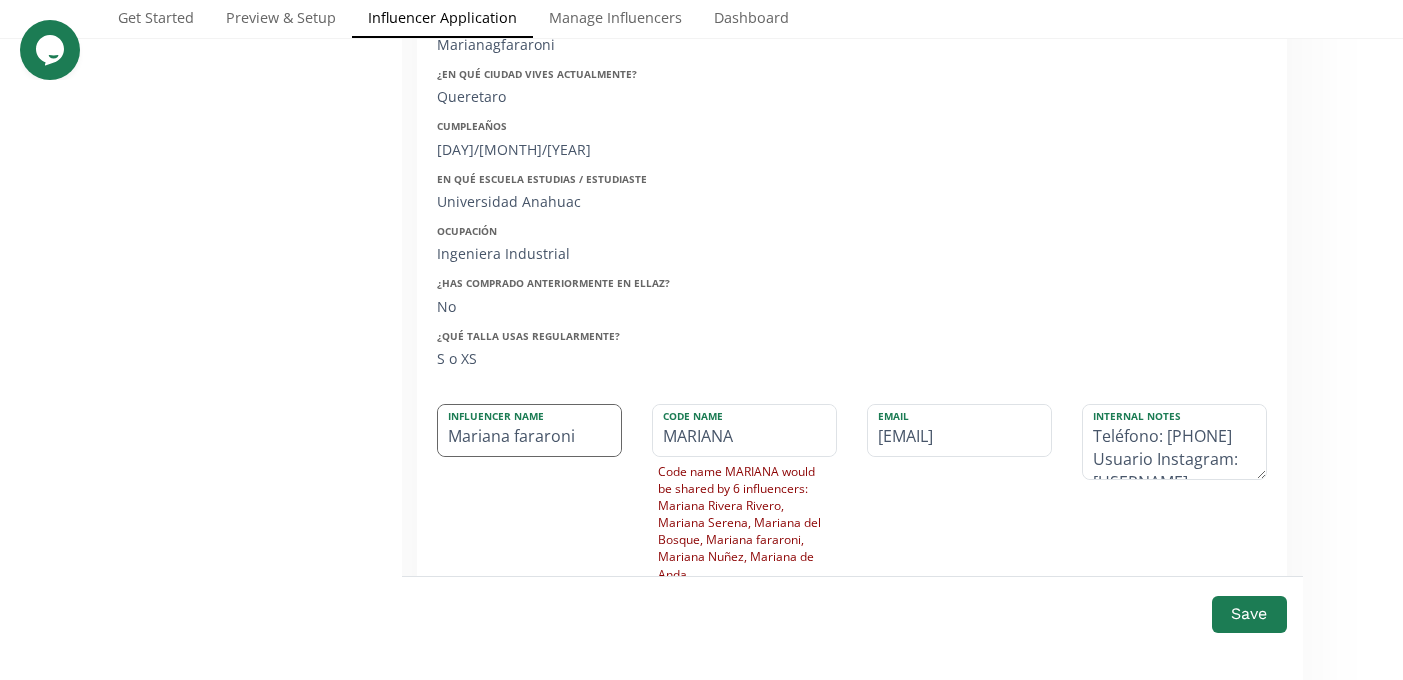 click on "Mariana fararoni" at bounding box center (529, 430) 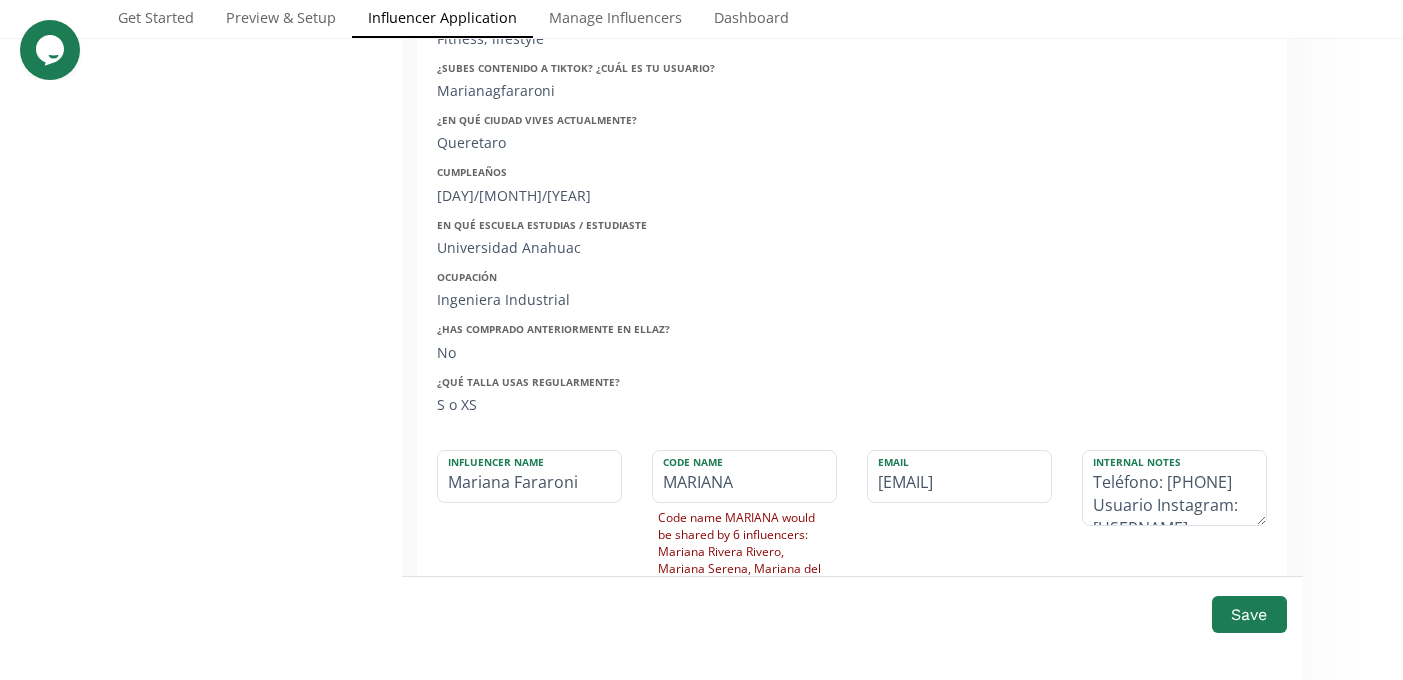 scroll, scrollTop: 1619, scrollLeft: 0, axis: vertical 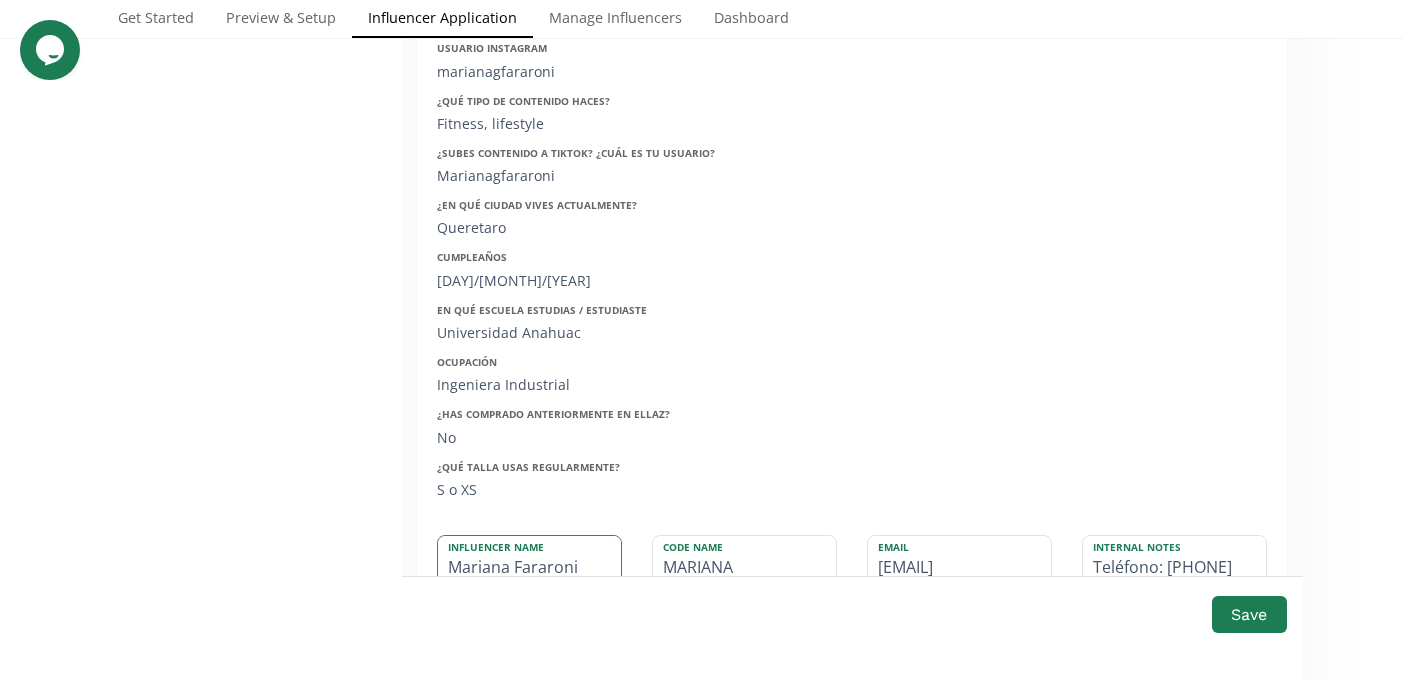 click on "Mariana Fararoni" at bounding box center [529, 561] 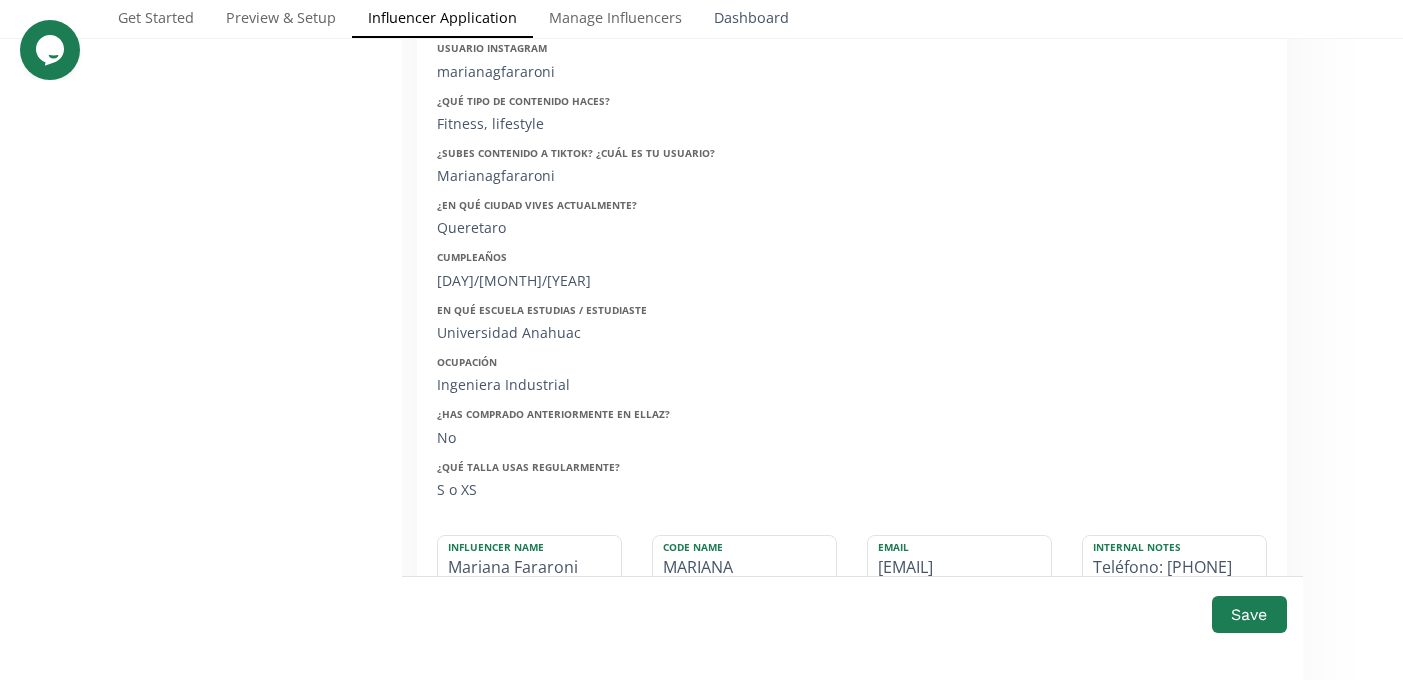 type on "Mariana Fararoni" 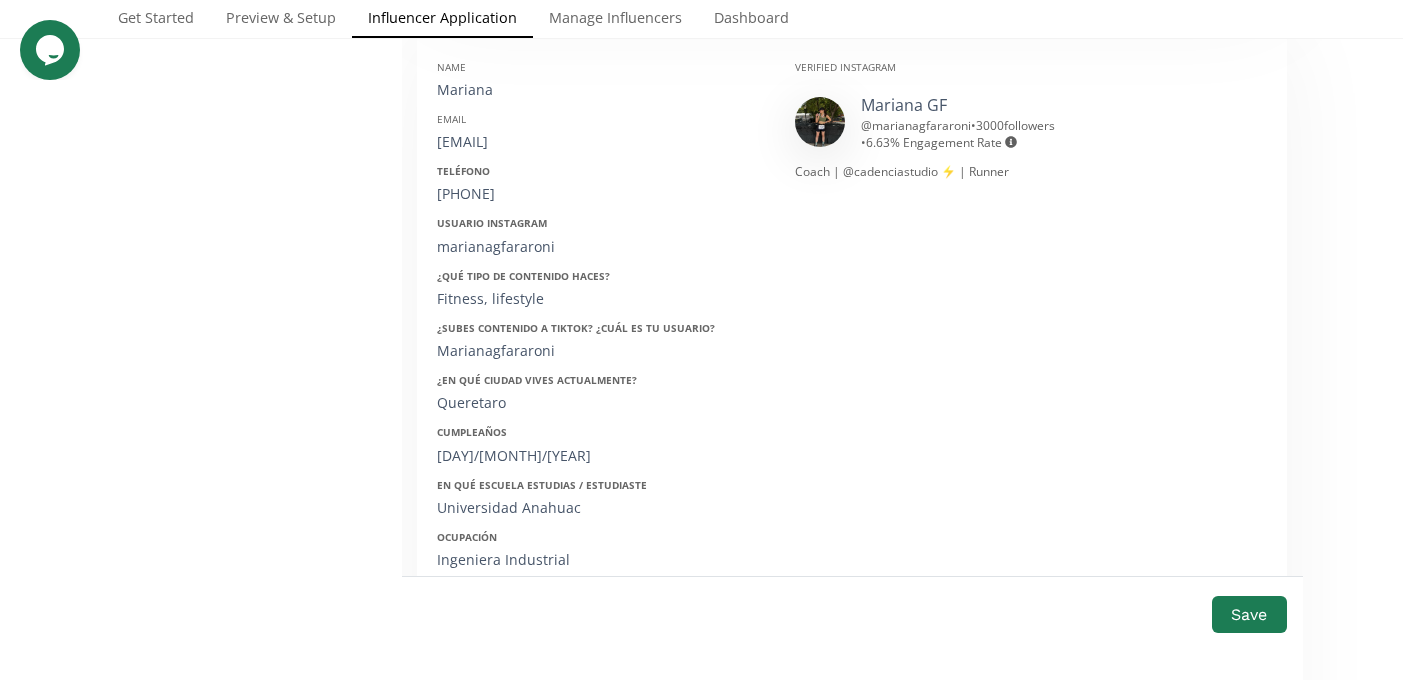 scroll, scrollTop: 1403, scrollLeft: 0, axis: vertical 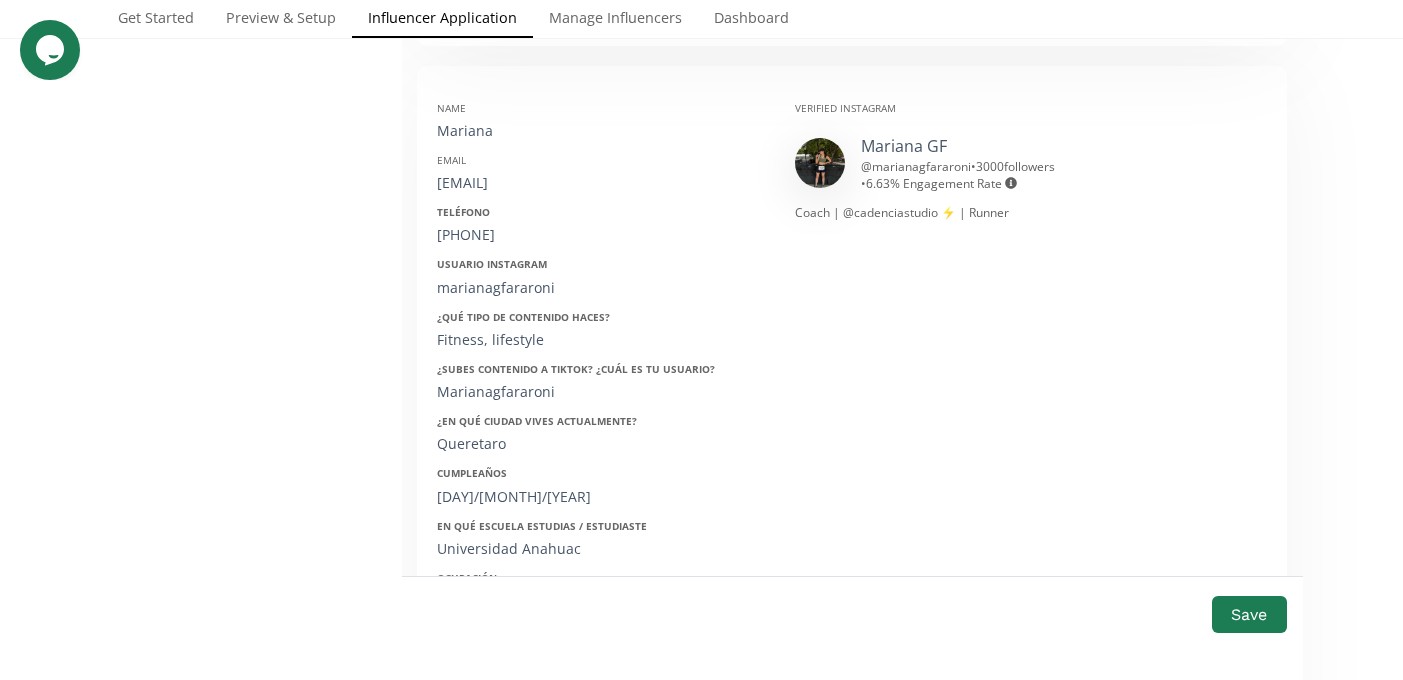 click on "marianagfararoni@gmai.com" at bounding box center (601, 183) 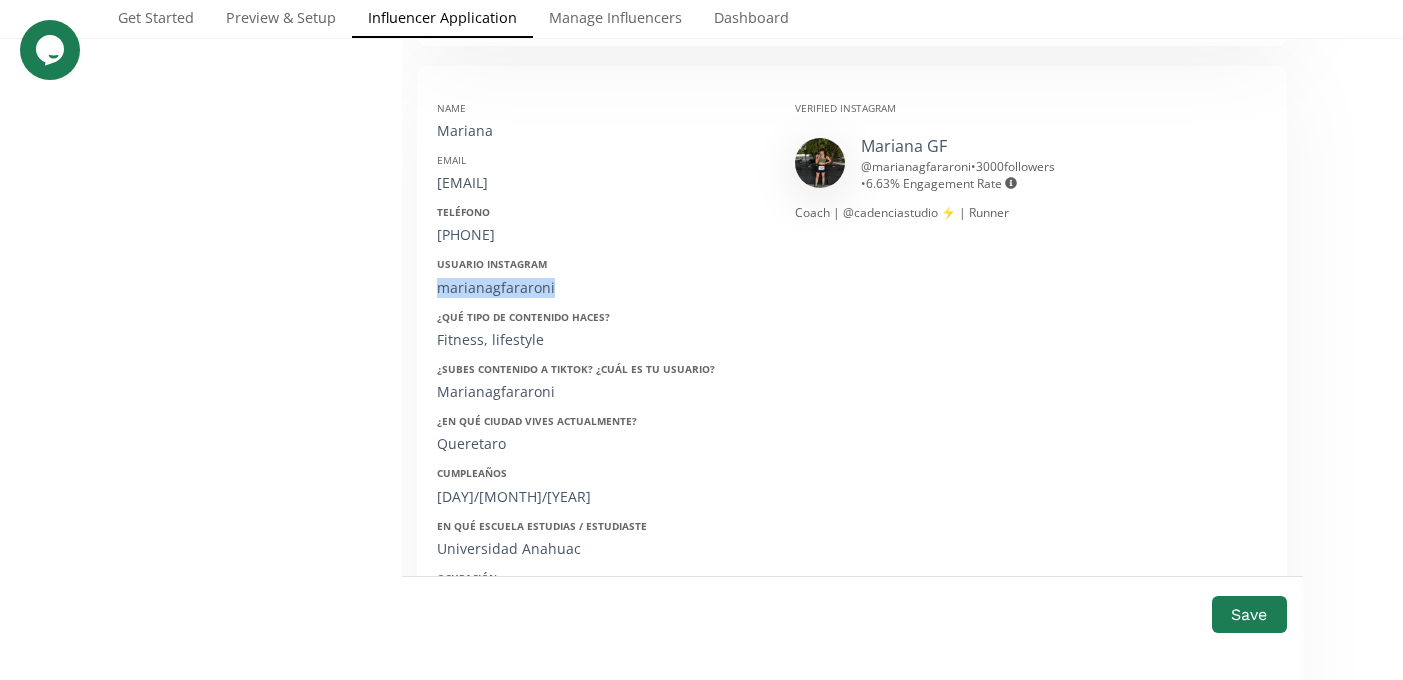 click on "marianagfararoni" at bounding box center [601, 288] 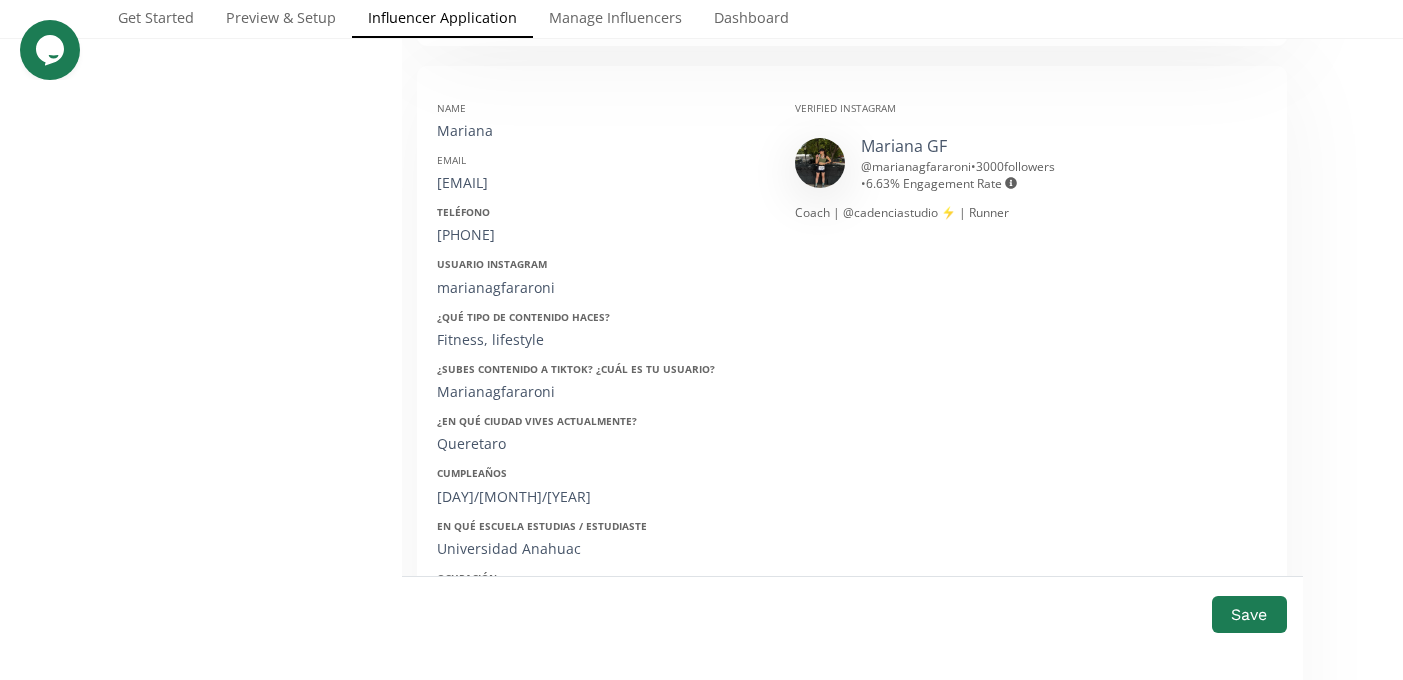 click on "17/05/1998" at bounding box center (601, 497) 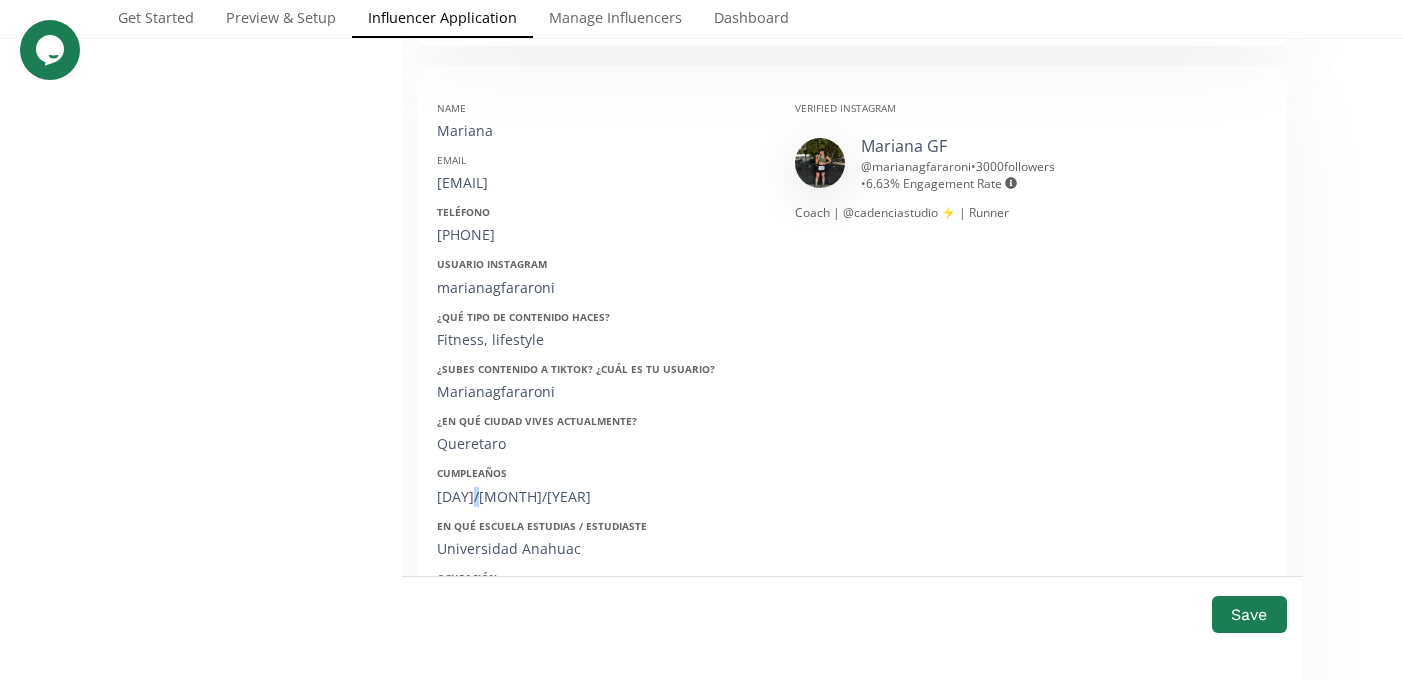 click on "17/05/1998" at bounding box center (601, 497) 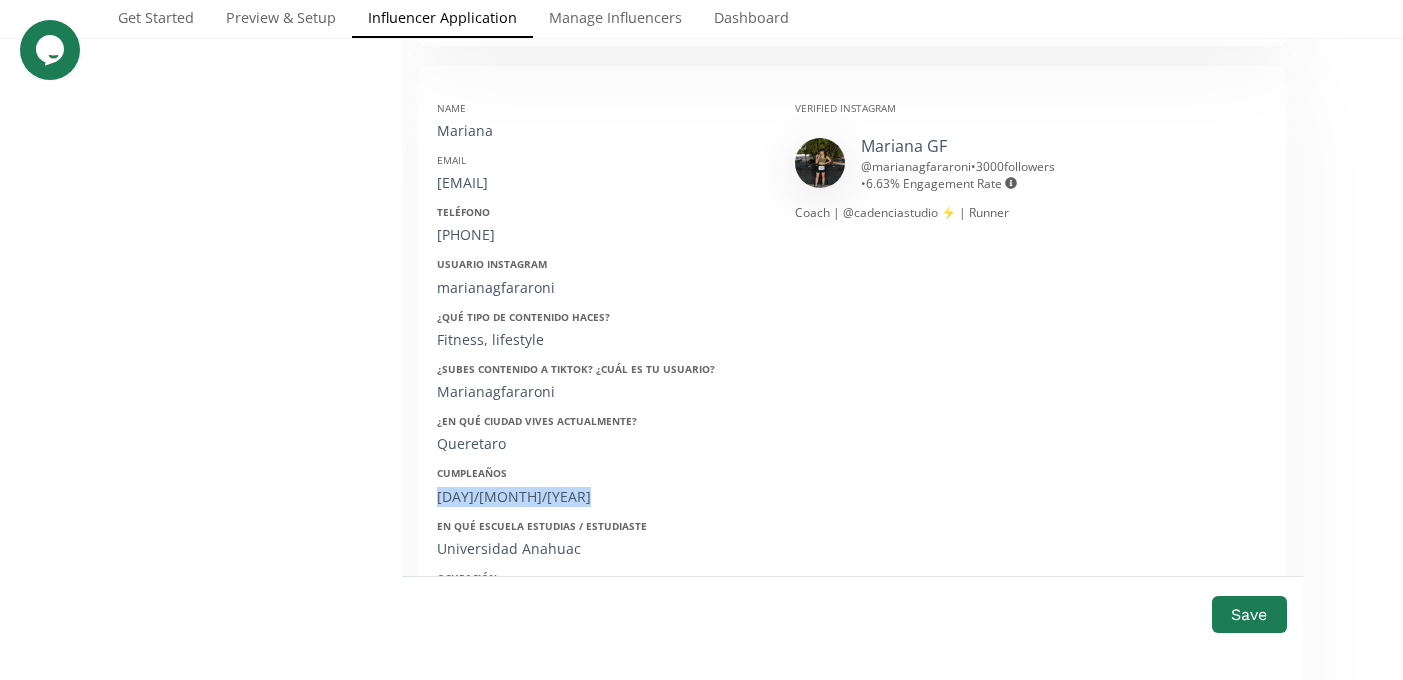 click on "17/05/1998" at bounding box center (601, 497) 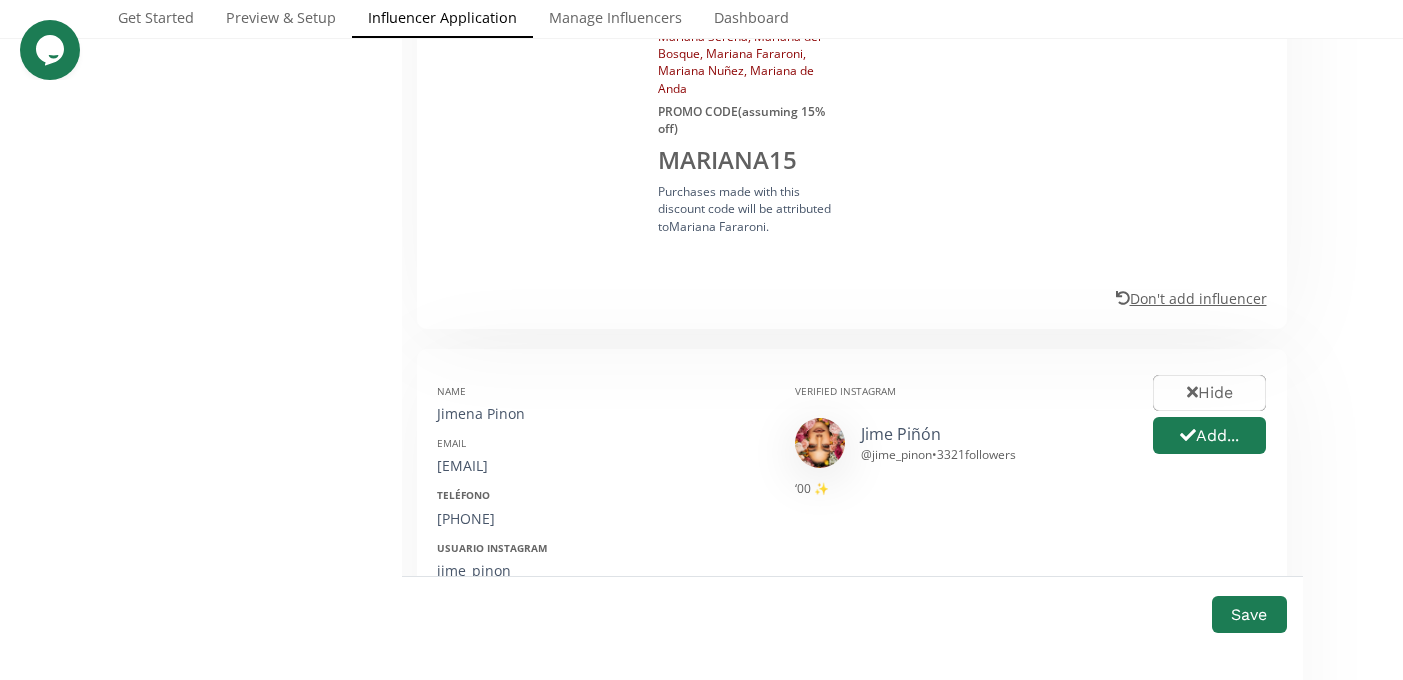 scroll, scrollTop: 2388, scrollLeft: 0, axis: vertical 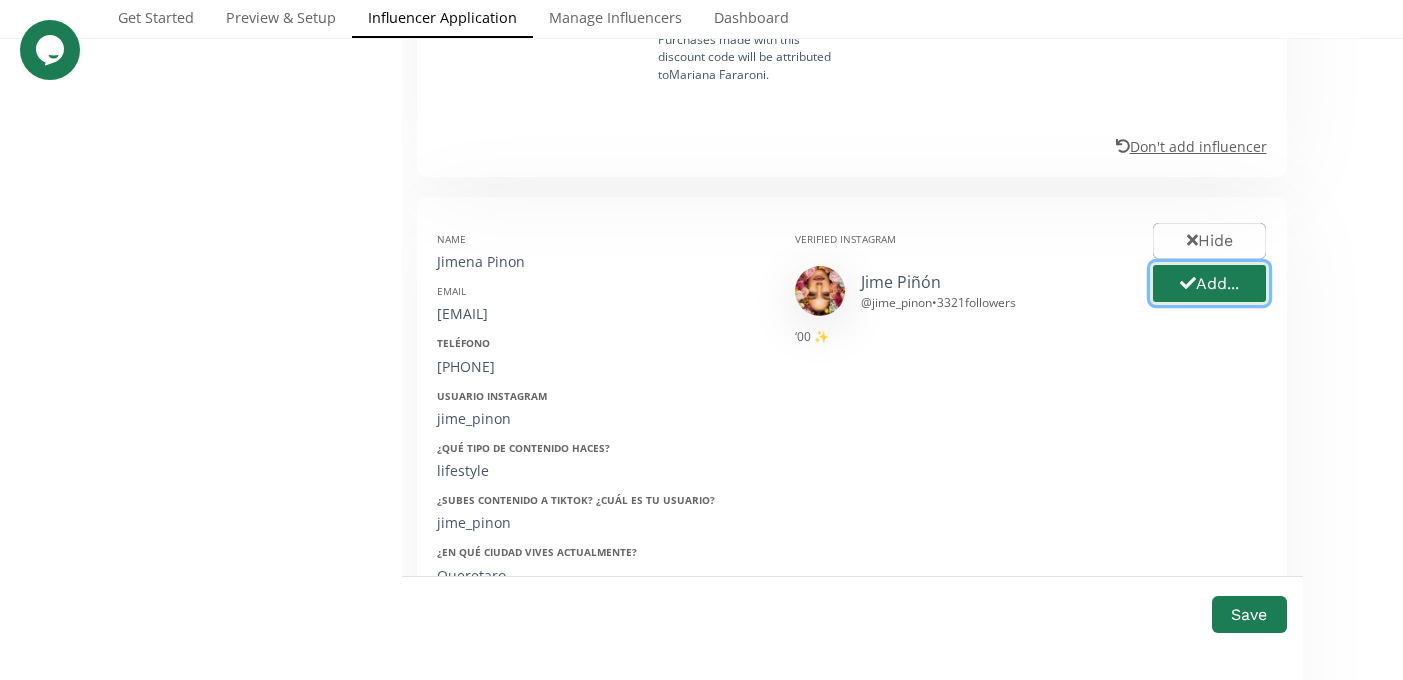 click on "Add..." at bounding box center [1209, 283] 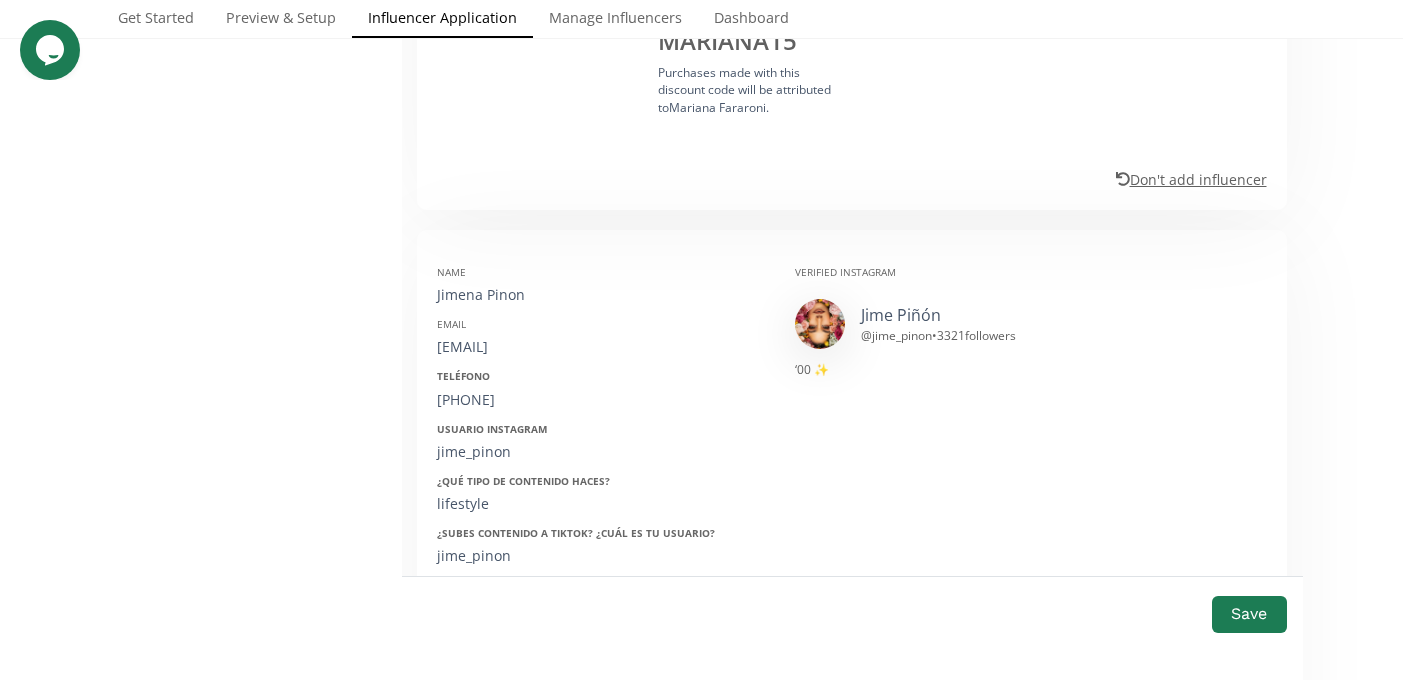 scroll, scrollTop: 2336, scrollLeft: 0, axis: vertical 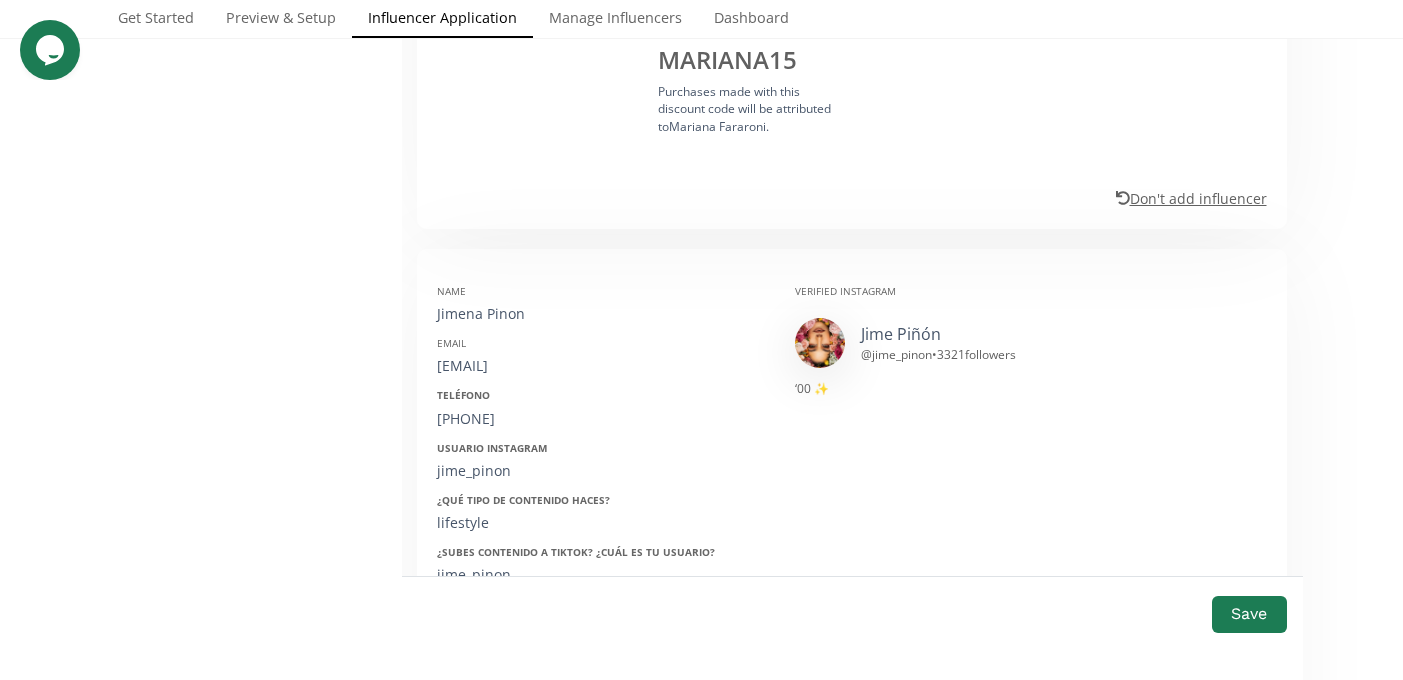 click on "Jimena Pinon" at bounding box center (601, 314) 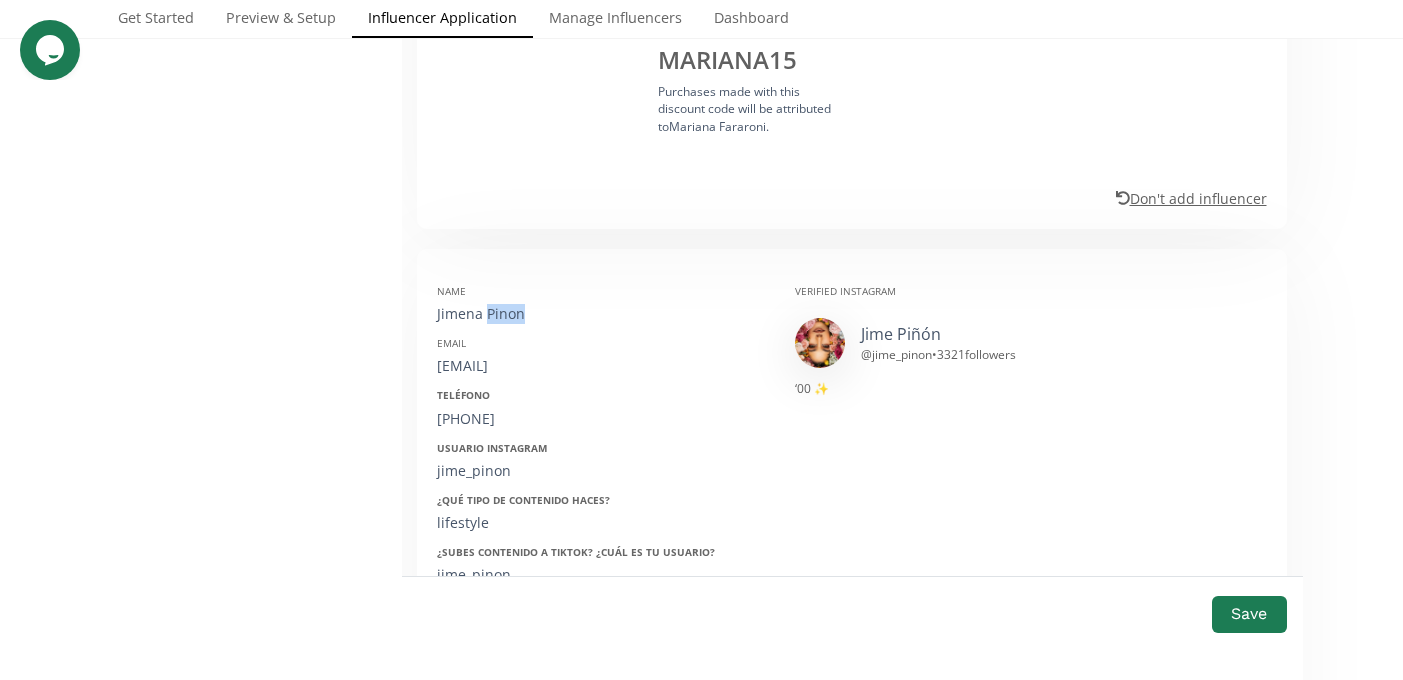 click on "Jimena Pinon" at bounding box center (601, 314) 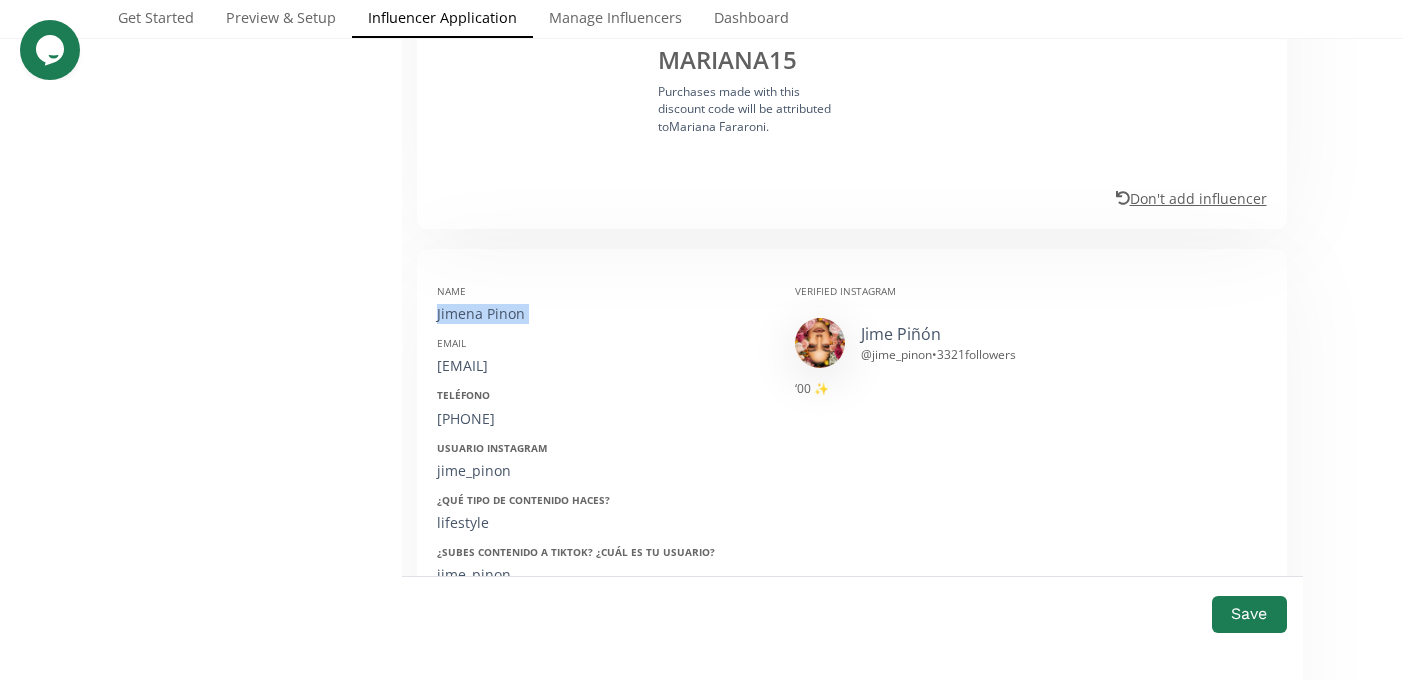 click on "Jimena Pinon" at bounding box center [601, 314] 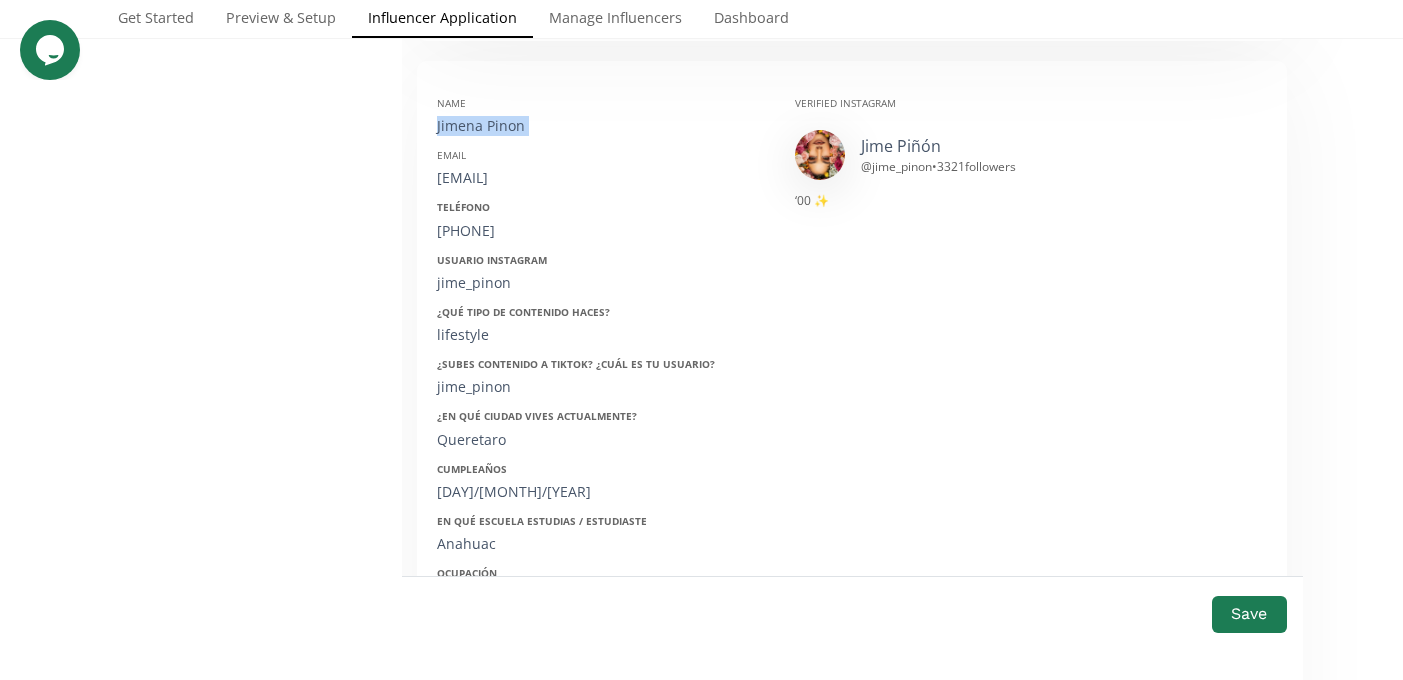scroll, scrollTop: 2542, scrollLeft: 0, axis: vertical 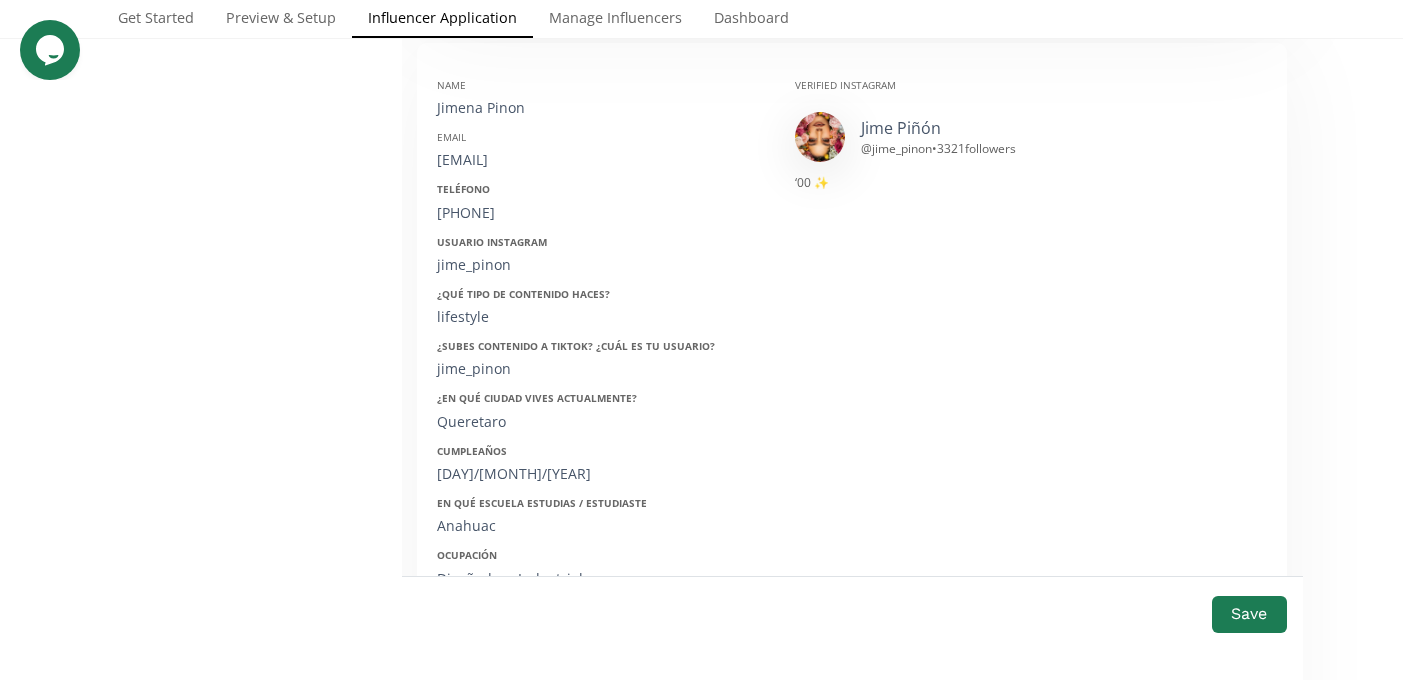 click on "jime_pinon@hotmail.com" at bounding box center [601, 160] 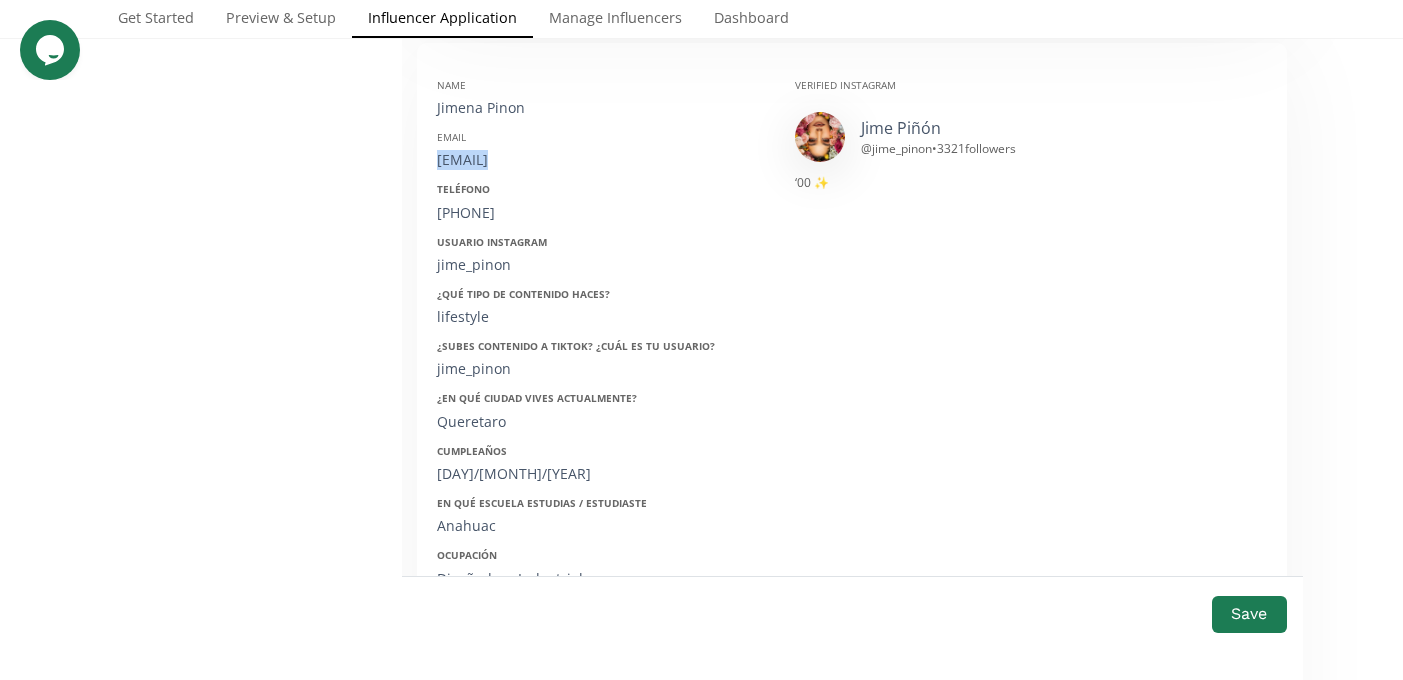 click on "jime_pinon@hotmail.com" at bounding box center [601, 160] 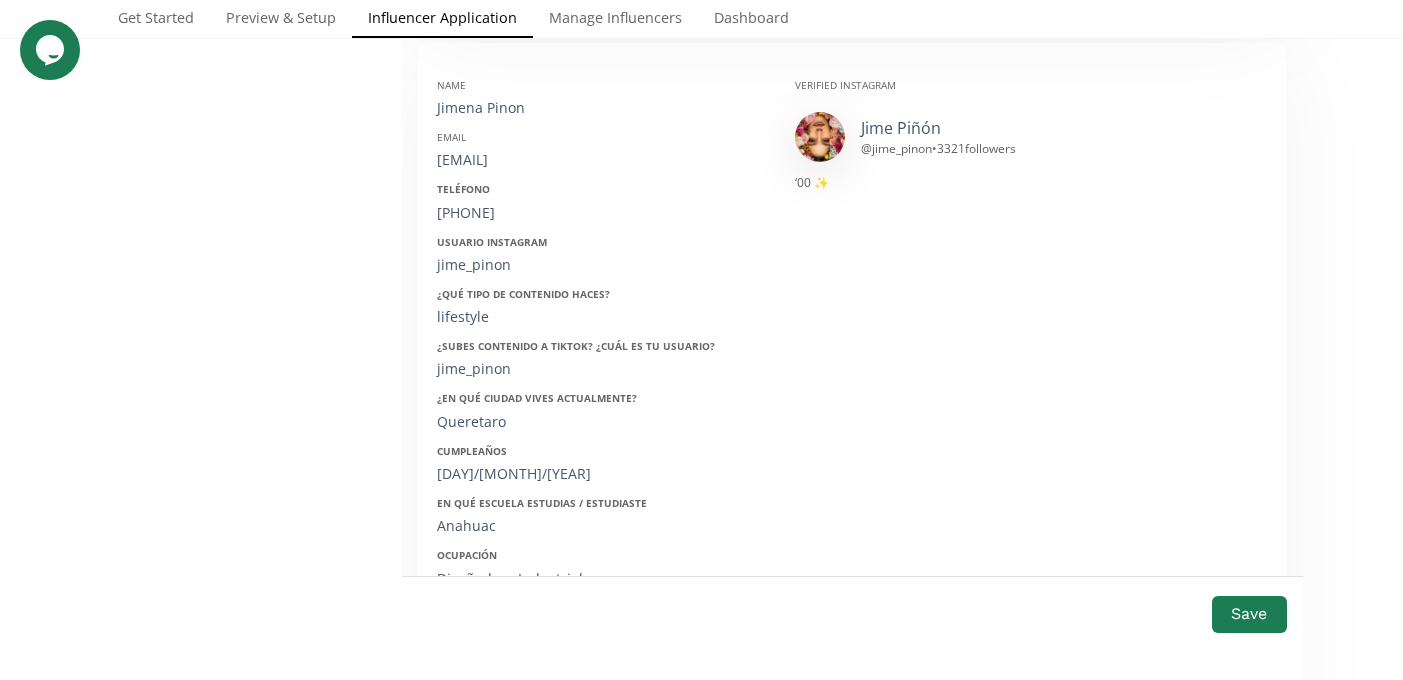 click on "4626286318" at bounding box center [601, 213] 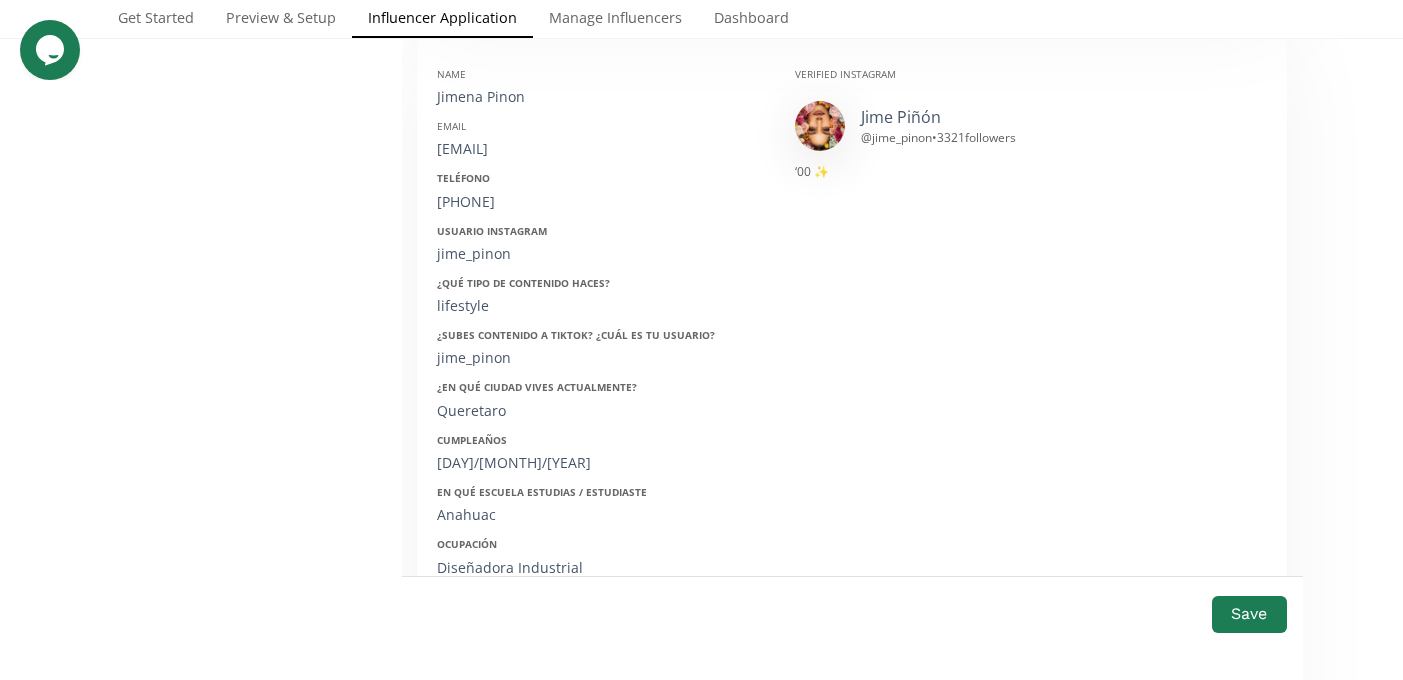 scroll, scrollTop: 2559, scrollLeft: 0, axis: vertical 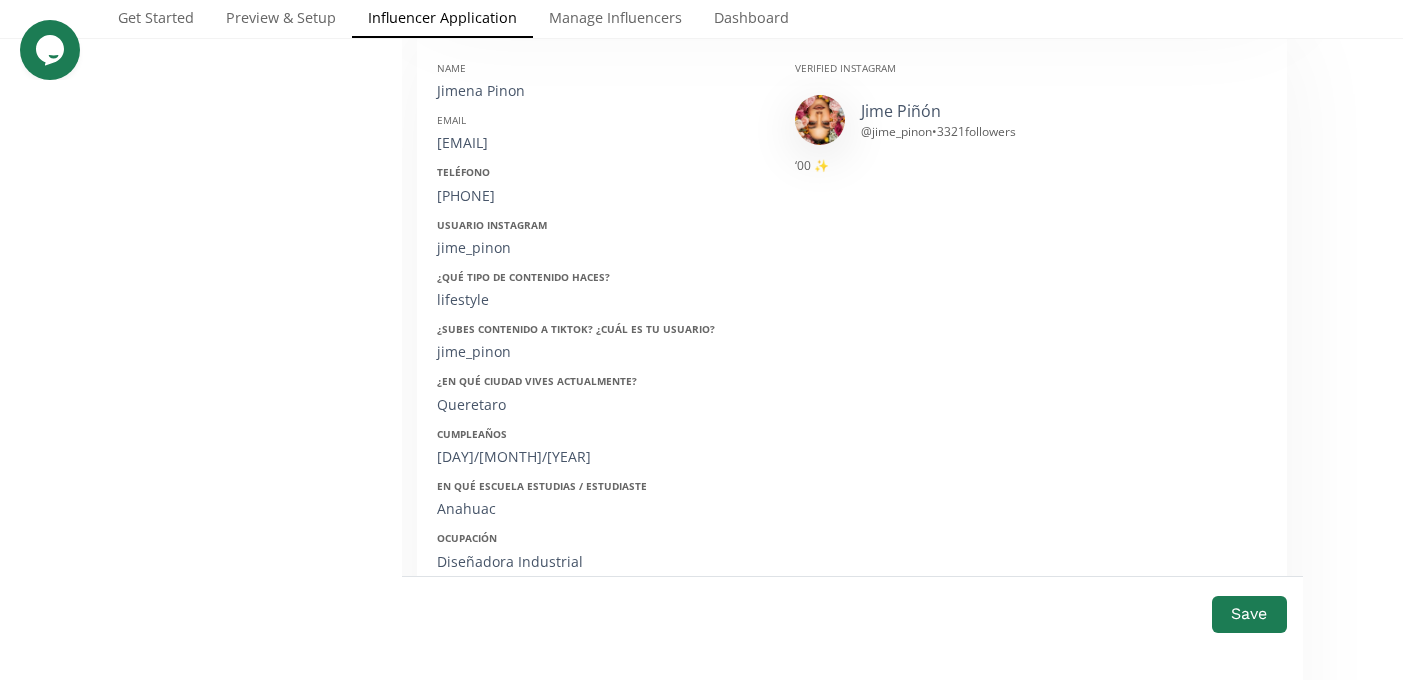 click on "jime_pinon" at bounding box center (601, 248) 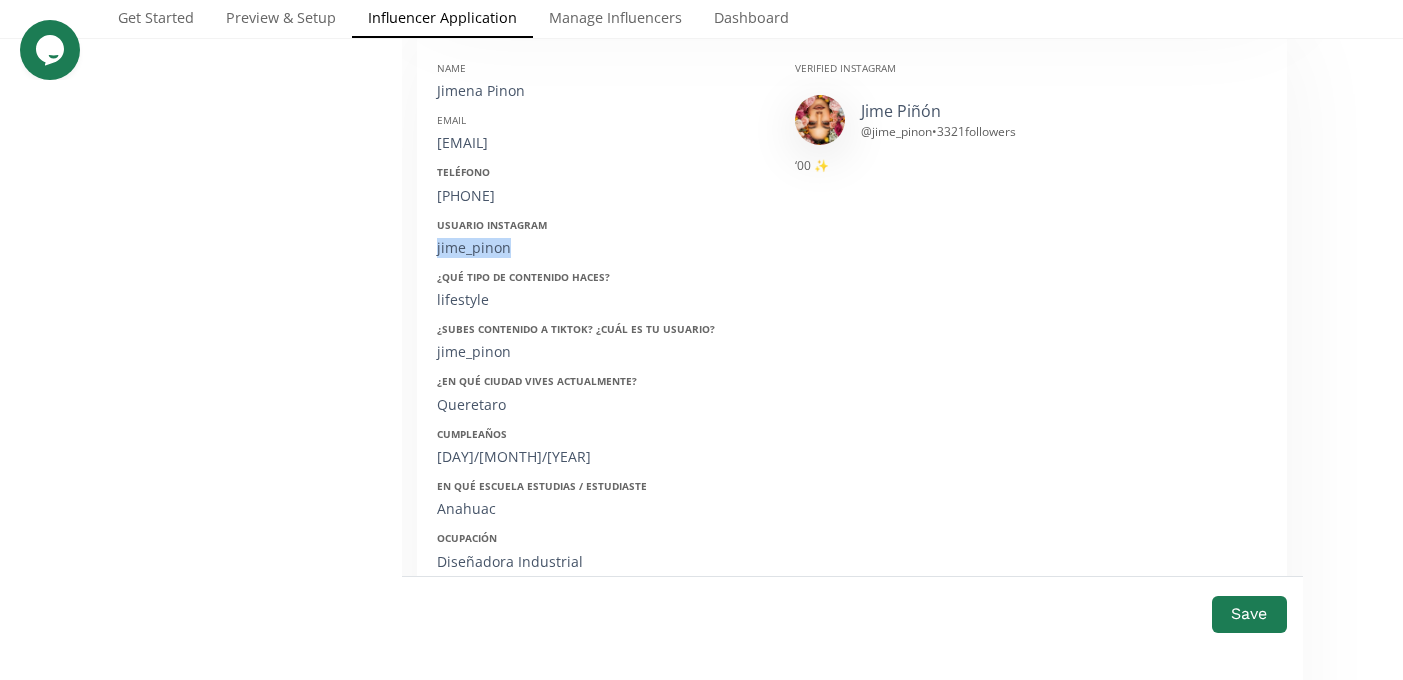click on "jime_pinon" at bounding box center (601, 248) 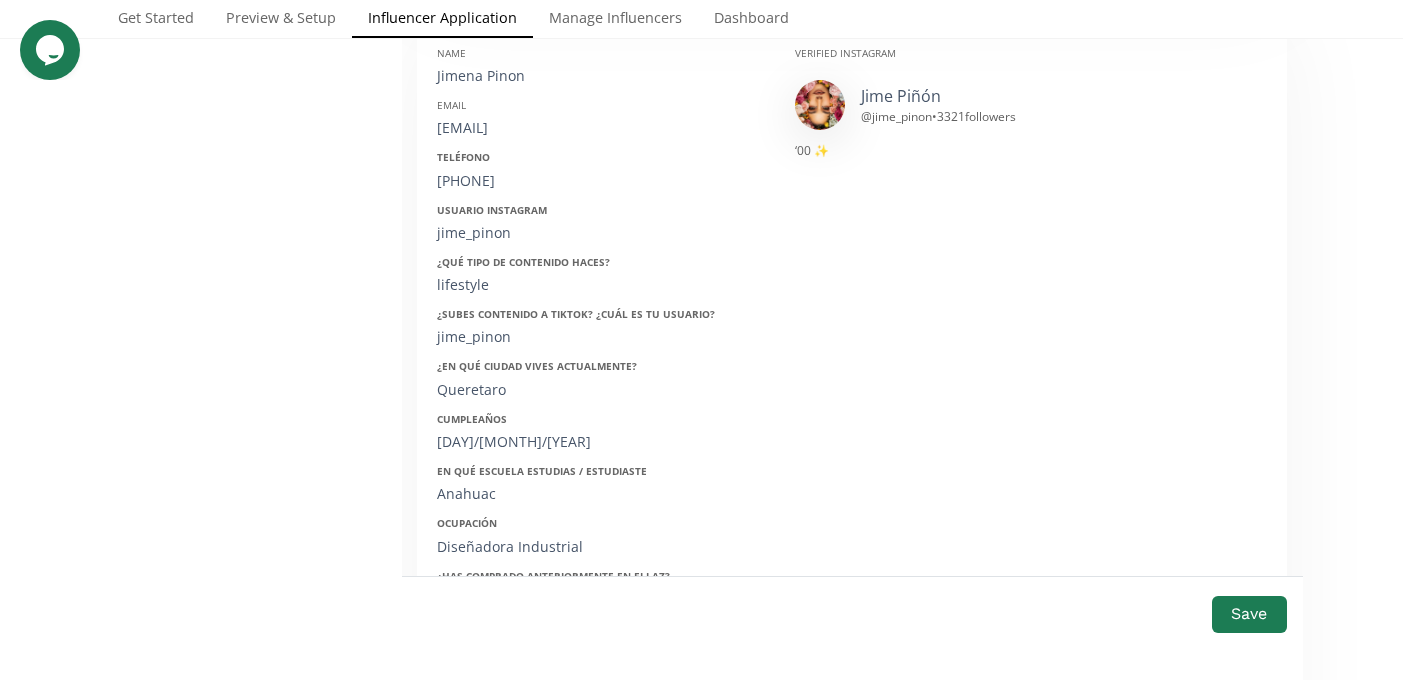 click on "Cumpleaños 22/05/2000" at bounding box center (601, 432) 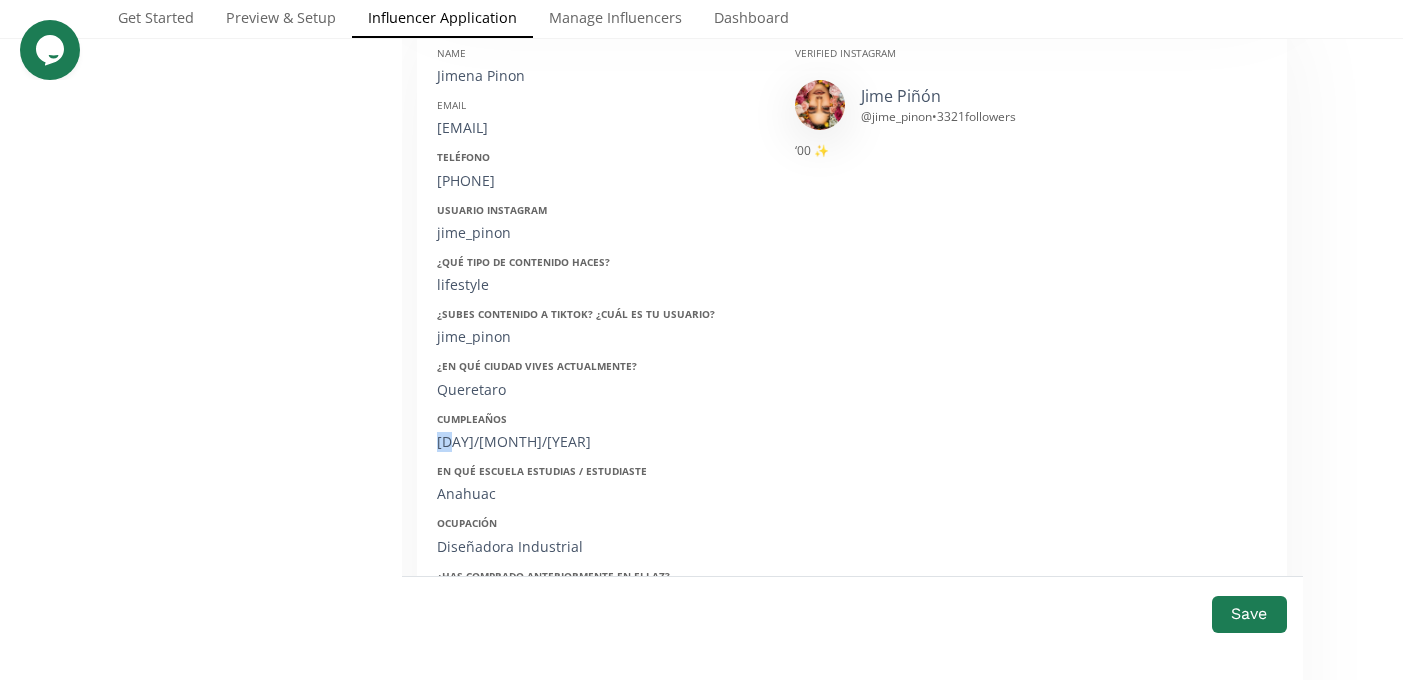 click on "Cumpleaños 22/05/2000" at bounding box center (601, 432) 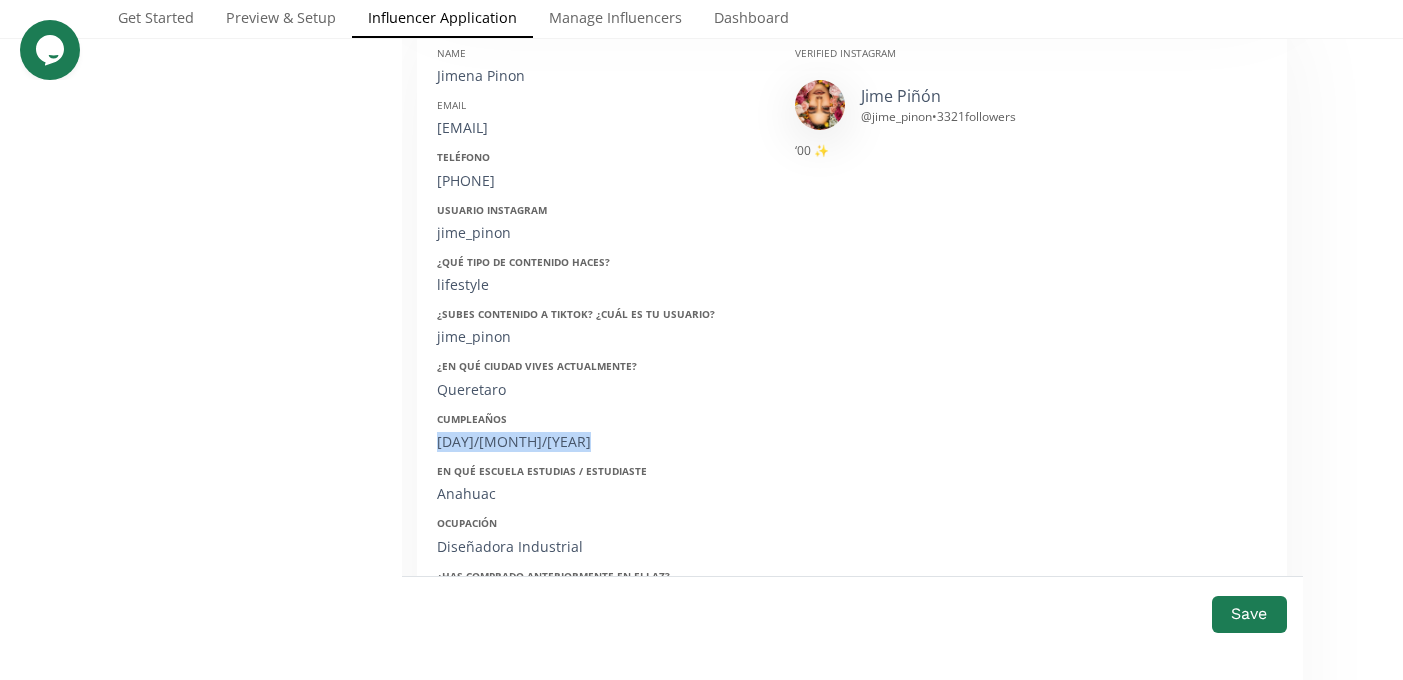 click on "Cumpleaños 22/05/2000" at bounding box center (601, 432) 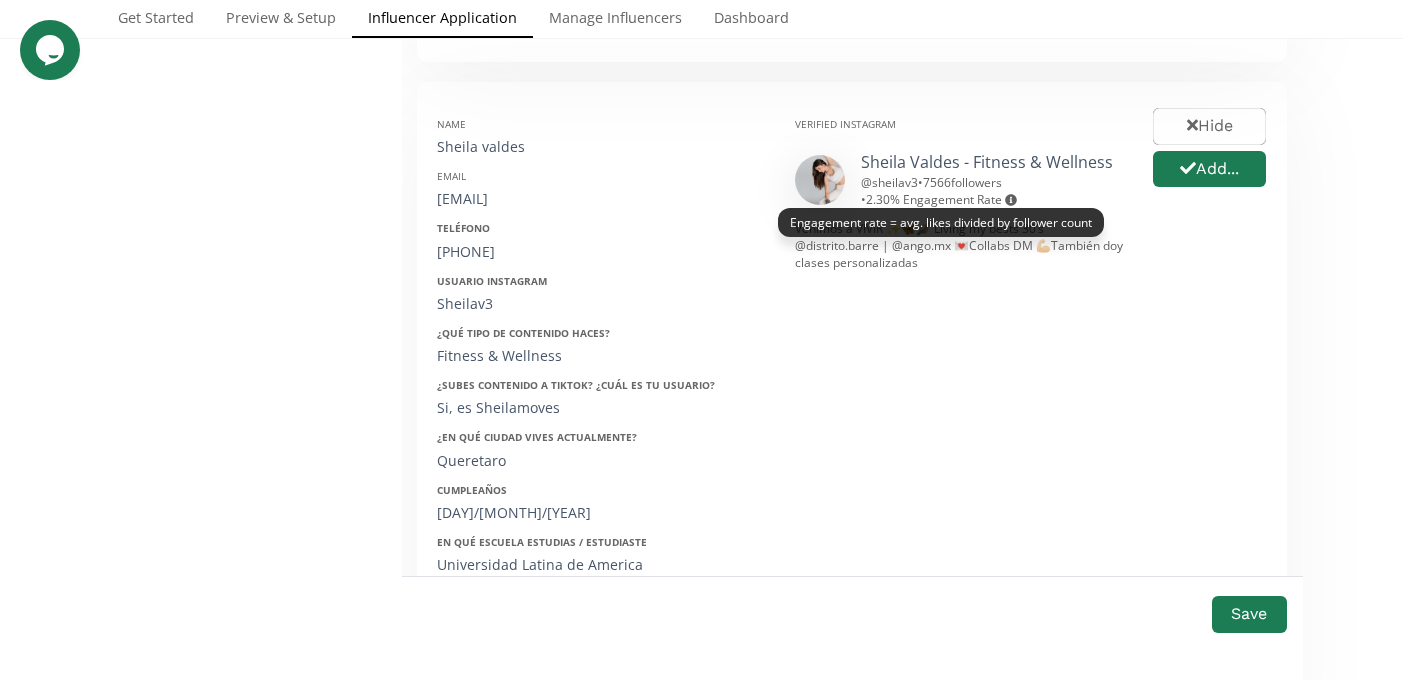 scroll, scrollTop: 3617, scrollLeft: 0, axis: vertical 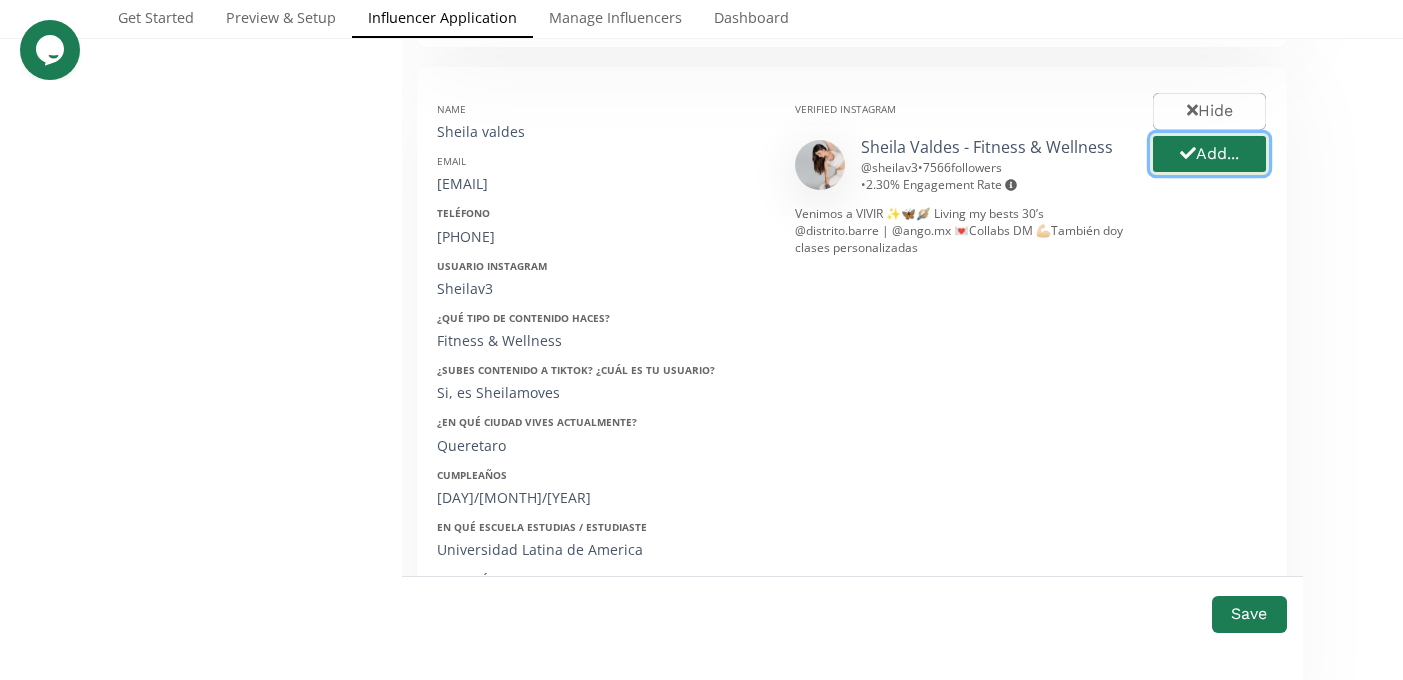 click 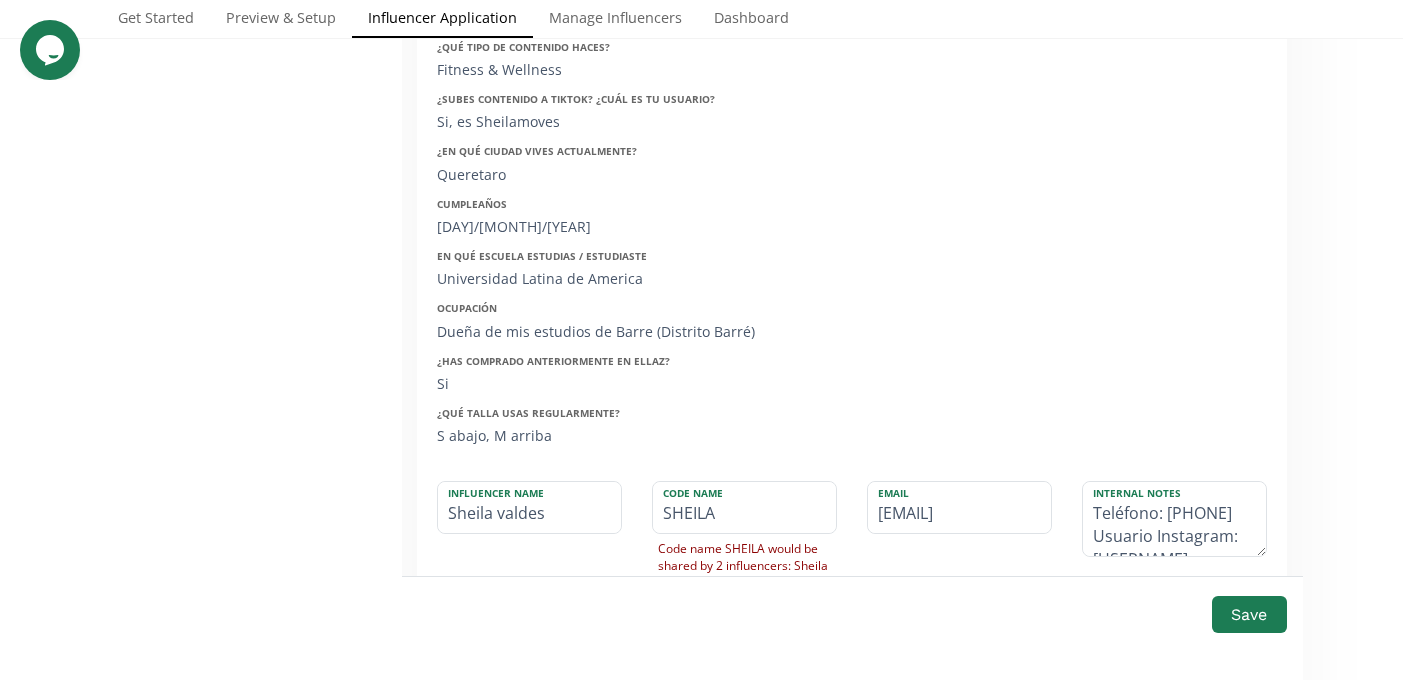 scroll, scrollTop: 3906, scrollLeft: 0, axis: vertical 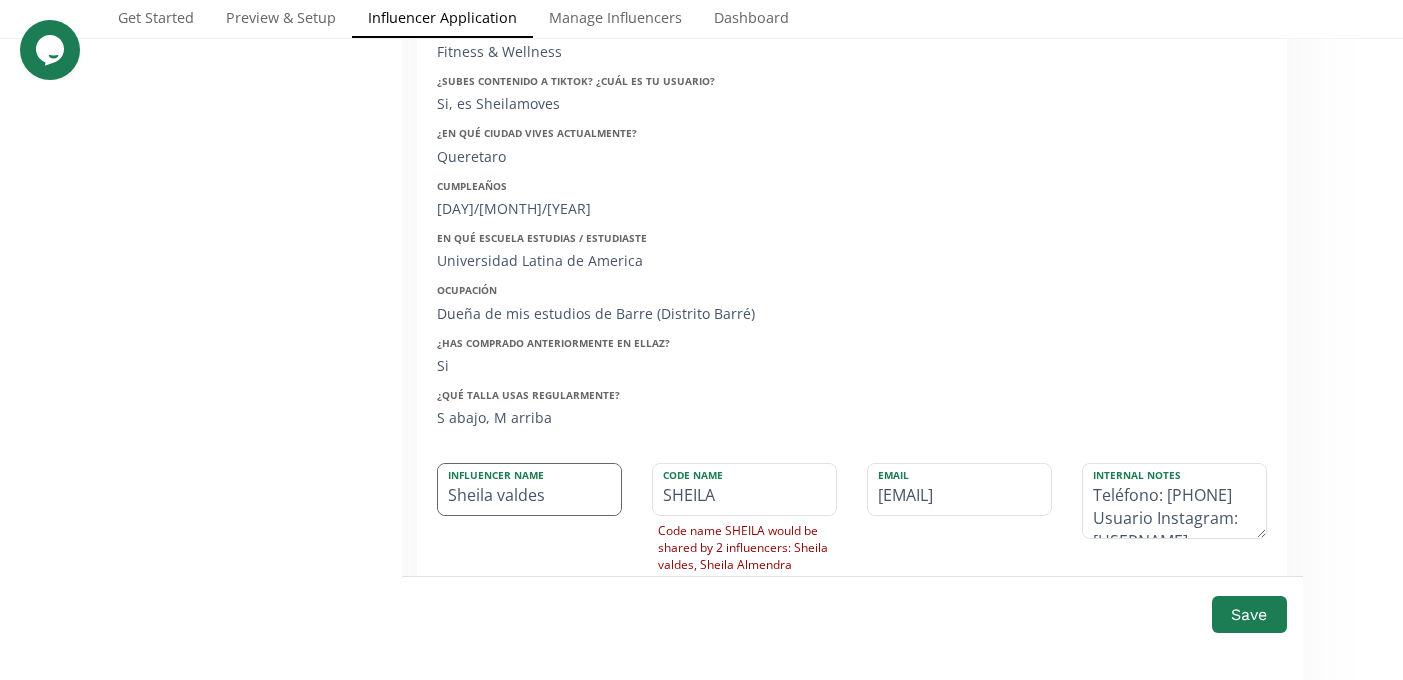 click on "Sheila valdes" at bounding box center (529, 489) 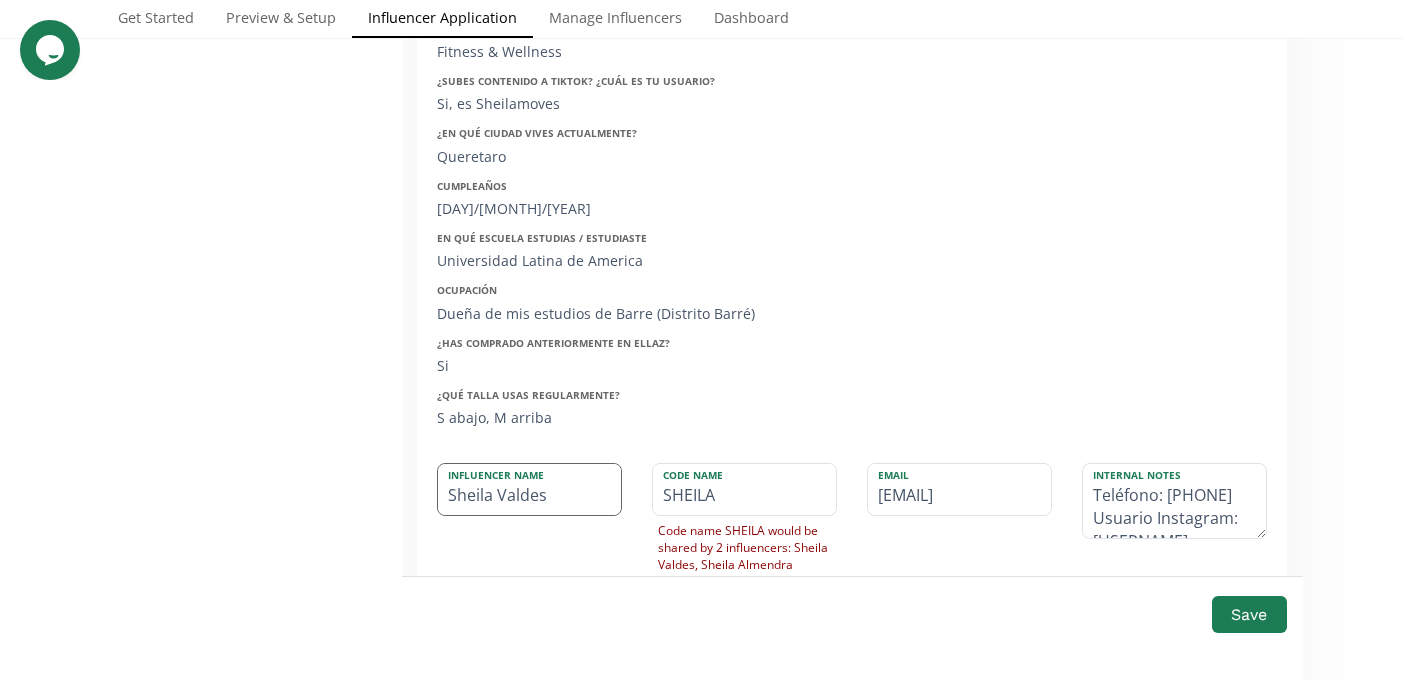 click on "Sheila Valdes" at bounding box center (529, 489) 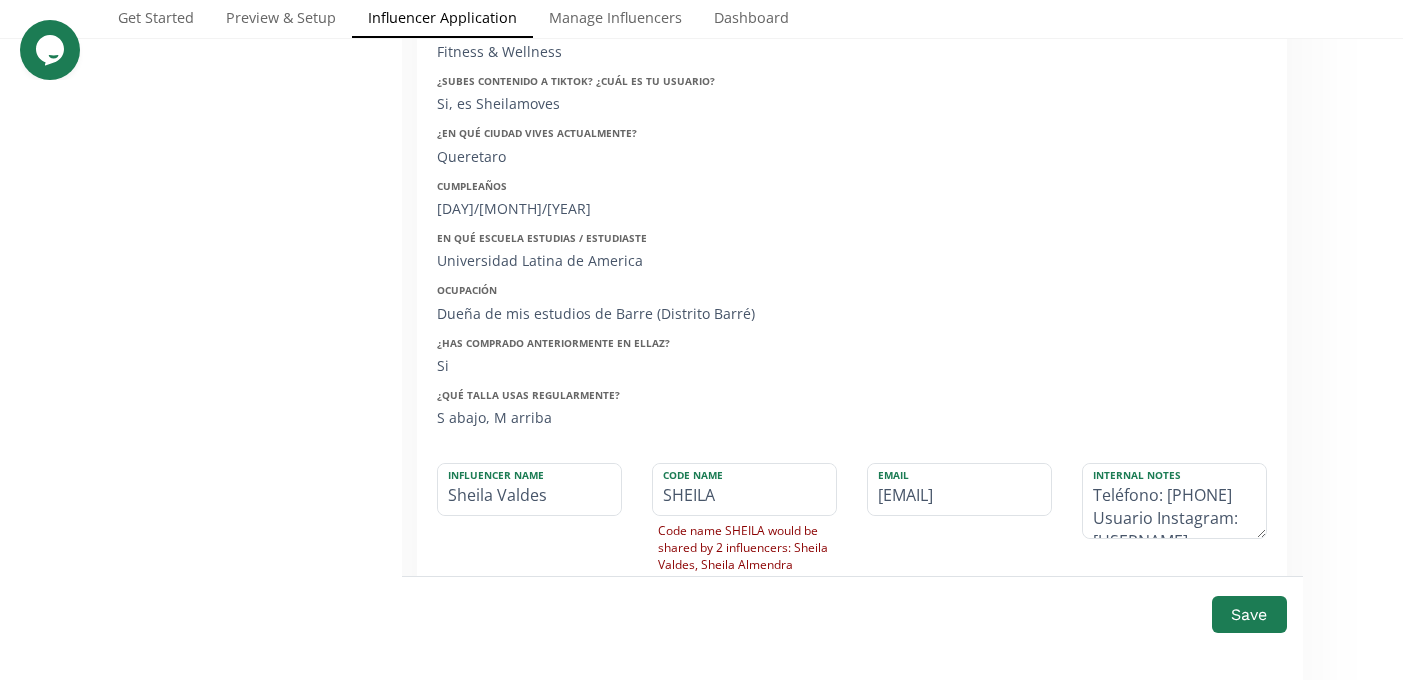 type on "Sheila Valdes" 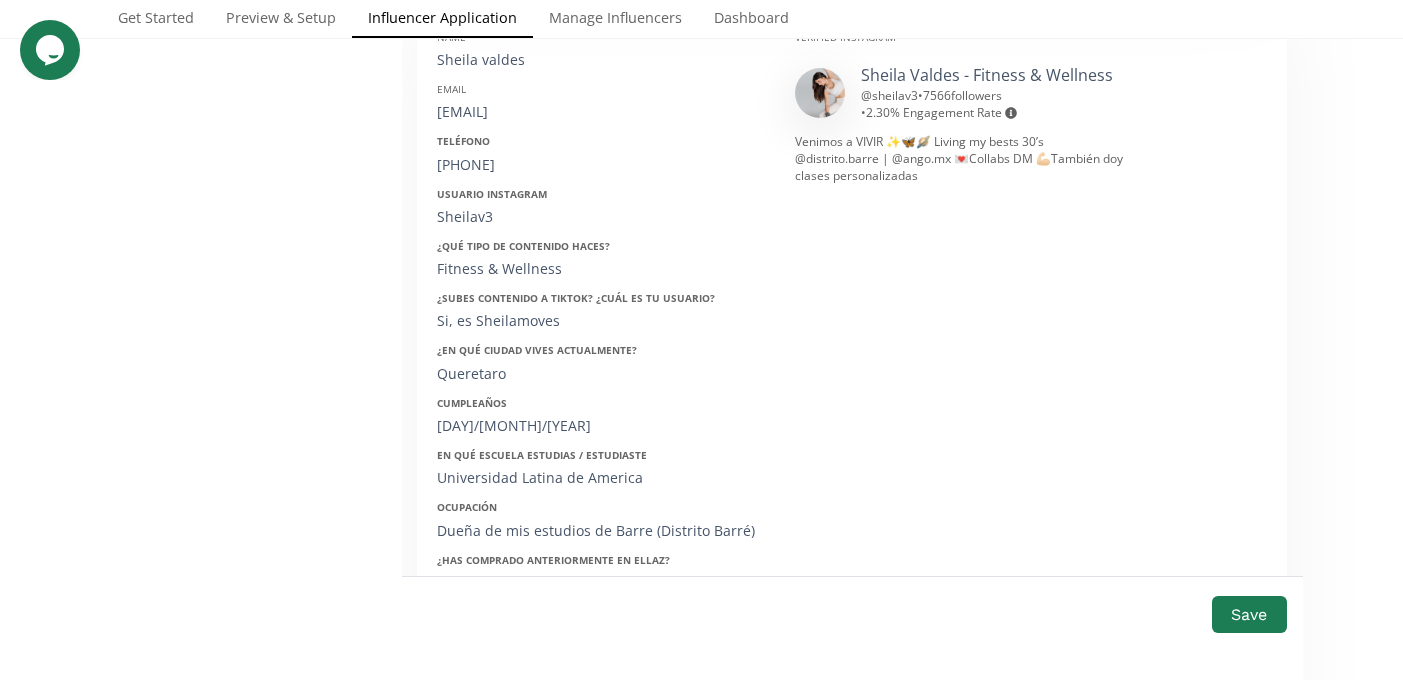 scroll, scrollTop: 3565, scrollLeft: 0, axis: vertical 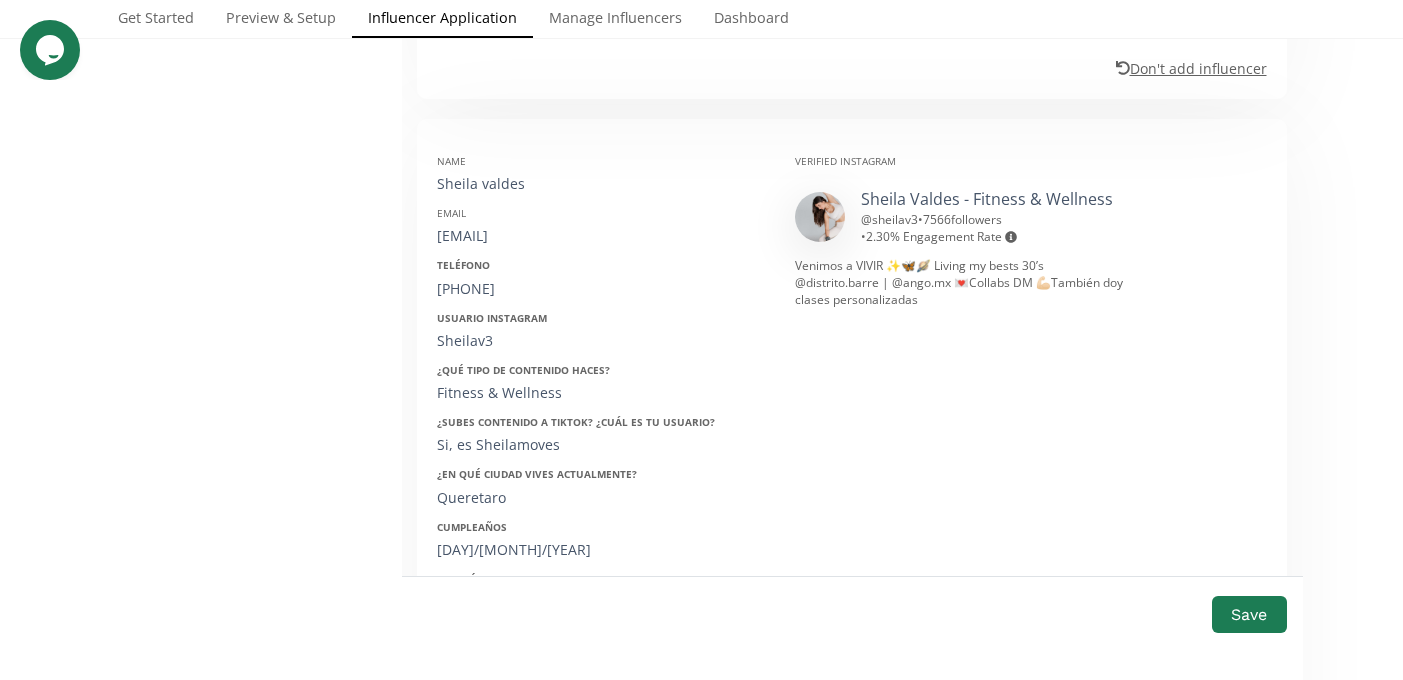 click on "sheilav3.co@gmail.com" at bounding box center (601, 236) 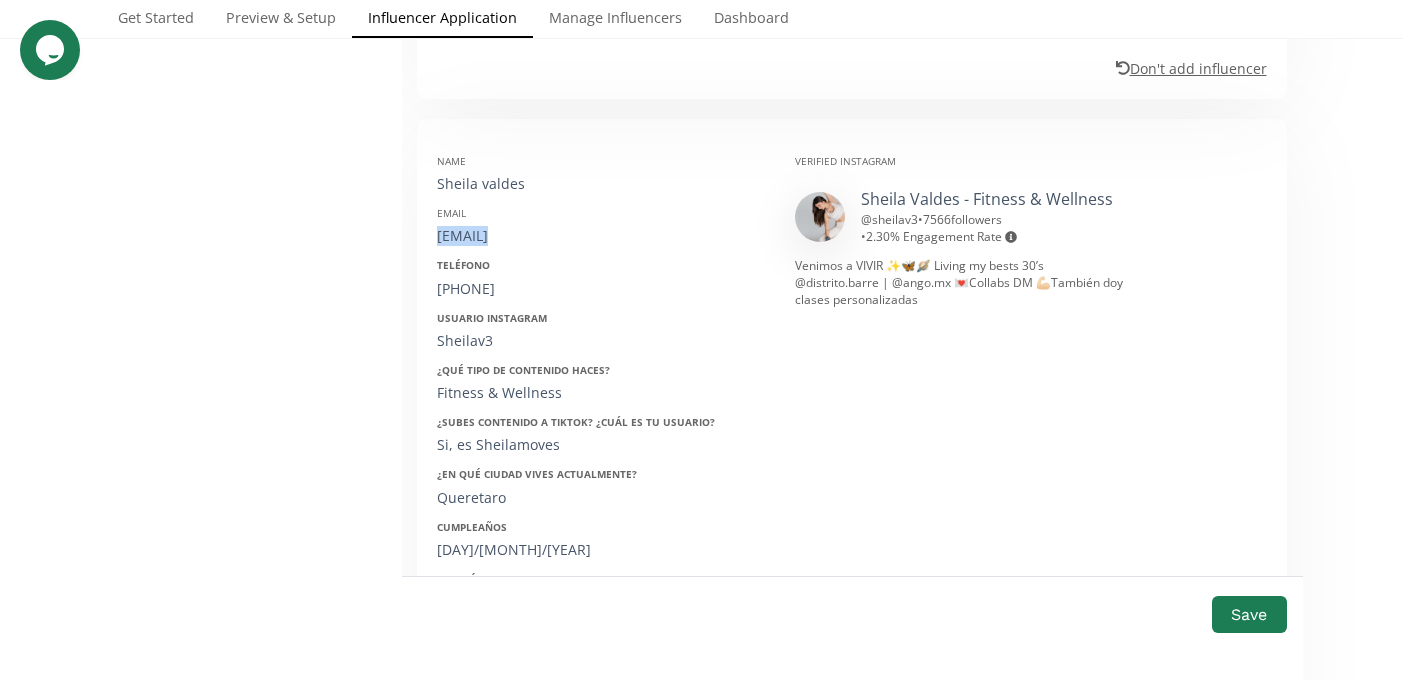 click on "sheilav3.co@gmail.com" at bounding box center [601, 236] 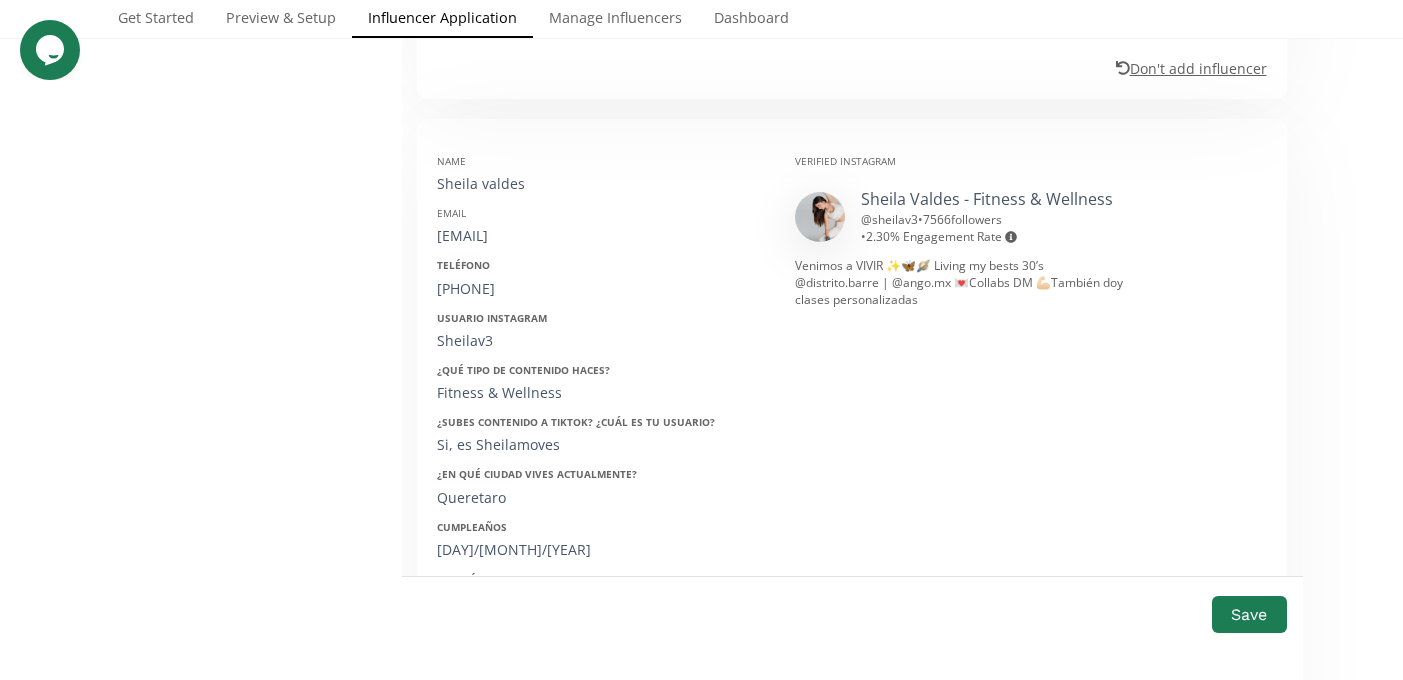 click on "4424323868" at bounding box center [601, 289] 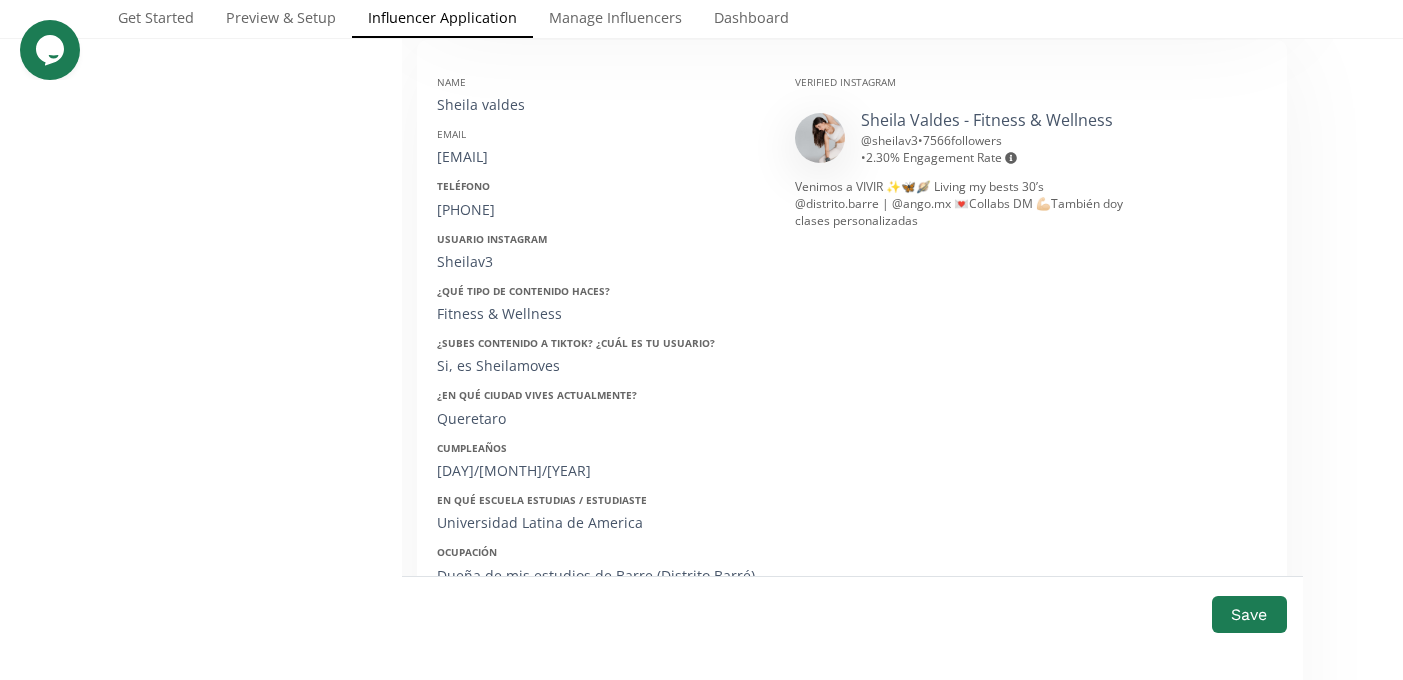 scroll, scrollTop: 3649, scrollLeft: 0, axis: vertical 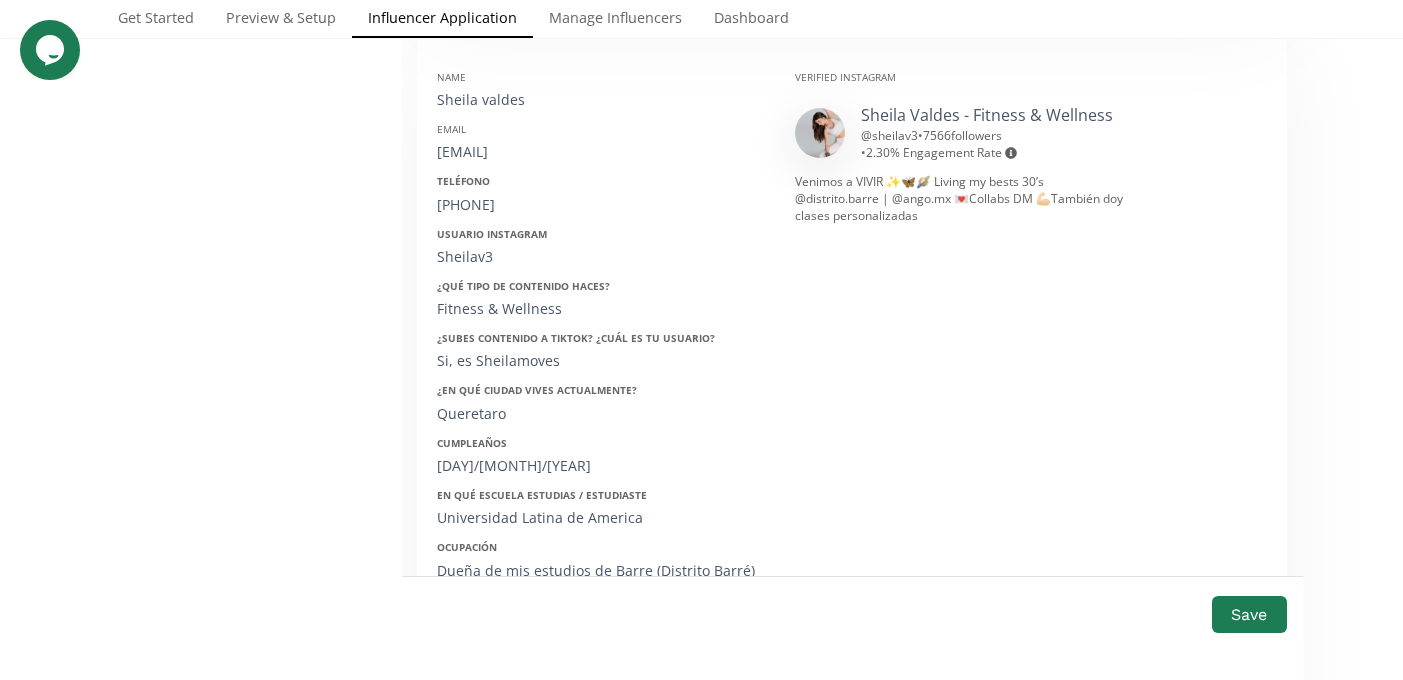 click on "Sheilav3" at bounding box center (601, 257) 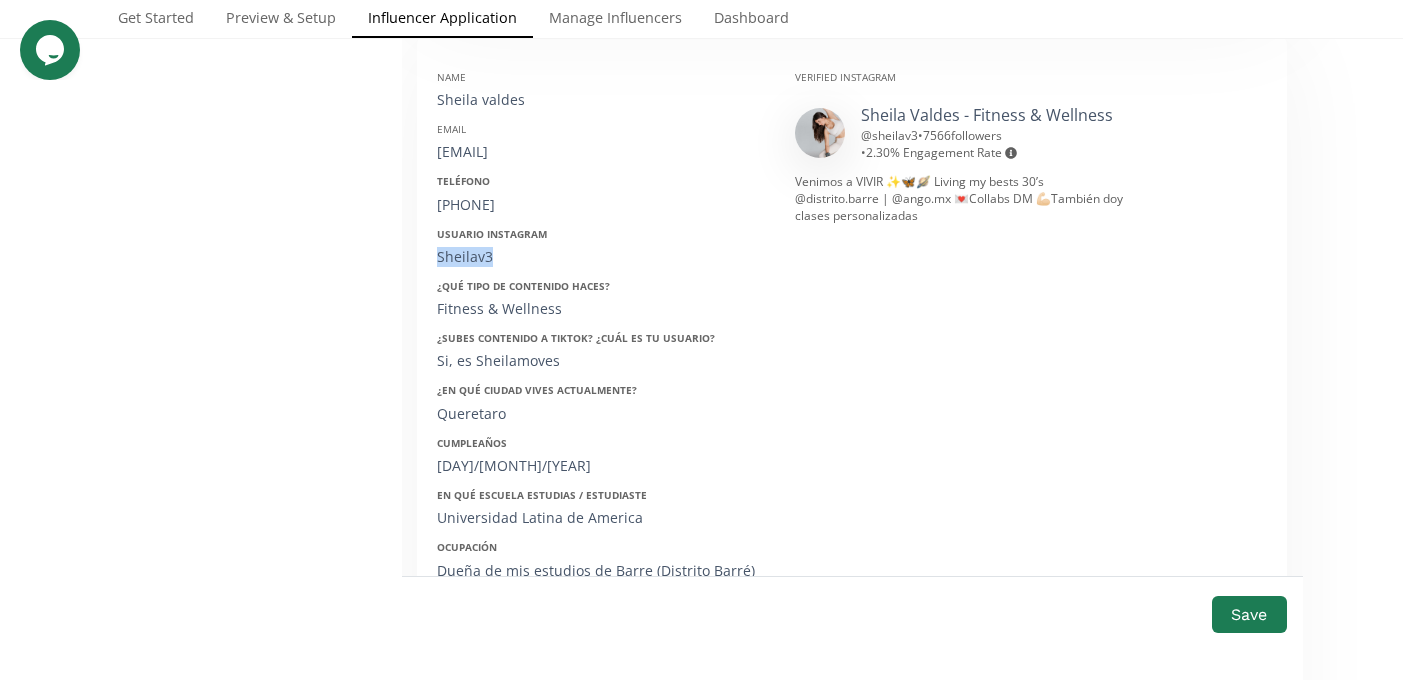 click on "Sheilav3" at bounding box center (601, 257) 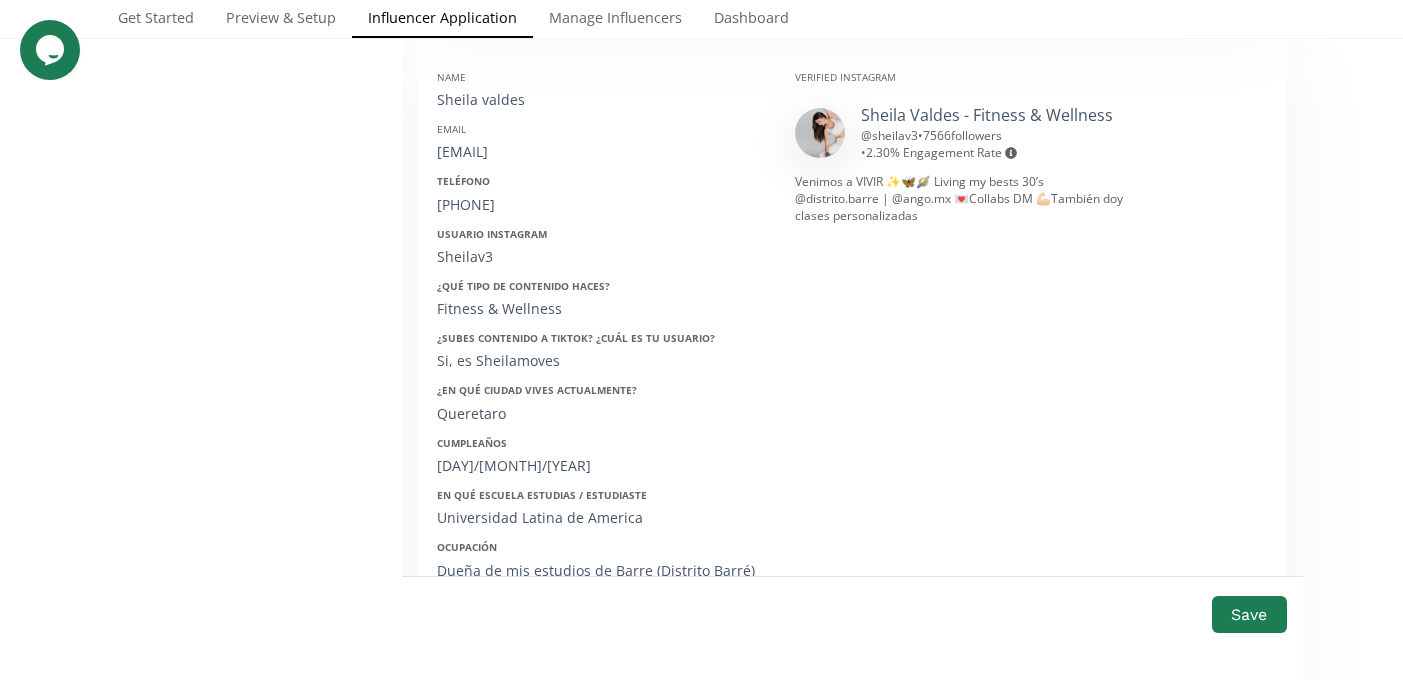 click on "25/10/1994" at bounding box center (601, 466) 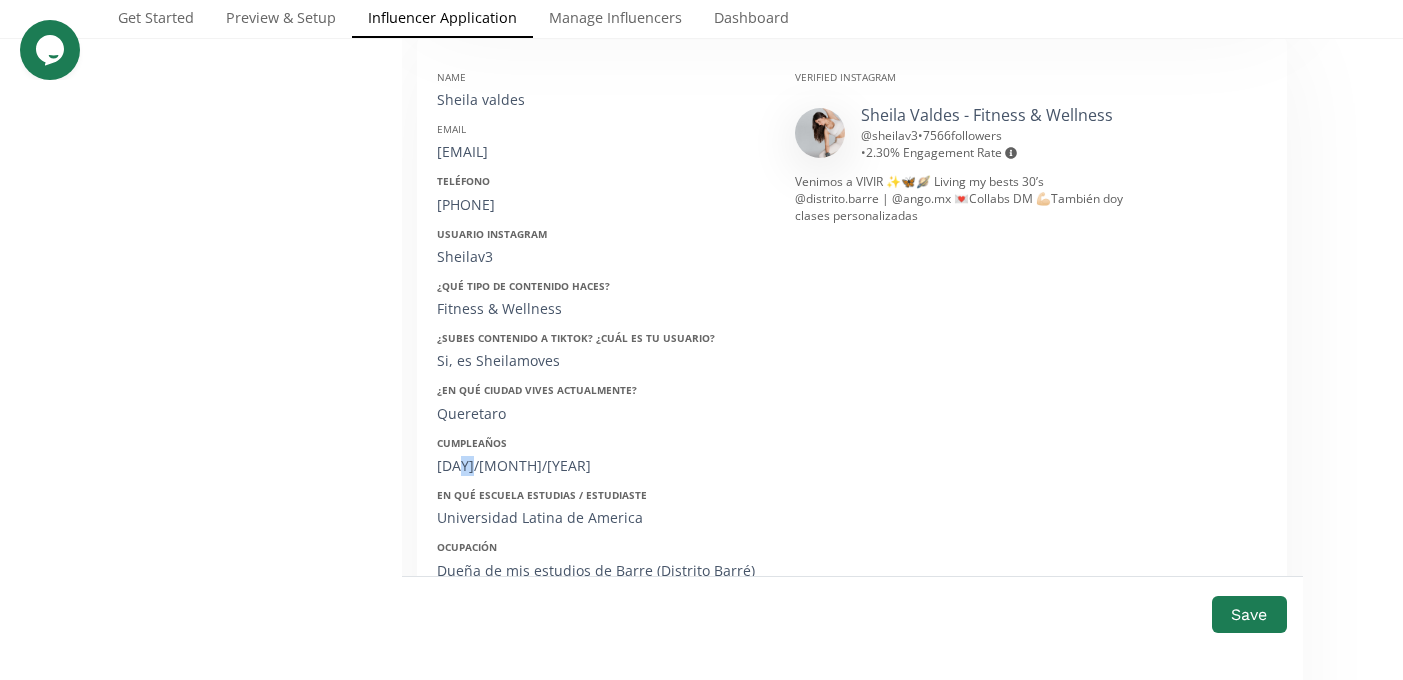 click on "25/10/1994" at bounding box center (601, 466) 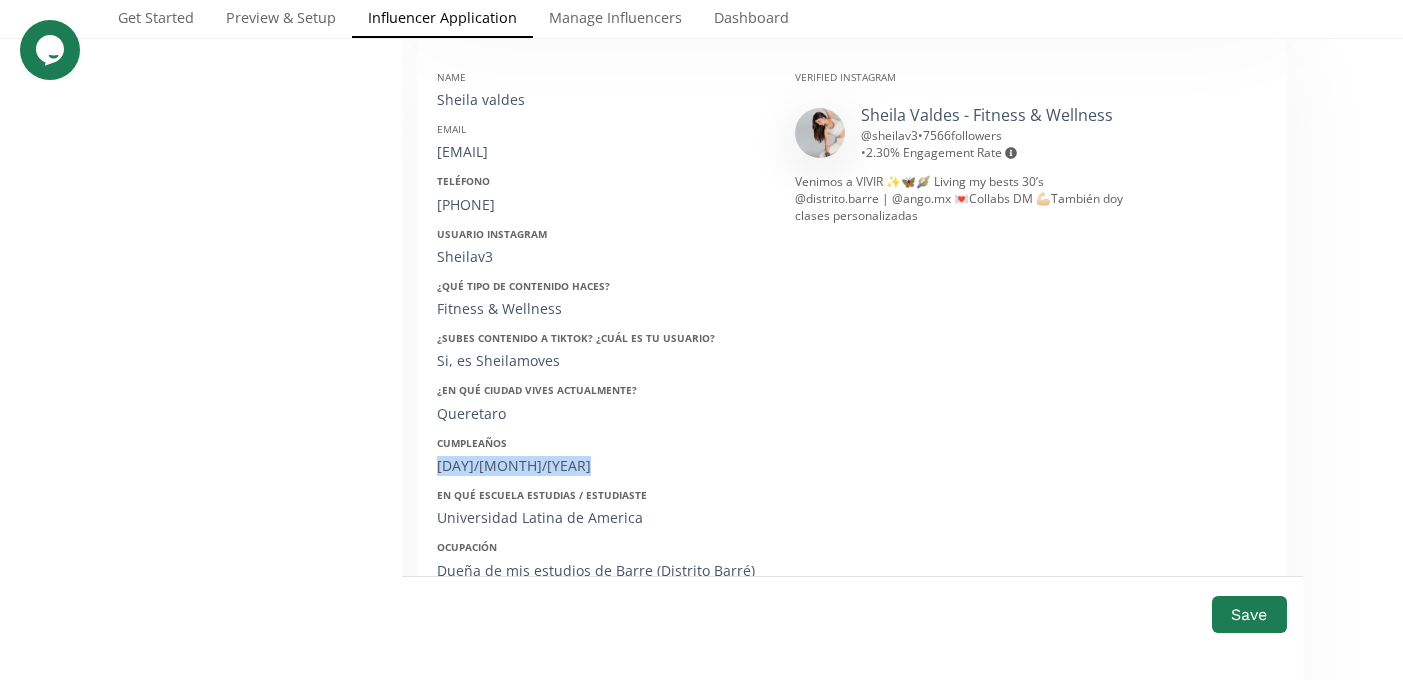 click on "25/10/1994" at bounding box center [601, 466] 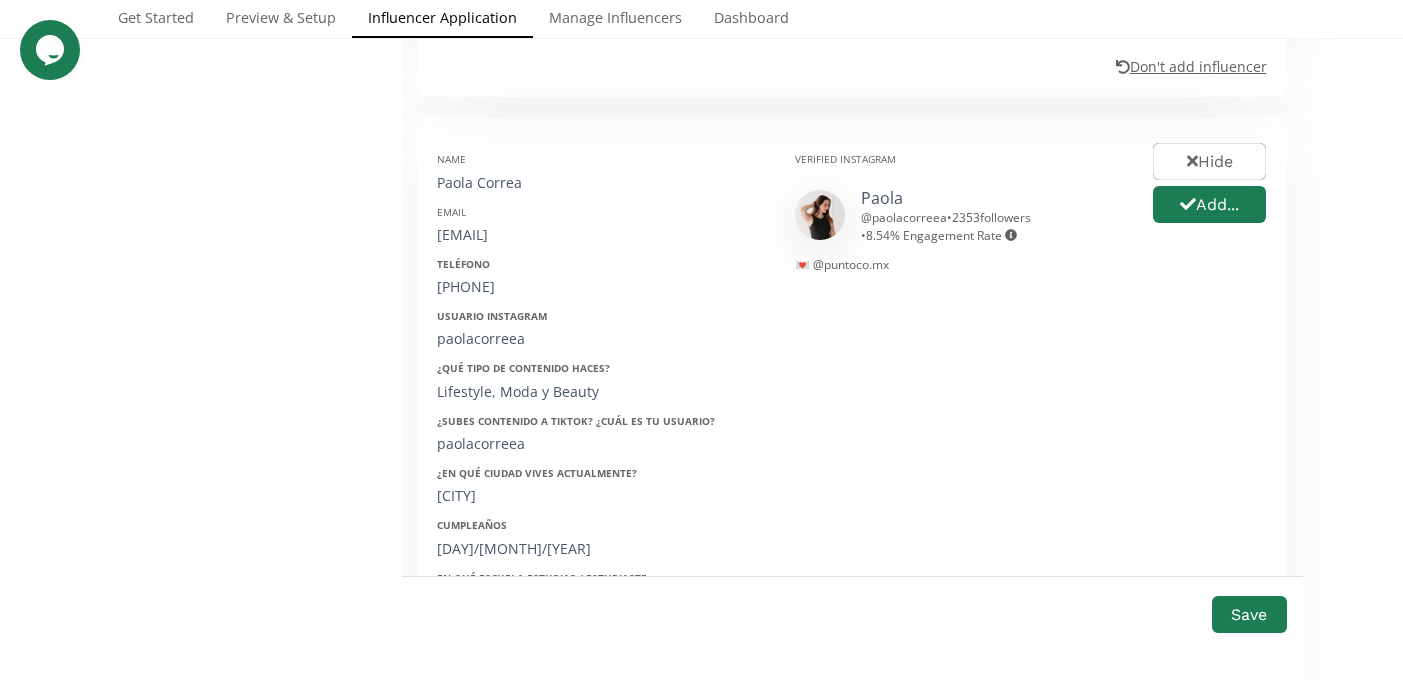 scroll, scrollTop: 4625, scrollLeft: 0, axis: vertical 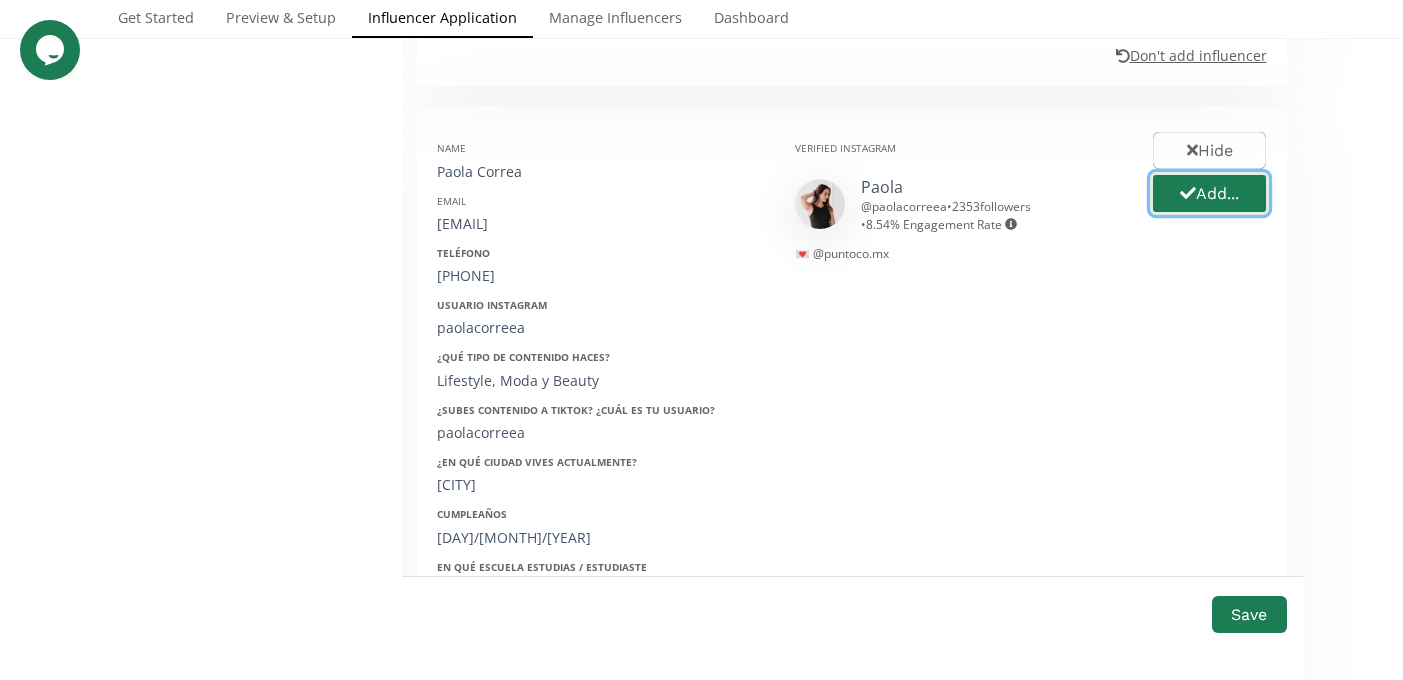 click on "Add..." at bounding box center (1209, 193) 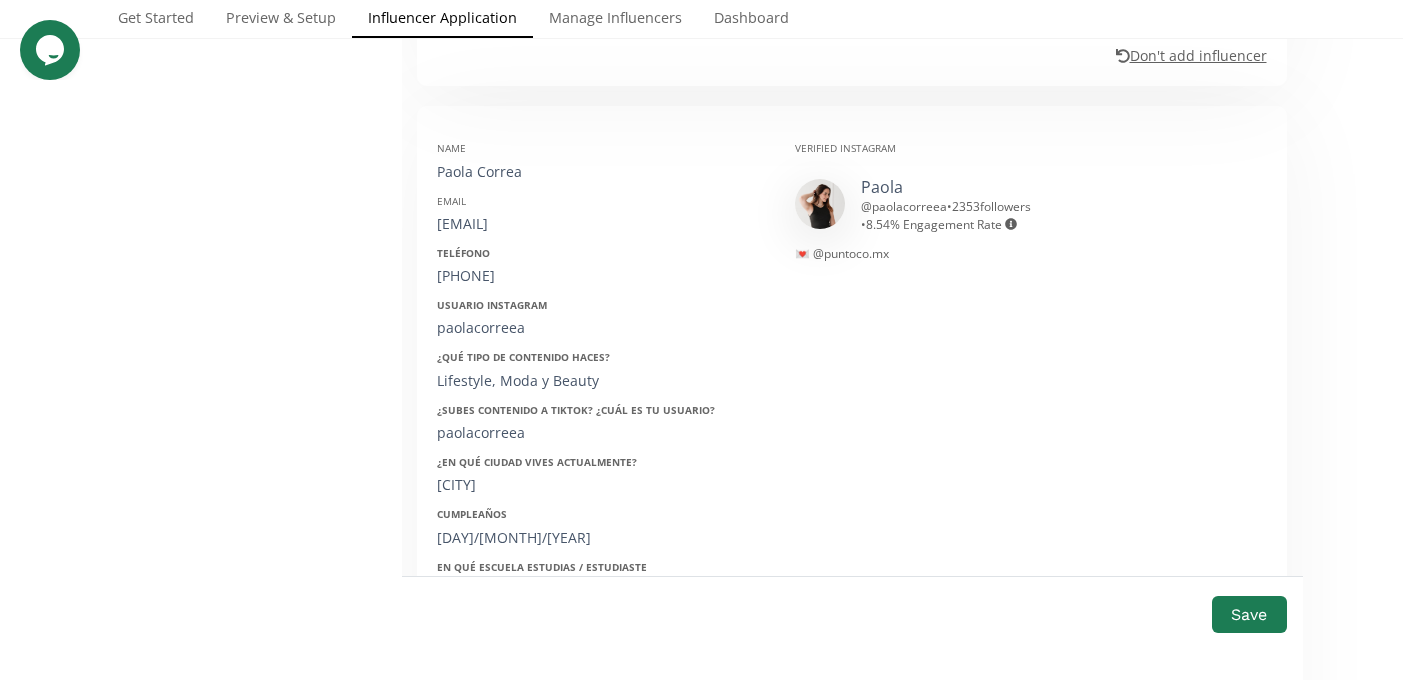 click on "Paola Correa" at bounding box center [601, 172] 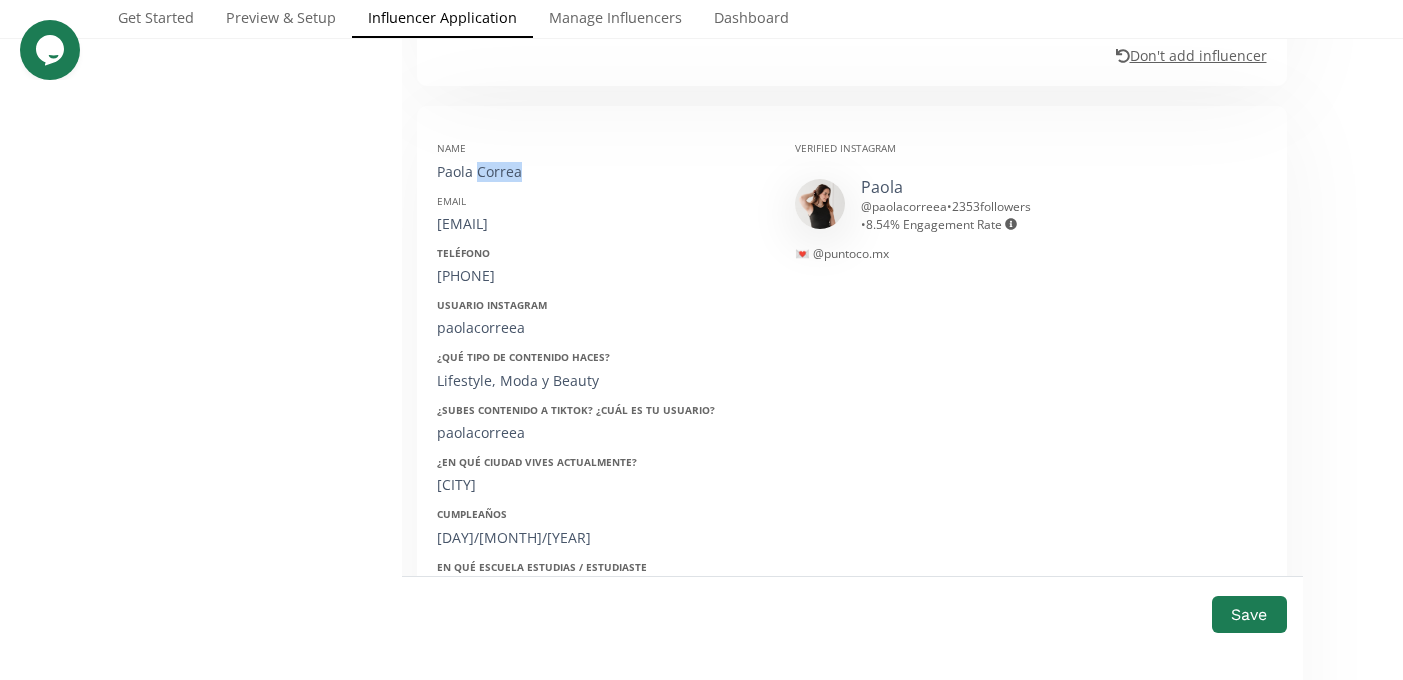click on "Paola Correa" at bounding box center (601, 172) 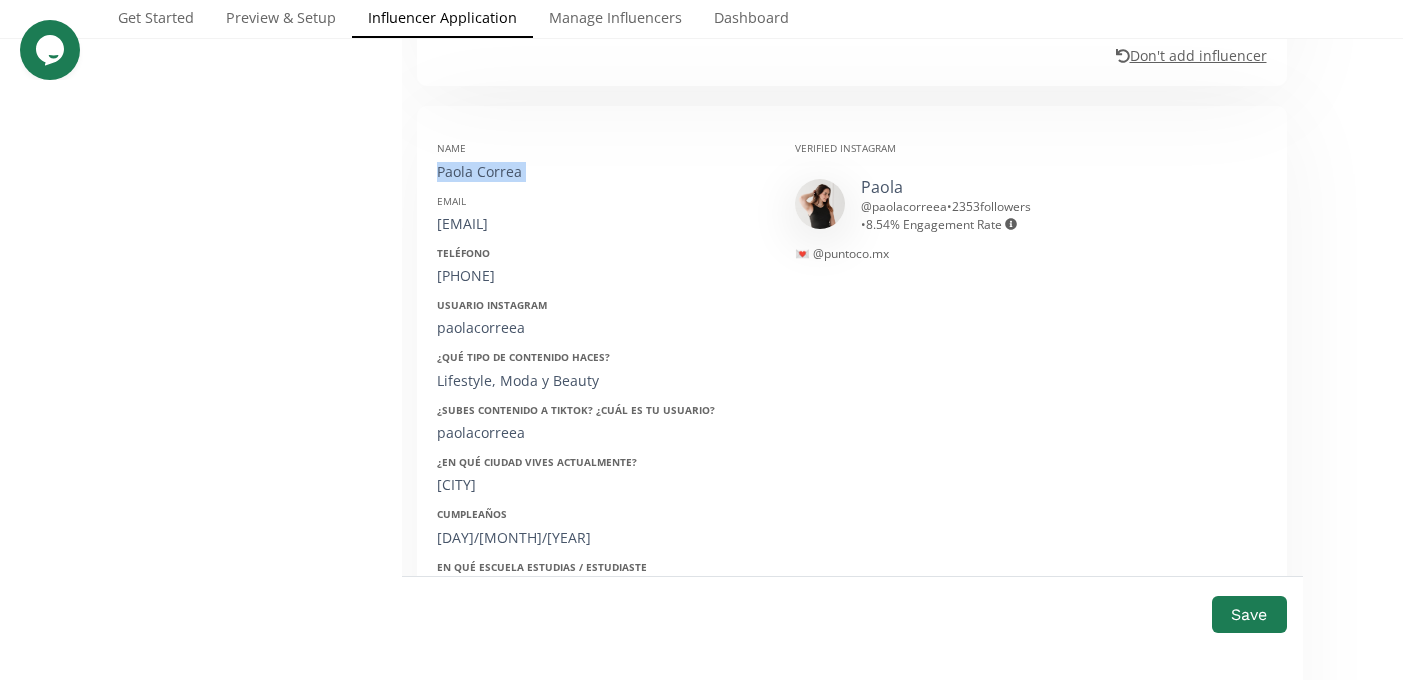 click on "Paola Correa" at bounding box center (601, 172) 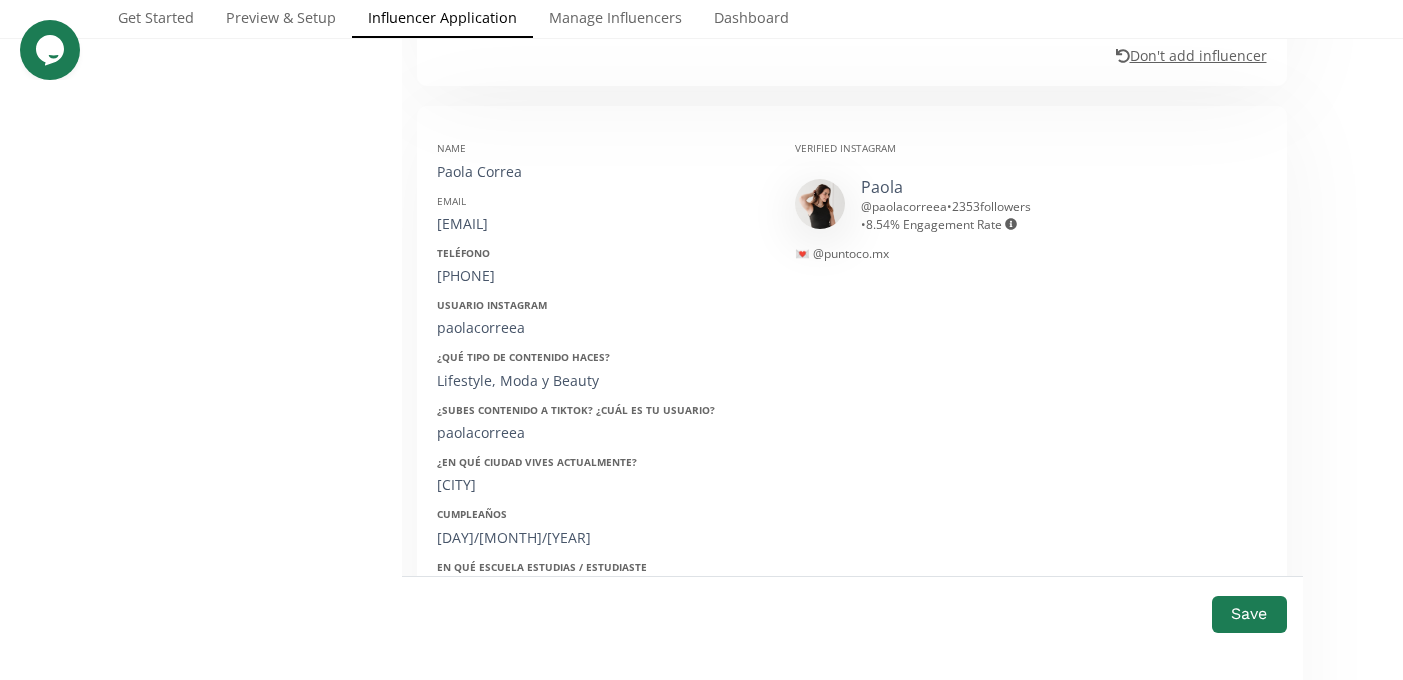 click on "infopaolacorrea@gmail.com" at bounding box center [601, 224] 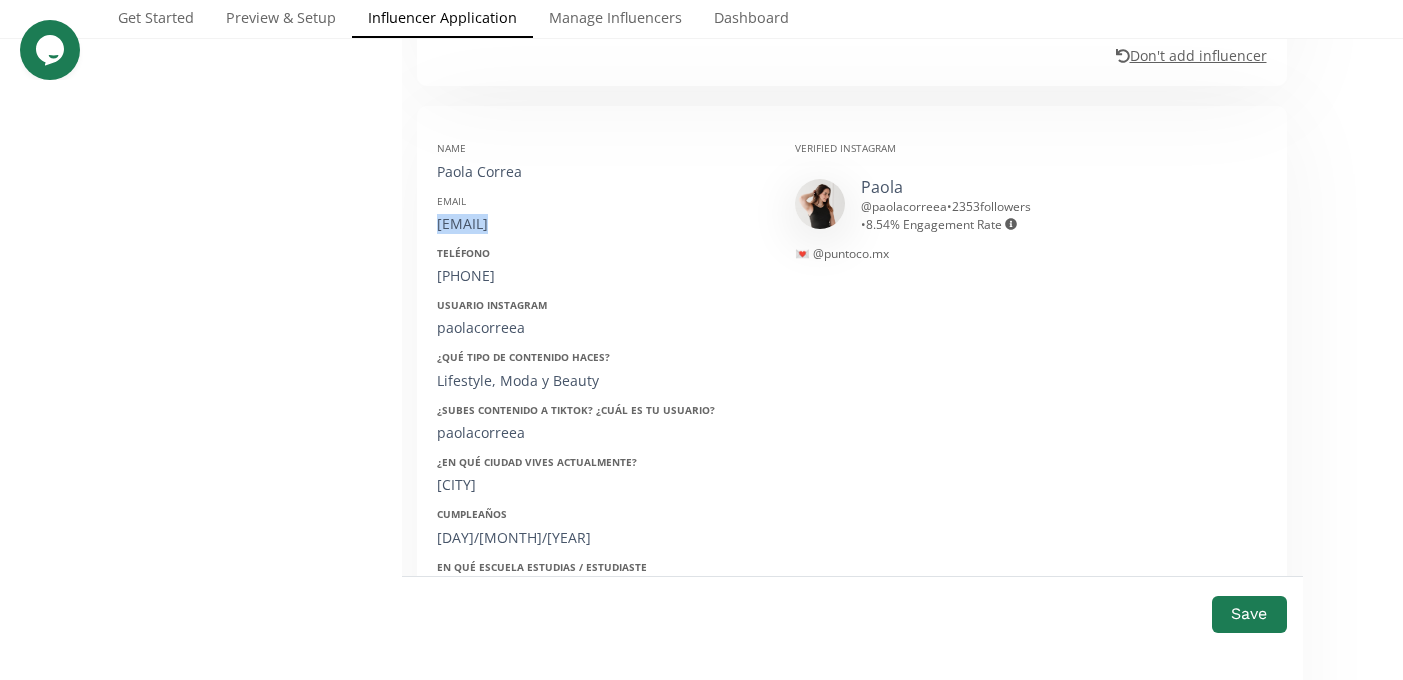 click on "infopaolacorrea@gmail.com" at bounding box center (601, 224) 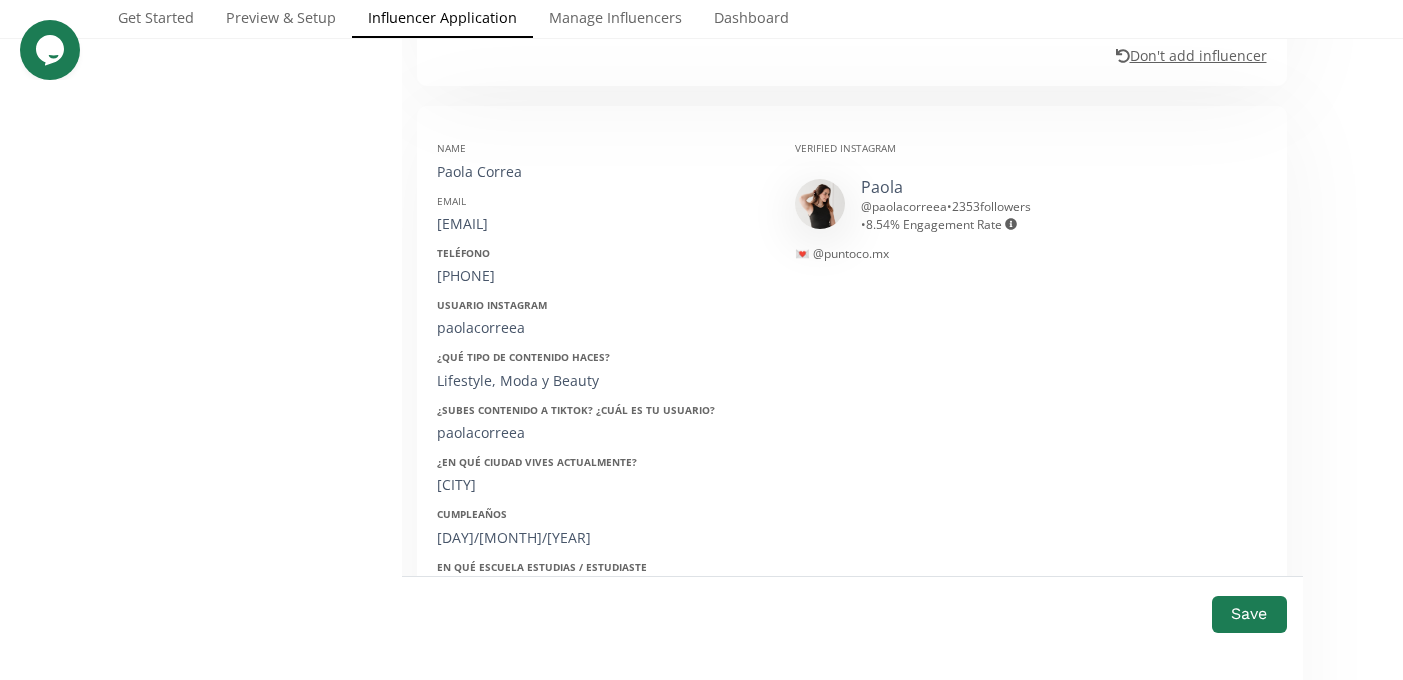 click on "4443792938" at bounding box center (601, 276) 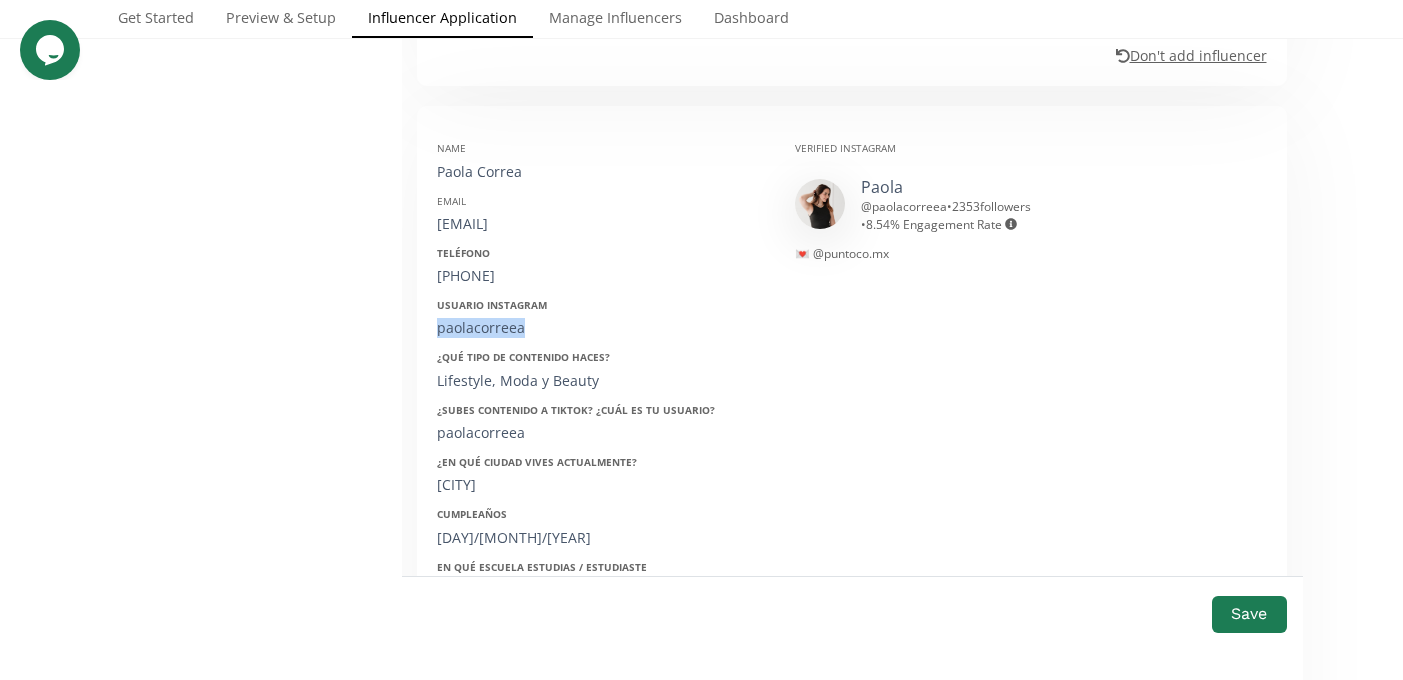 click on "paolacorreea" at bounding box center [601, 328] 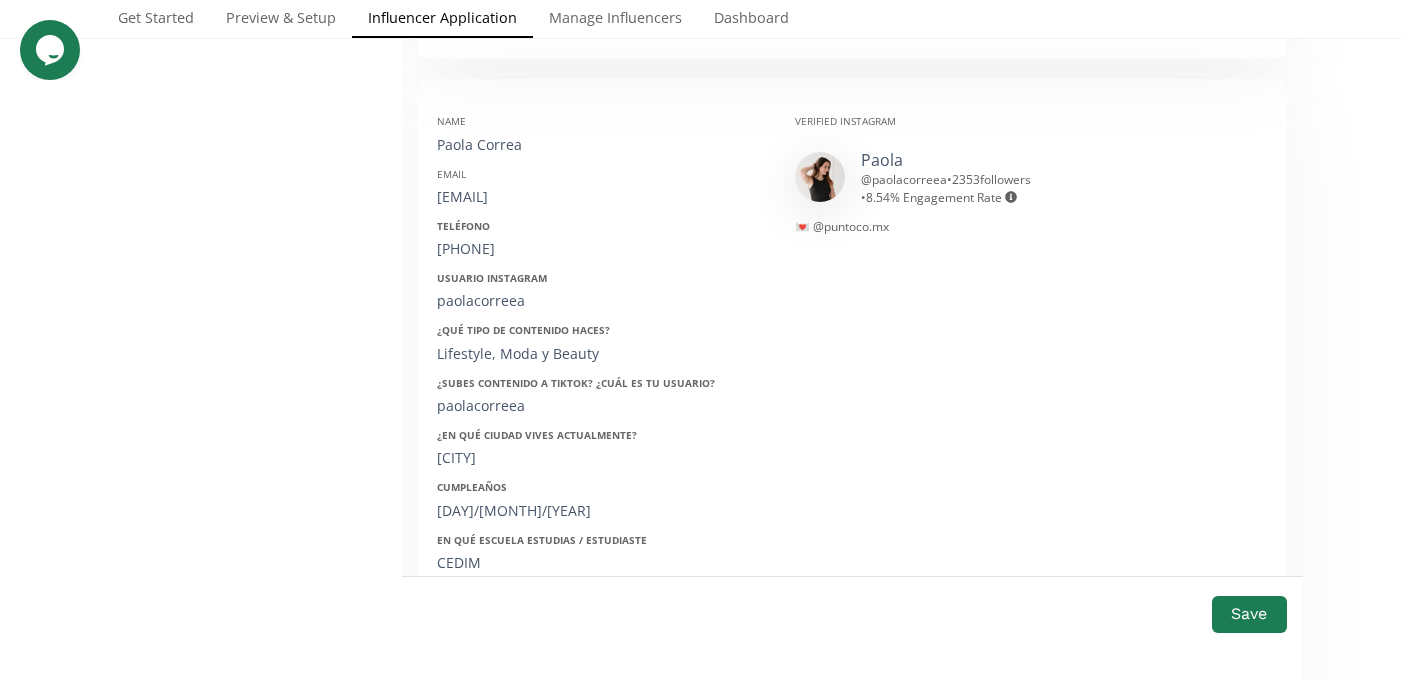 click on "20/12/2001" at bounding box center (601, 511) 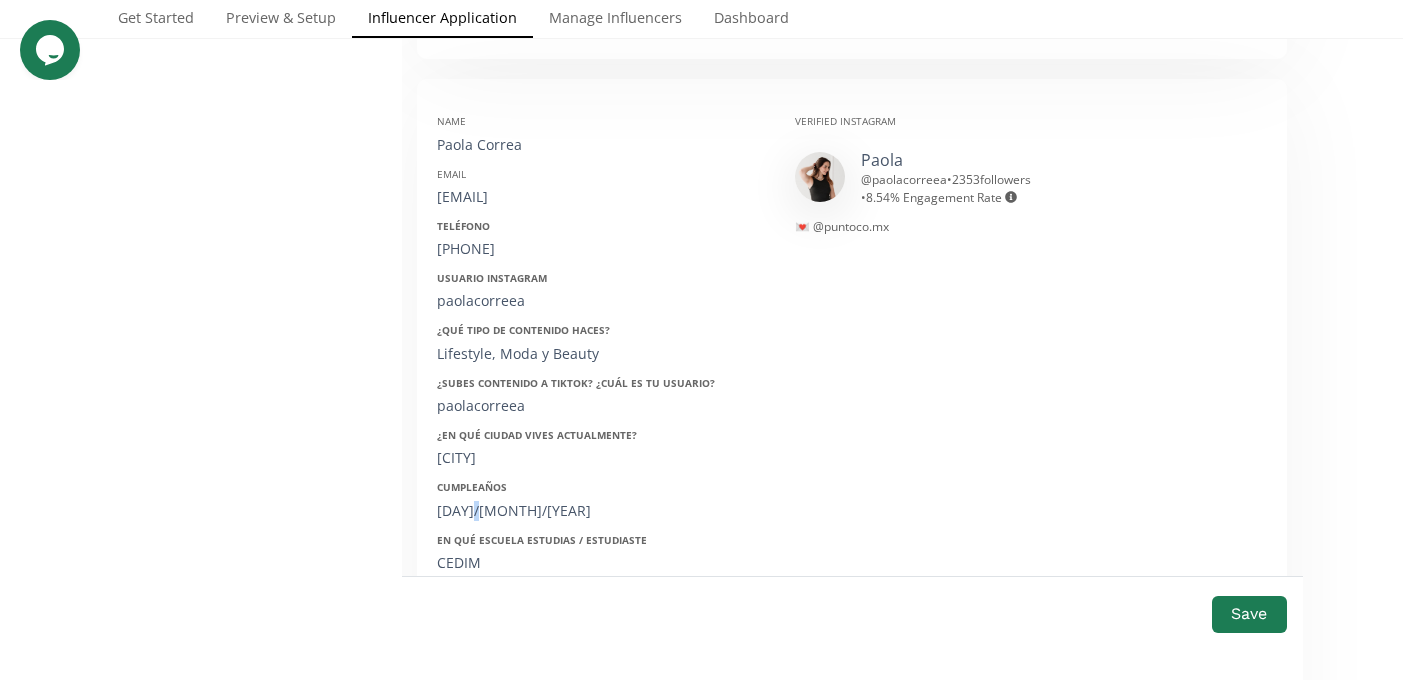 click on "20/12/2001" at bounding box center (601, 511) 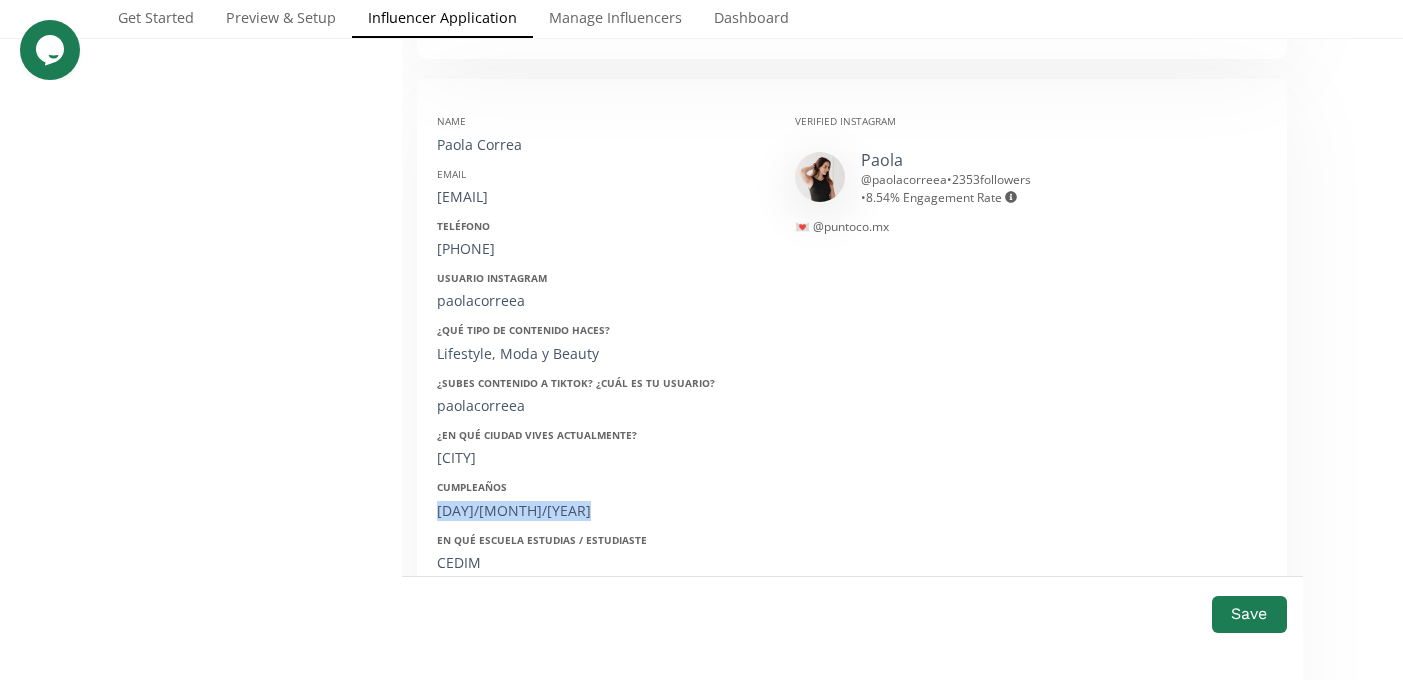 click on "20/12/2001" at bounding box center [601, 511] 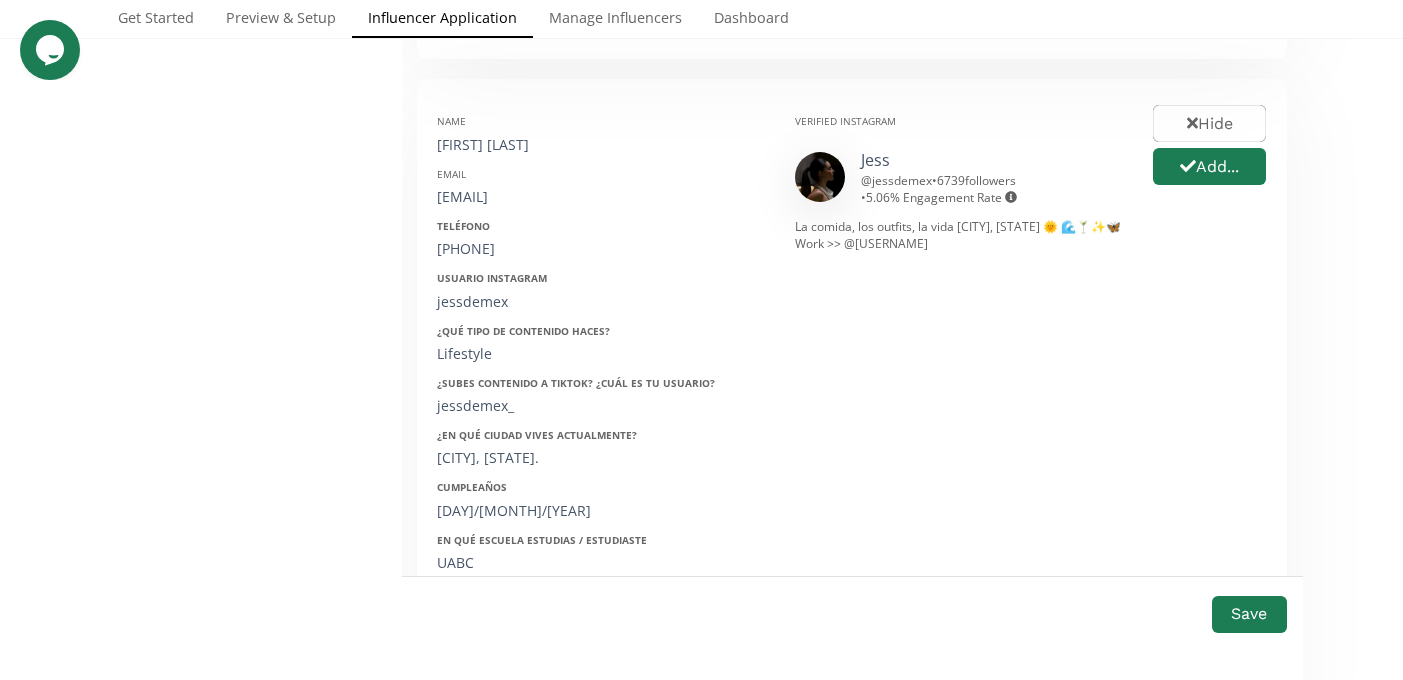 scroll, scrollTop: 5792, scrollLeft: 0, axis: vertical 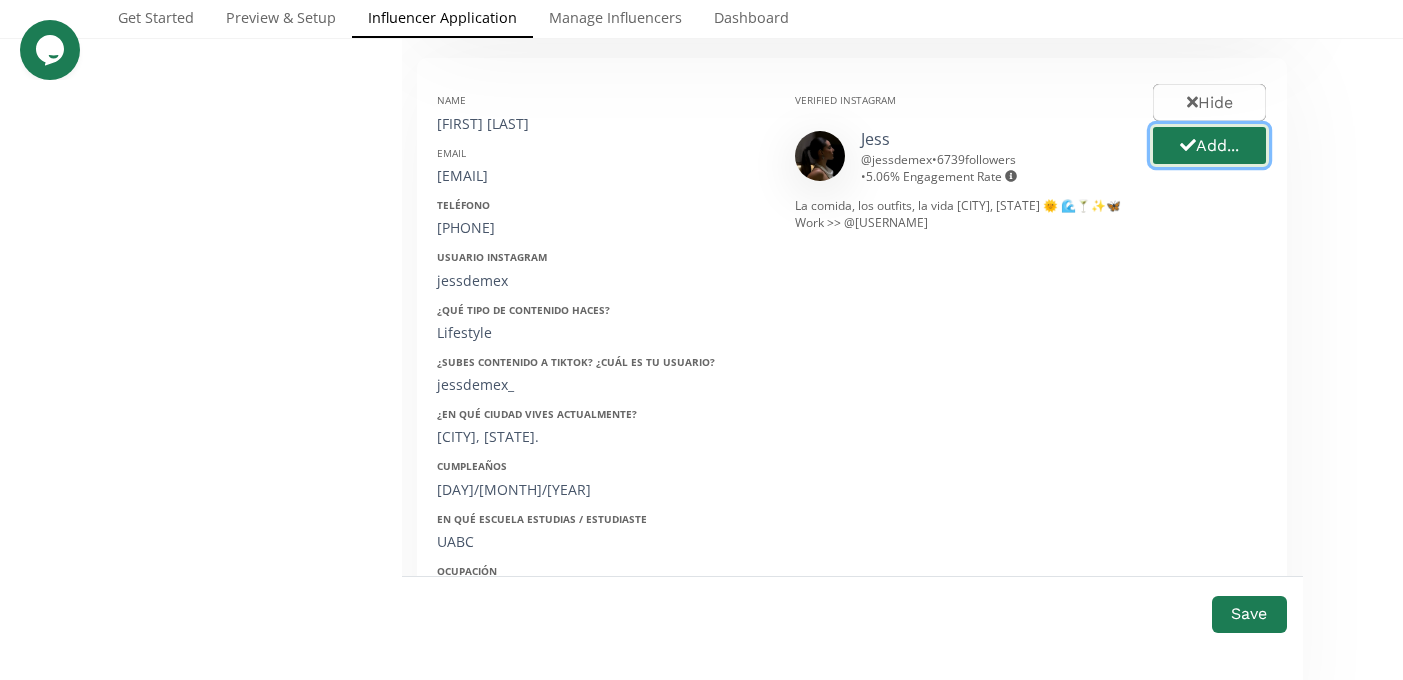 click on "Add..." at bounding box center [1209, 145] 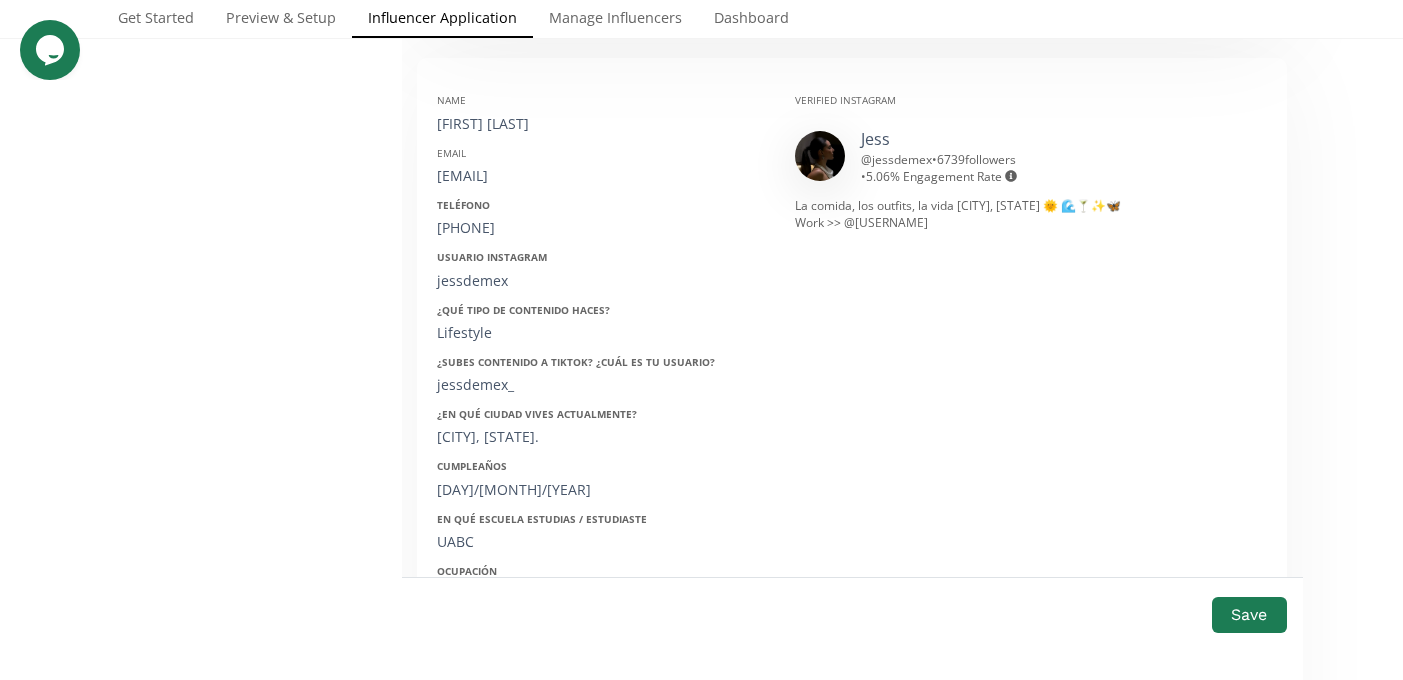 click on "Jessica Walle" at bounding box center [601, 124] 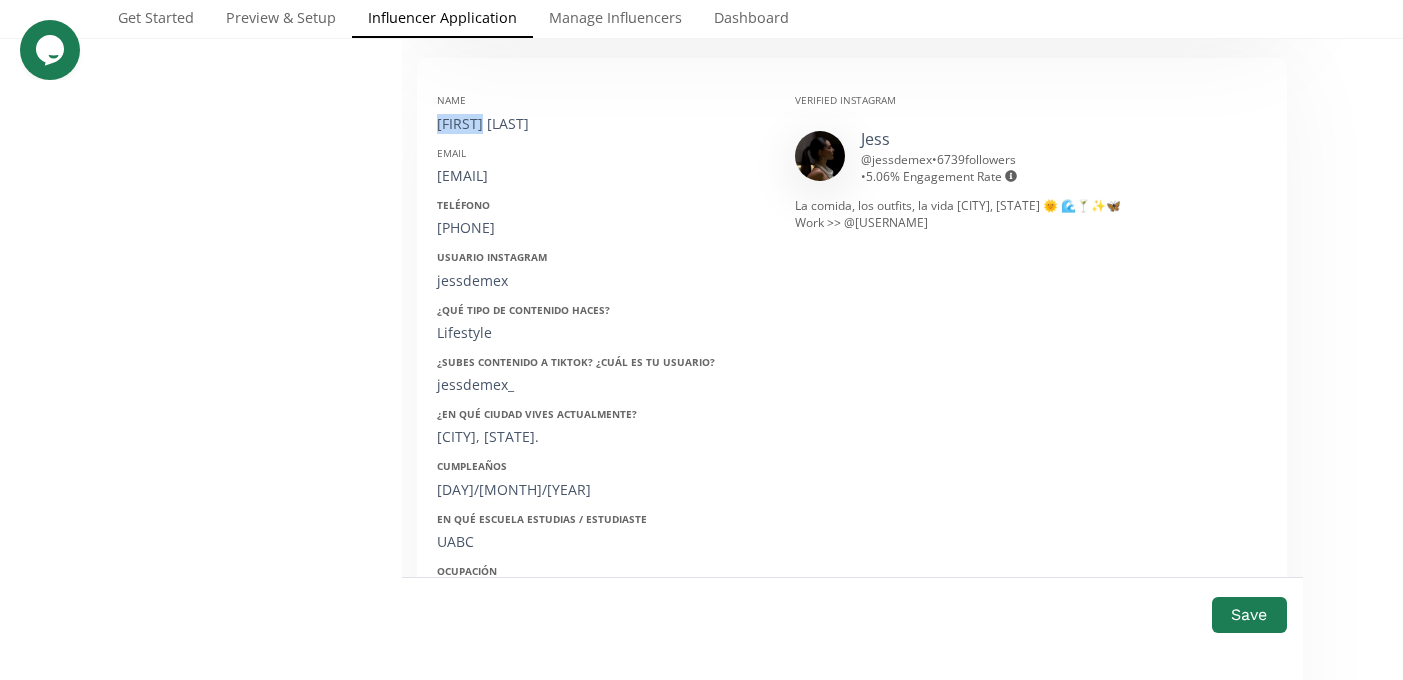click on "Jessica Walle" at bounding box center [601, 124] 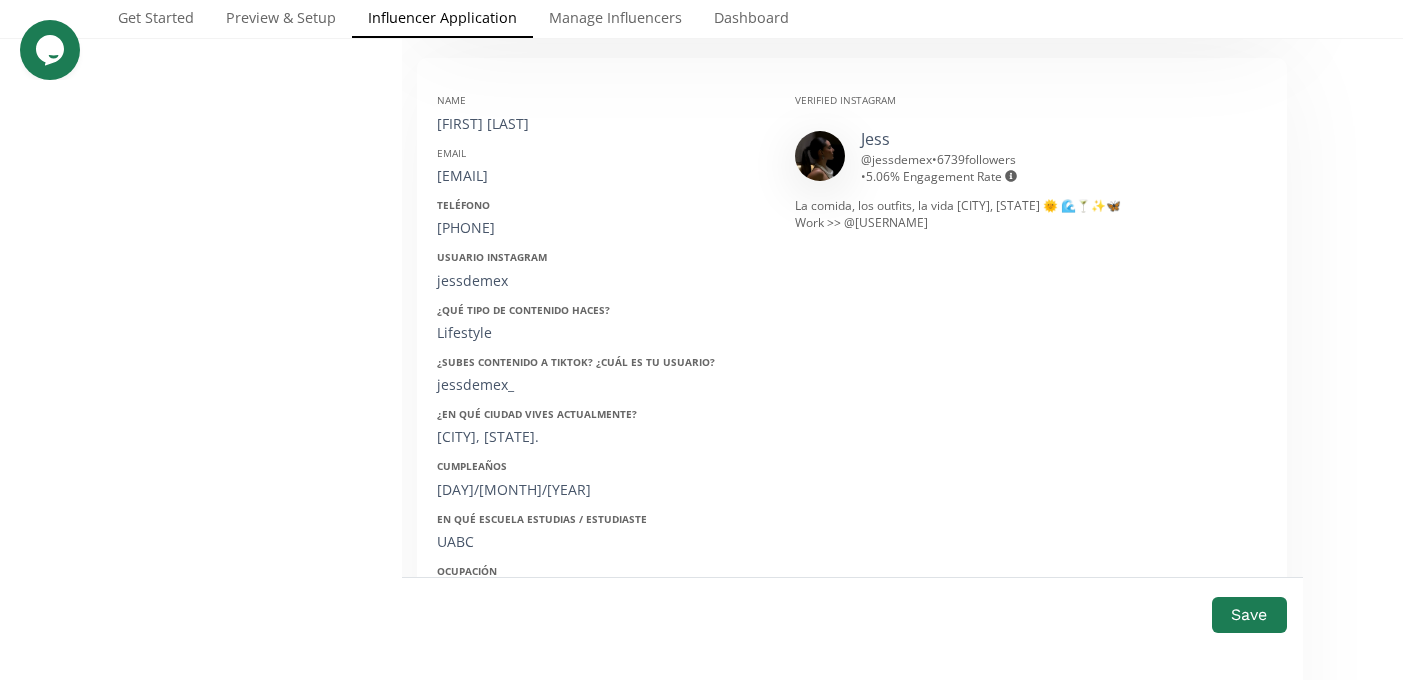 click on "Teléfono" at bounding box center (601, 205) 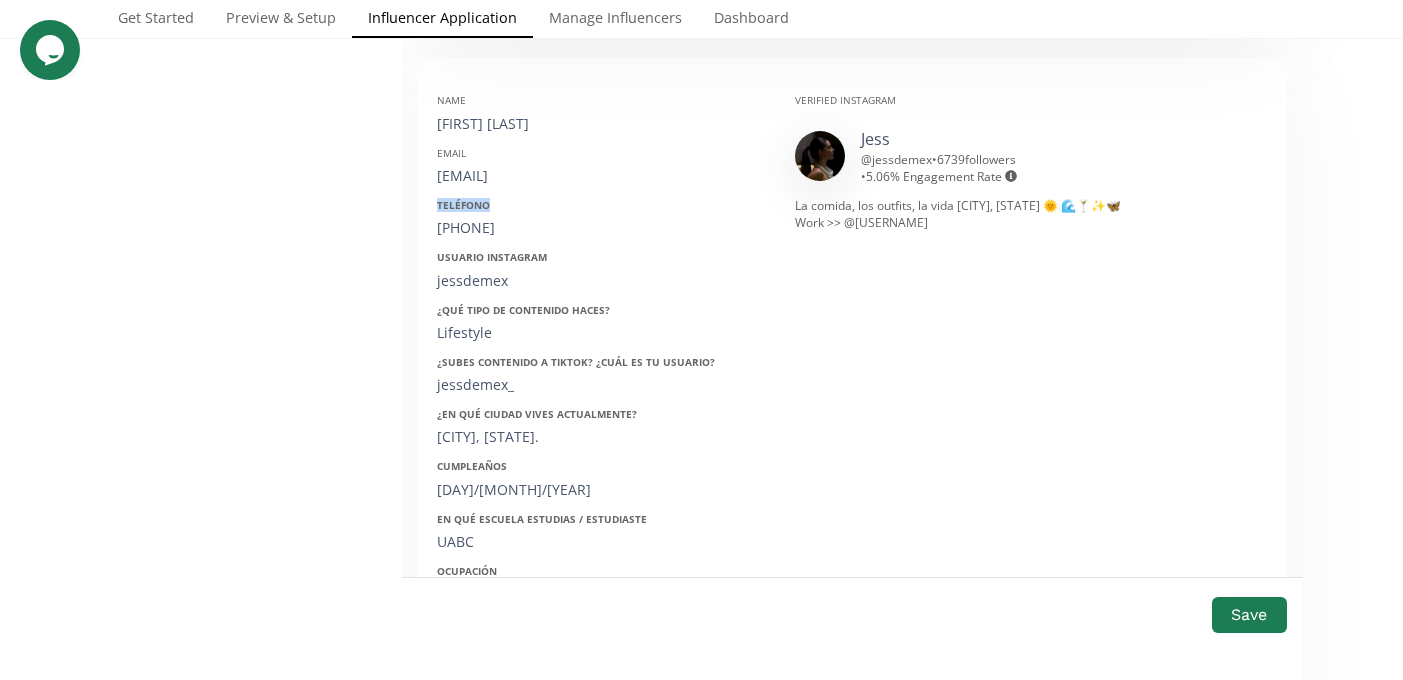 click on "Name Jessica Walle Email jessdemex@gmail.com Teléfono 3322225441 Usuario Instagram jessdemex ¿Qué tipo de contenido haces? Lifestyle ¿Subes contenido a Tiktok? ¿Cuál es tu usuario? jessdemex_ ¿En qué ciudad vives actualmente? Ensenada, BC. Cumpleaños 06/09/1996 En qué escuela estudias / estudiaste  UABC Ocupación Fundadora de Agencia de Marketing Digital ¿Has comprado anteriormente en ellaz? si! ¿Qué talla usas regularmente?  S" at bounding box center [601, 394] 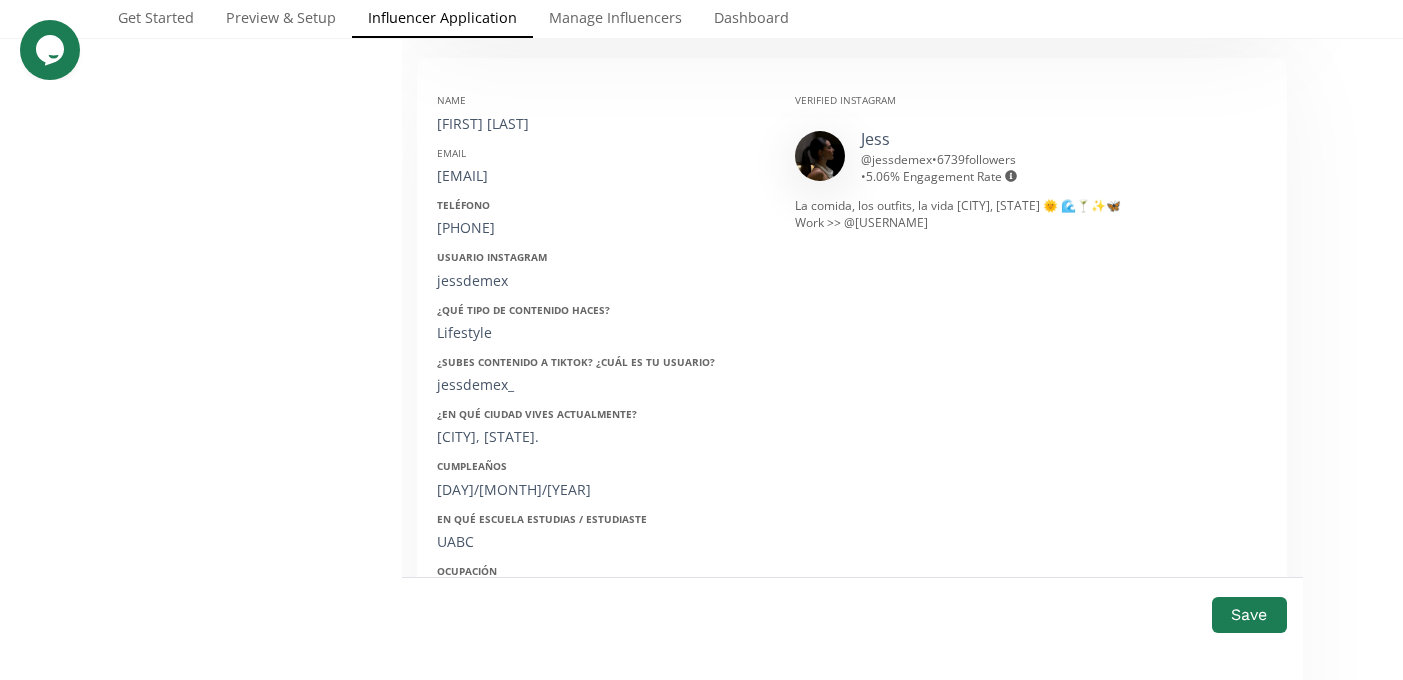 click on "jessdemex@gmail.com" at bounding box center [601, 176] 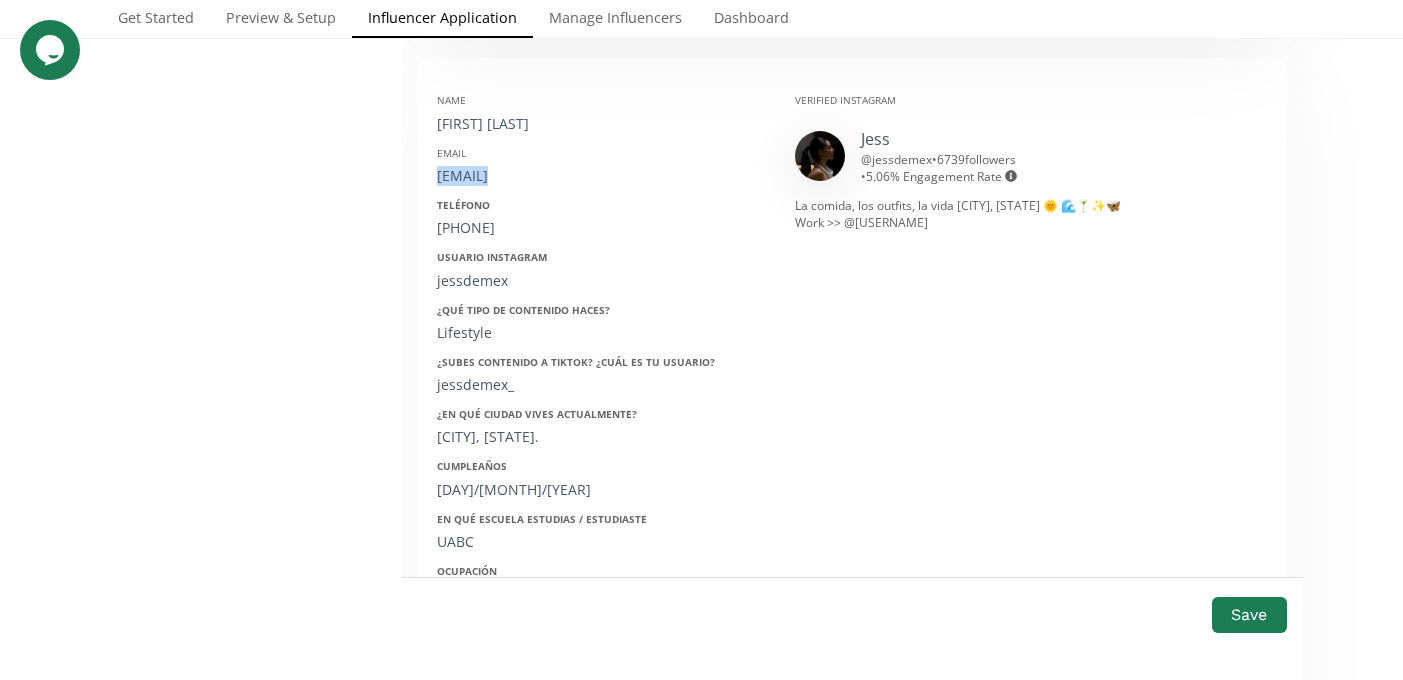 click on "jessdemex@gmail.com" at bounding box center [601, 176] 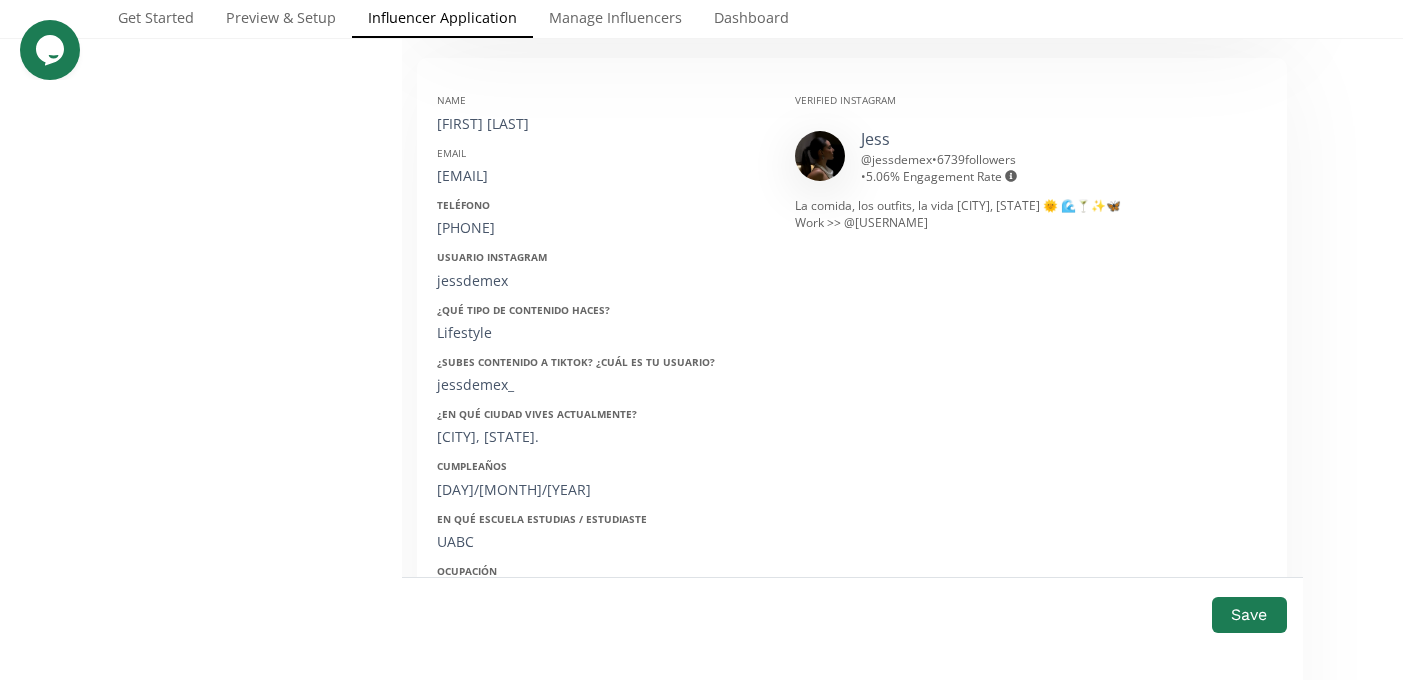 click on "3322225441" at bounding box center [601, 228] 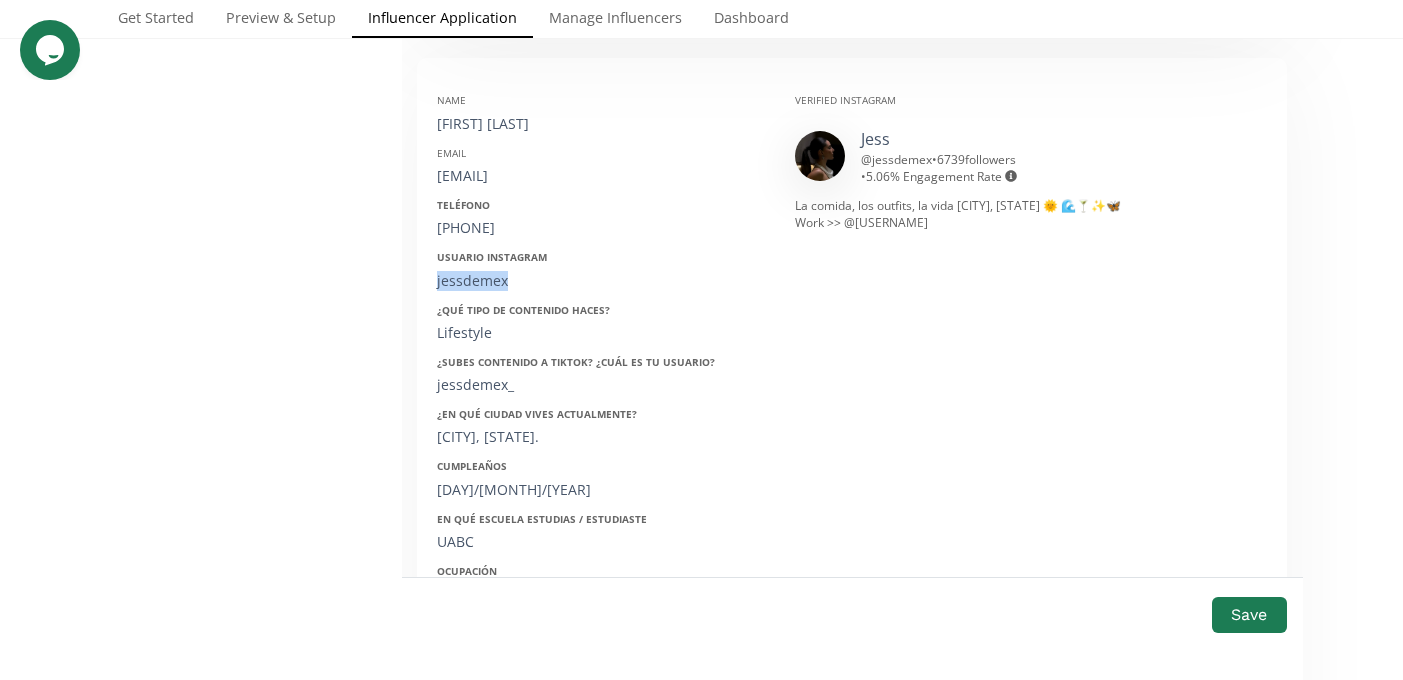 click on "jessdemex" at bounding box center [601, 281] 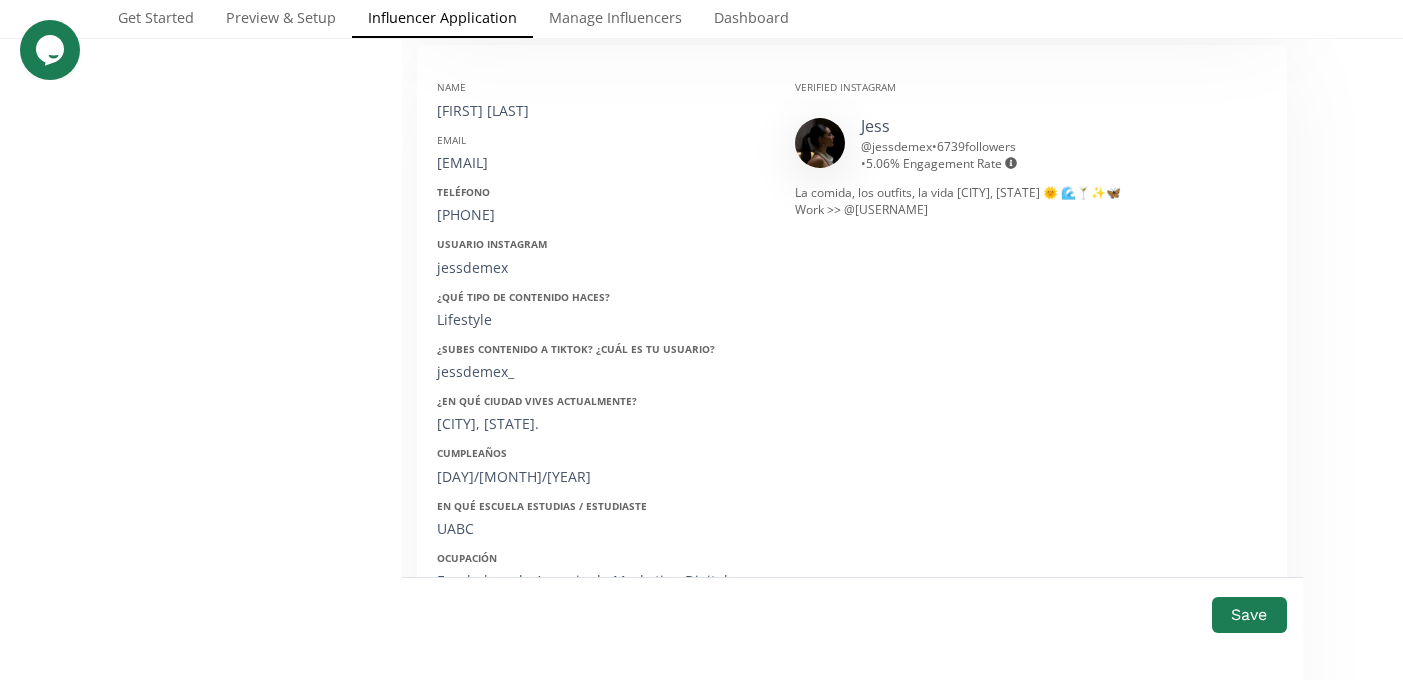 click on "06/09/1996" at bounding box center (601, 477) 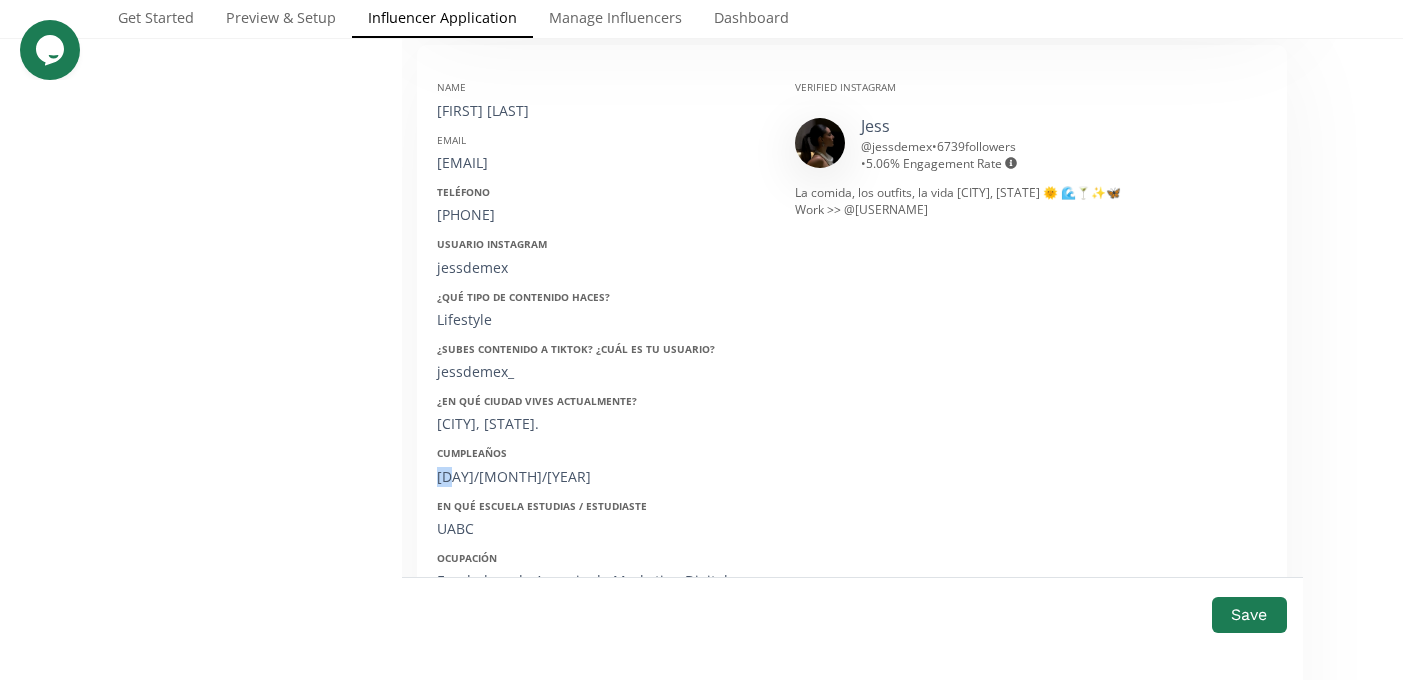 click on "06/09/1996" at bounding box center [601, 477] 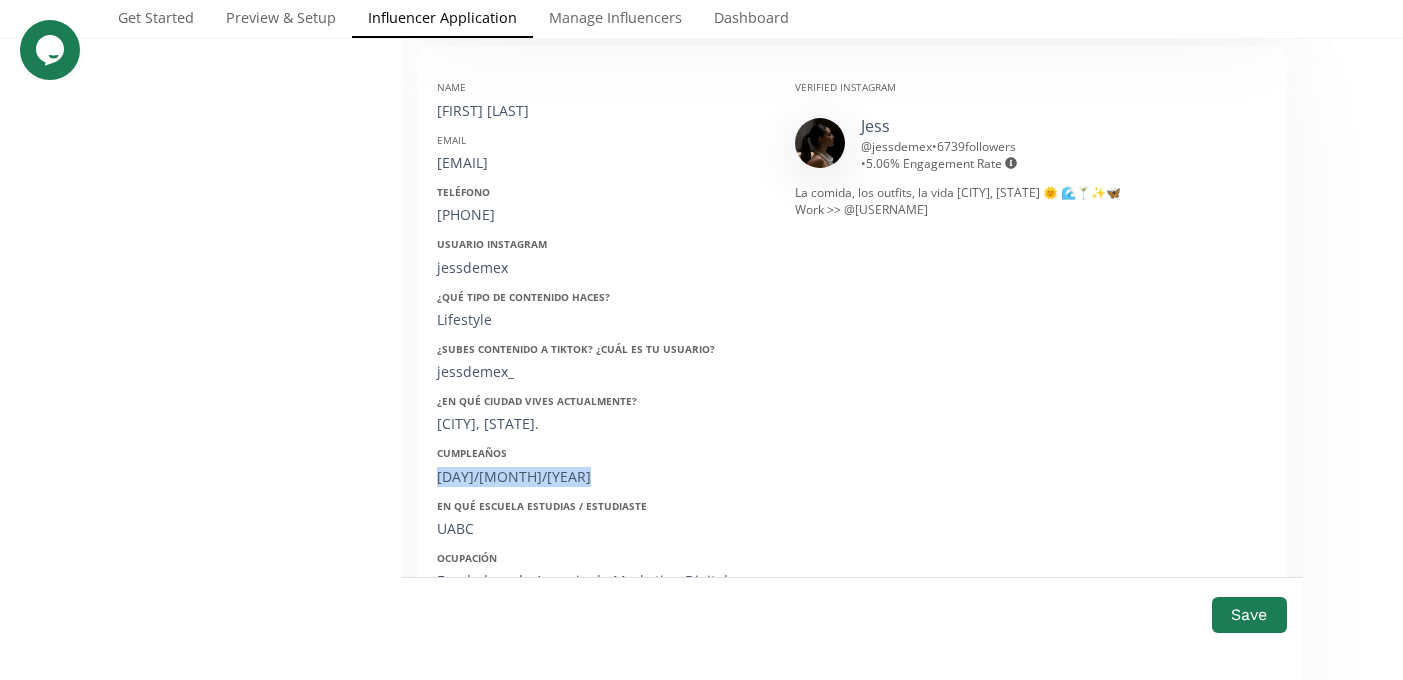 click on "06/09/1996" at bounding box center [601, 477] 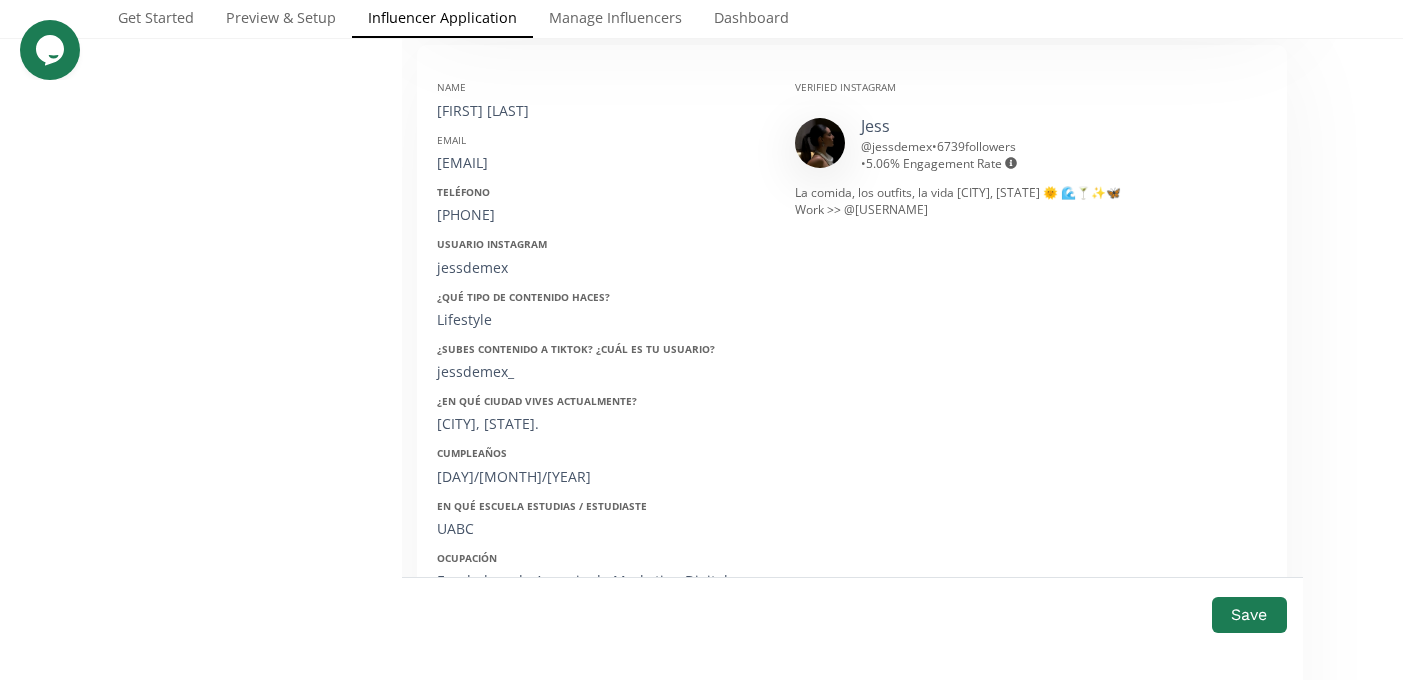 click on "Jessica Walle" at bounding box center [601, 111] 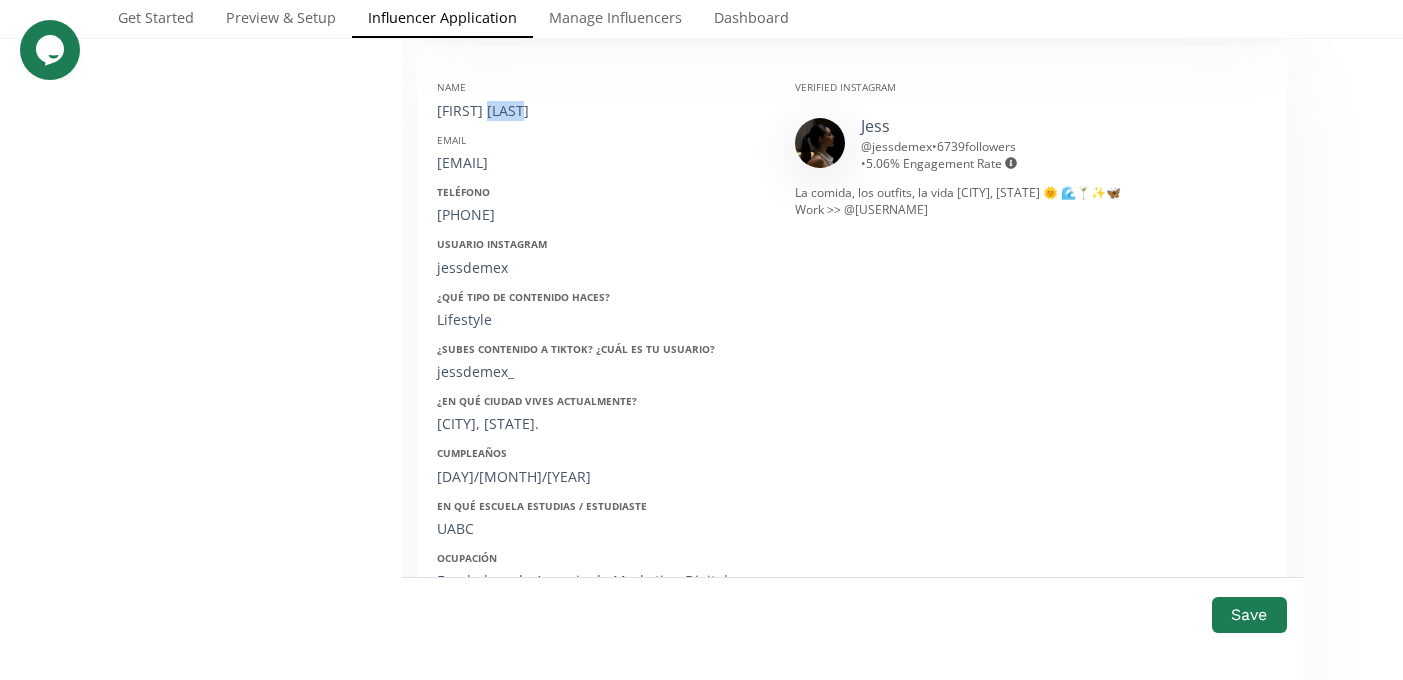 click on "Jessica Walle" at bounding box center (601, 111) 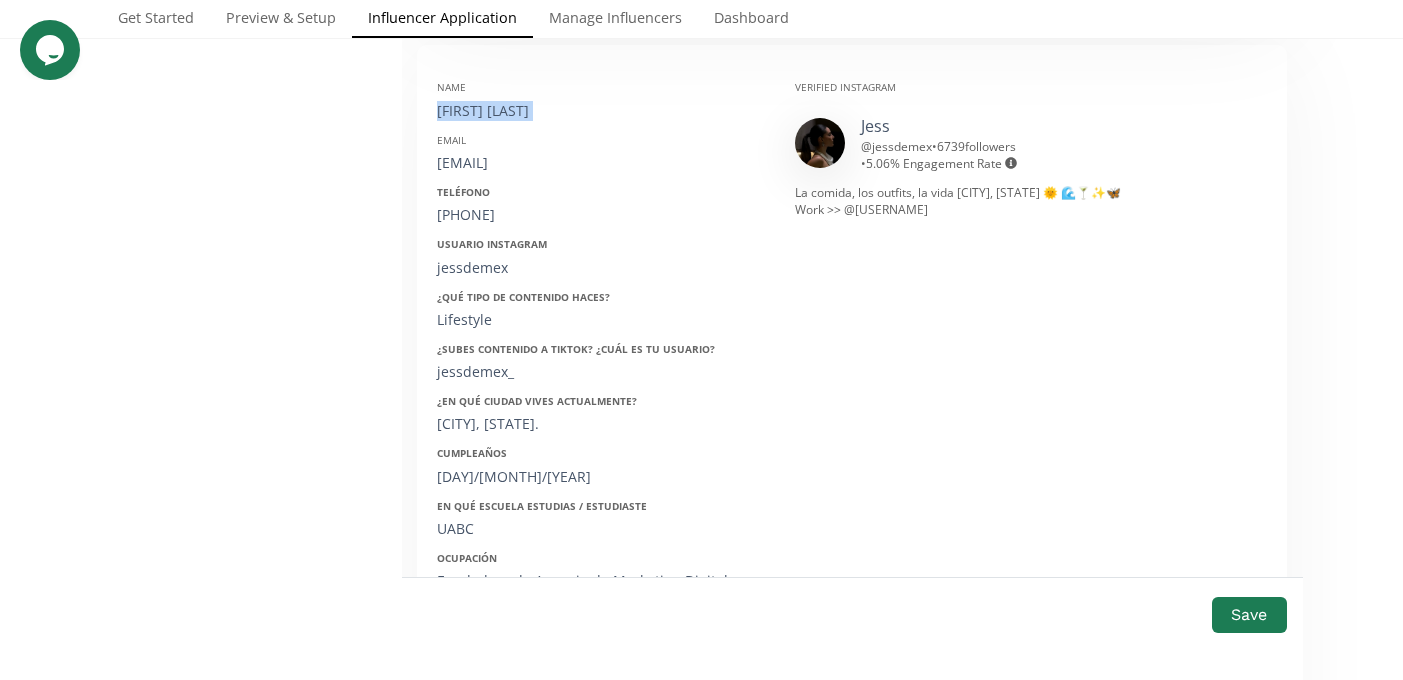 click on "Jessica Walle" at bounding box center (601, 111) 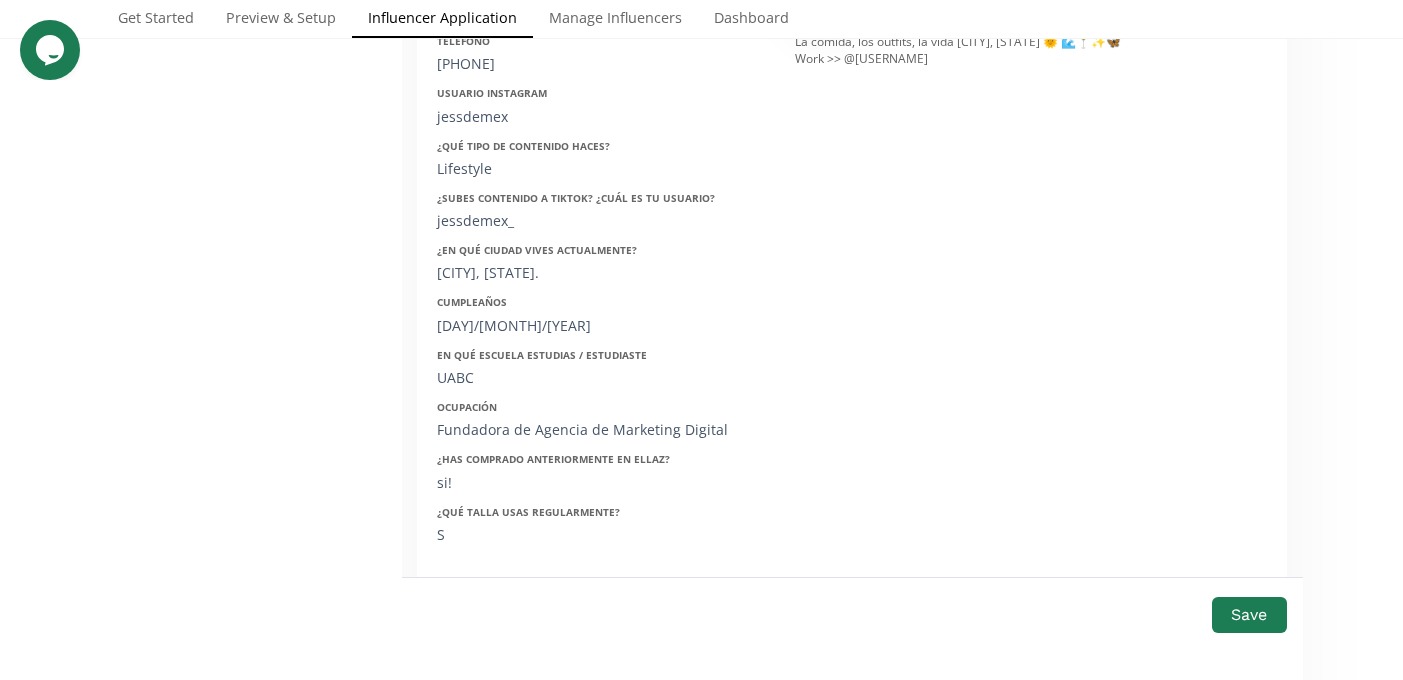 scroll, scrollTop: 5969, scrollLeft: 0, axis: vertical 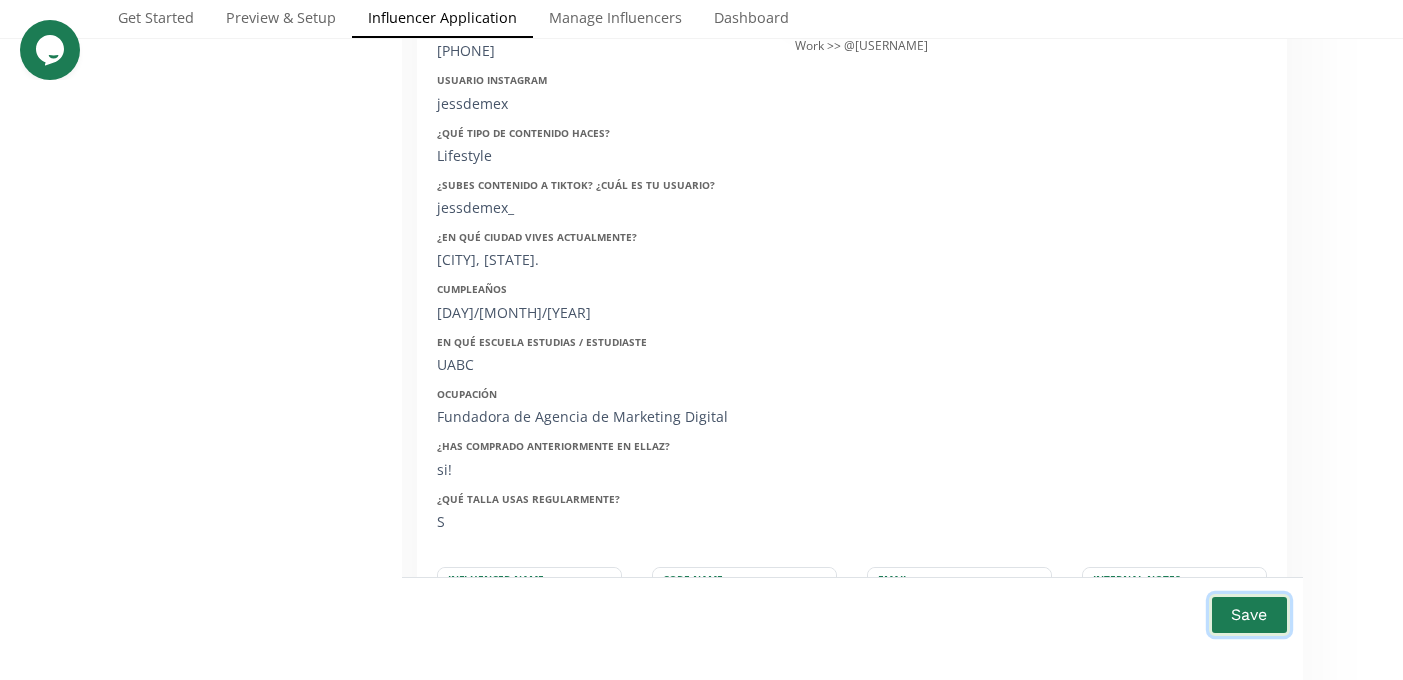 click on "Save" at bounding box center (1249, 614) 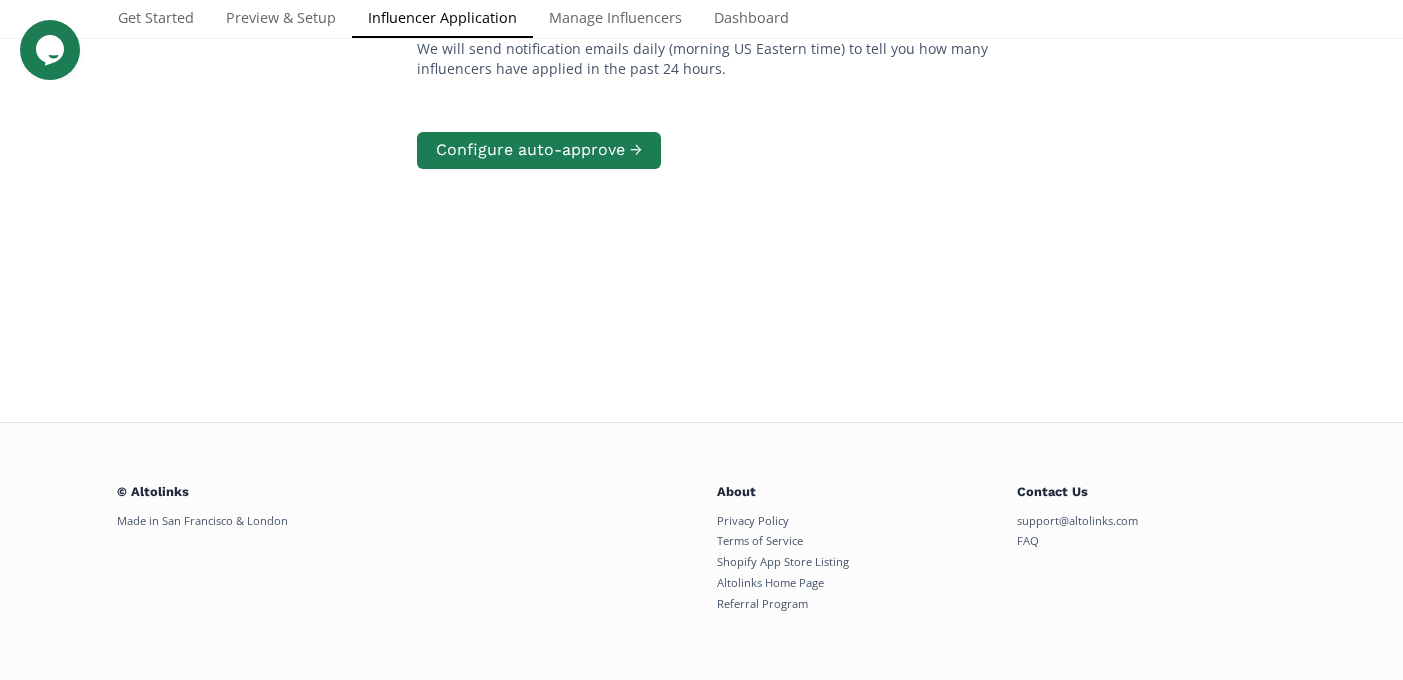 scroll, scrollTop: 402, scrollLeft: 0, axis: vertical 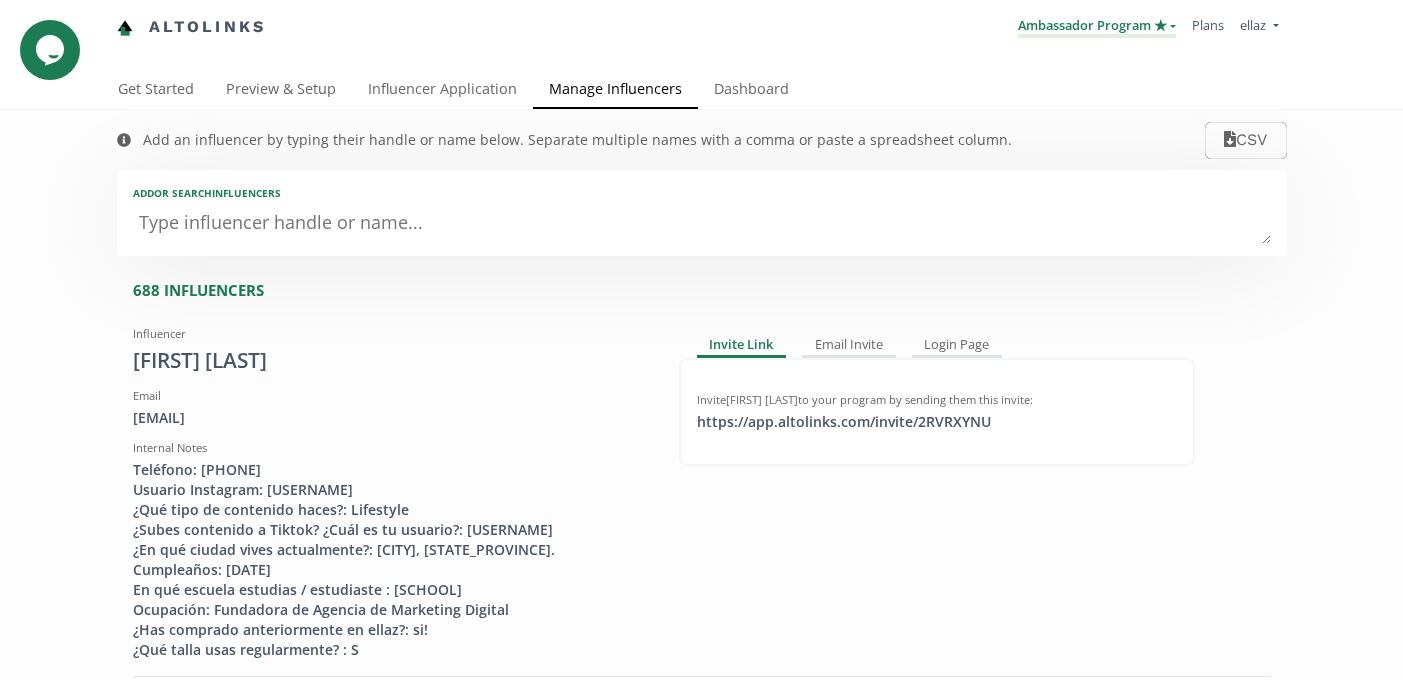 click on "Ambassador Program ★" at bounding box center [1097, 27] 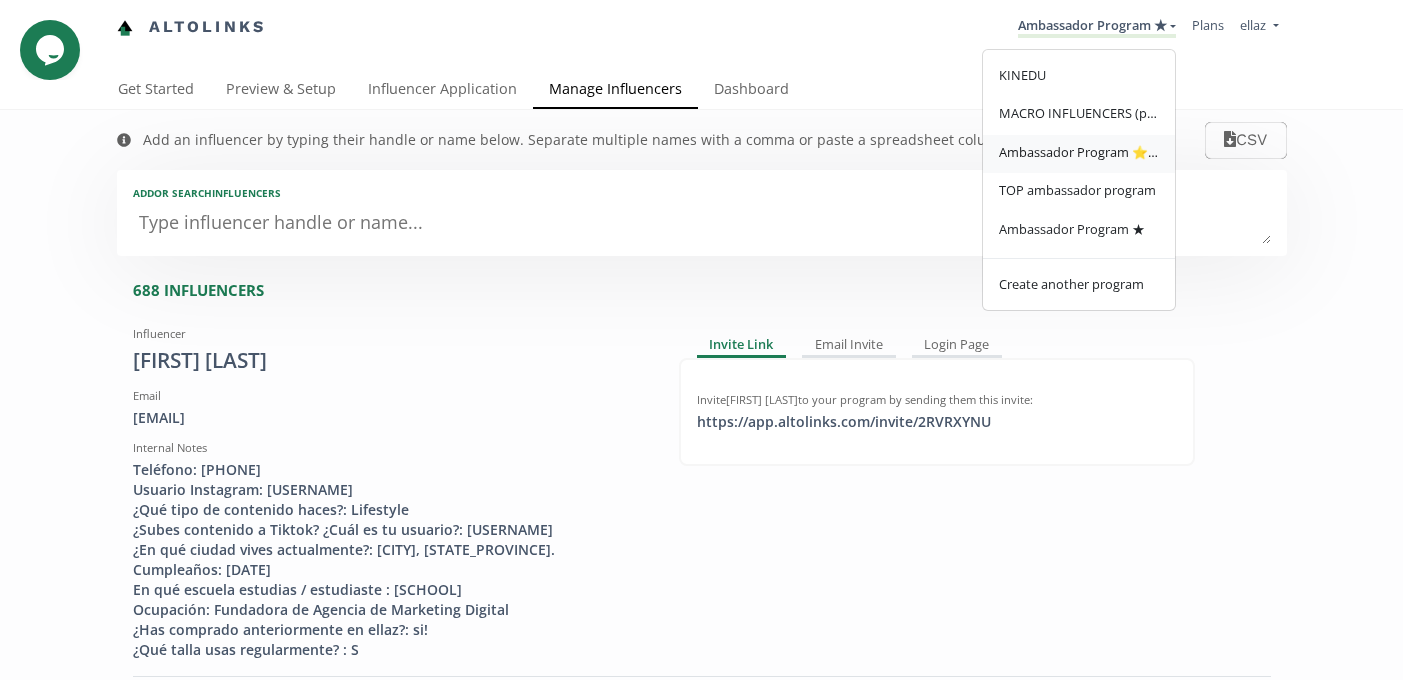 click on "Ambassador Program ⭐️⭐️" at bounding box center (1079, 152) 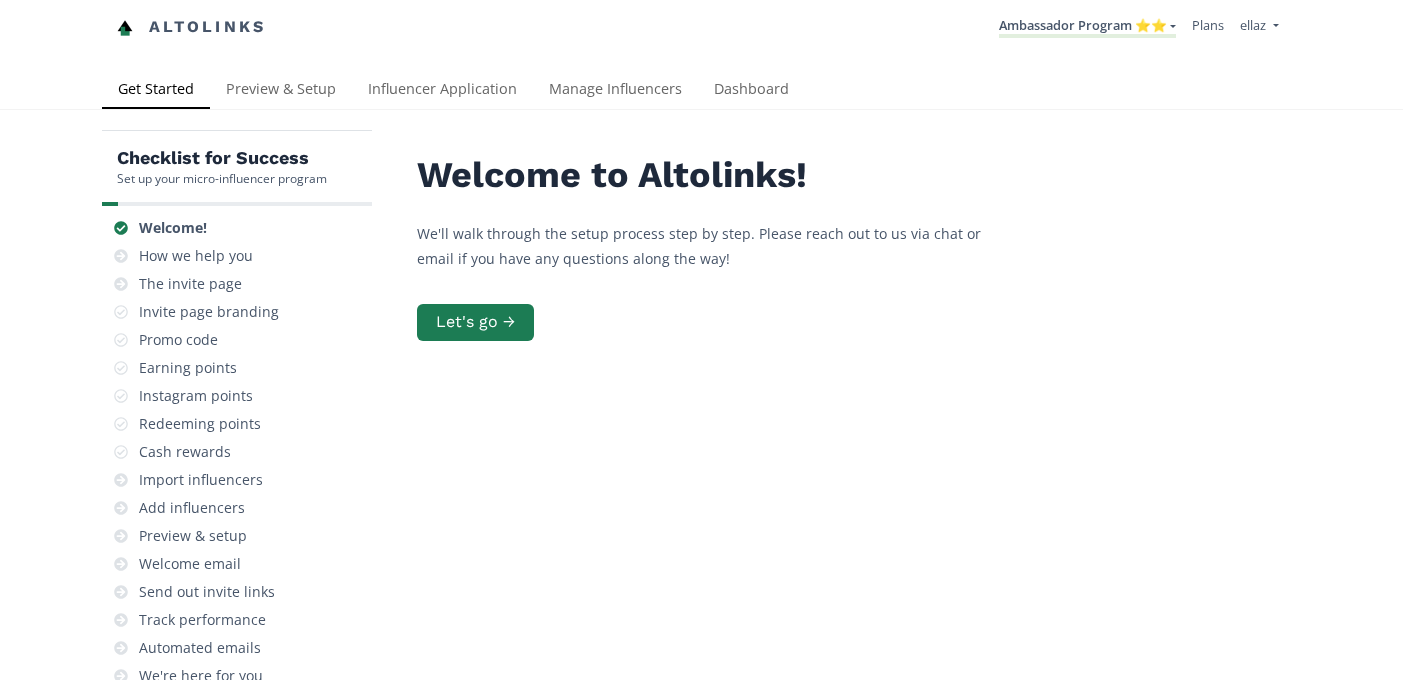 scroll, scrollTop: 0, scrollLeft: 0, axis: both 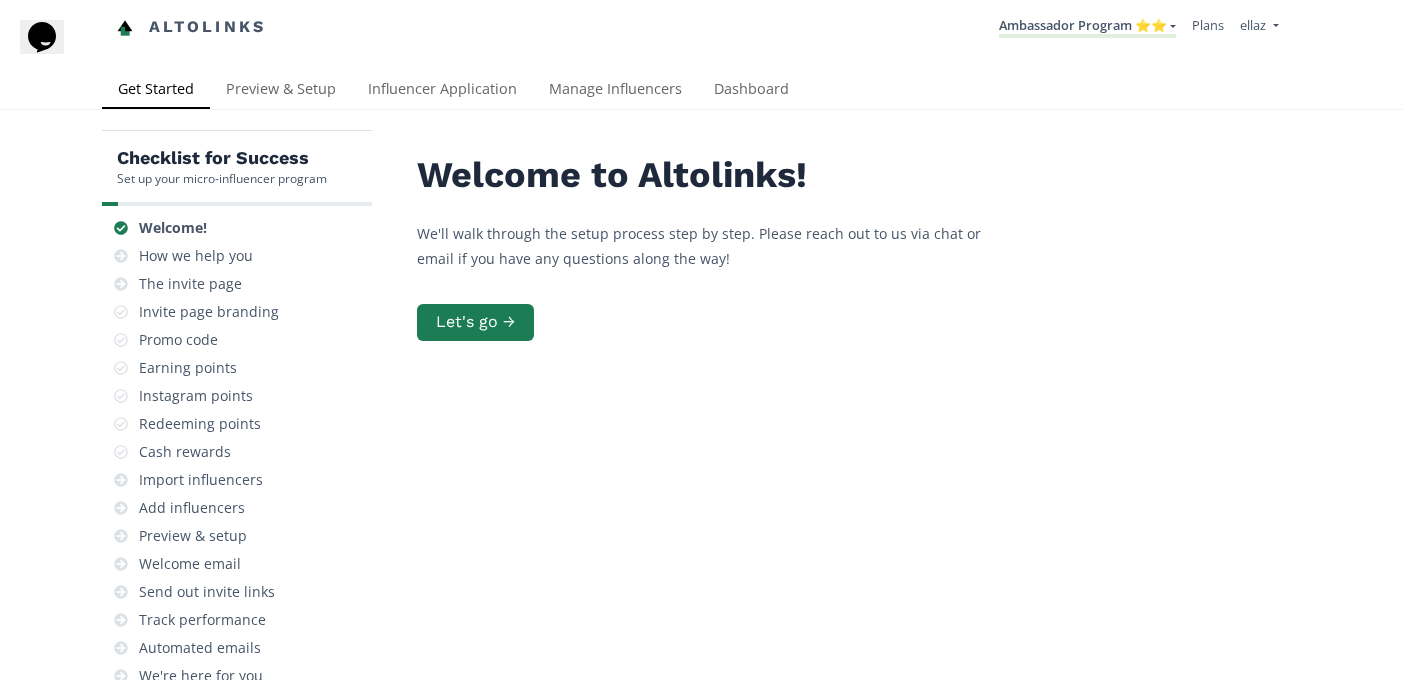 click on "Checklist for Success Set up your micro-influencer program Welcome! How we help you The invite page Invite page branding Promo code Earning points Instagram points Redeeming points Cash rewards Import influencers Add influencers Preview & setup Welcome email Send out invite links Track performance Automated emails We're here for you Welcome to Altolinks! We'll walk through the setup process step by step. Please reach out to us via chat or email if you have any questions along the way! Let's go →" at bounding box center (701, 491) 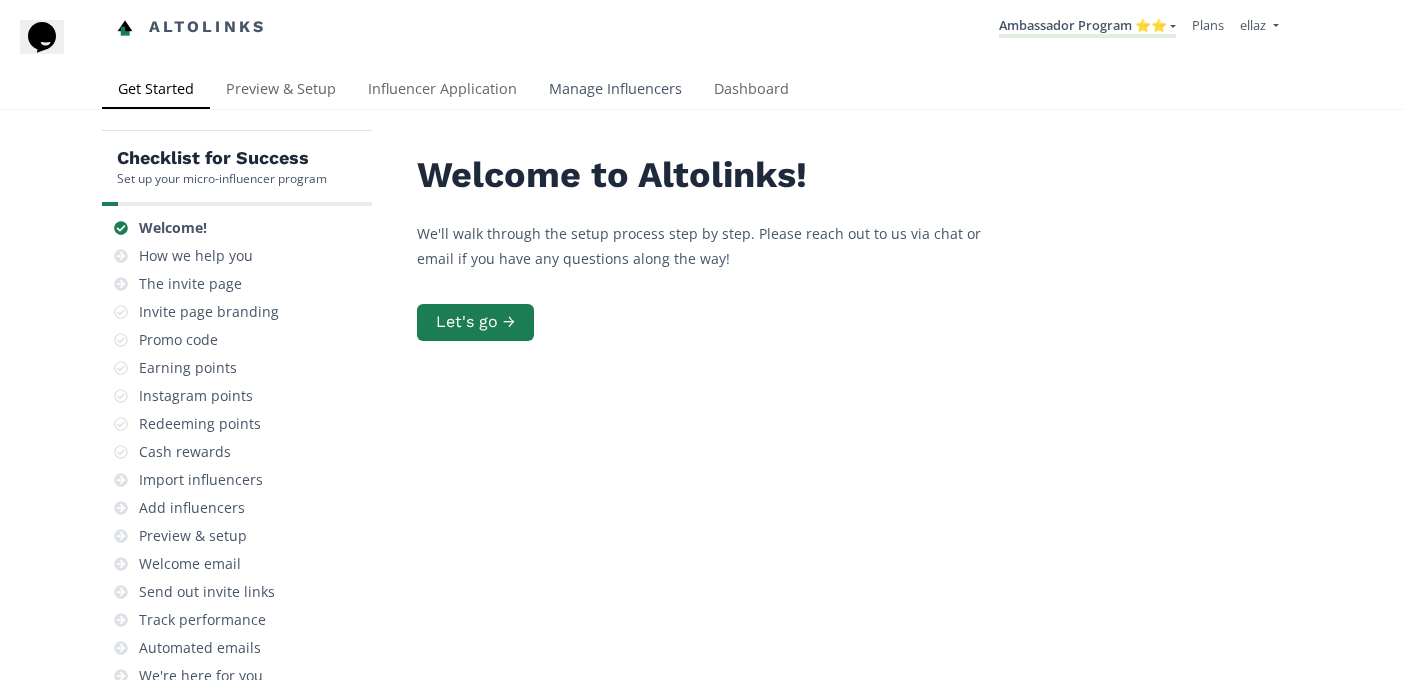 click on "Manage Influencers" at bounding box center (615, 91) 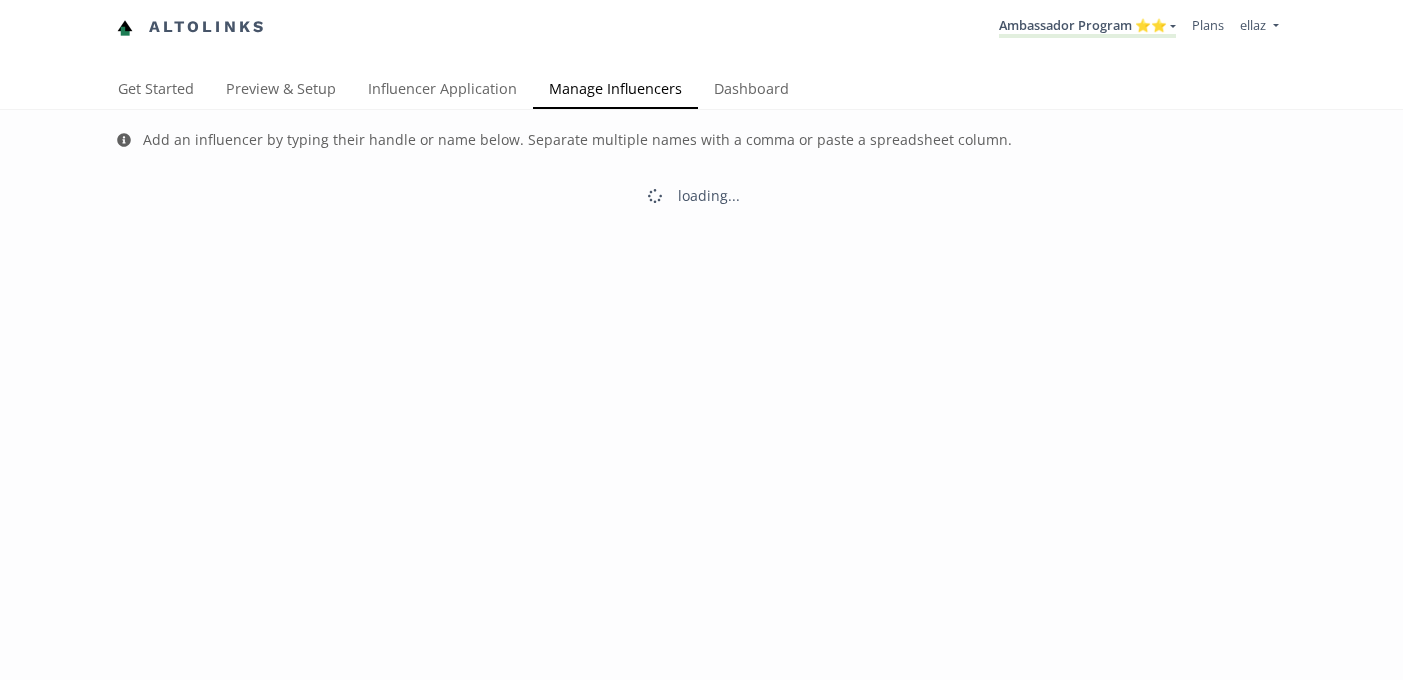 scroll, scrollTop: 0, scrollLeft: 0, axis: both 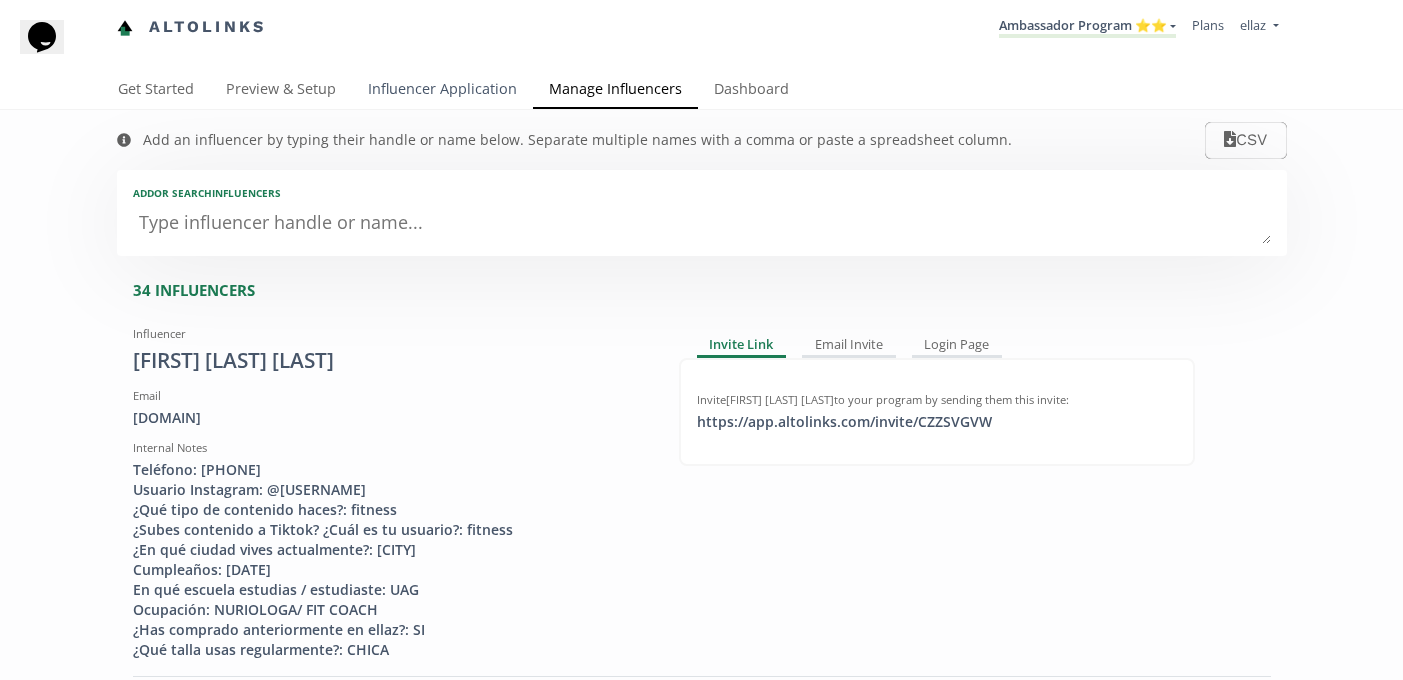 click on "Influencer Application" at bounding box center [442, 91] 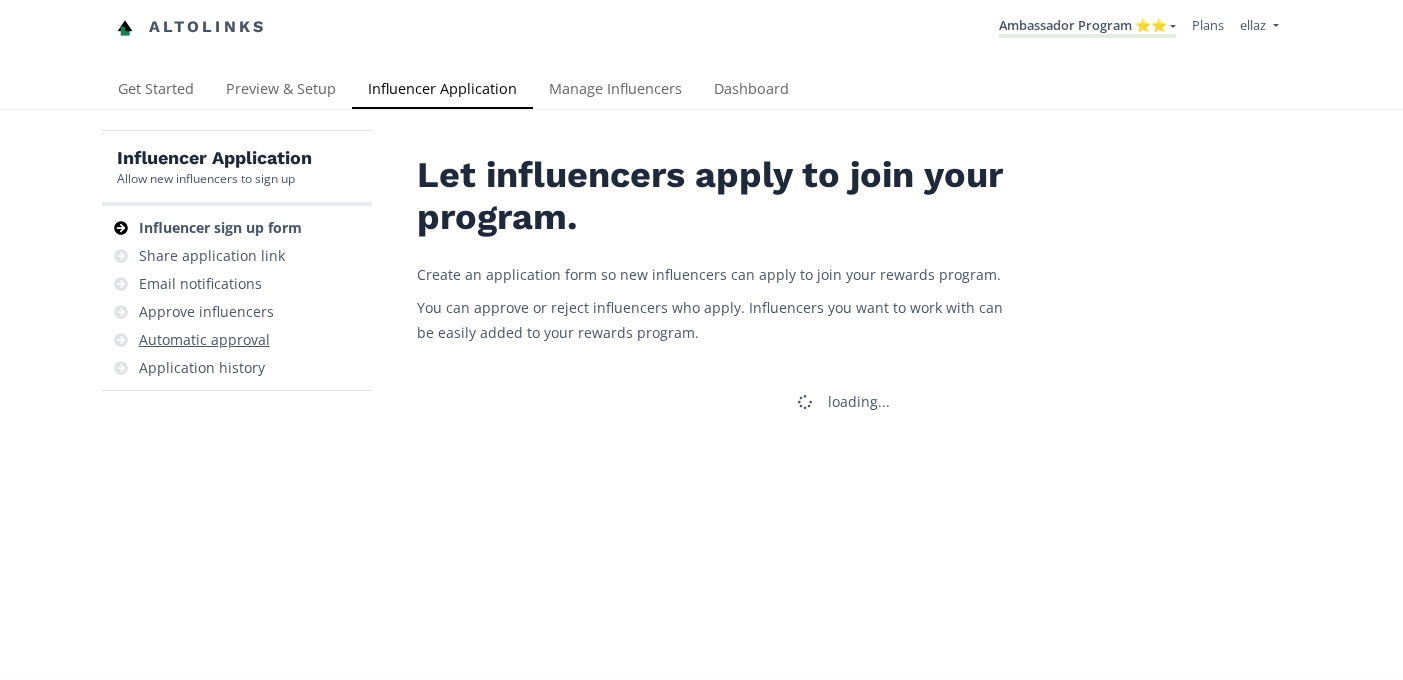 scroll, scrollTop: 0, scrollLeft: 0, axis: both 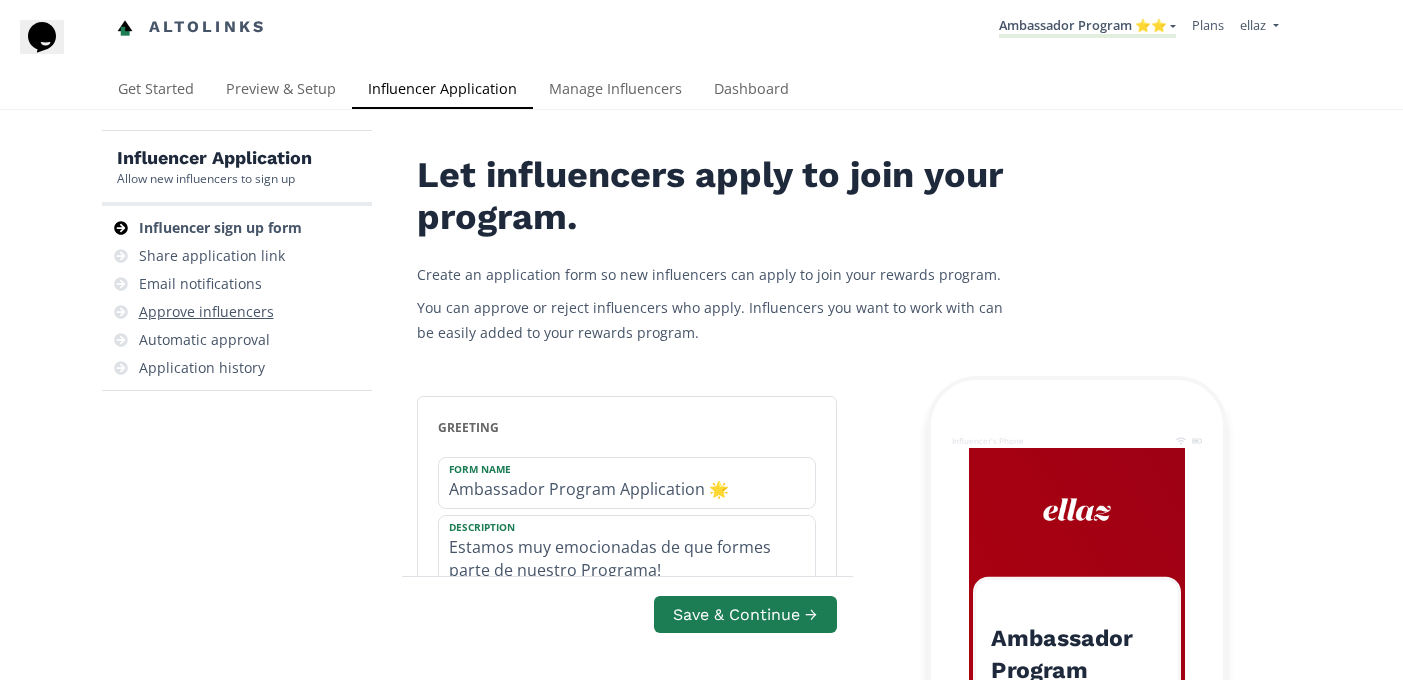click on "Approve influencers" at bounding box center [206, 312] 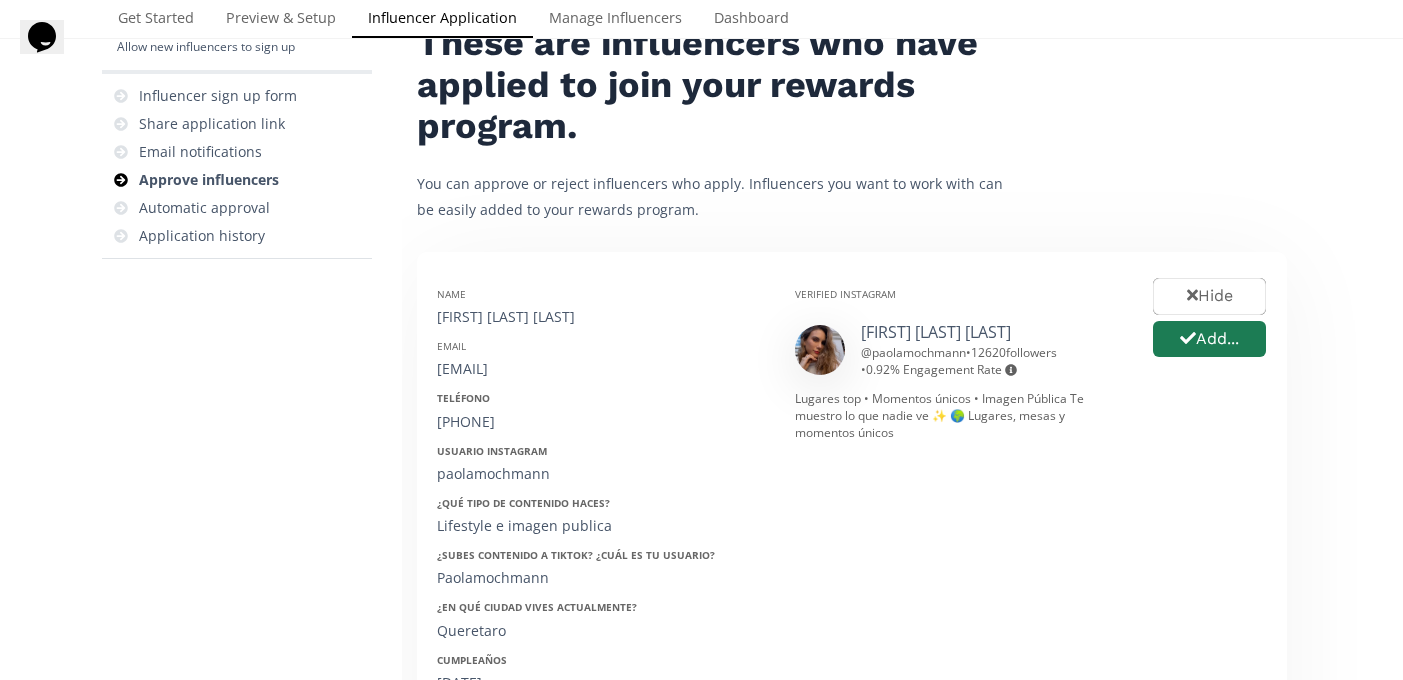 scroll, scrollTop: 154, scrollLeft: 0, axis: vertical 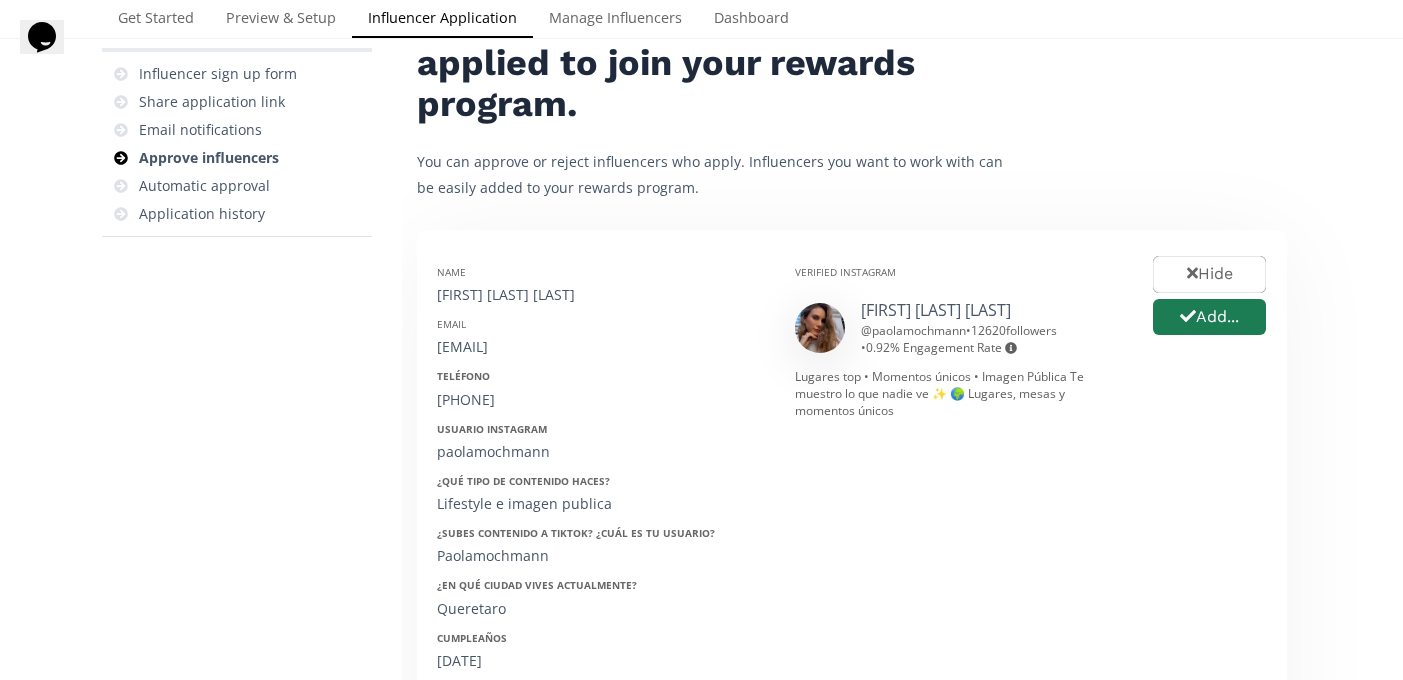 click on "[FIRST] [LAST] [LAST]" at bounding box center [601, 295] 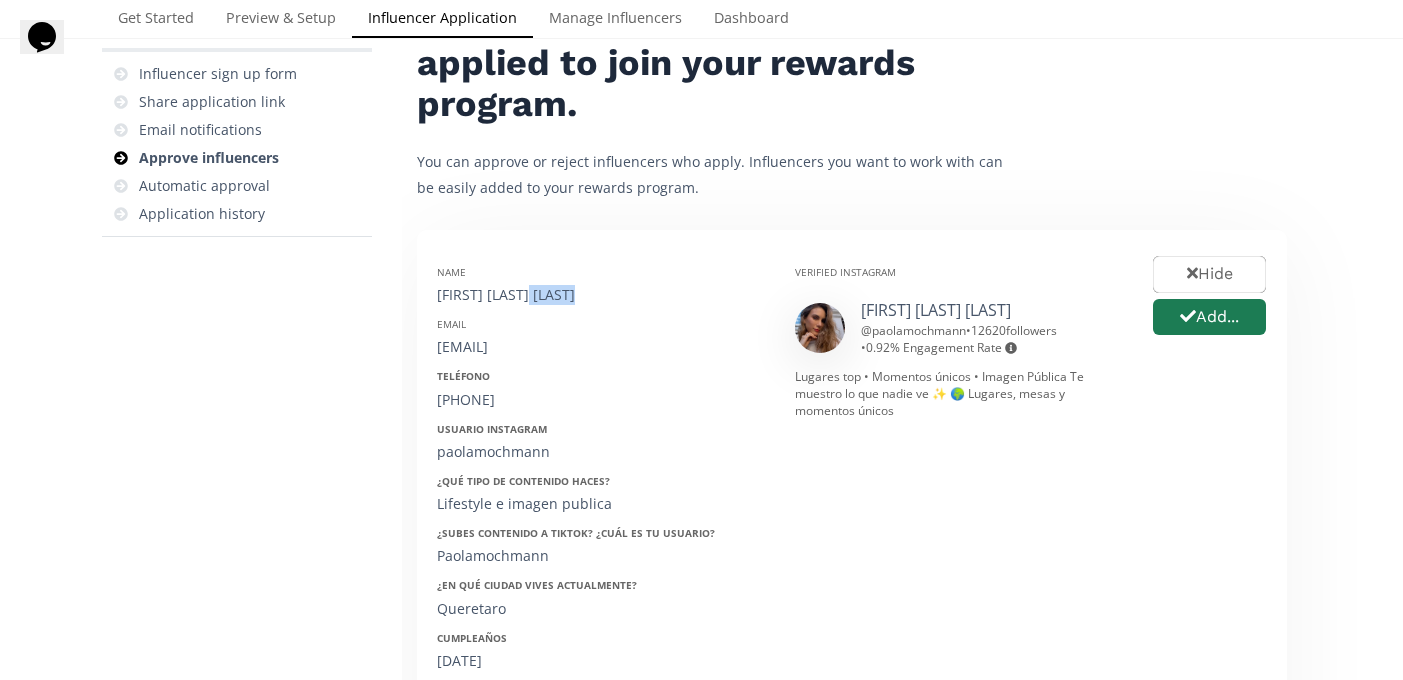 click on "[FIRST] [LAST] [LAST]" at bounding box center (601, 295) 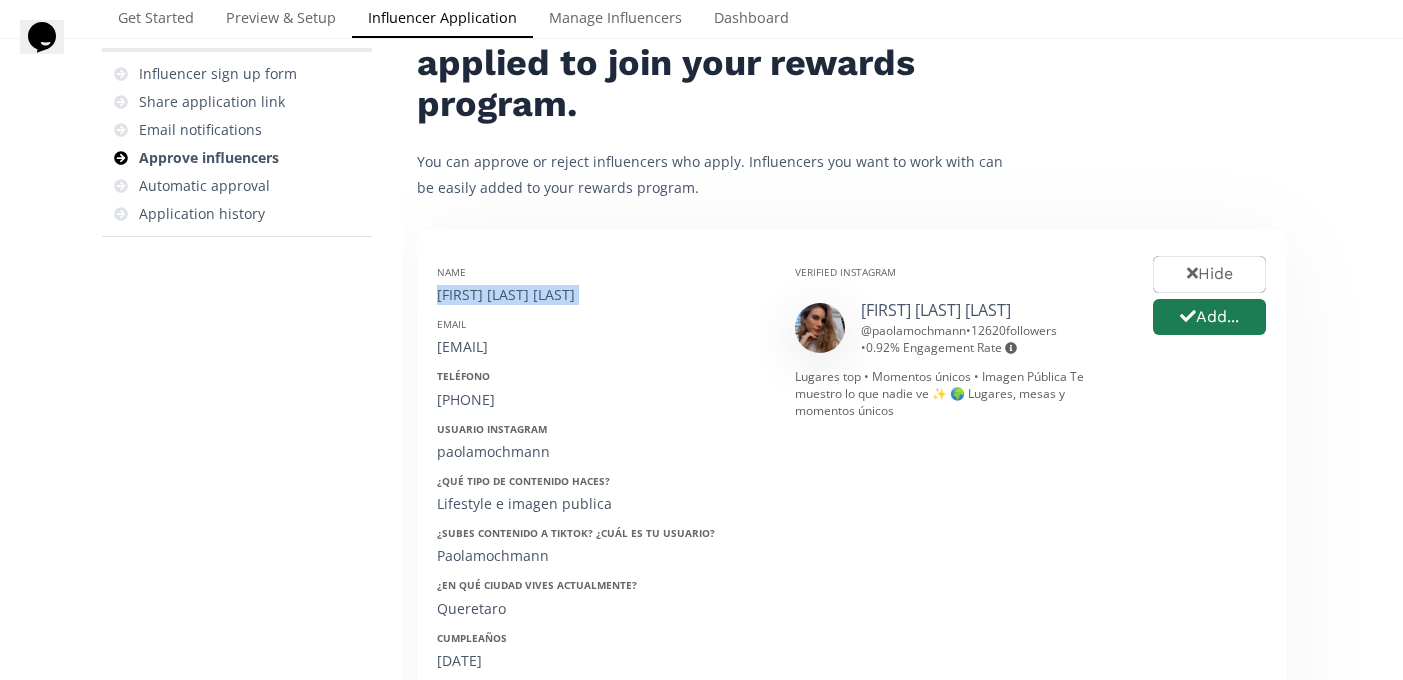 click on "[FIRST] [LAST] [LAST]" at bounding box center (601, 295) 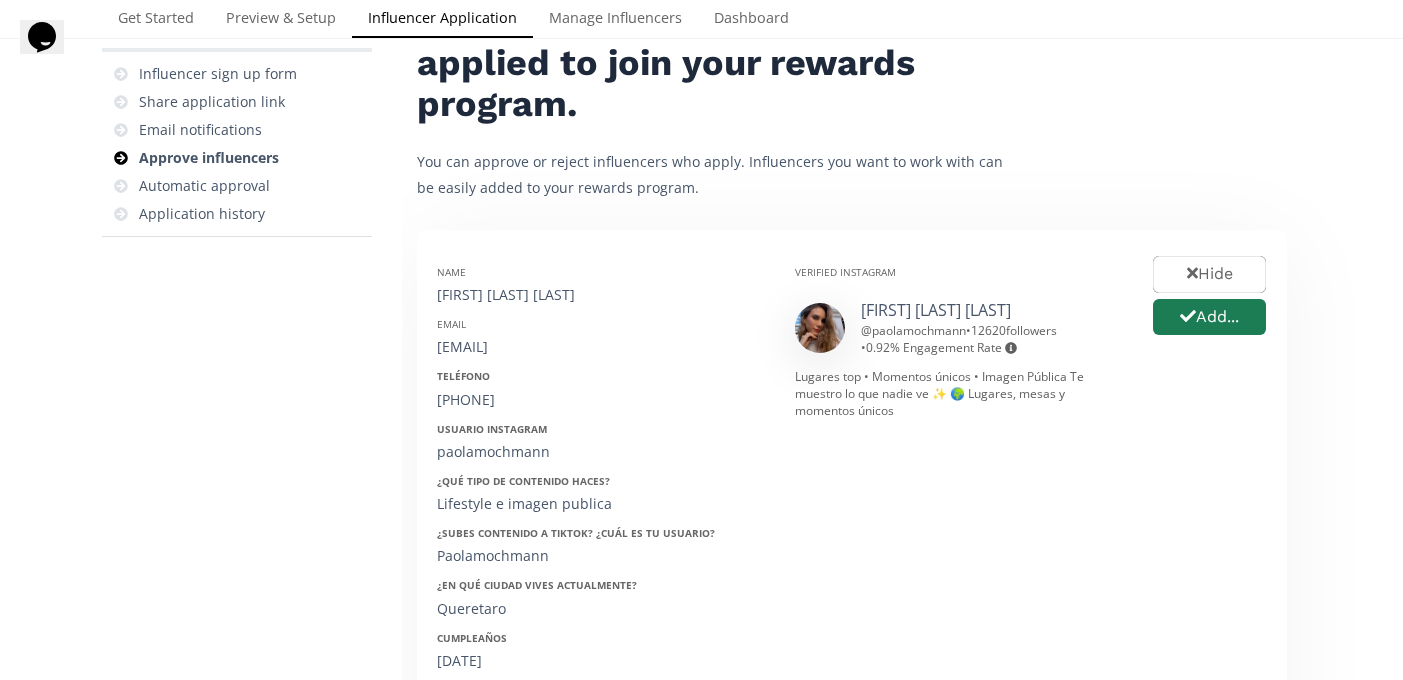 click on "[EMAIL]" at bounding box center (601, 347) 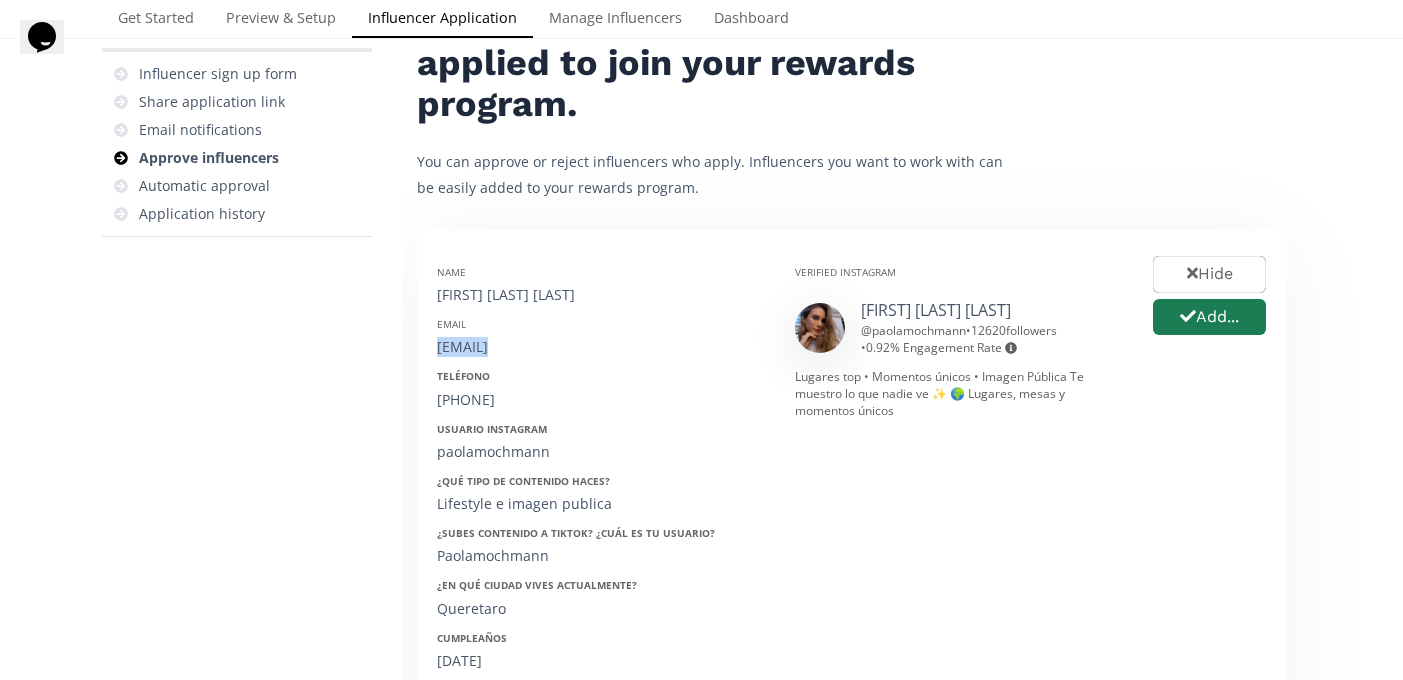 click on "[EMAIL]" at bounding box center (601, 347) 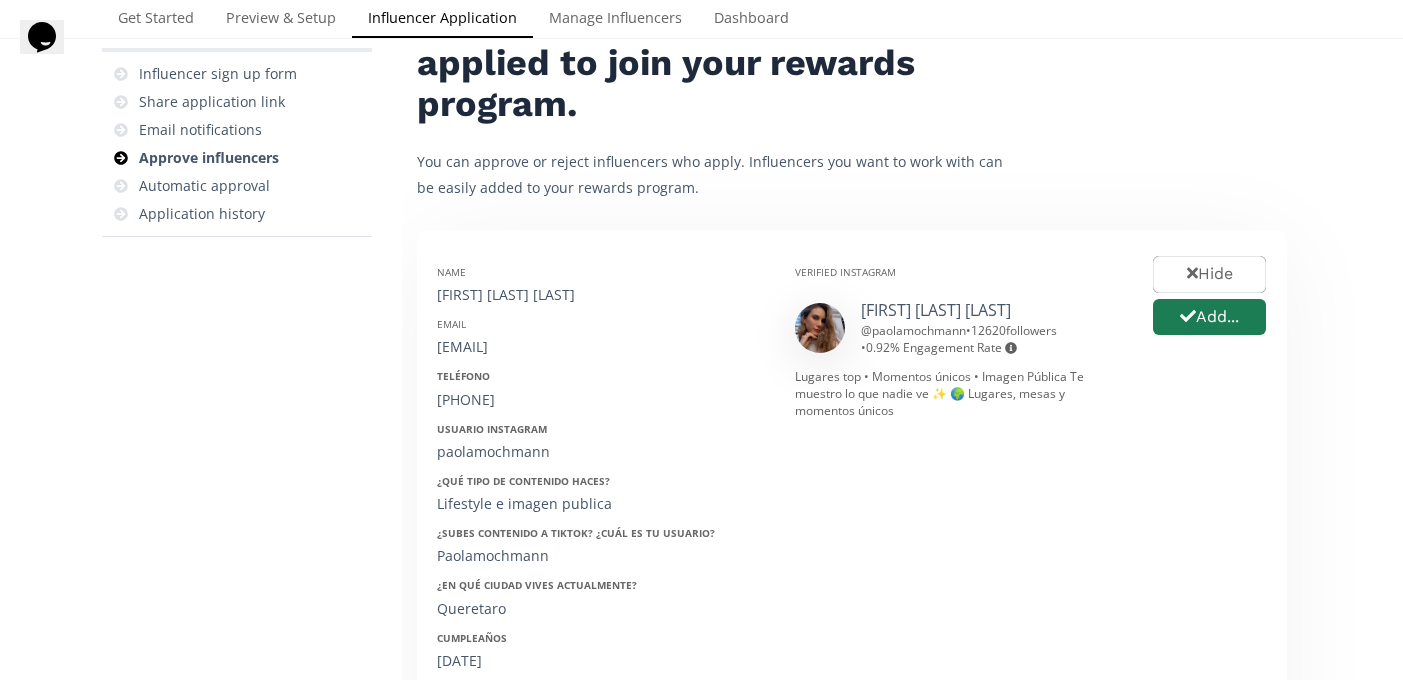 click on "5528884219" at bounding box center (601, 400) 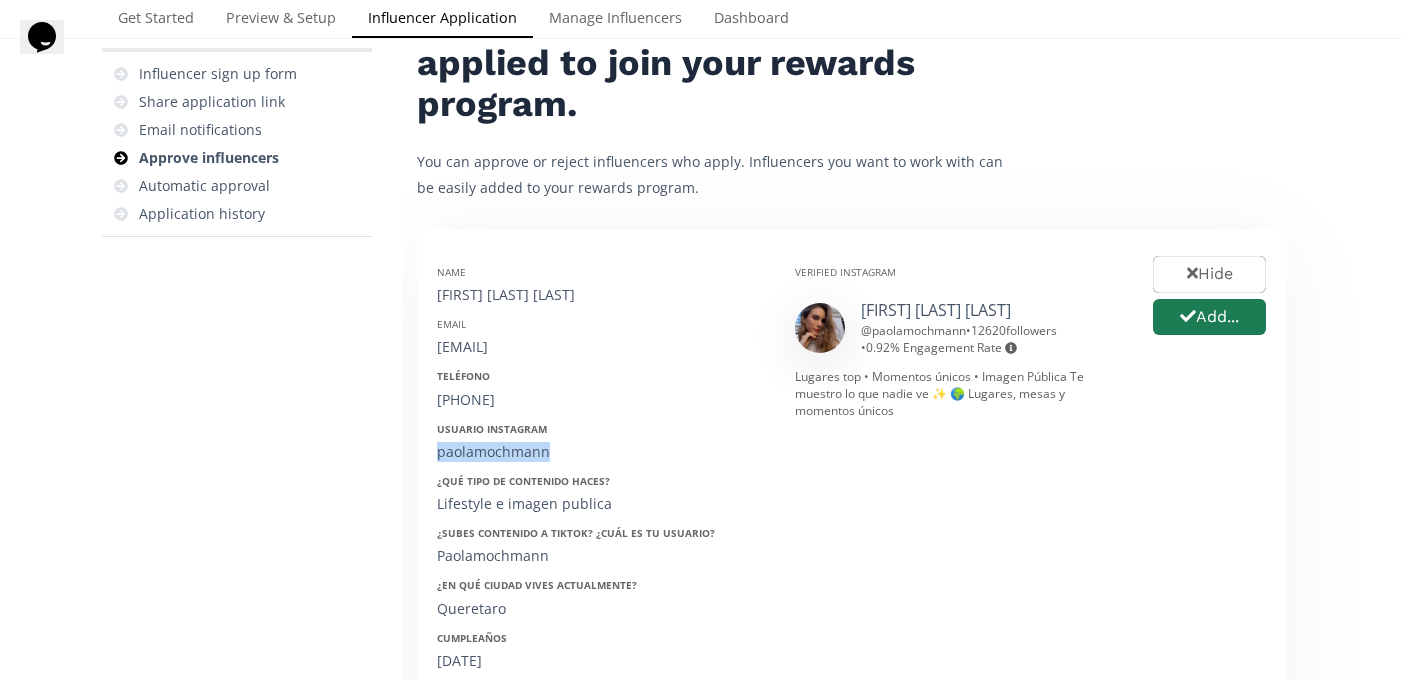 click on "paolamochmann" at bounding box center [601, 452] 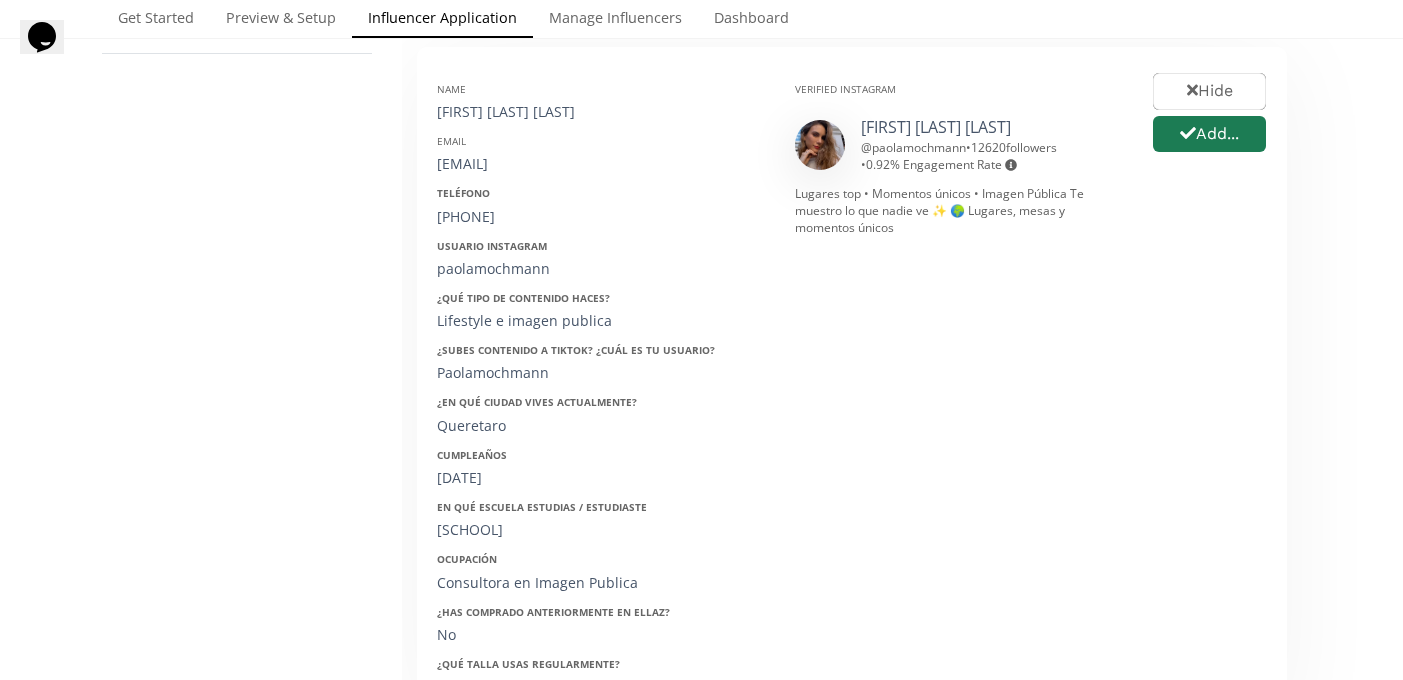 click on "01/07/1987" at bounding box center (601, 478) 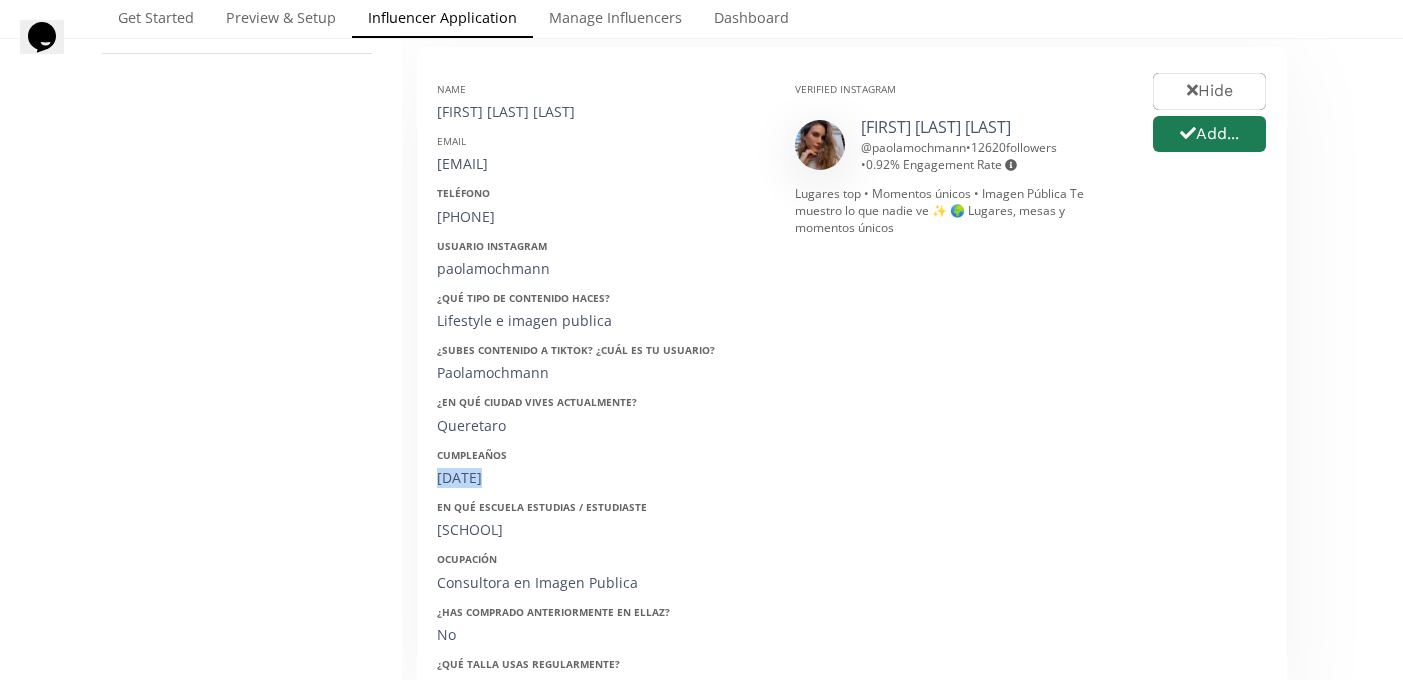 click on "01/07/1987" at bounding box center [601, 478] 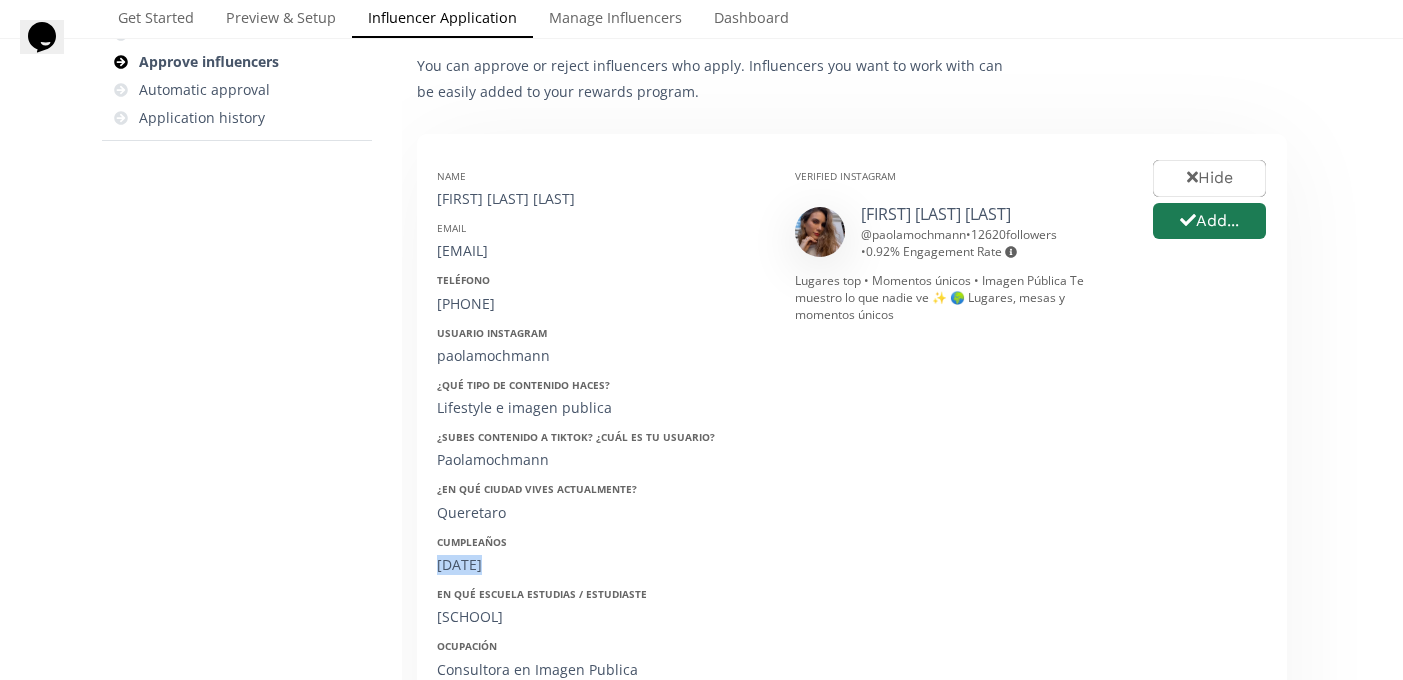 scroll, scrollTop: 249, scrollLeft: 0, axis: vertical 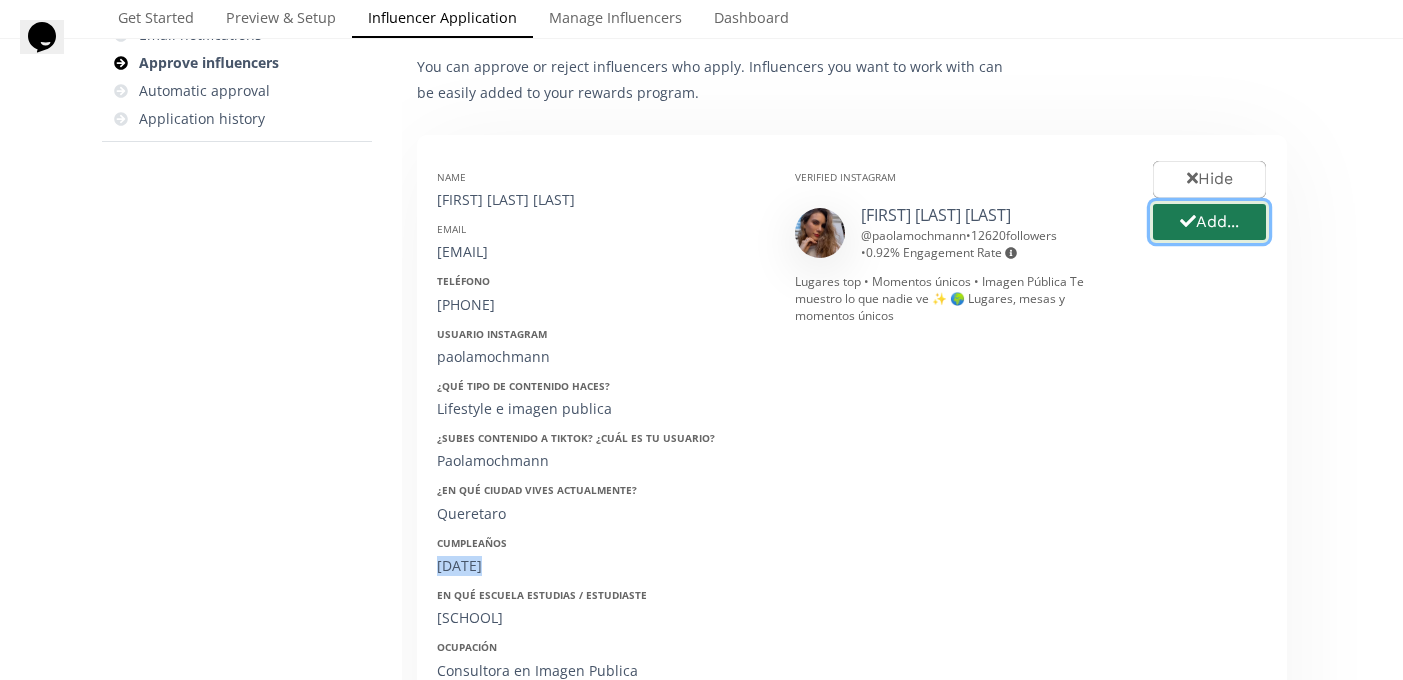 click on "Add..." at bounding box center [1209, 222] 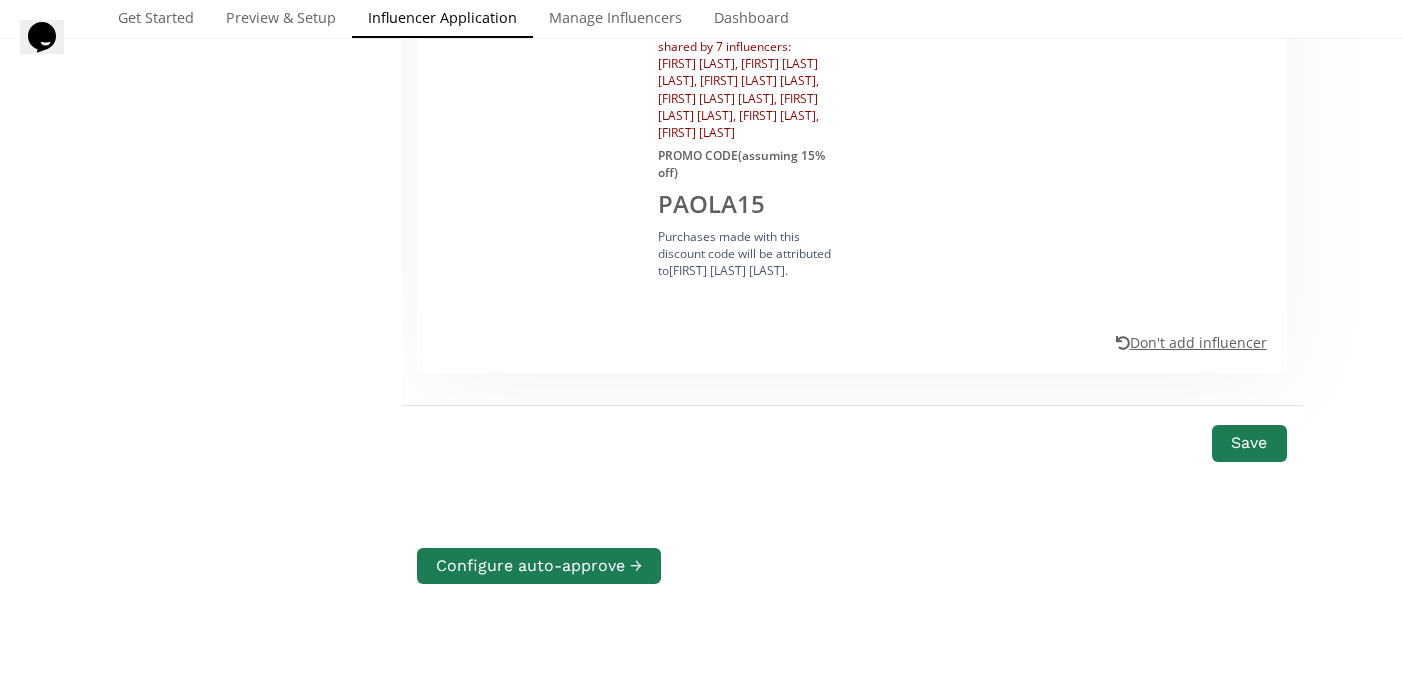 scroll, scrollTop: 1087, scrollLeft: 0, axis: vertical 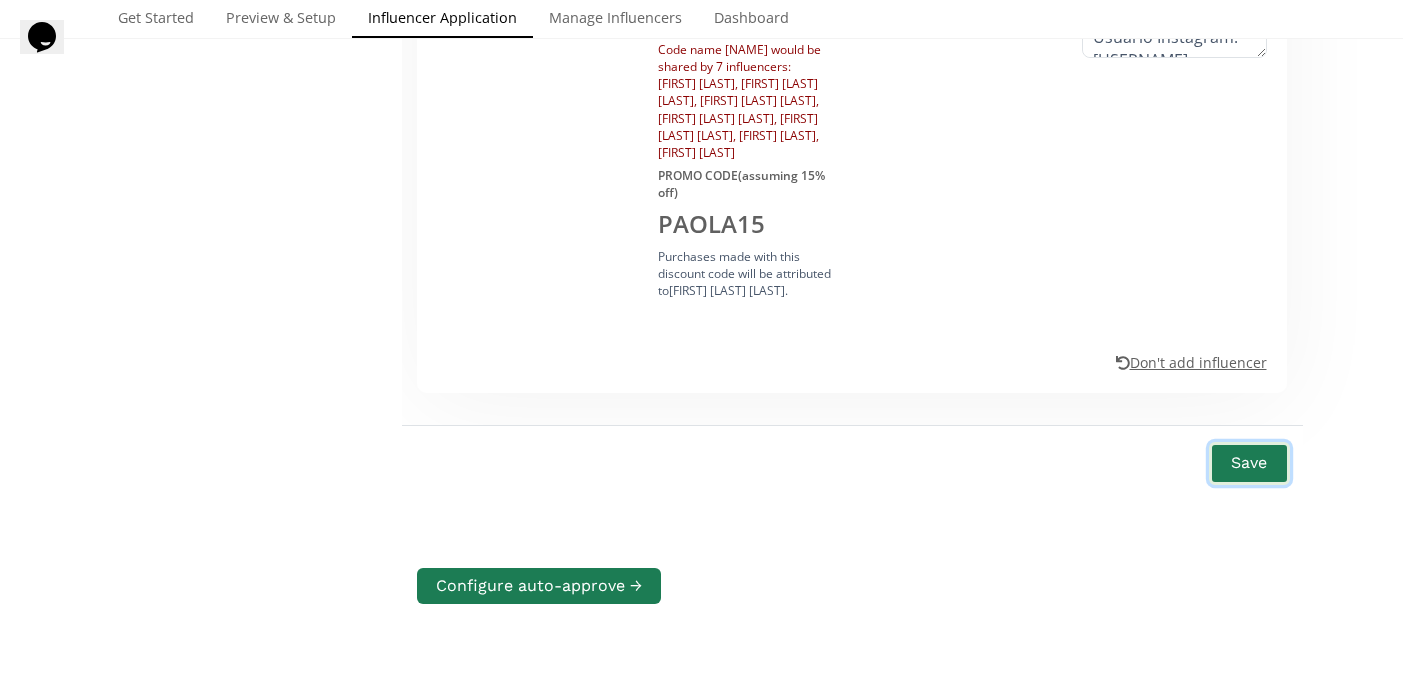 click on "Save" at bounding box center [1249, 463] 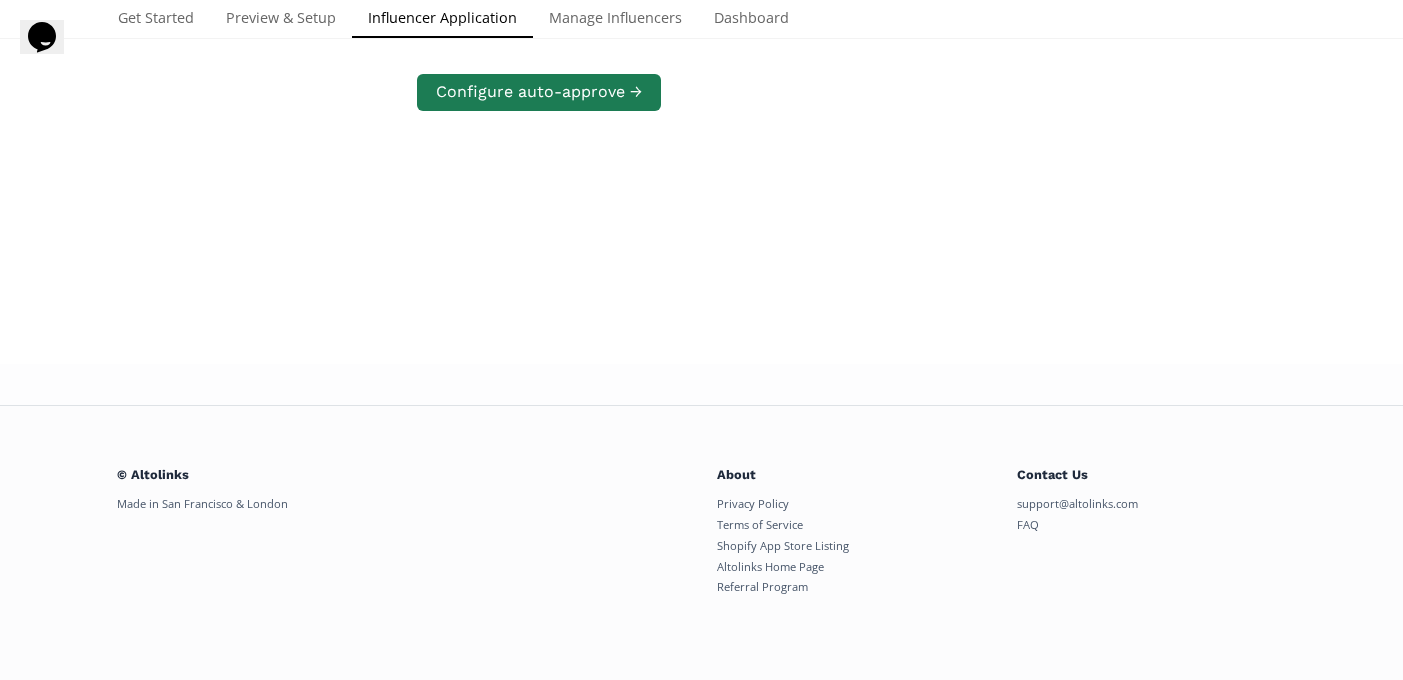 scroll, scrollTop: 0, scrollLeft: 0, axis: both 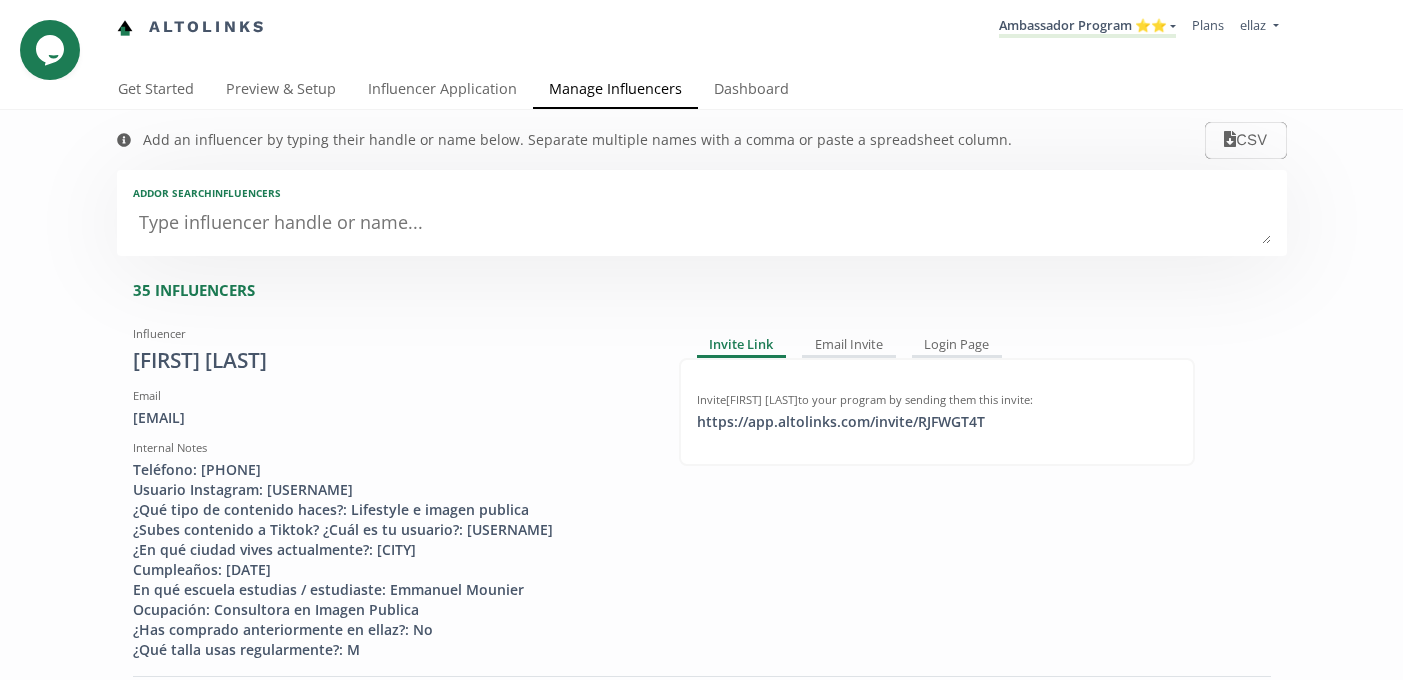 click on "Ambassador Program ⭐️⭐️
KINEDU
MACRO INFLUENCERS (prog ventas)
Ambassador Program ⭐️⭐️
TOP ambassador program
Ambassador Program ★
Create another program" at bounding box center (1087, 27) 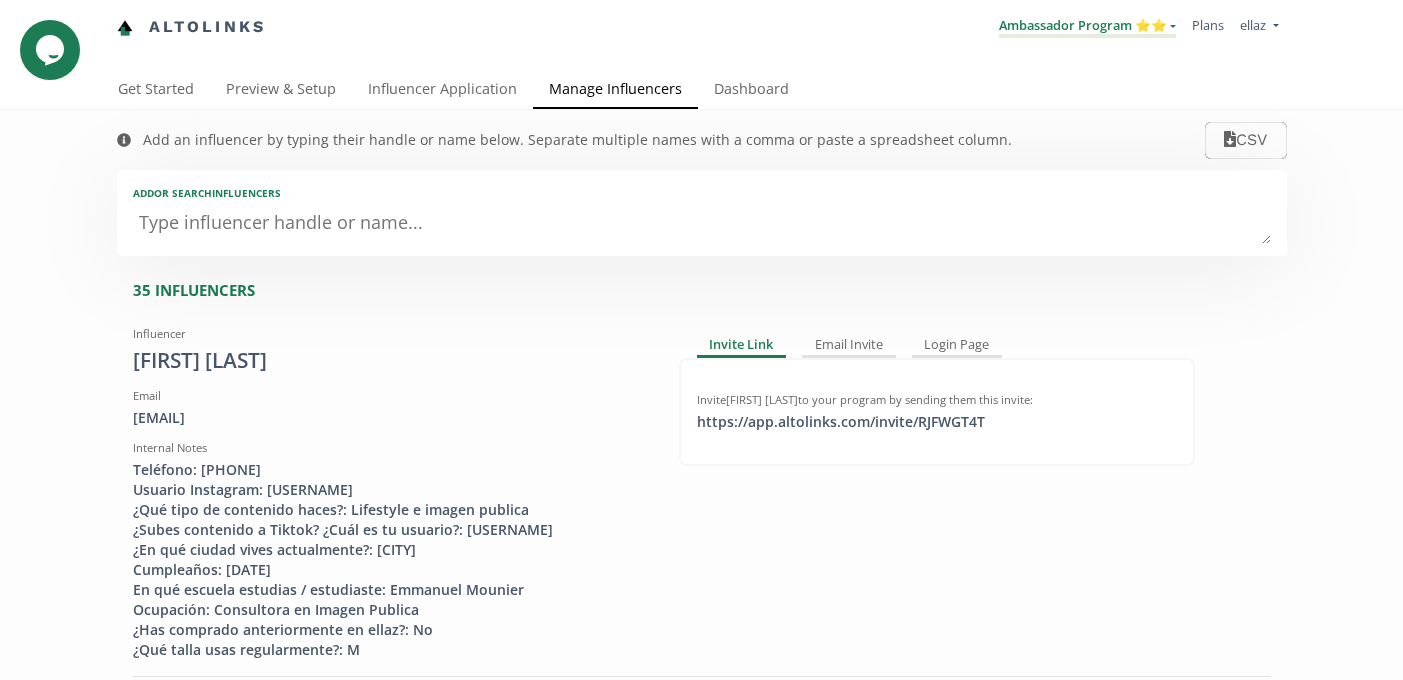 click on "Ambassador Program ⭐️⭐️" at bounding box center (1087, 27) 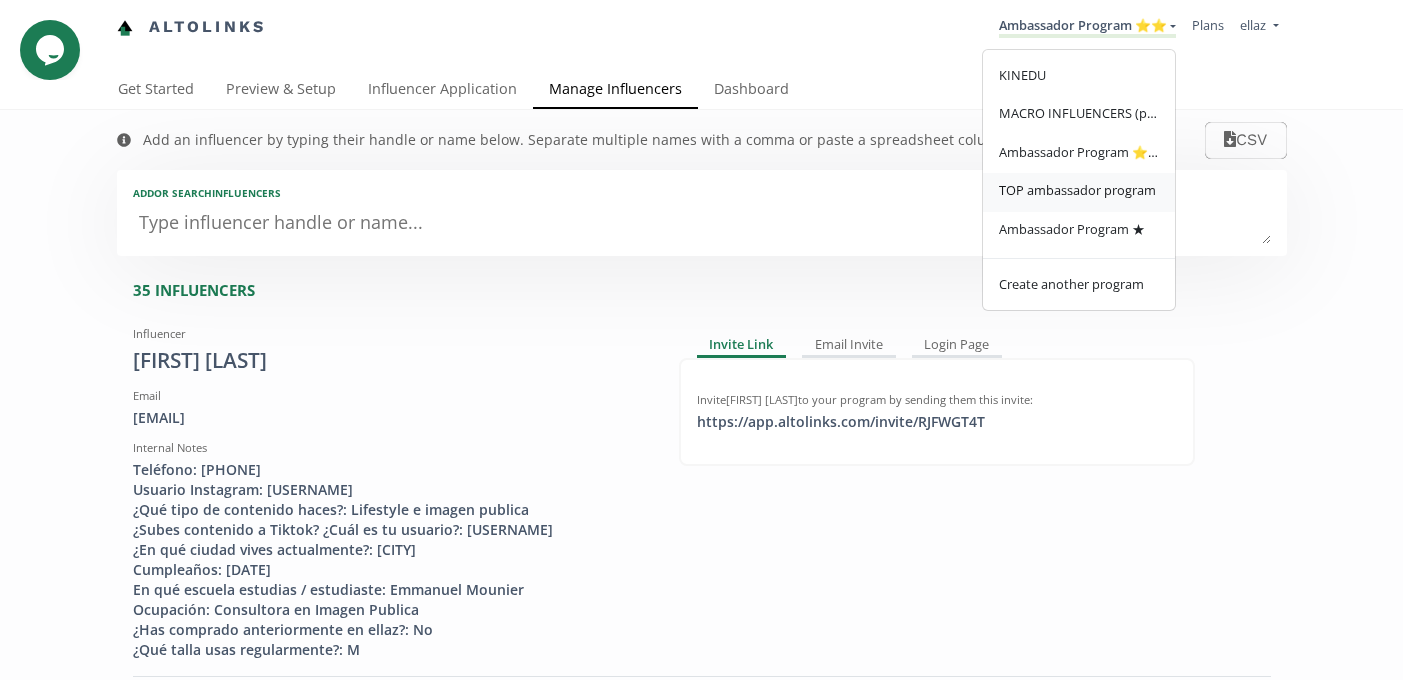 click on "TOP ambassador program" at bounding box center (1079, 192) 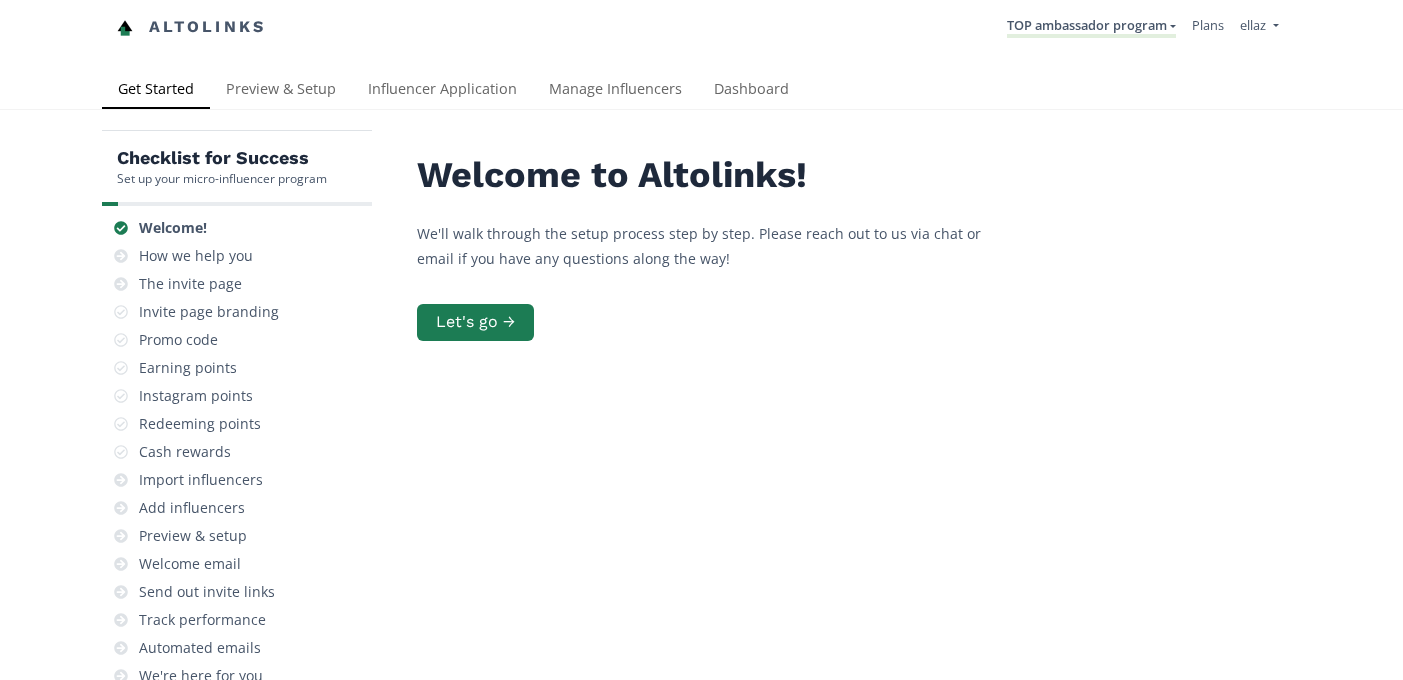 scroll, scrollTop: 0, scrollLeft: 0, axis: both 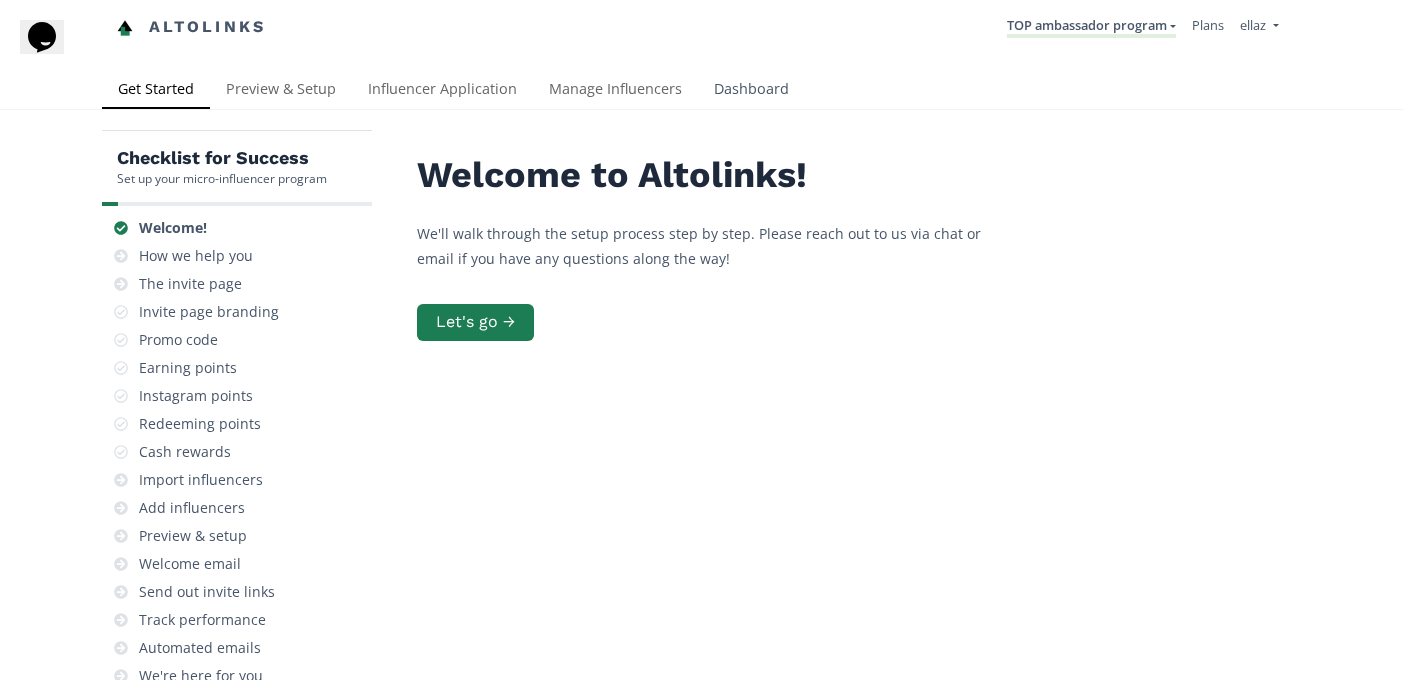 click on "Dashboard" at bounding box center [751, 91] 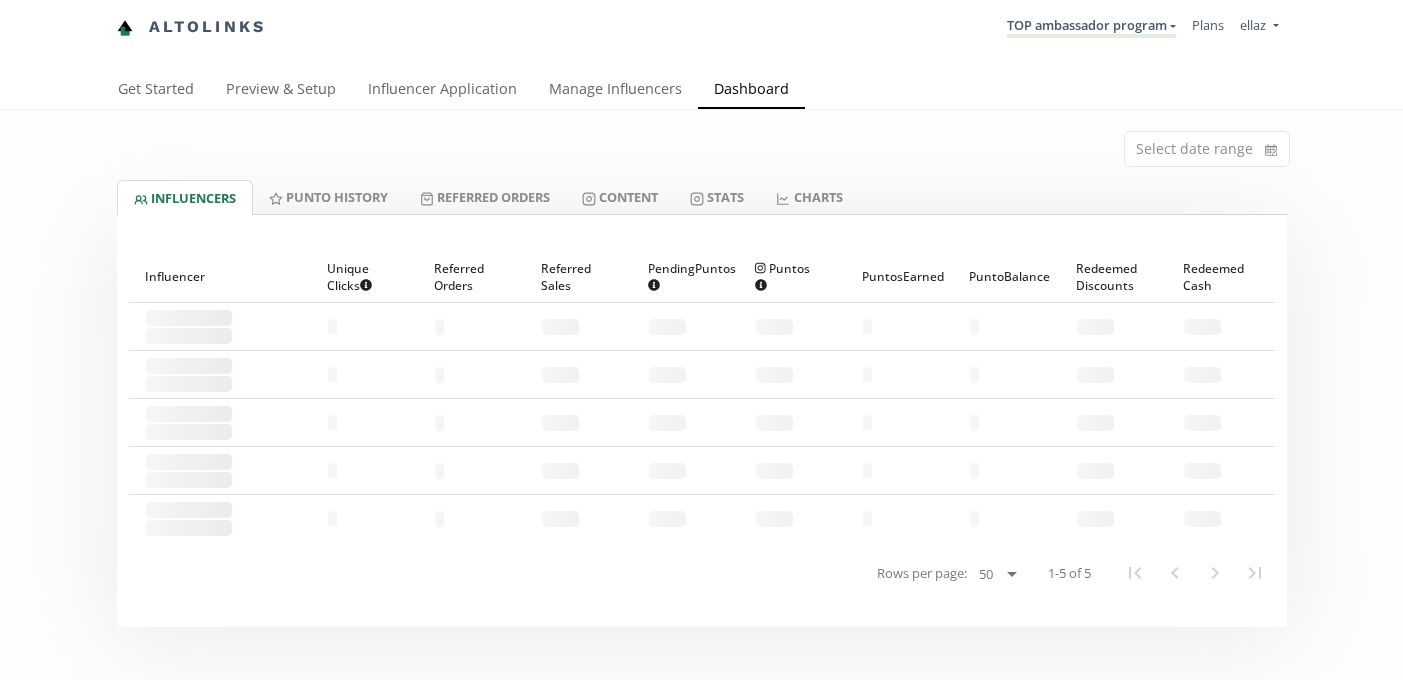 scroll, scrollTop: 0, scrollLeft: 0, axis: both 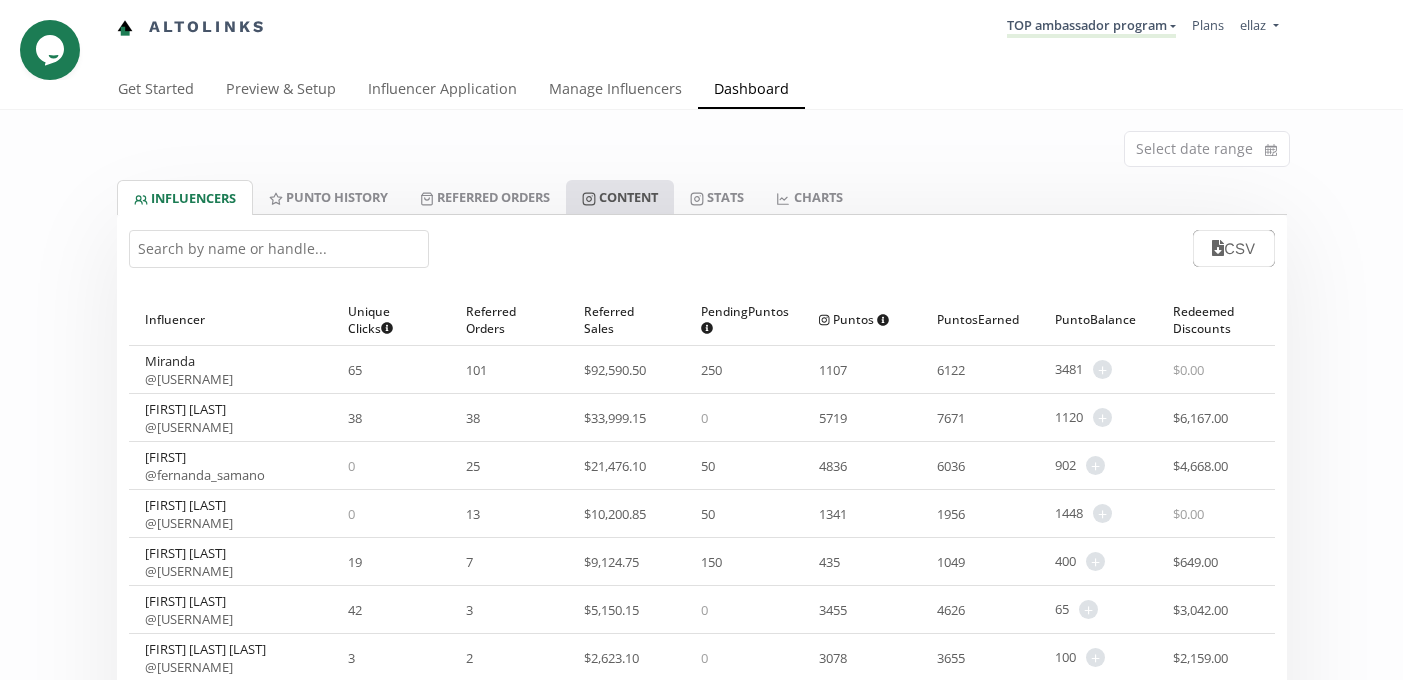 click on "Content" at bounding box center (620, 197) 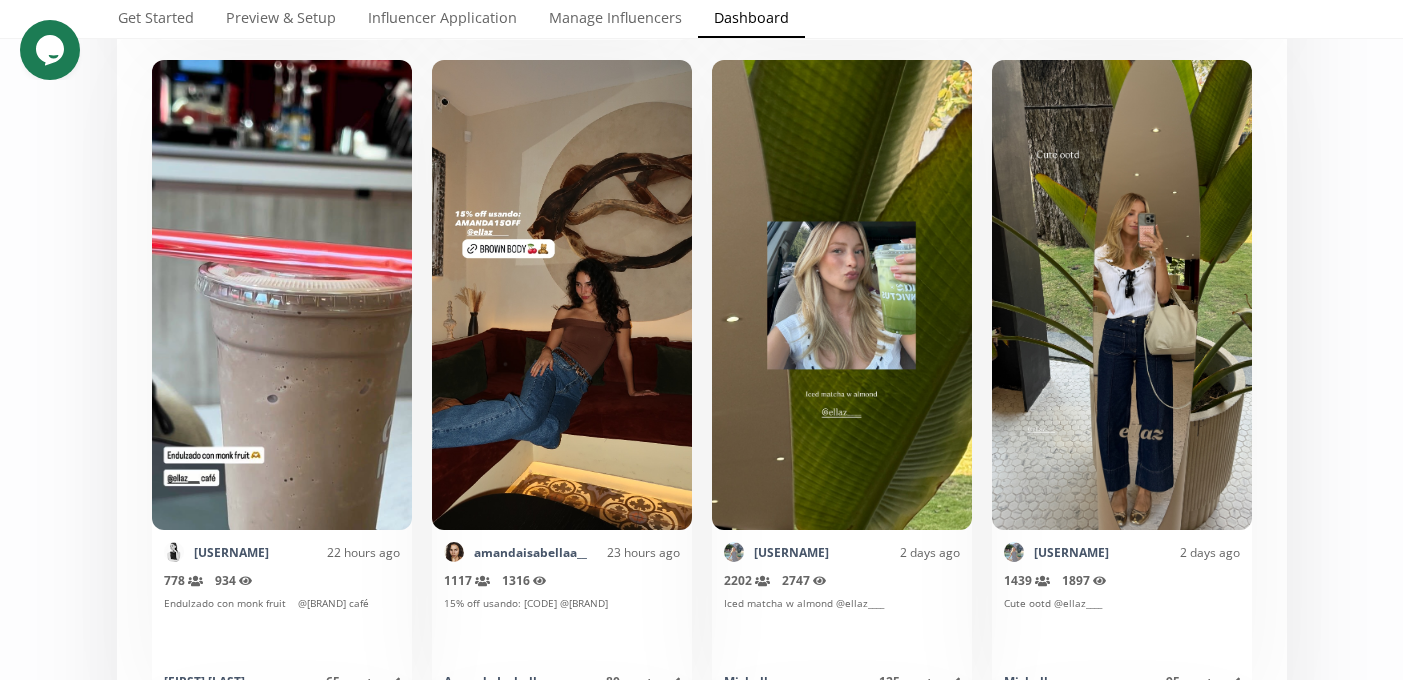 scroll, scrollTop: 0, scrollLeft: 0, axis: both 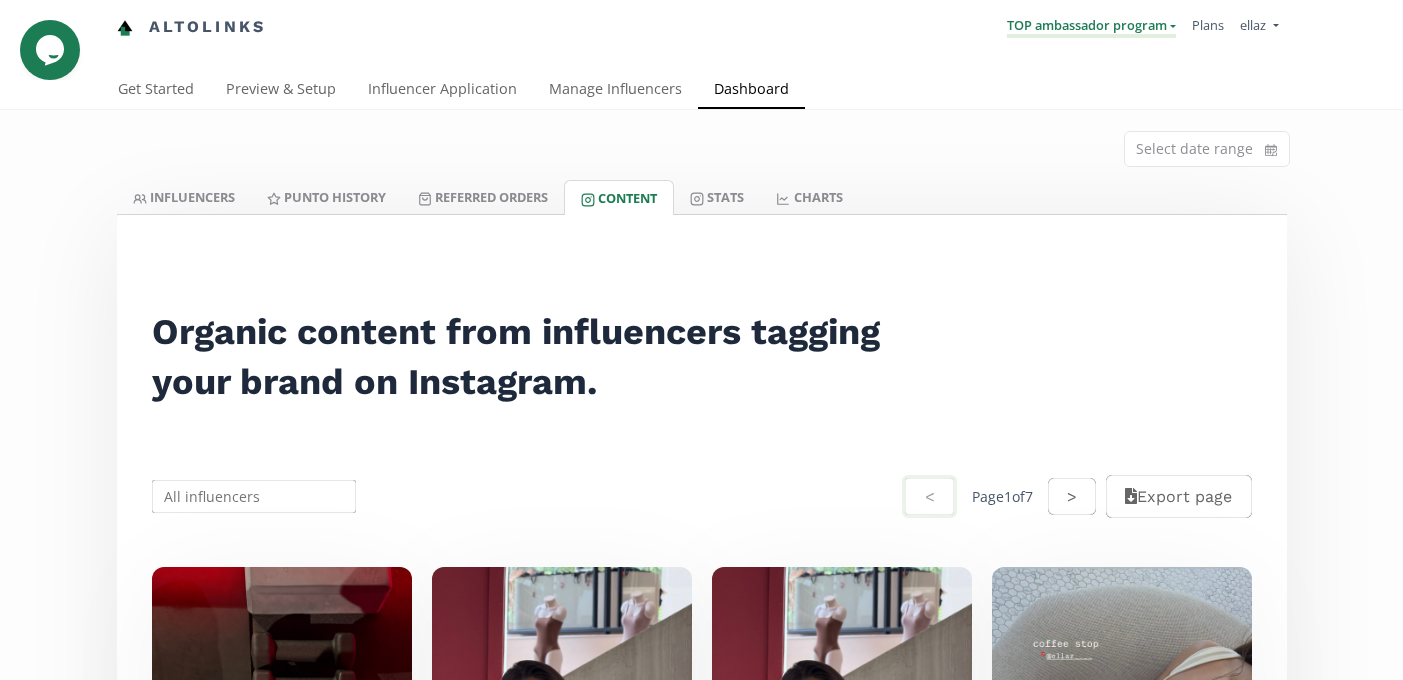 click on "TOP ambassador program" at bounding box center (1091, 27) 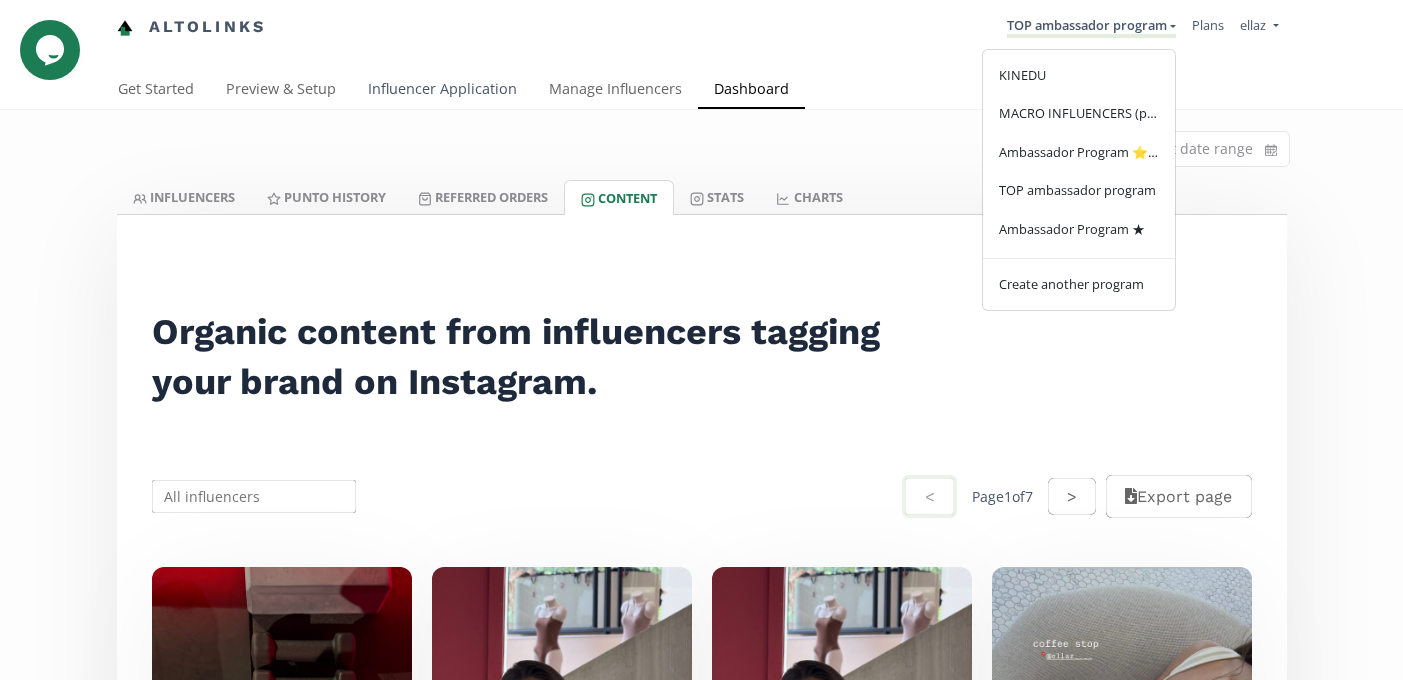 click on "Influencer Application" at bounding box center (442, 91) 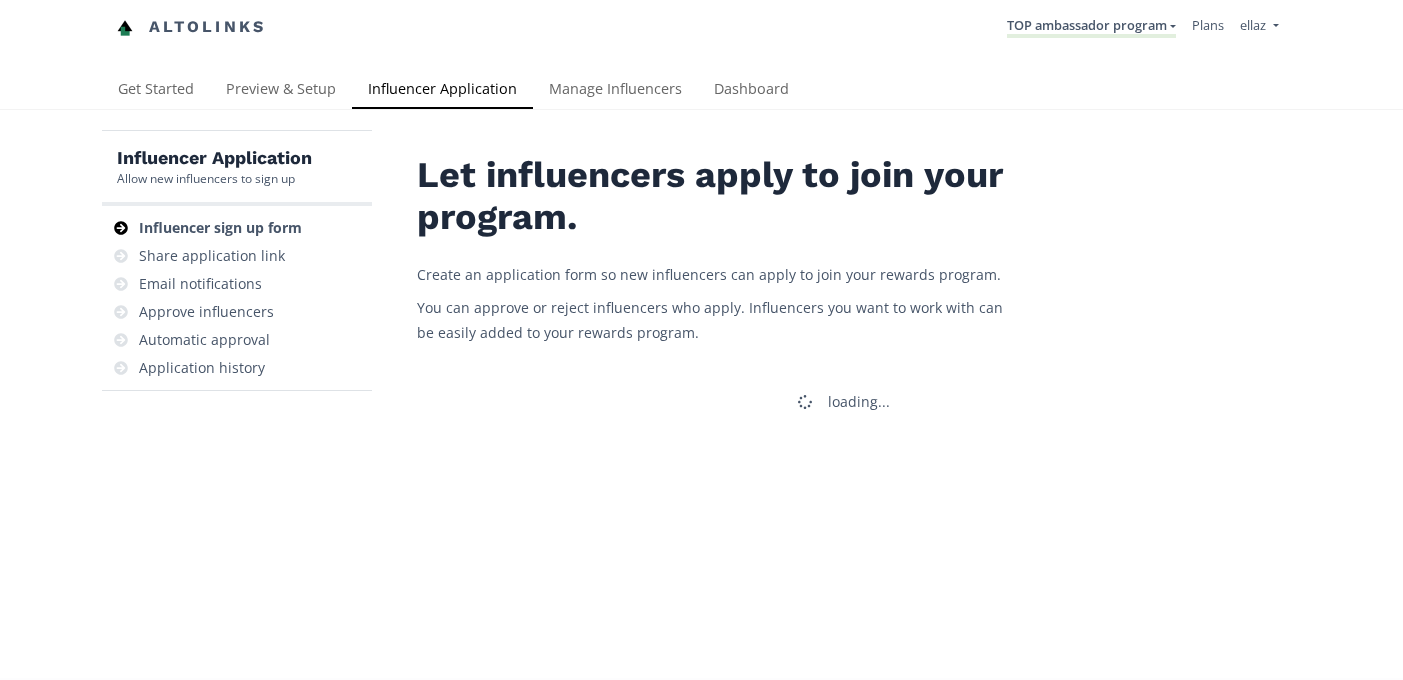 scroll, scrollTop: 0, scrollLeft: 0, axis: both 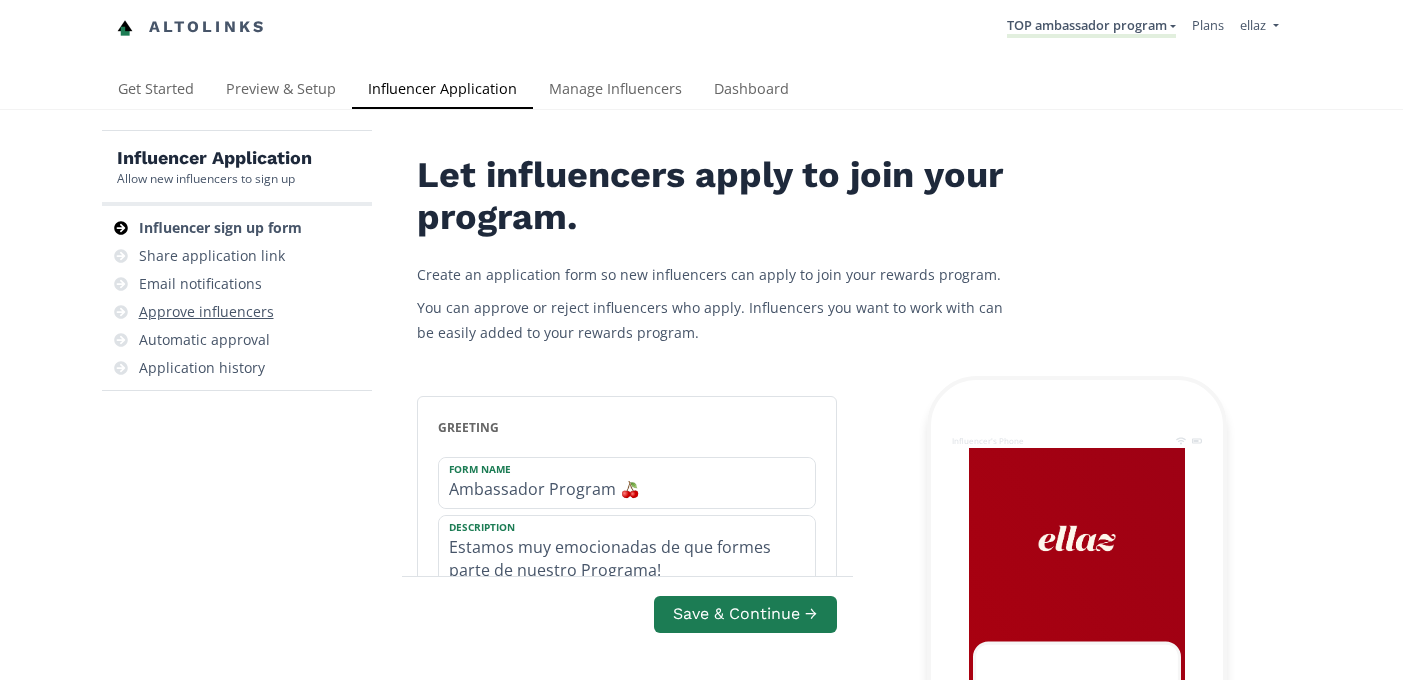 click on "Approve influencers" at bounding box center (206, 312) 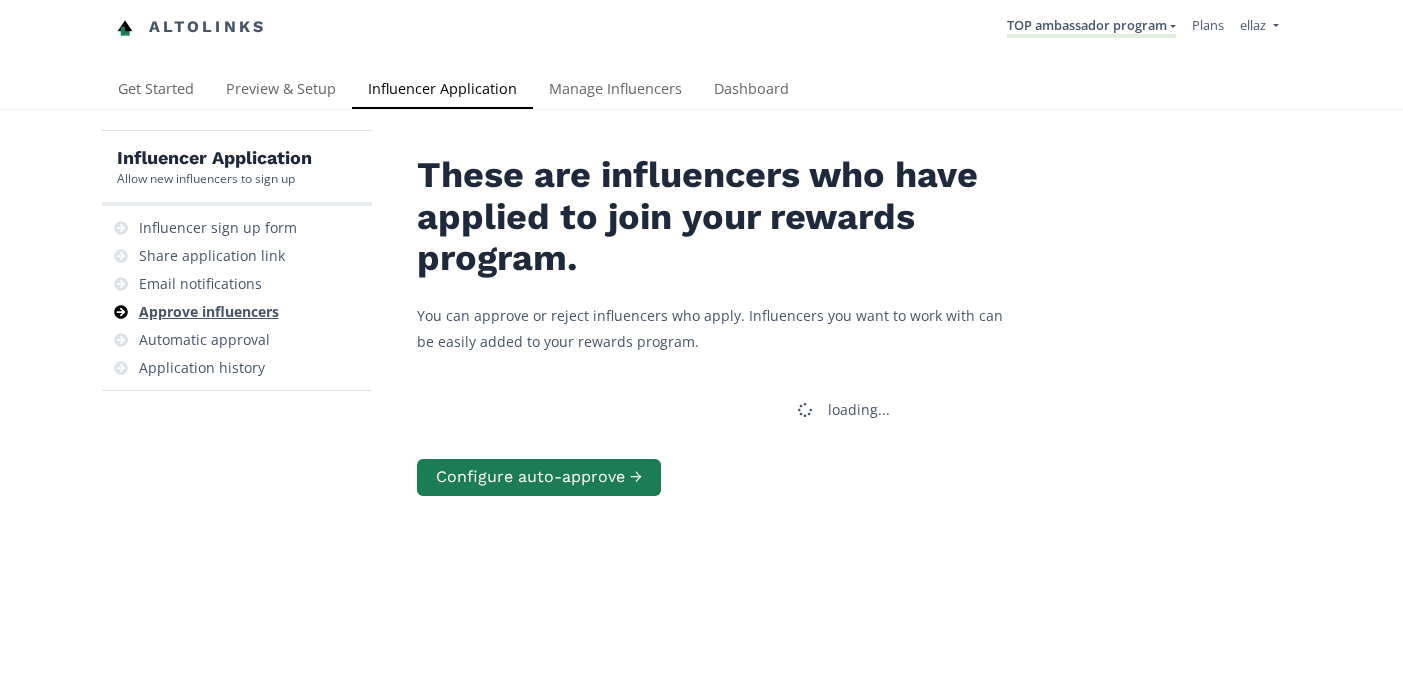 scroll, scrollTop: 80, scrollLeft: 0, axis: vertical 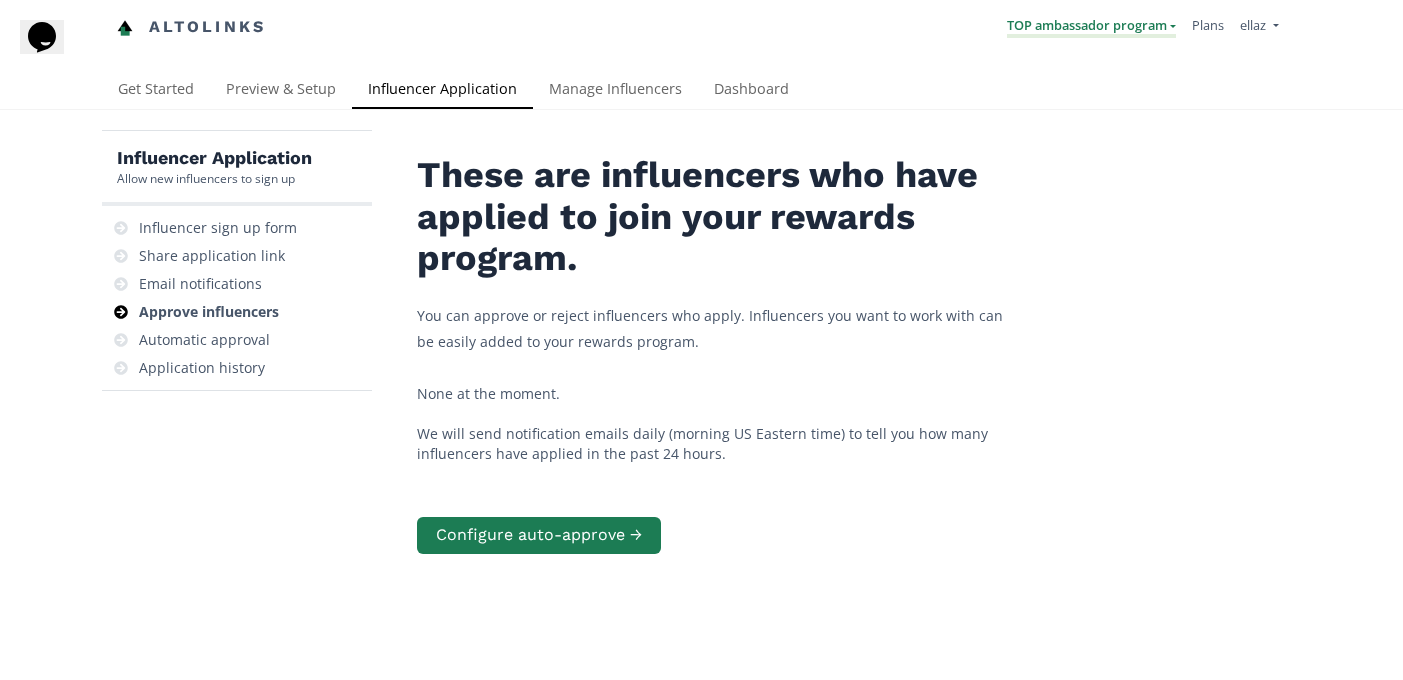 click on "TOP ambassador program" at bounding box center [1091, 27] 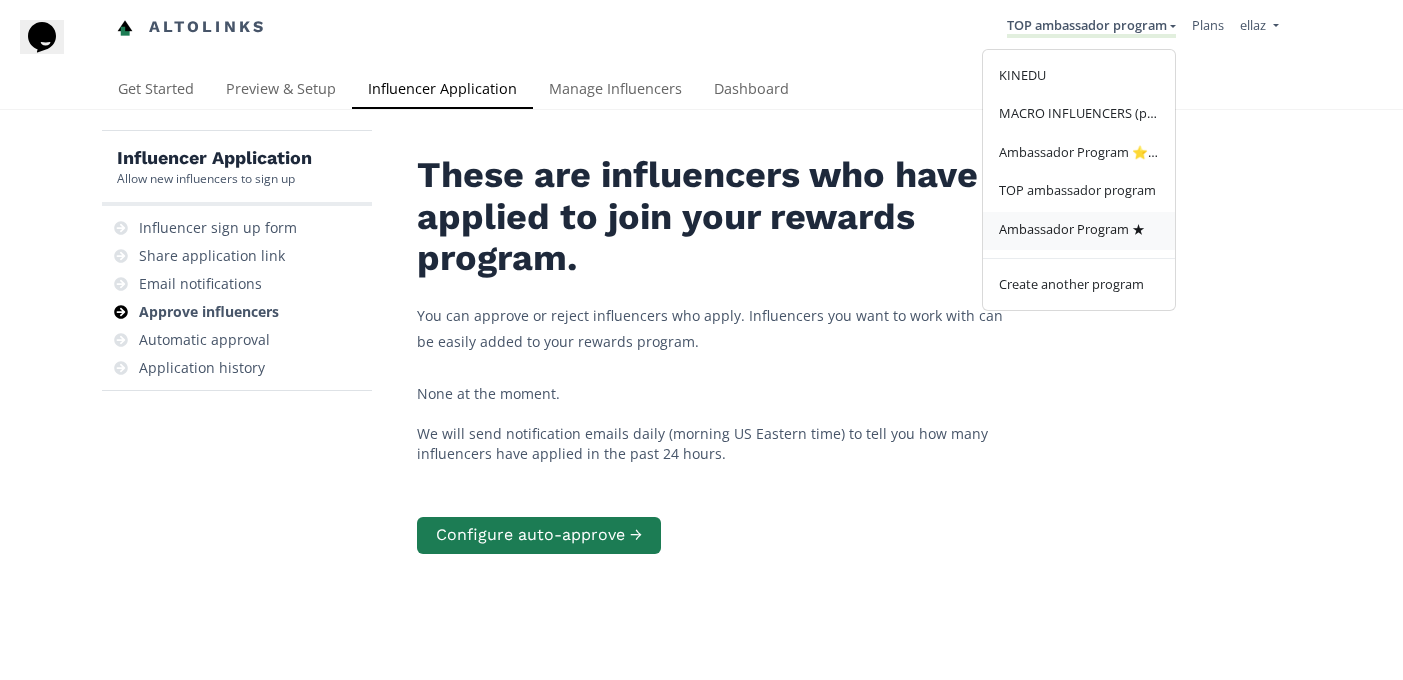 click on "Ambassador Program ★" at bounding box center [1072, 229] 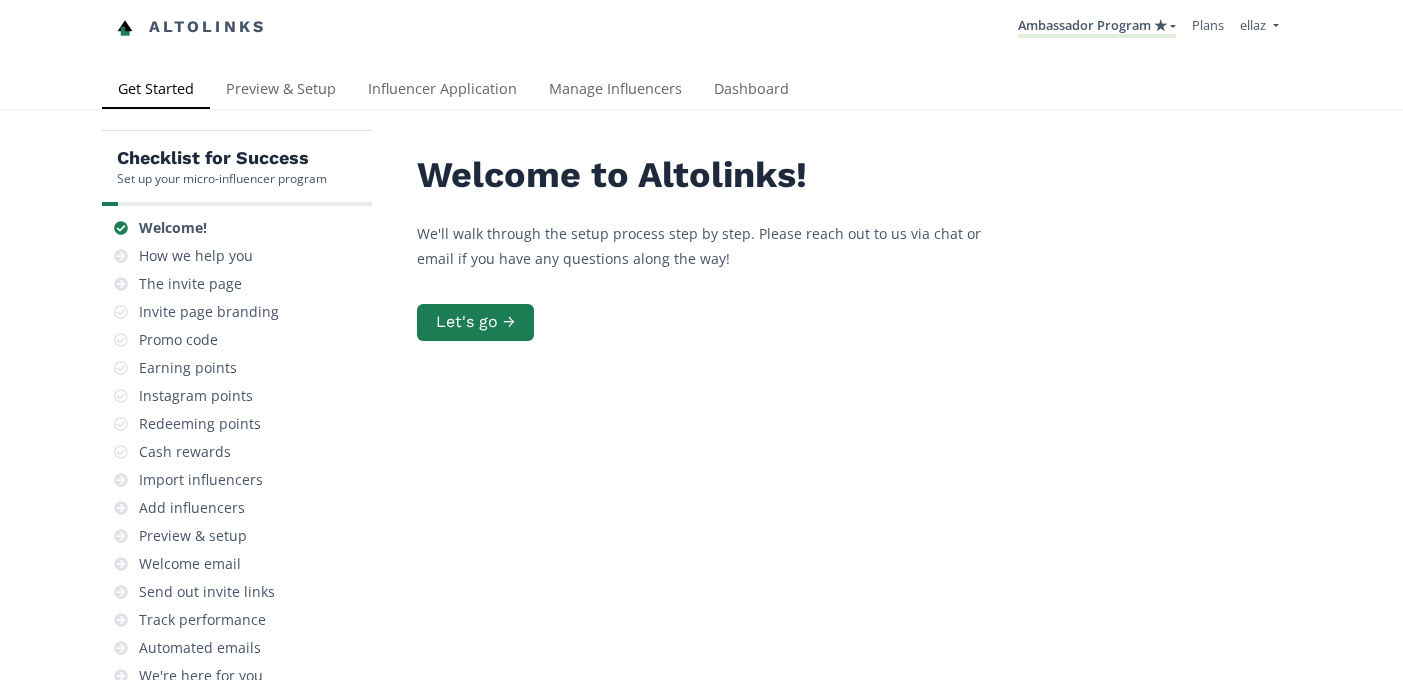scroll, scrollTop: 0, scrollLeft: 0, axis: both 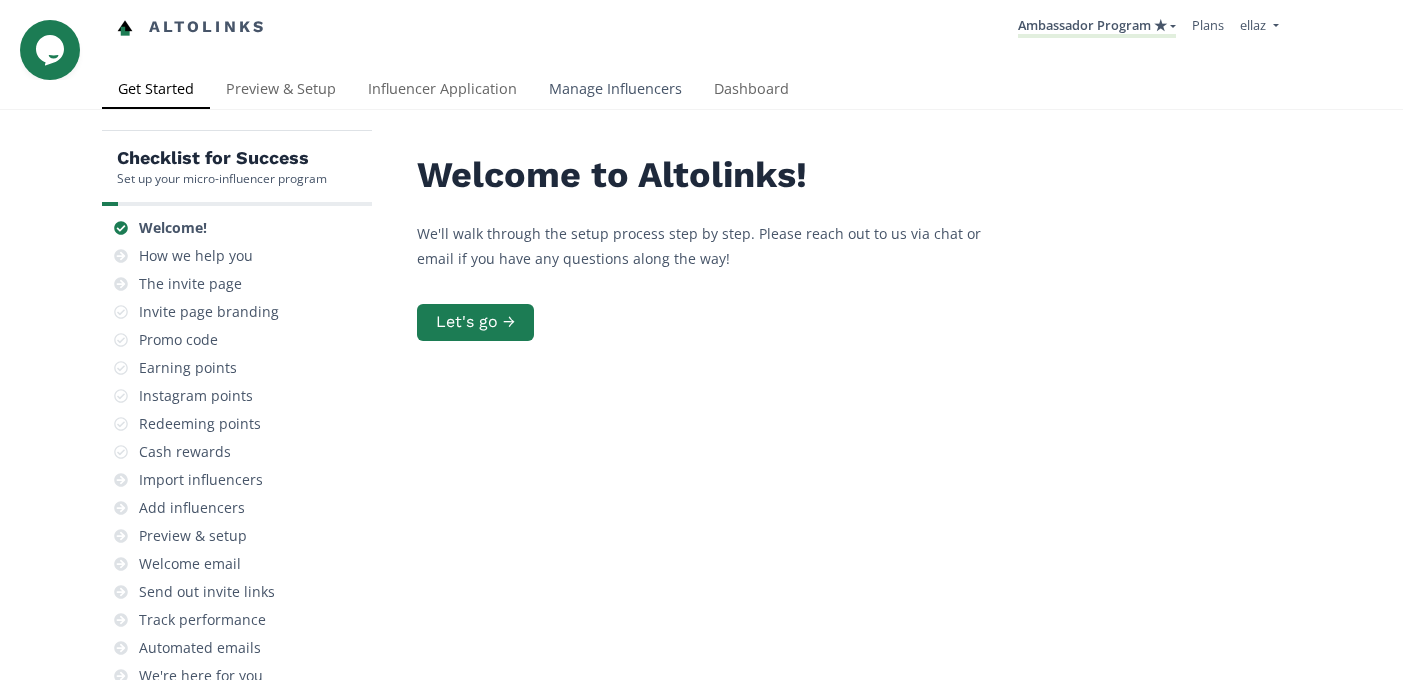 click on "Manage Influencers" at bounding box center (615, 91) 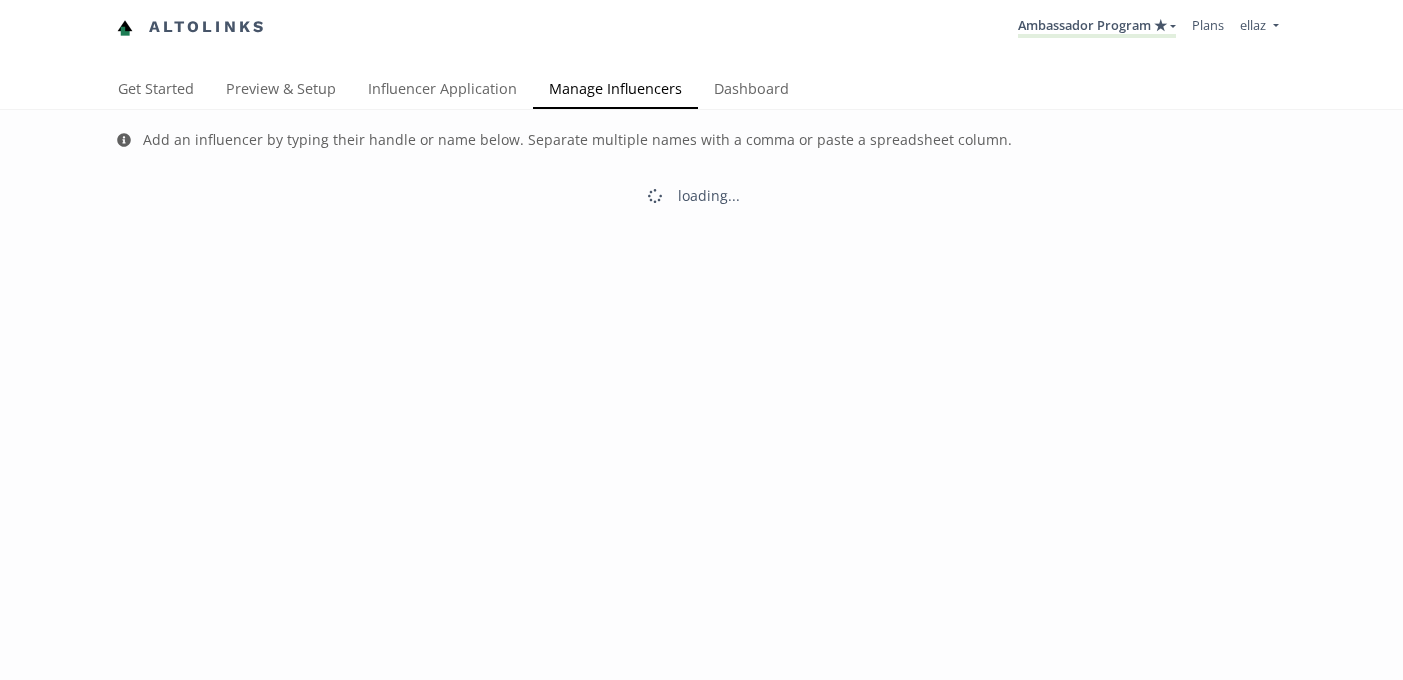 scroll, scrollTop: 0, scrollLeft: 0, axis: both 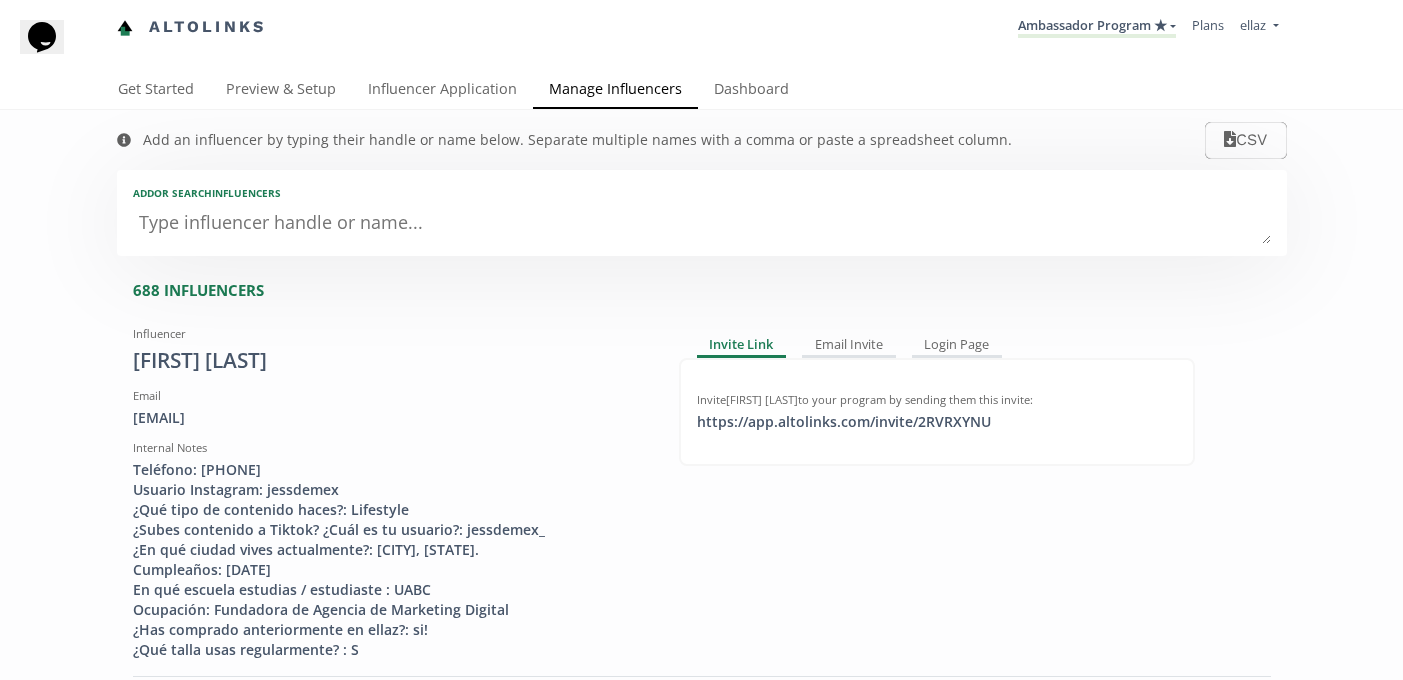 click at bounding box center [702, 224] 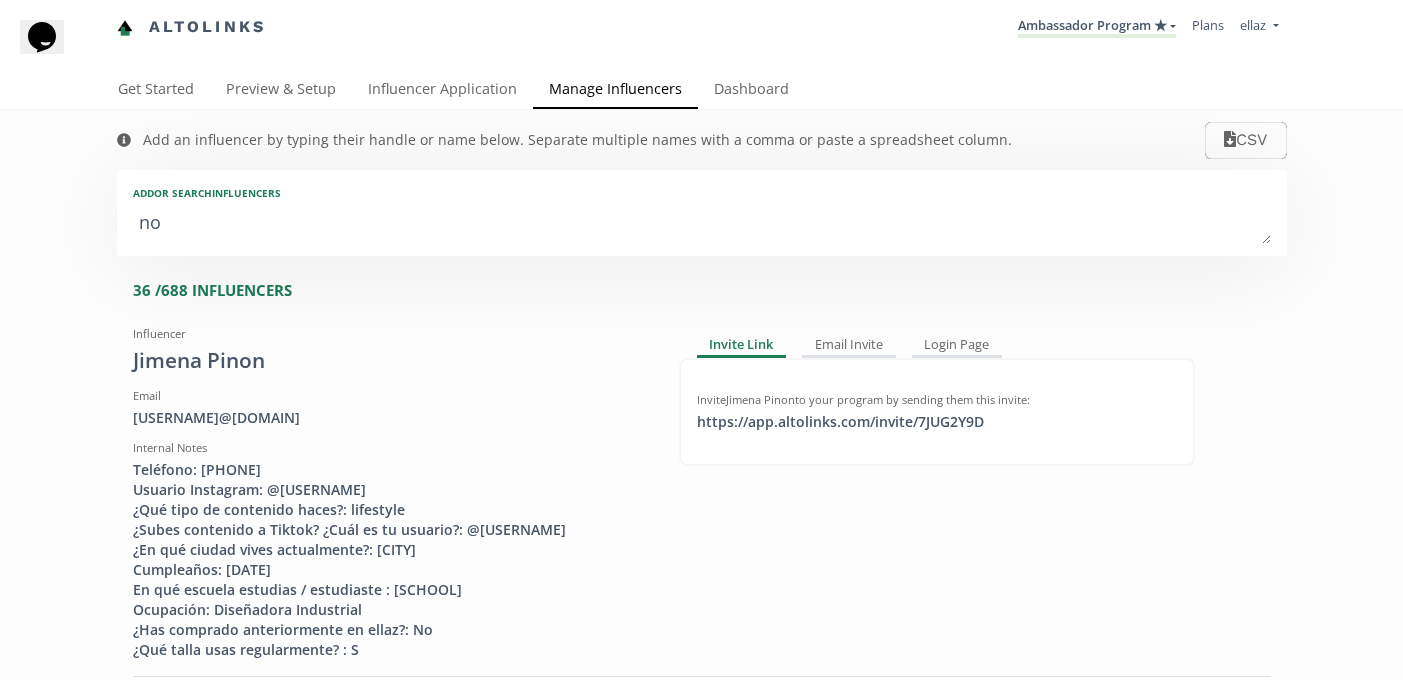 type on "nor" 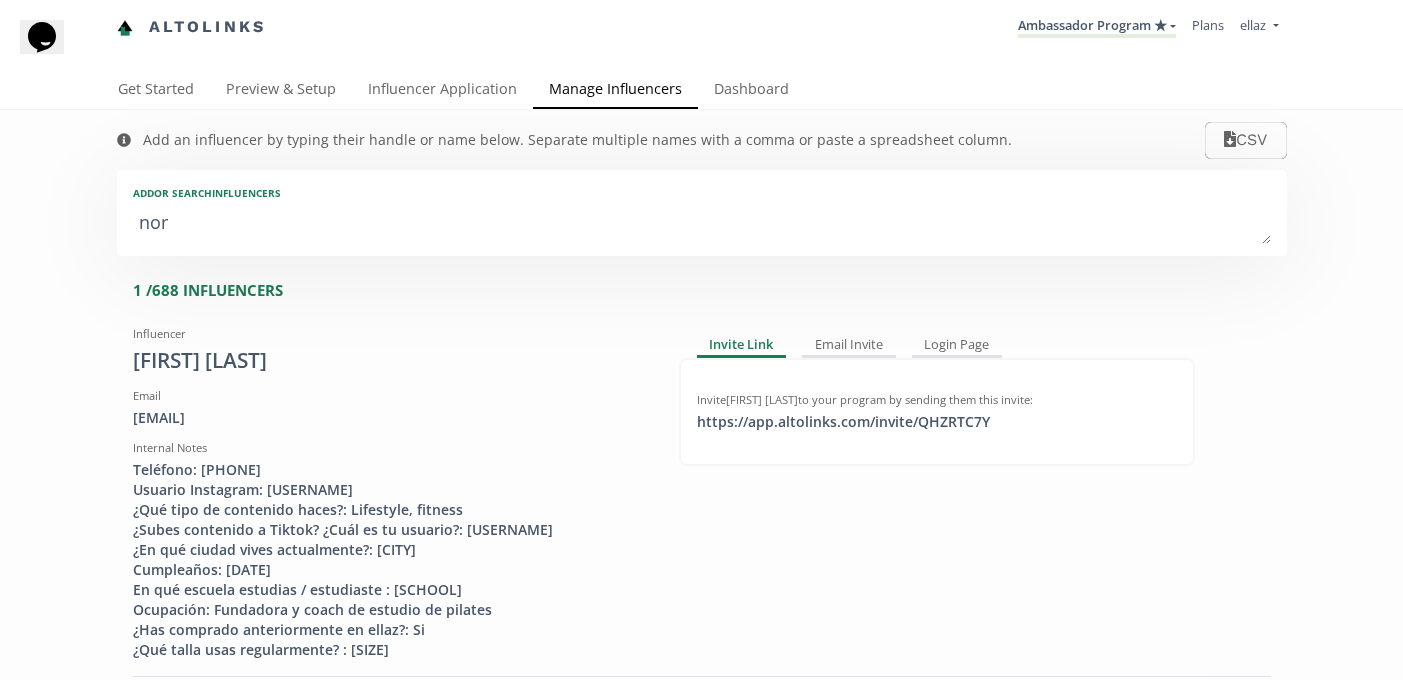 type on "nora" 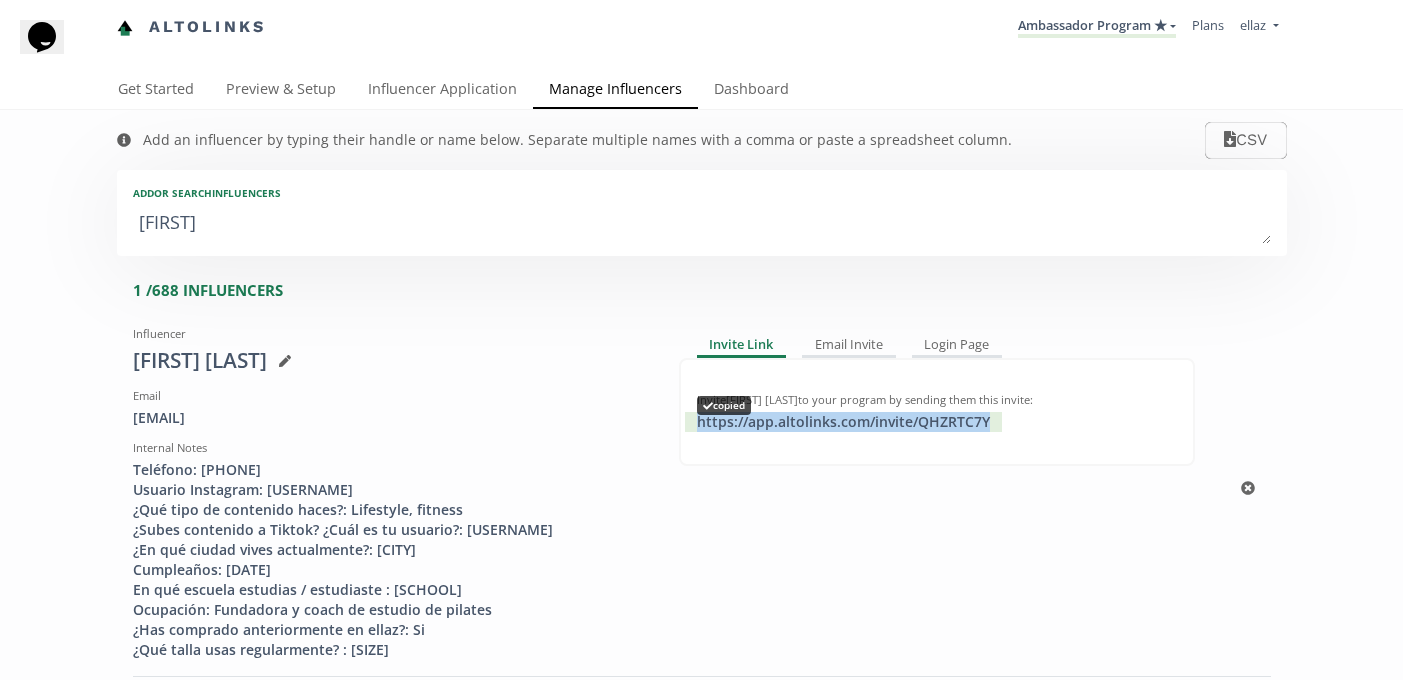 click on "https://app.altolinks.com/invite/ QHZRTC7Y  copied" at bounding box center [843, 422] 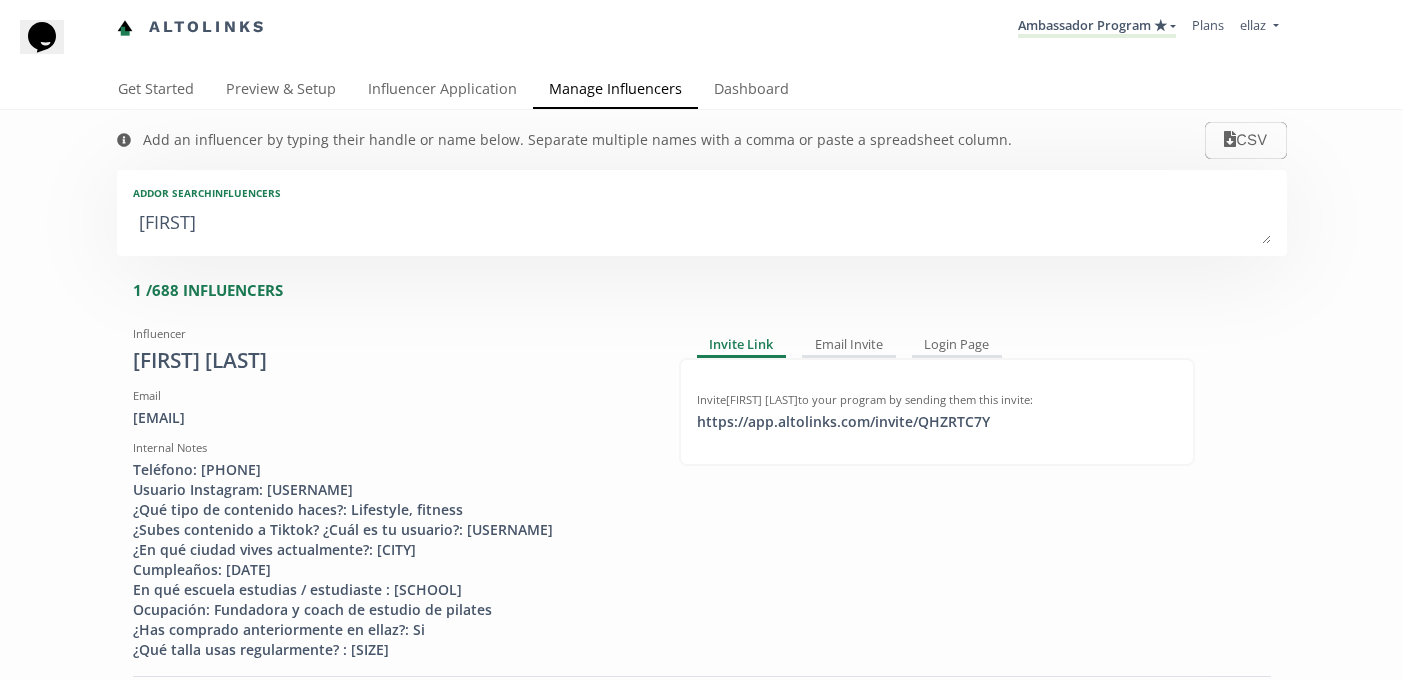 click on "nora" at bounding box center (702, 224) 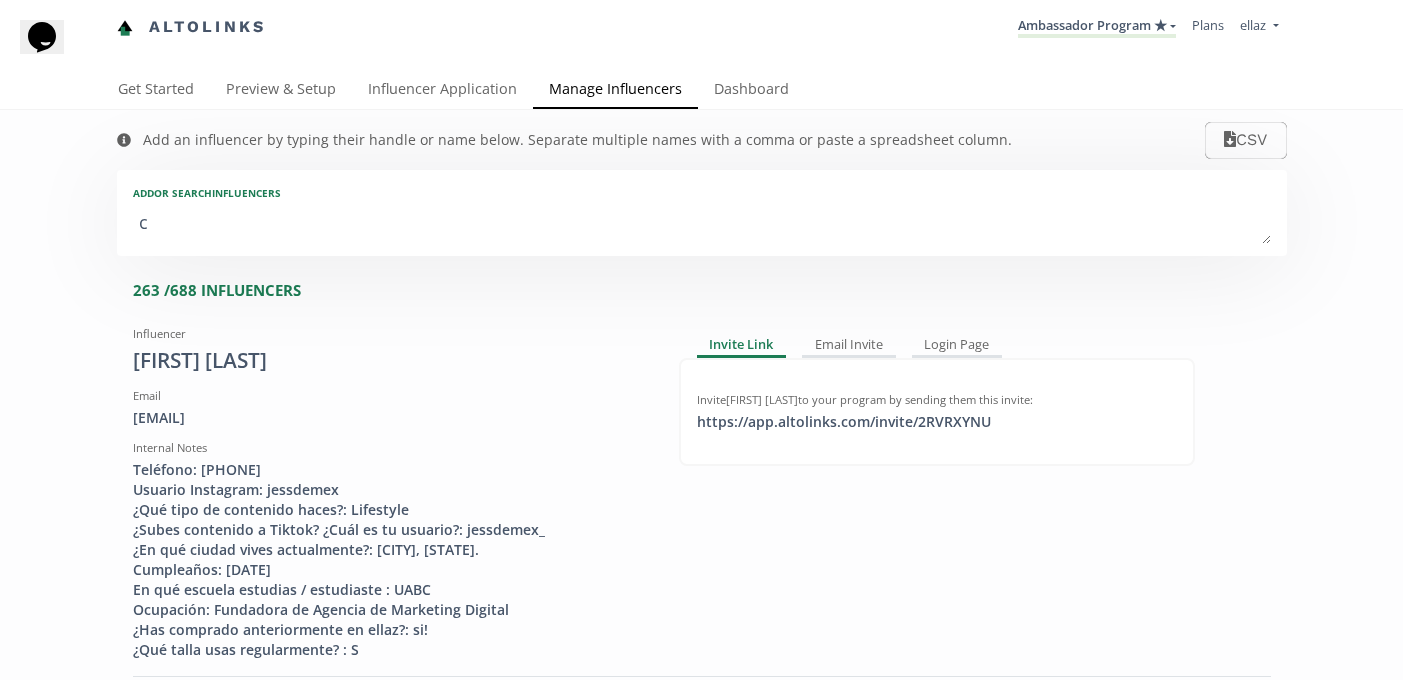 type on "ca" 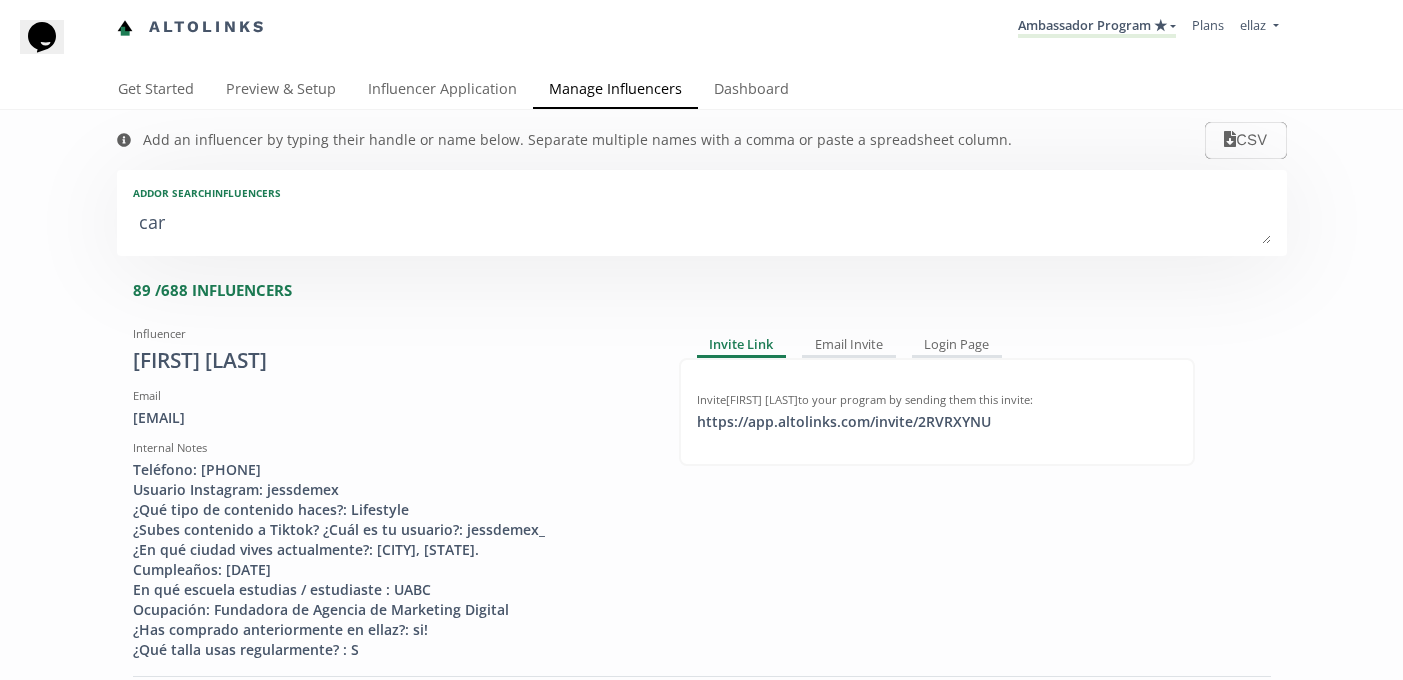 type on "caro" 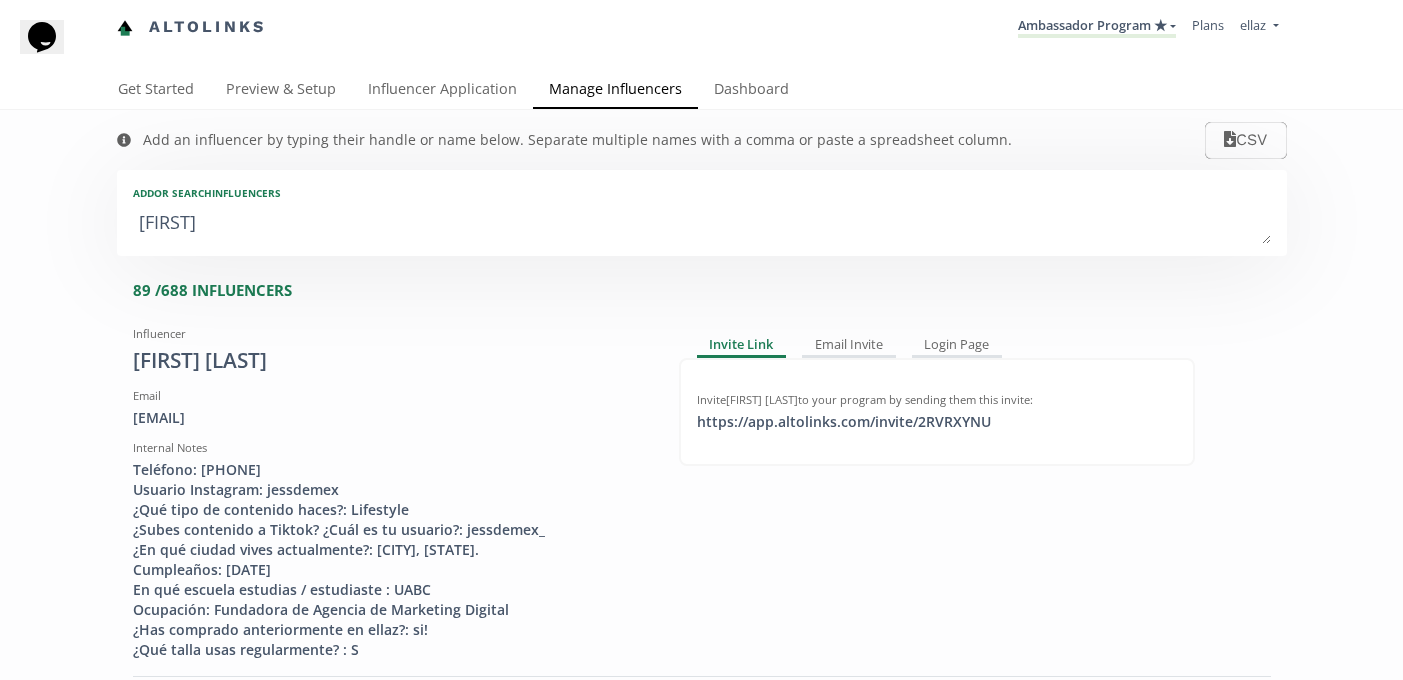 type on "carol" 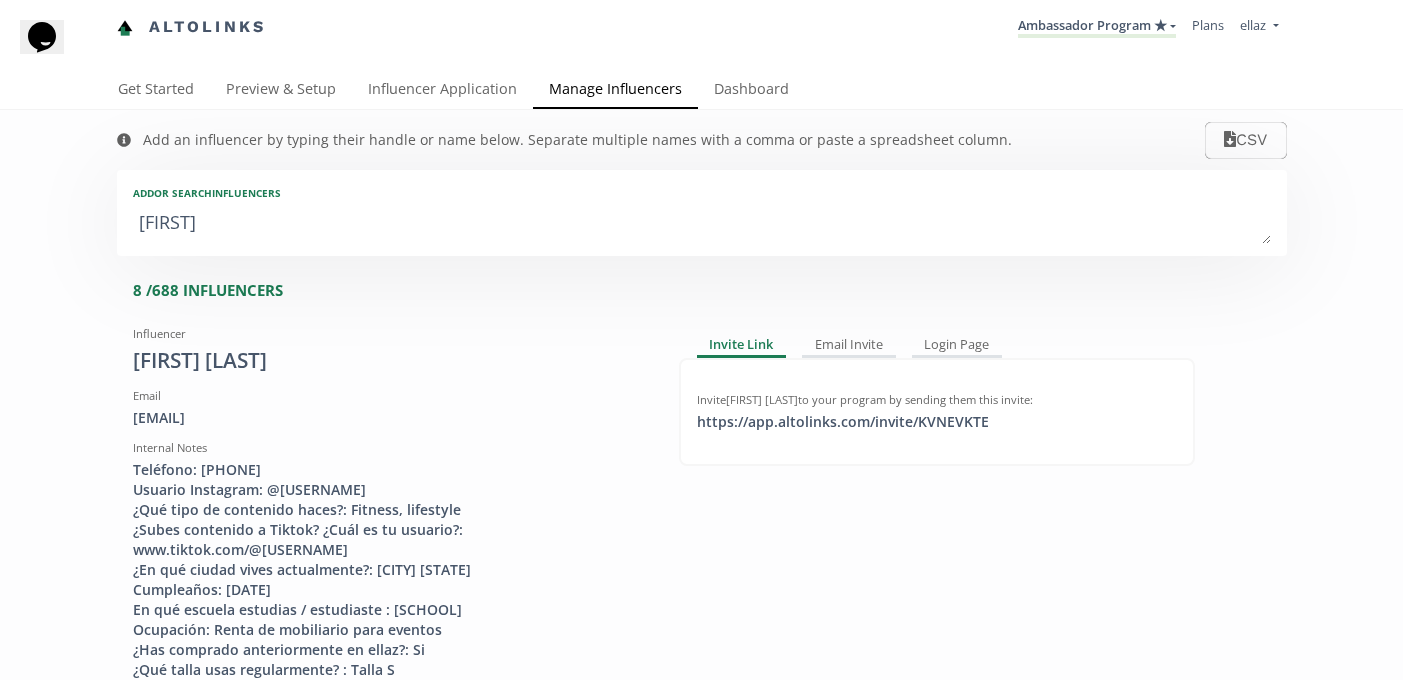 type on "caroli" 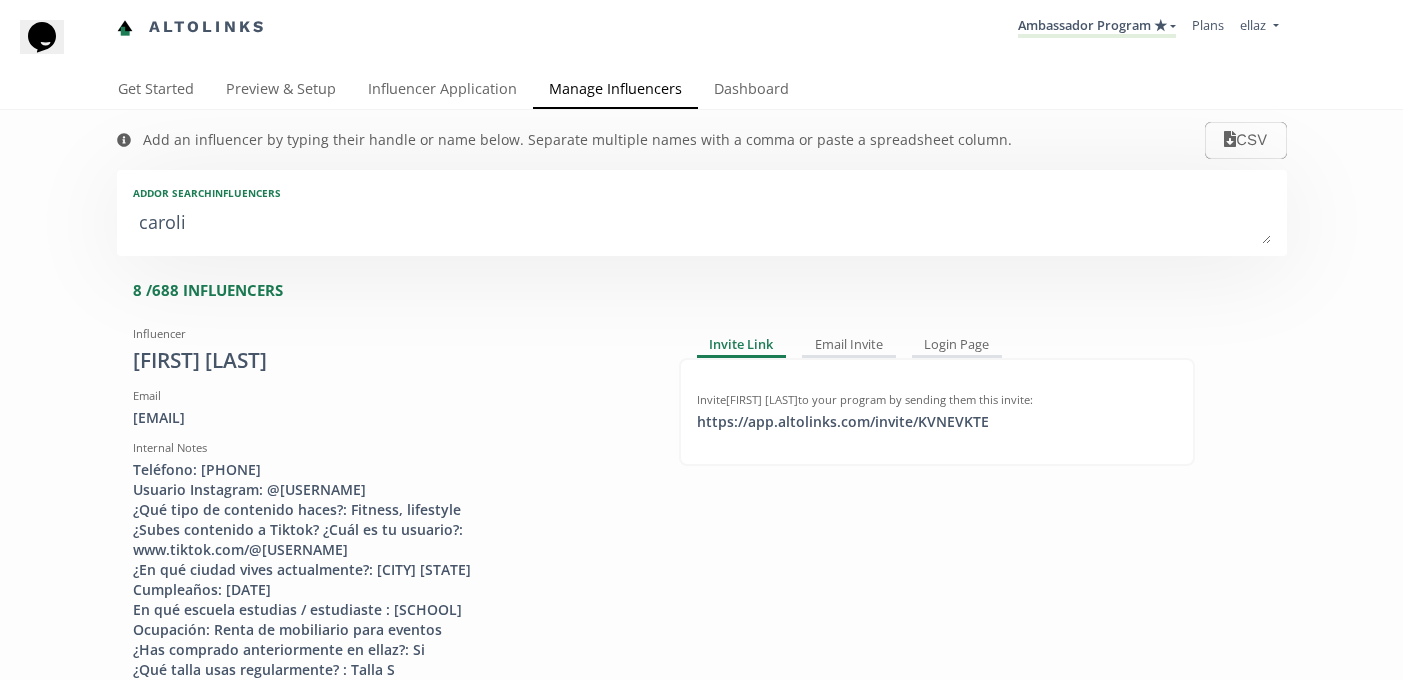 type on "carolin" 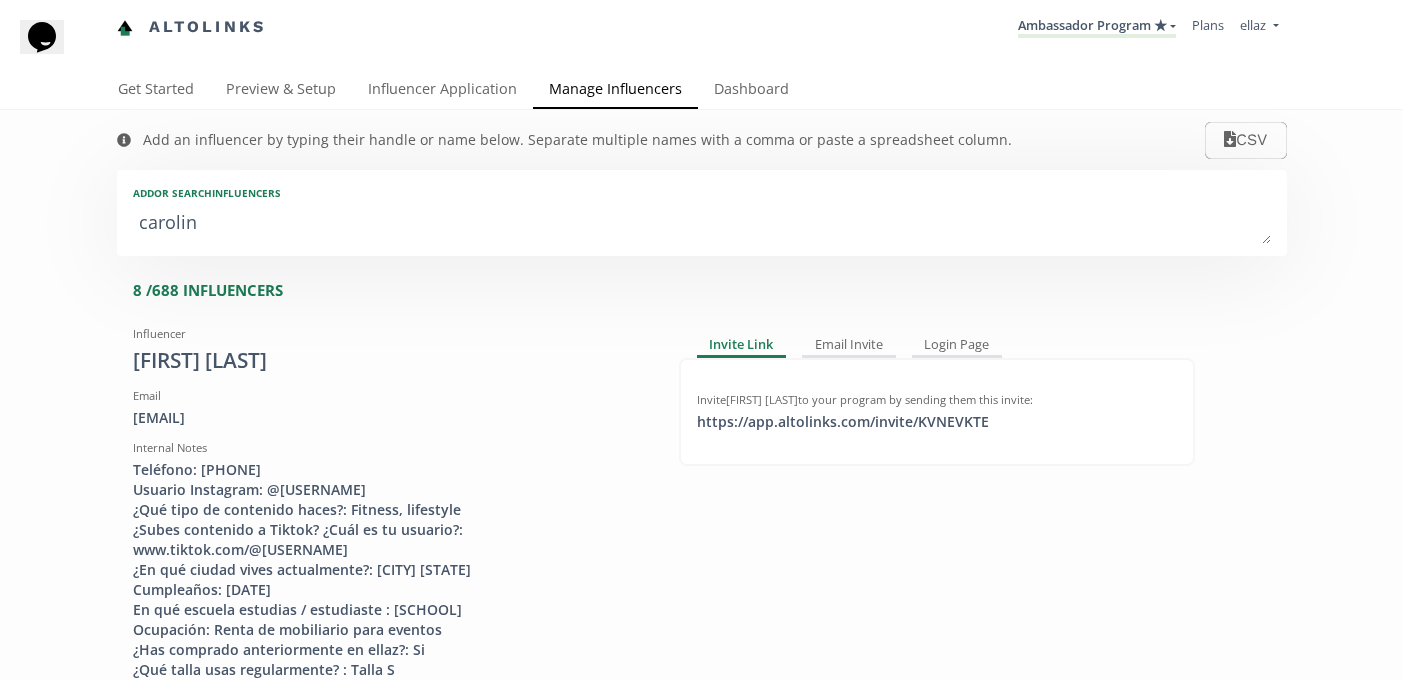 type on "carolina" 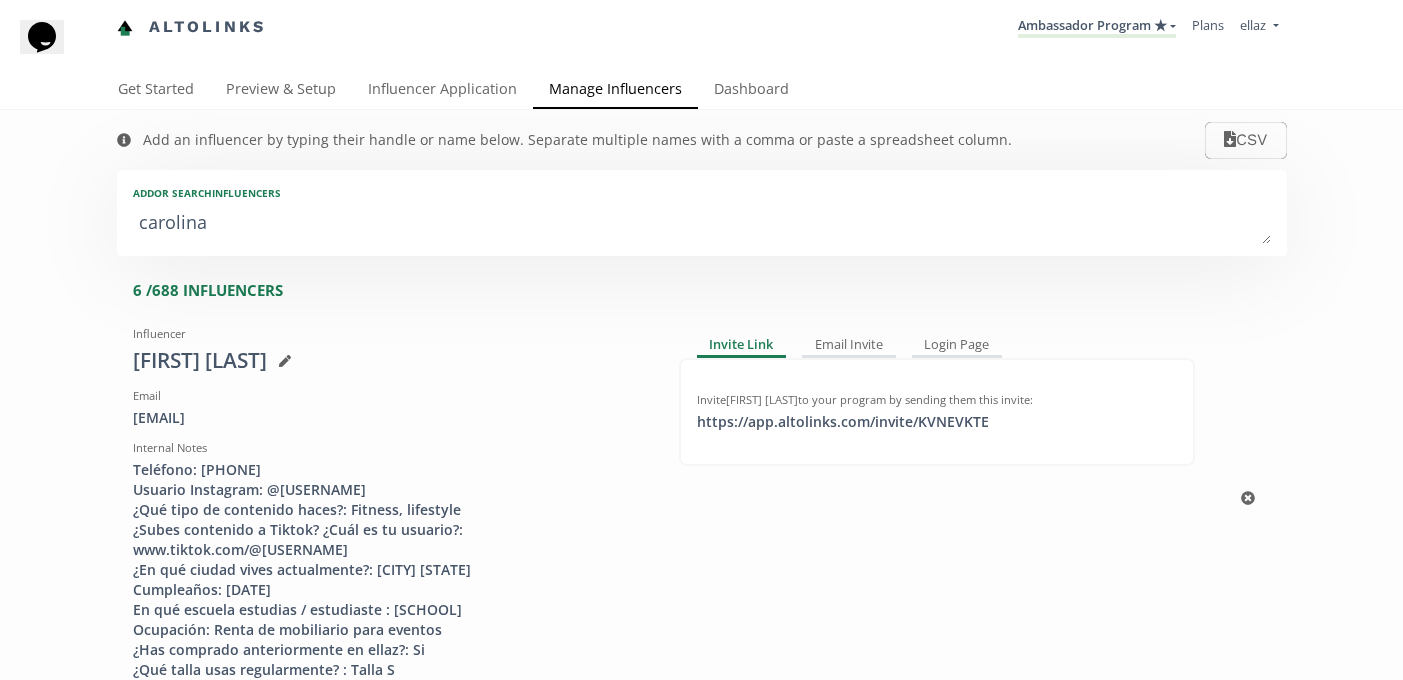 click on "Invite  Carolina Zazueta  to your program by sending them this invite: https://app.altolinks.com/invite/ KVNEVKTE click to copy" at bounding box center [937, 412] 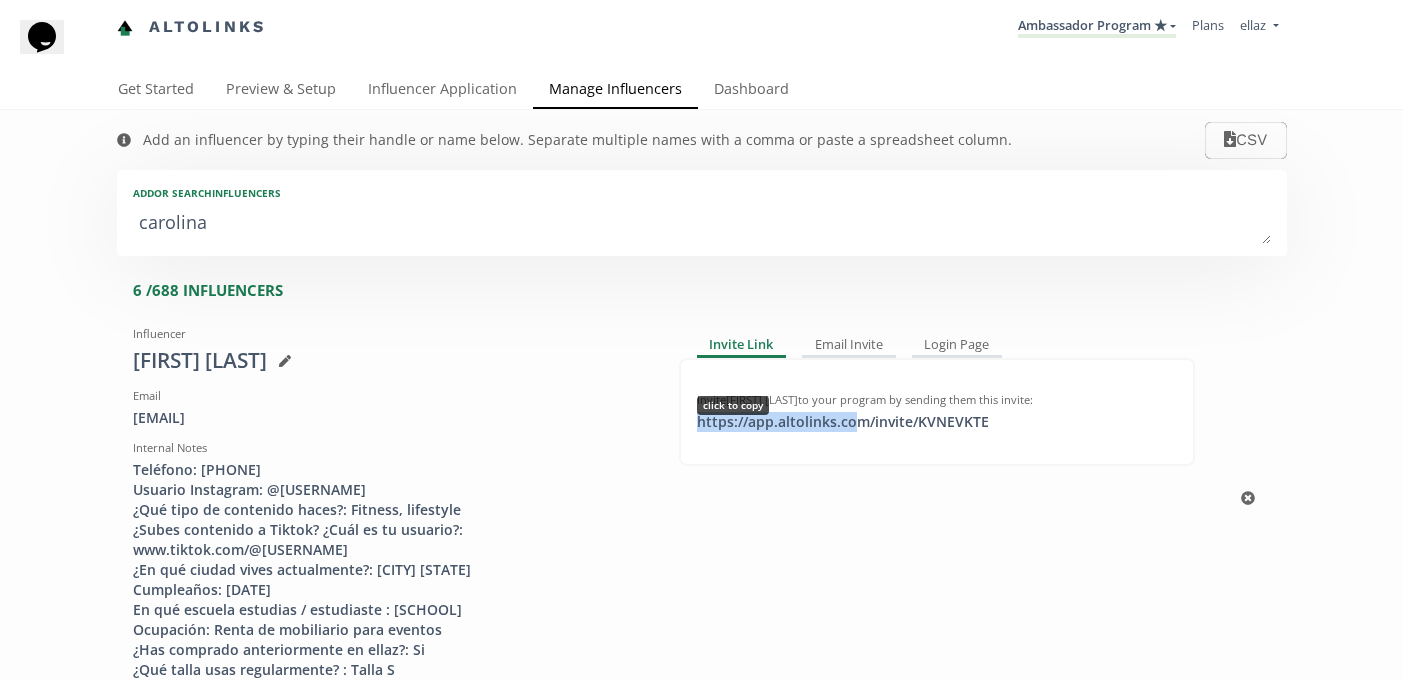 click on "https://app.altolinks.com/invite/ KVNEVKTE click to copy" at bounding box center [843, 422] 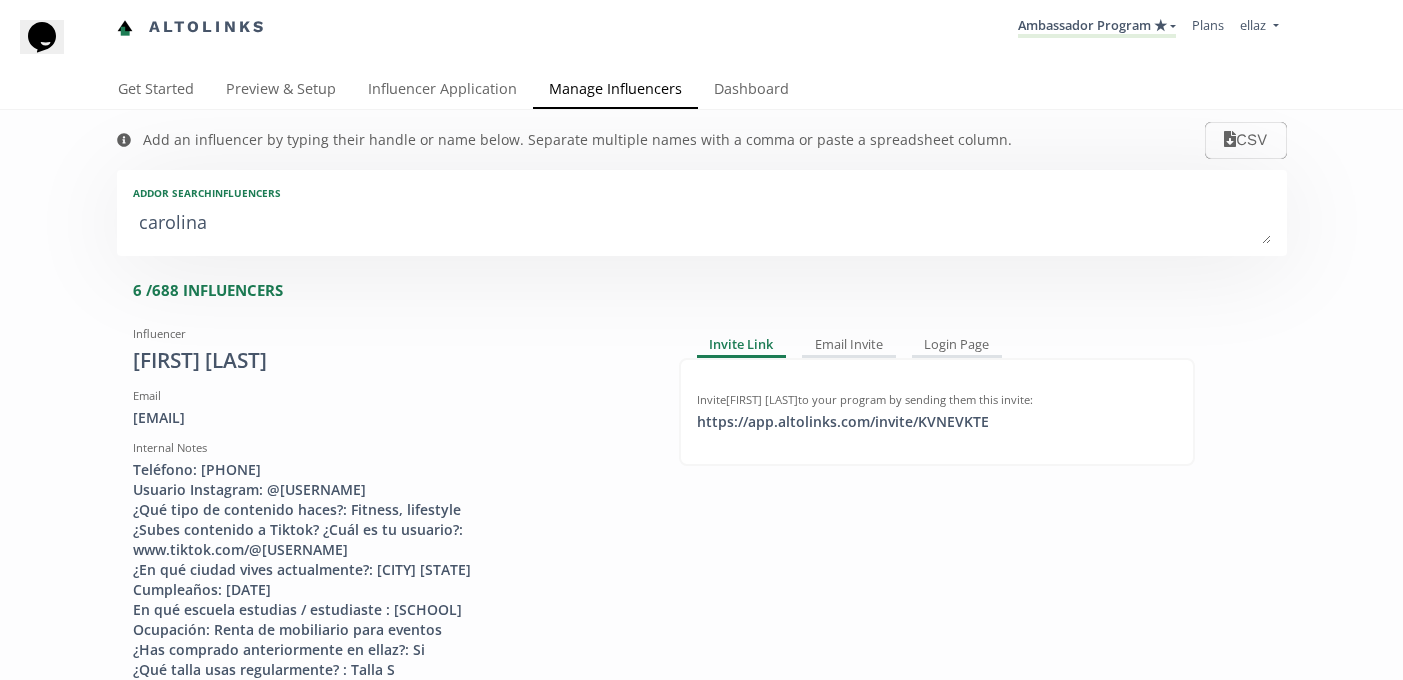 click on "carolina" at bounding box center (702, 224) 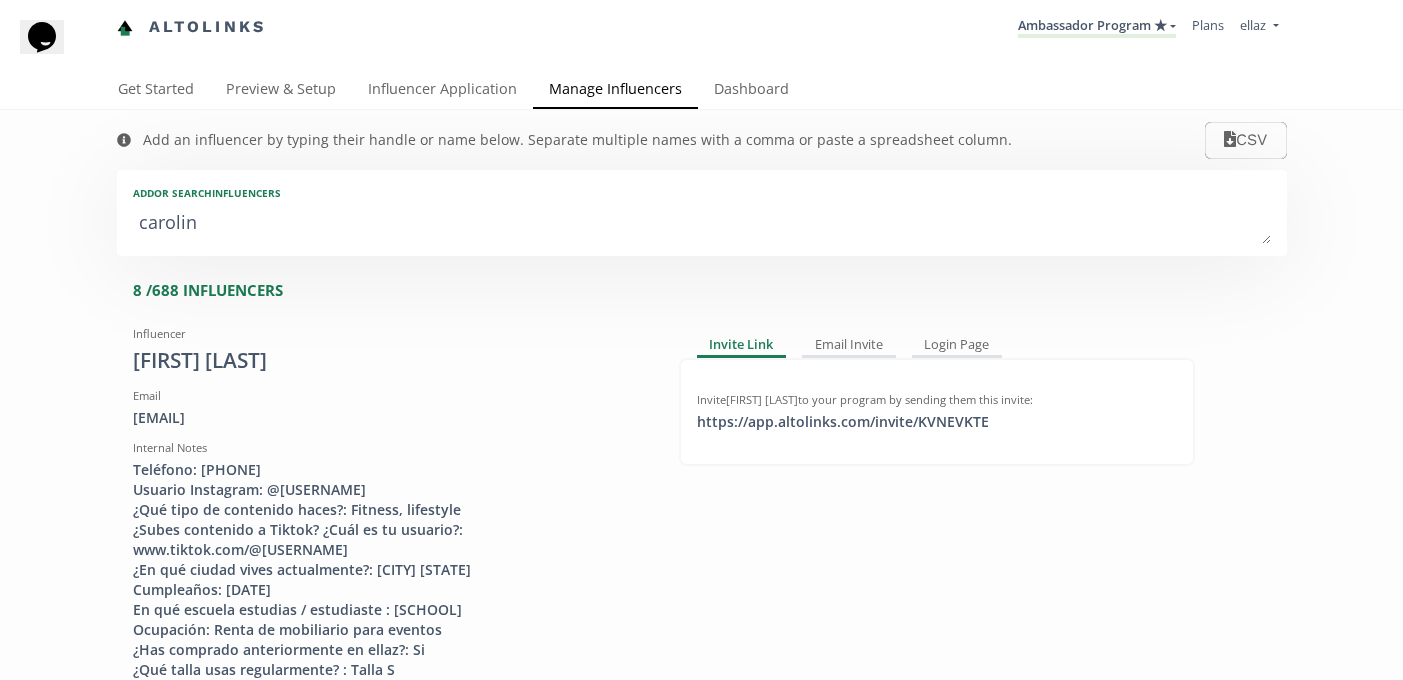 type on "caroli" 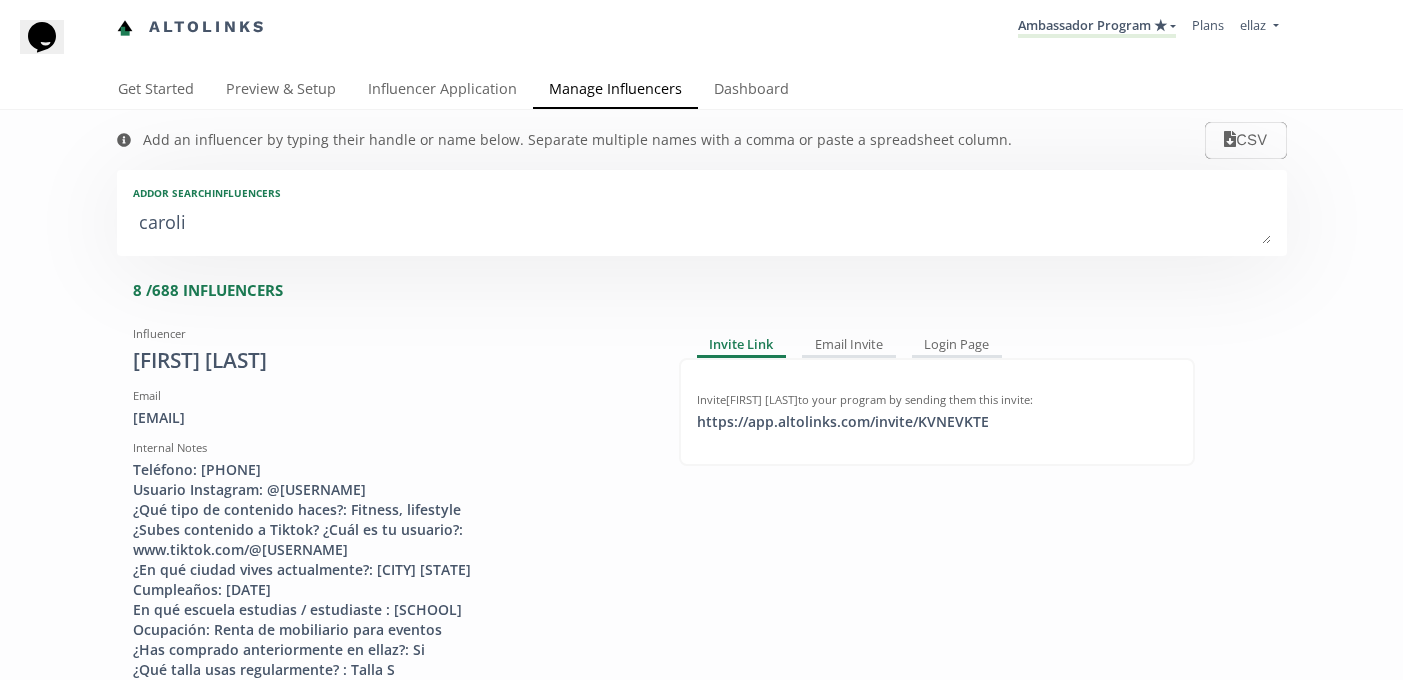 type on "carol" 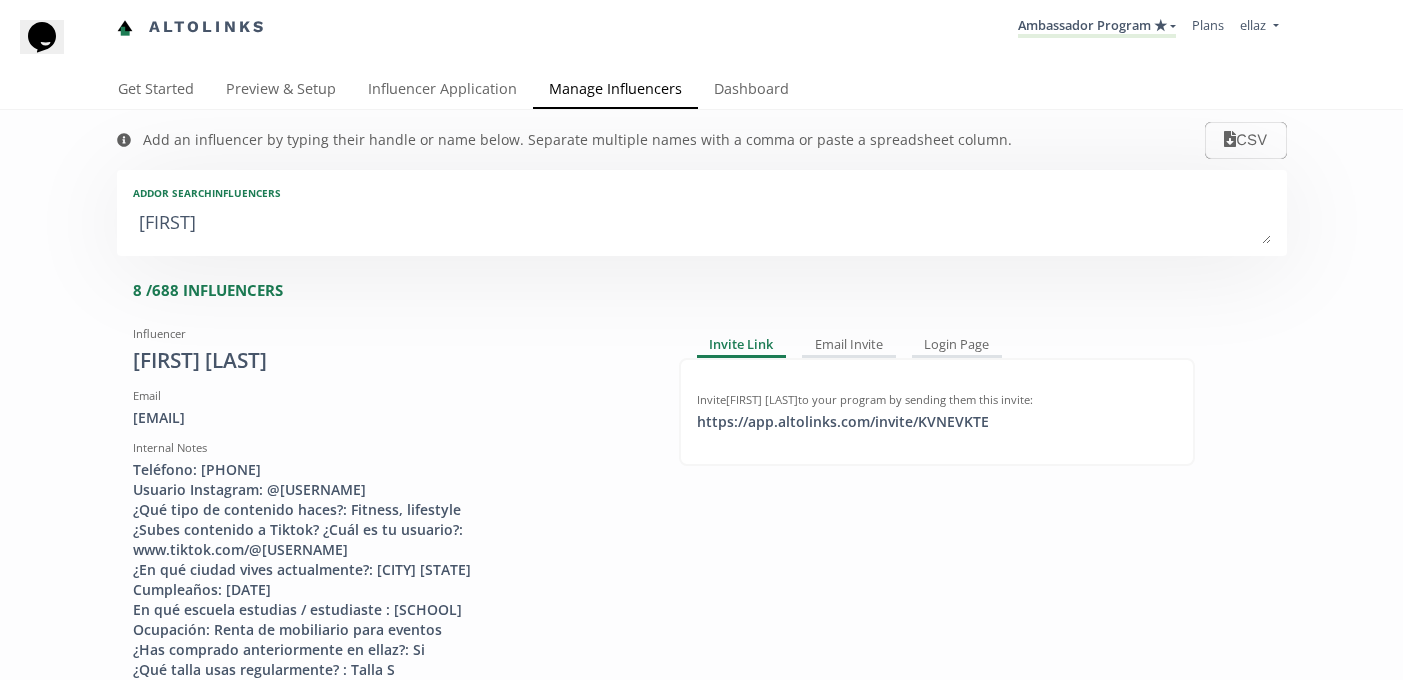 type on "caro" 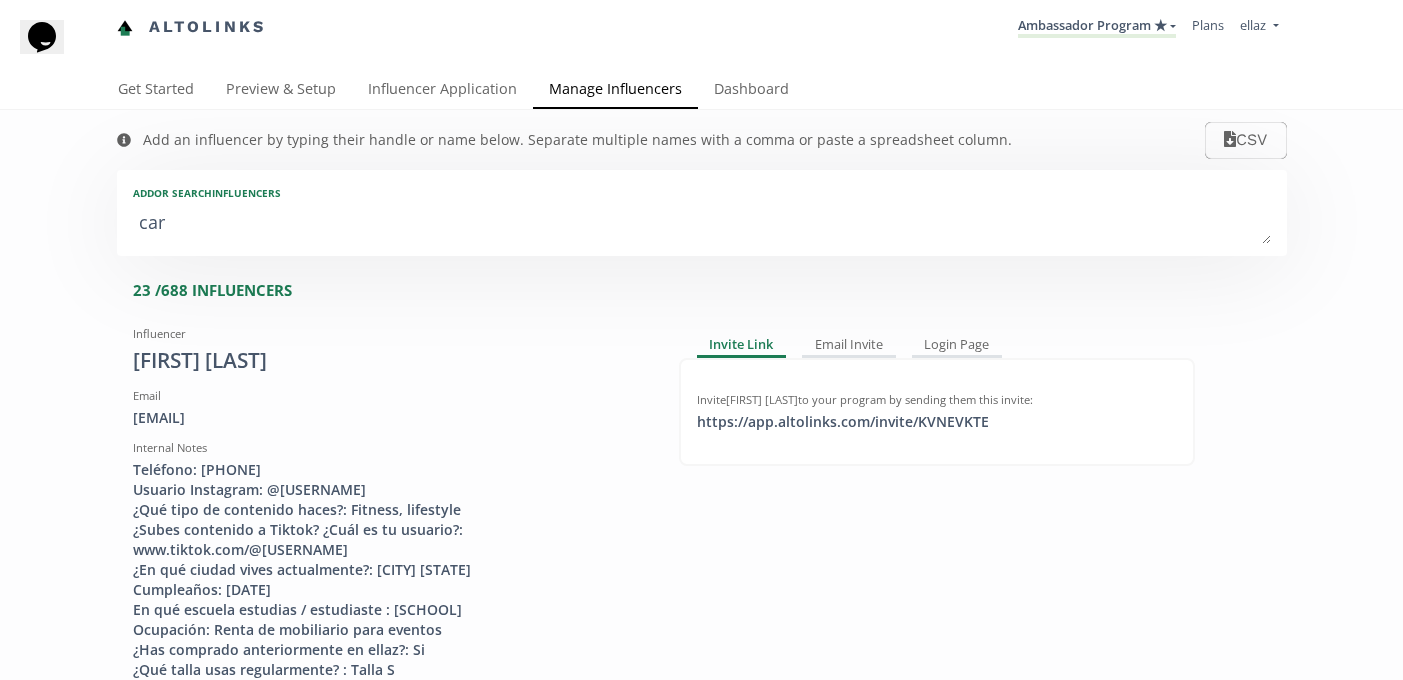 type on "ca" 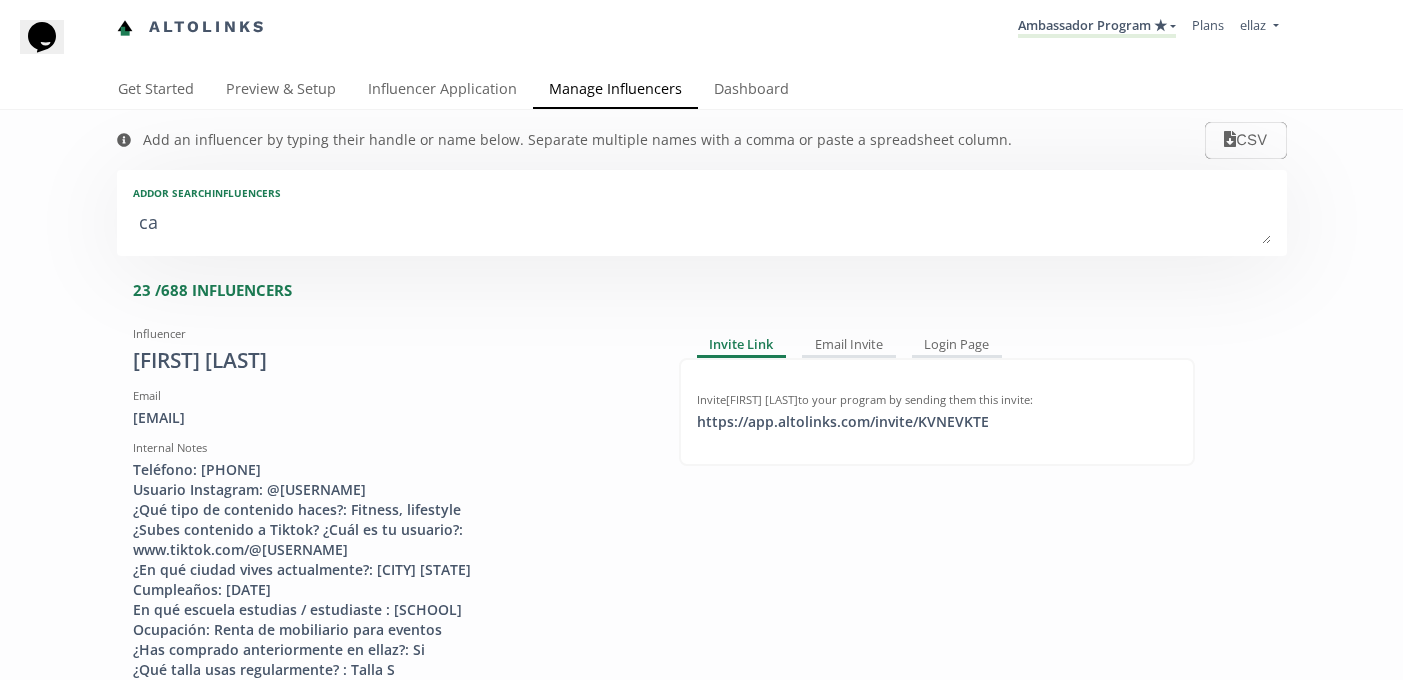 type on "c" 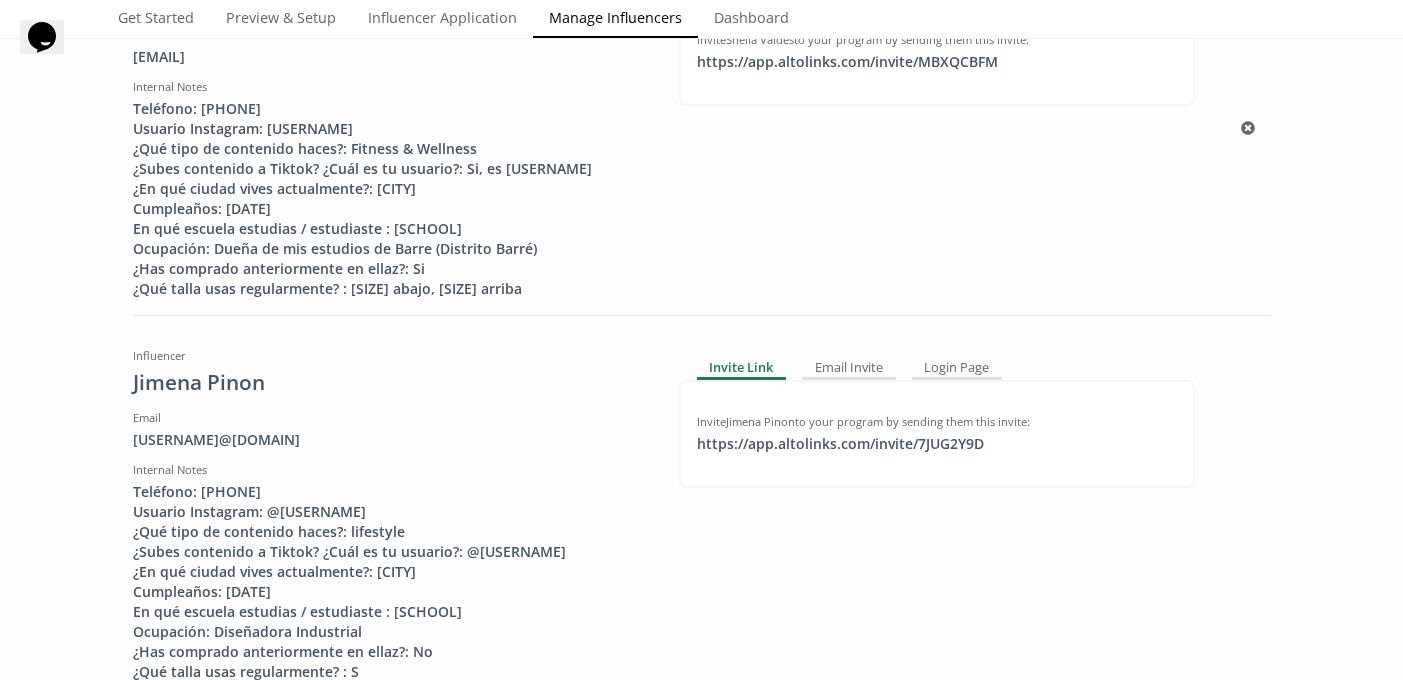 scroll, scrollTop: 1133, scrollLeft: 0, axis: vertical 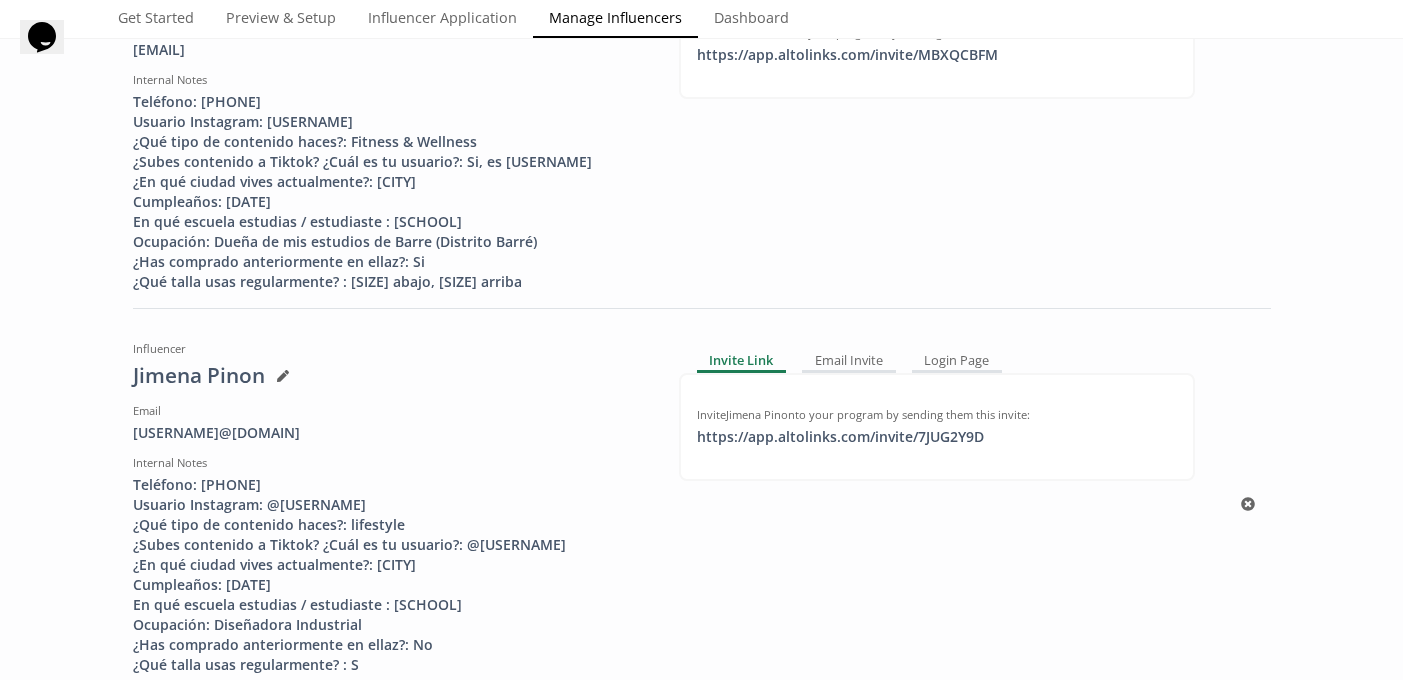 type 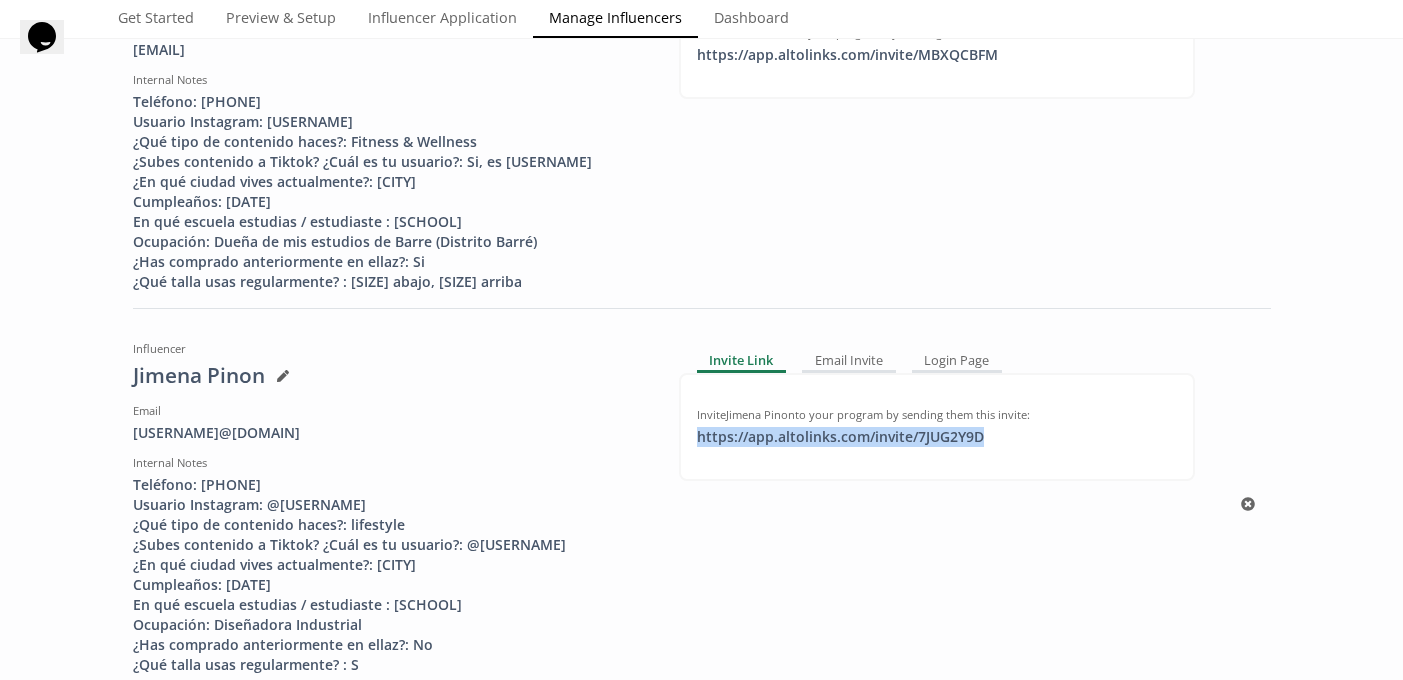 click on "https://app.altolinks.com/invite/ 7JUG2Y9D click to copy" at bounding box center (840, 437) 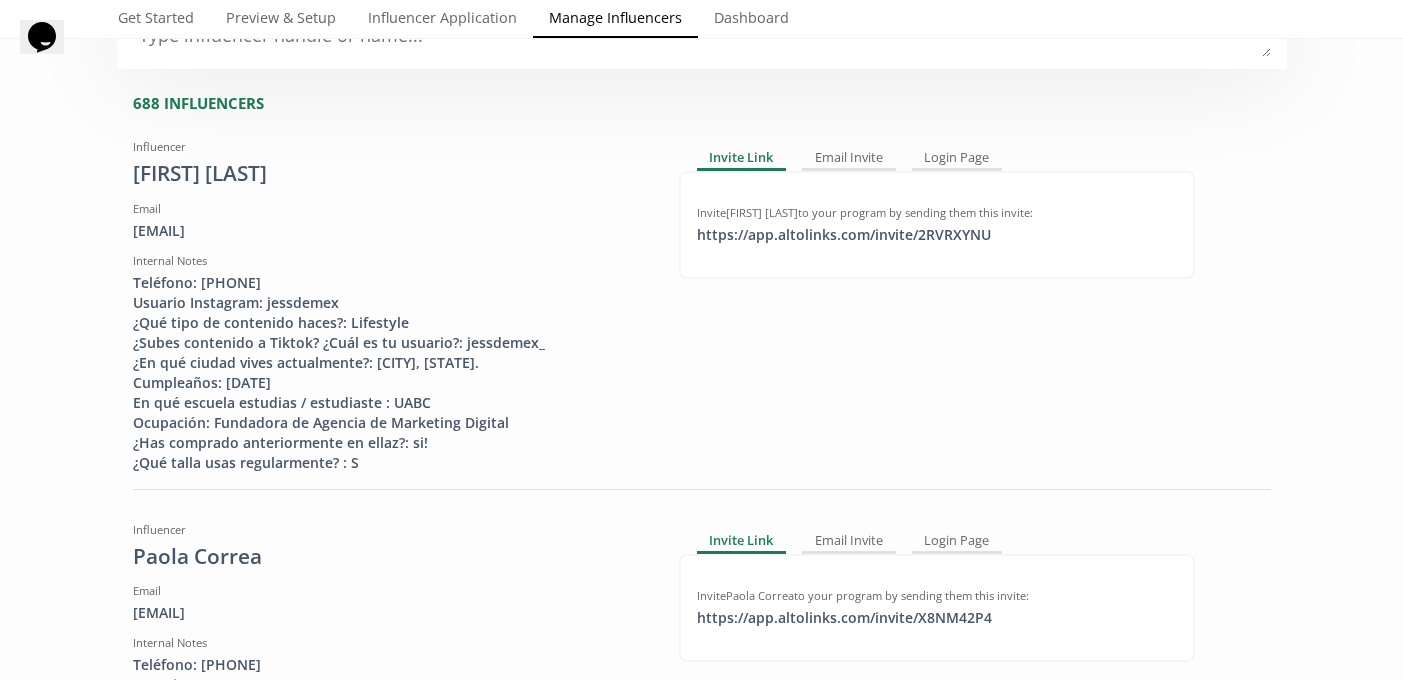 scroll, scrollTop: 0, scrollLeft: 0, axis: both 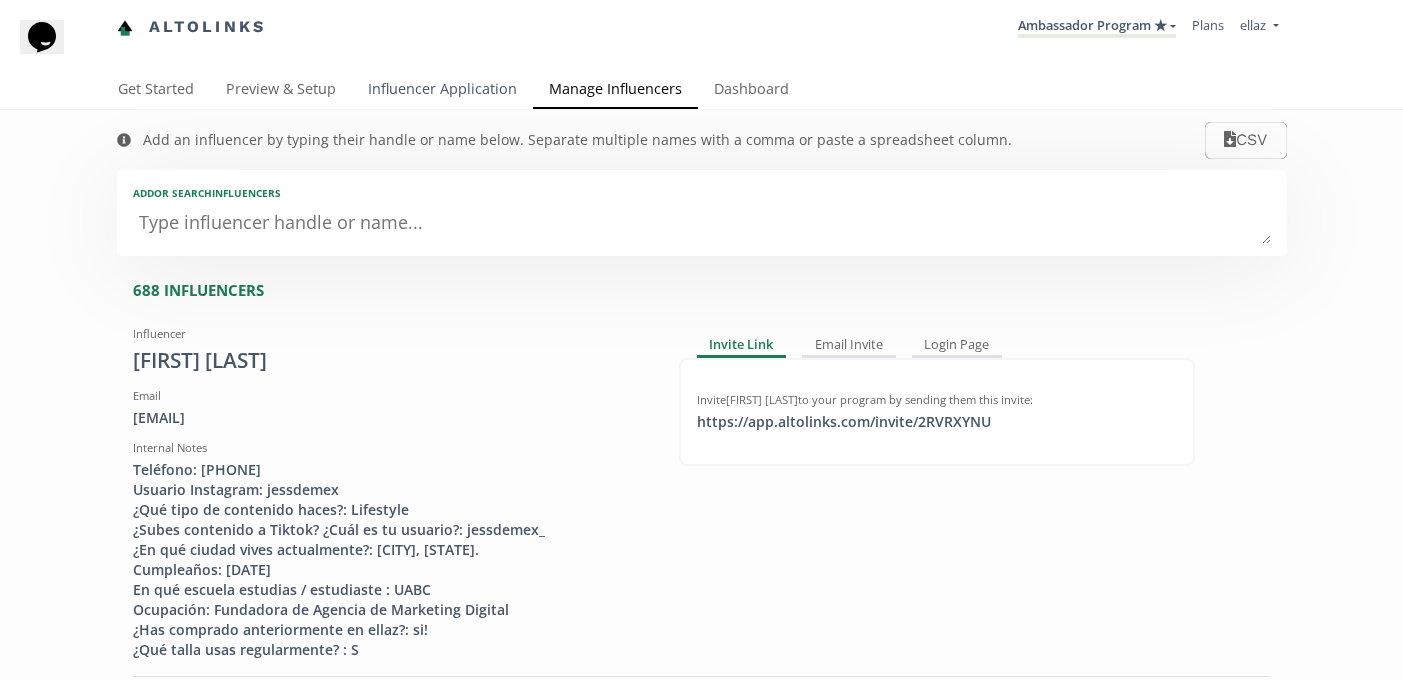 click on "Influencer Application" at bounding box center [442, 91] 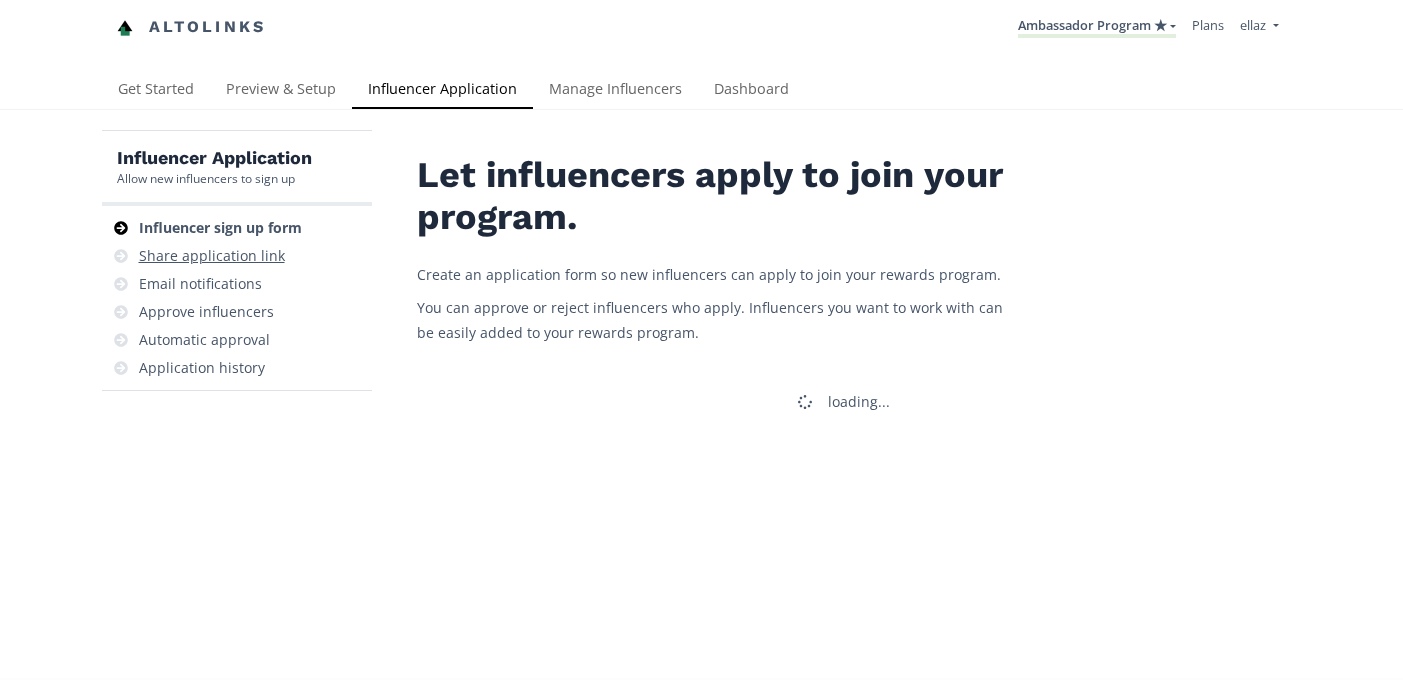 scroll, scrollTop: 0, scrollLeft: 0, axis: both 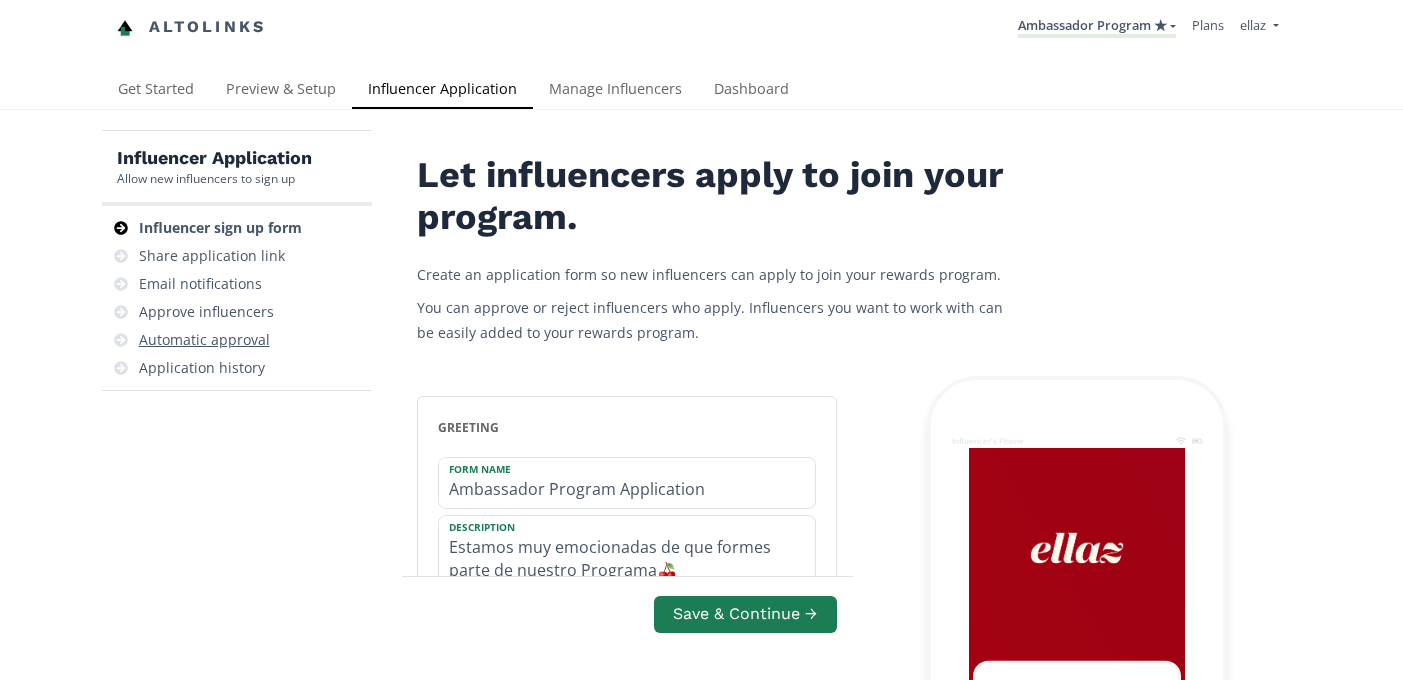 click on "Automatic approval" at bounding box center (237, 340) 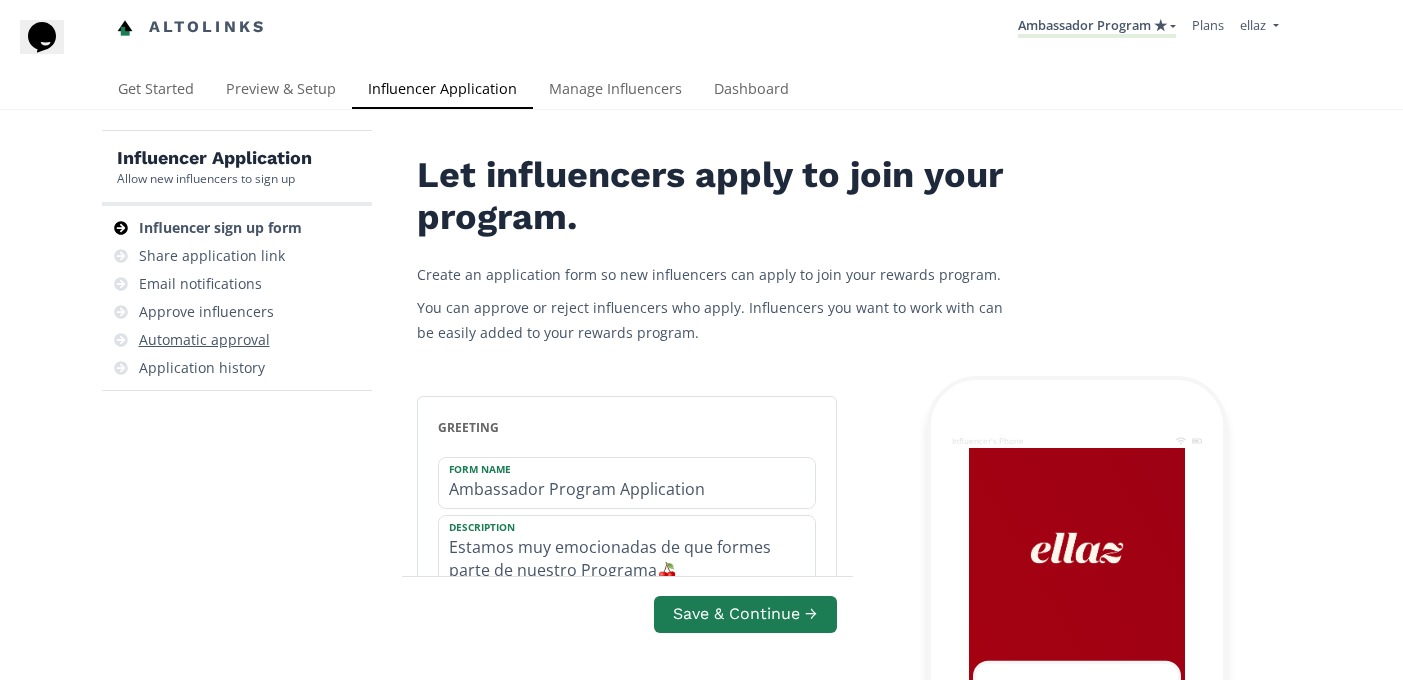 scroll, scrollTop: 0, scrollLeft: 0, axis: both 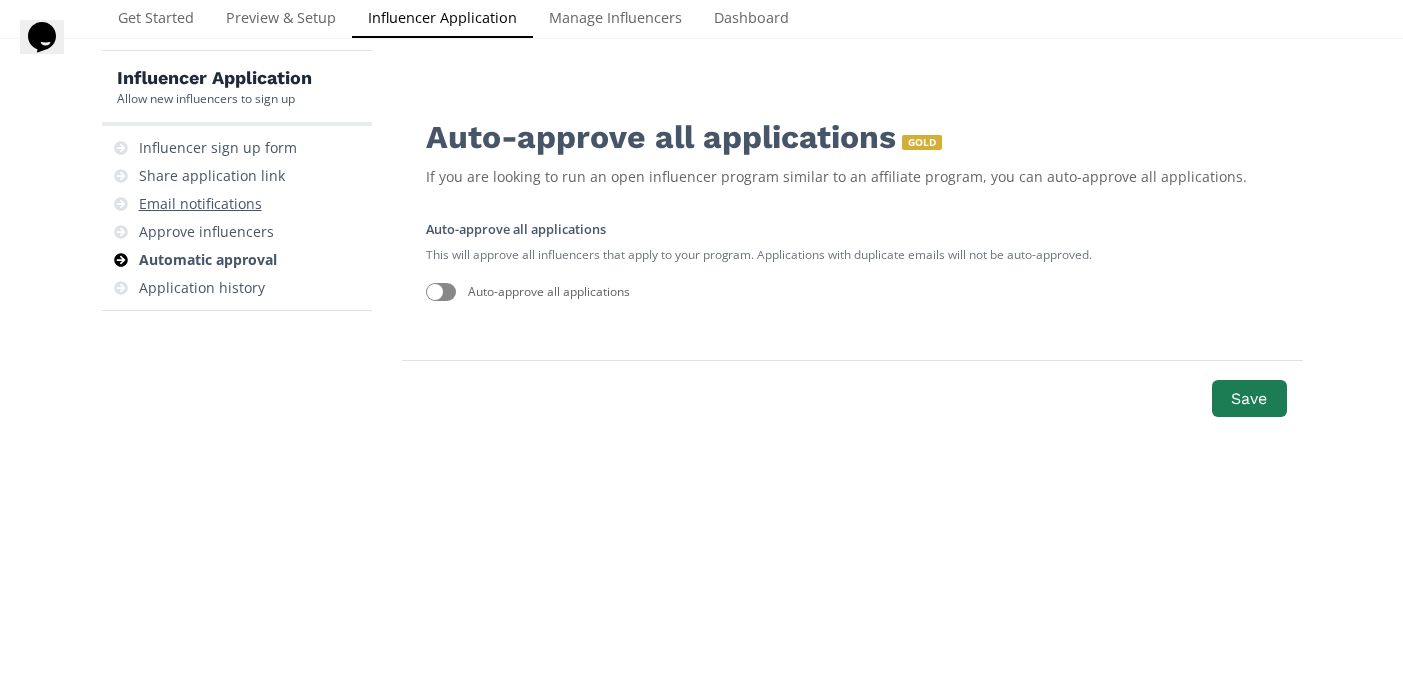 click on "Email notifications" at bounding box center (237, 204) 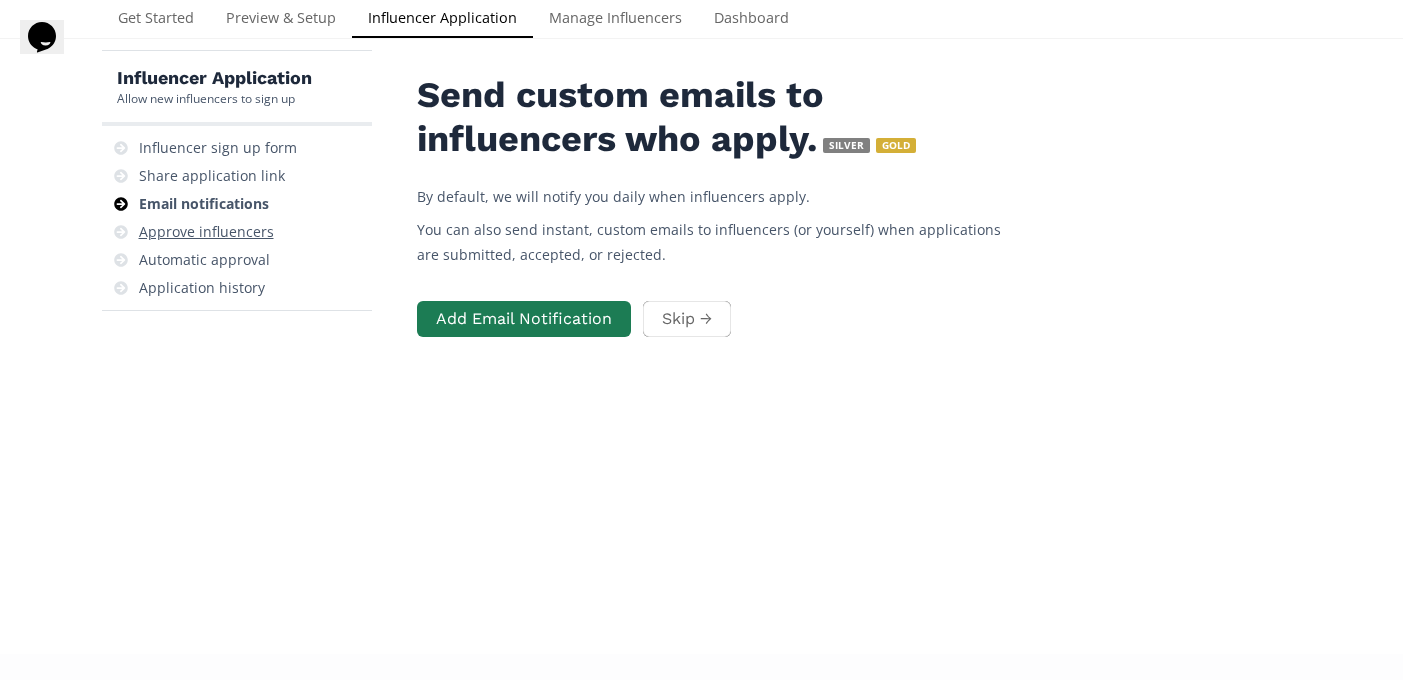 click on "Approve influencers" at bounding box center (206, 232) 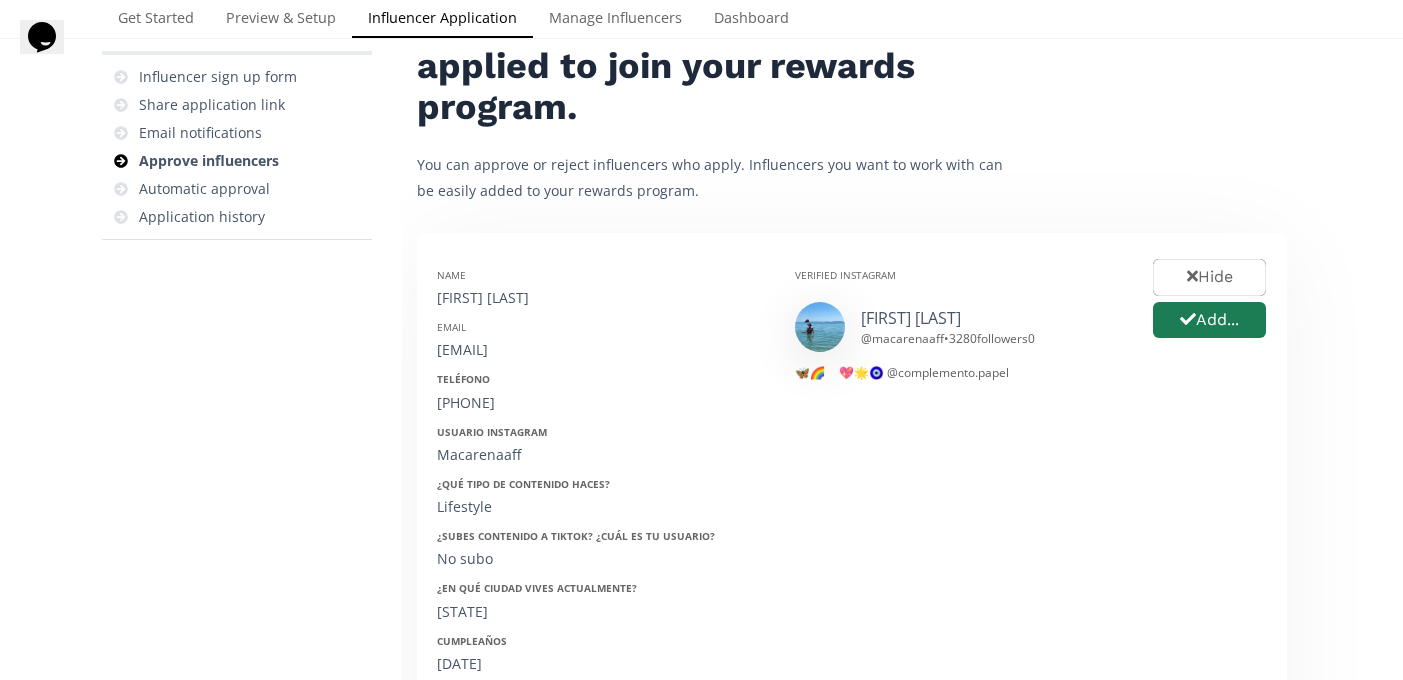 scroll, scrollTop: 150, scrollLeft: 0, axis: vertical 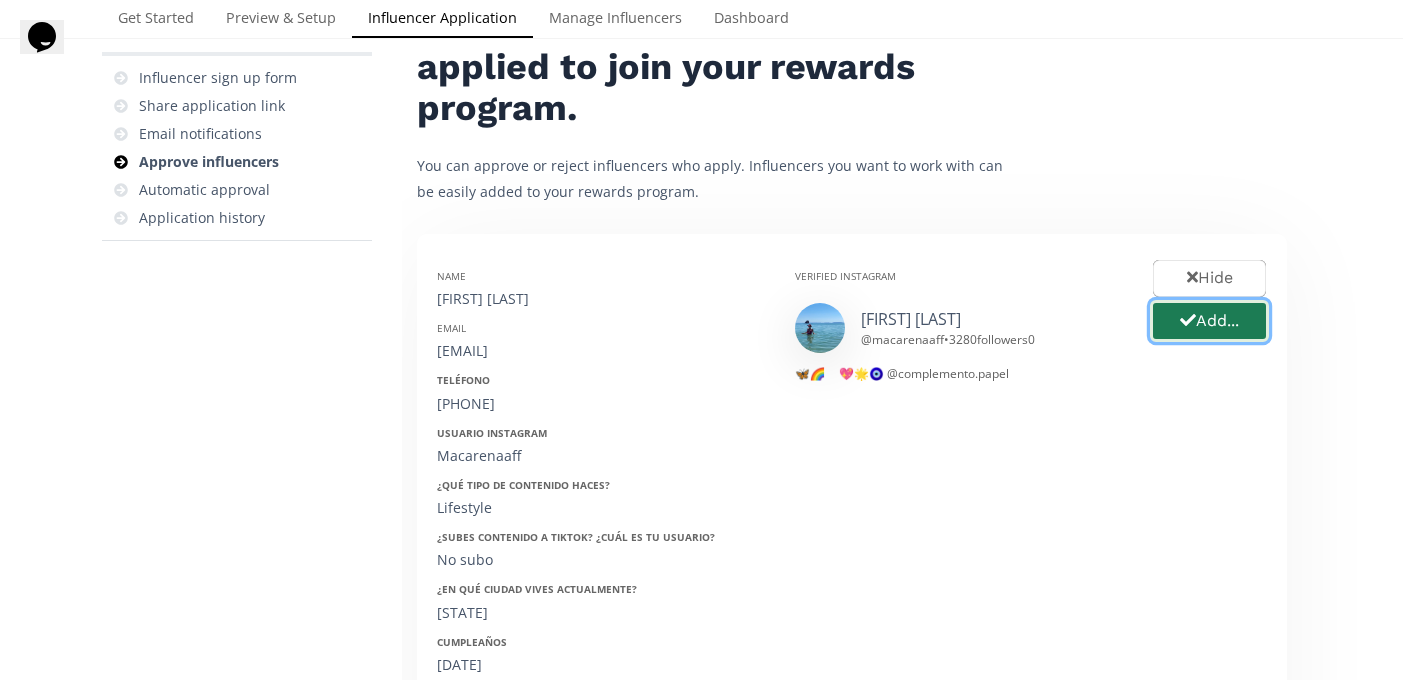 click on "Add..." at bounding box center [1209, 321] 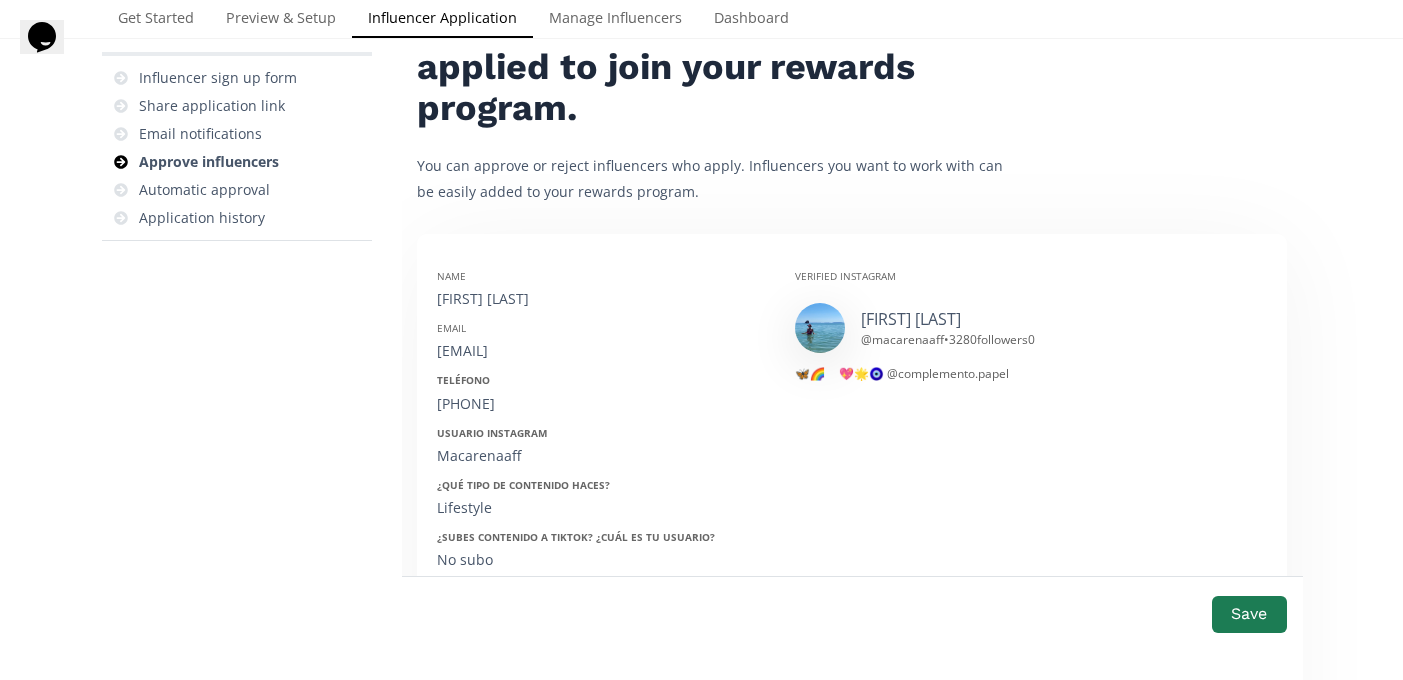 click on "[FIRST] [LAST]" at bounding box center [601, 299] 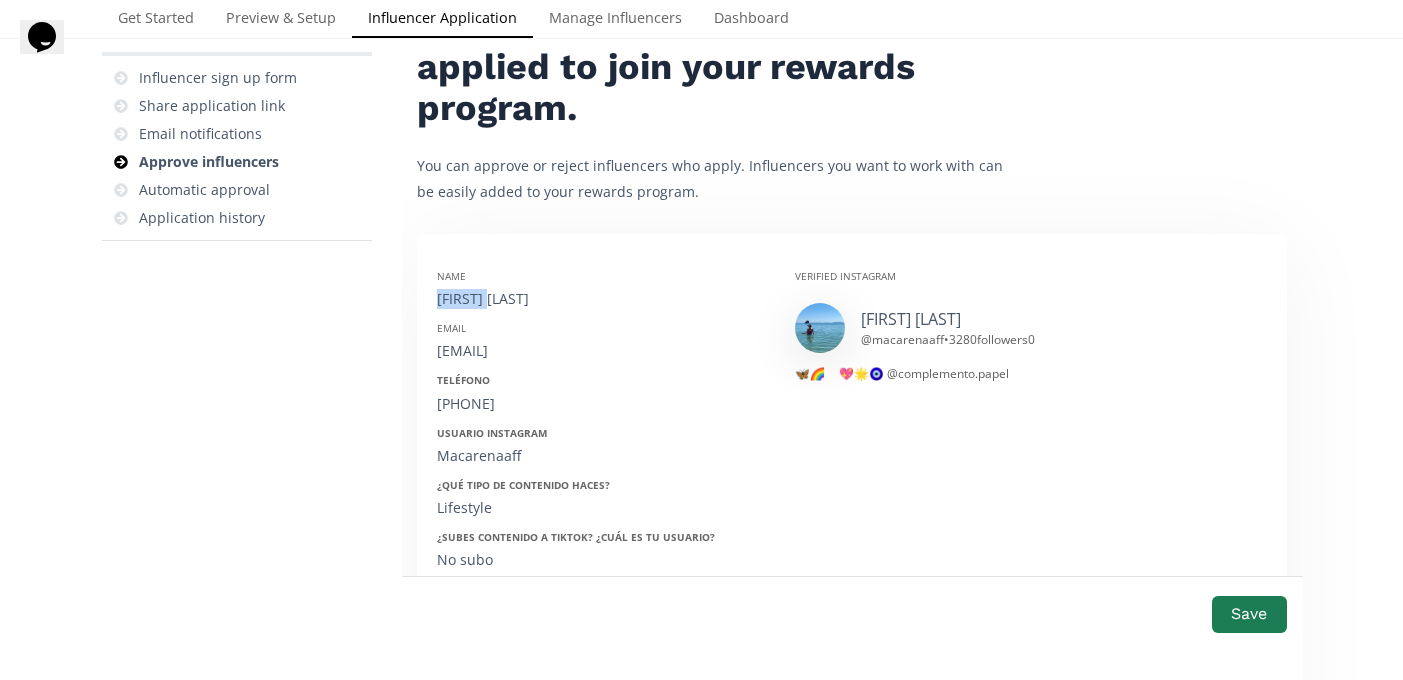 click on "[FIRST] [LAST]" at bounding box center (601, 299) 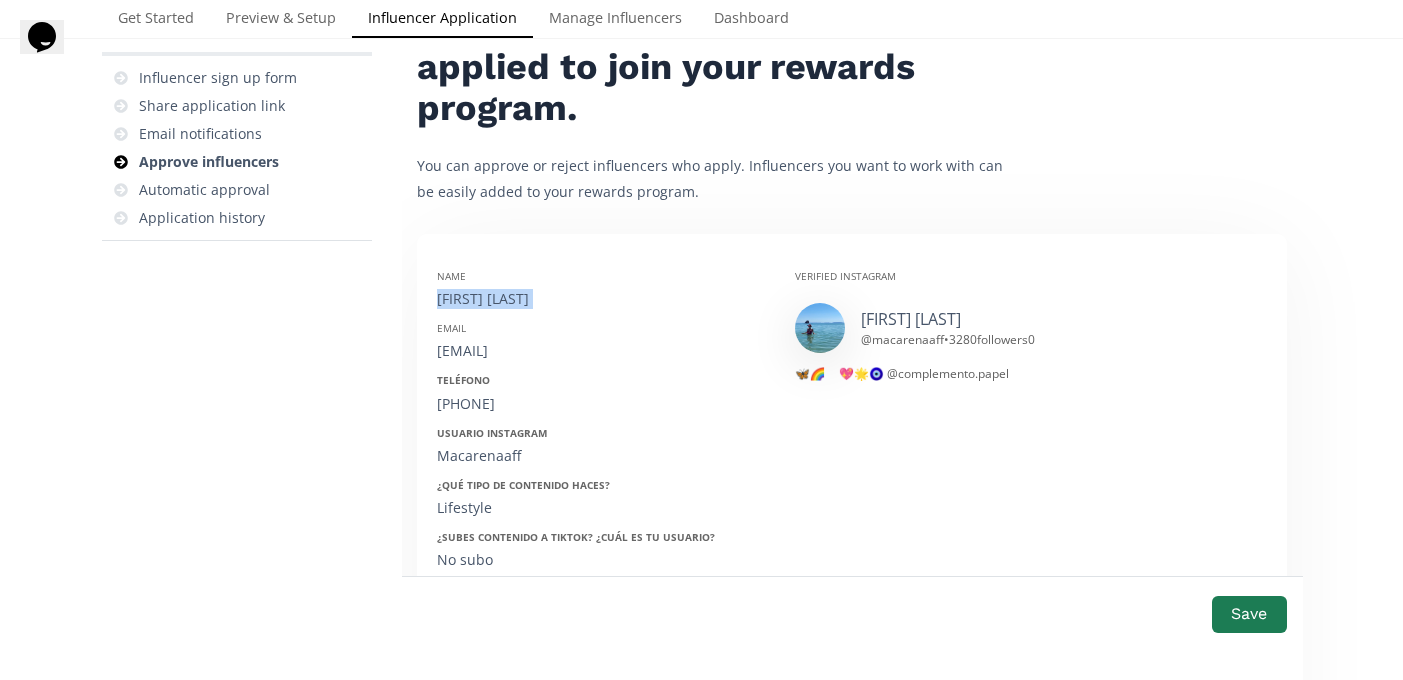 click on "[FIRST] [LAST]" at bounding box center (601, 299) 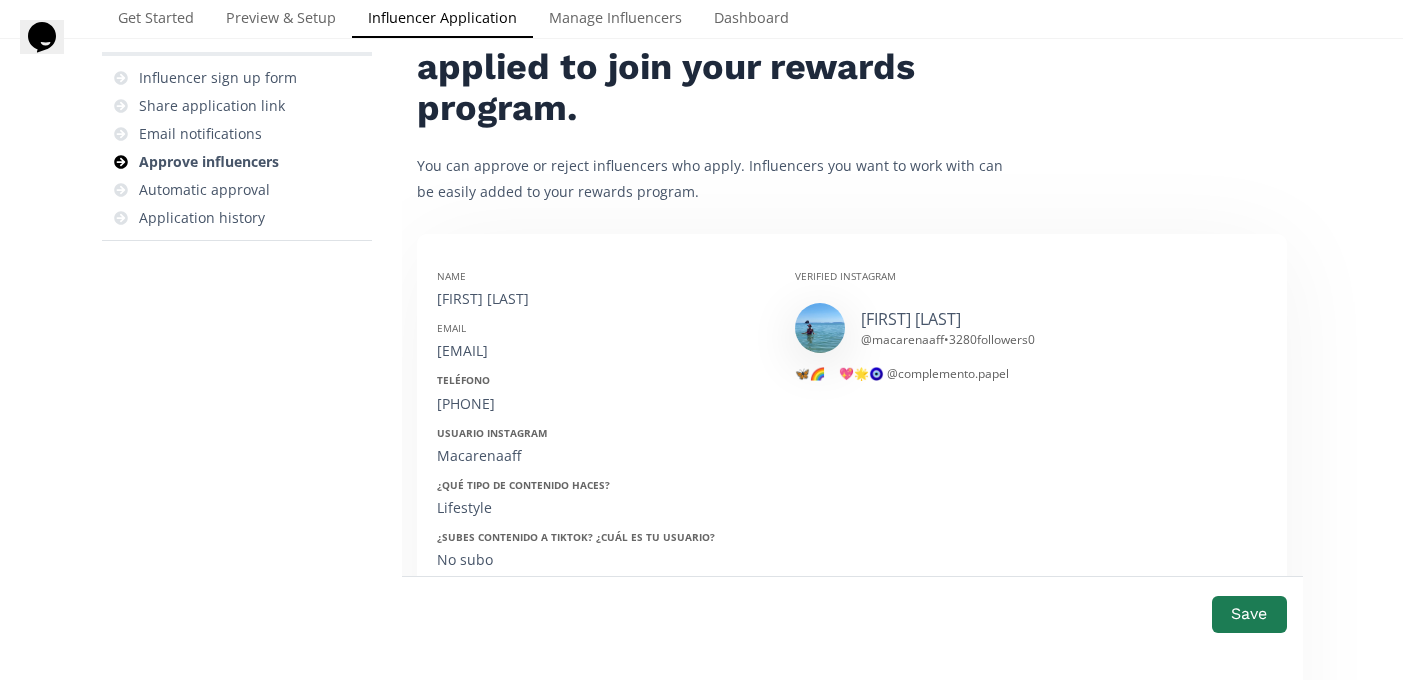 click on "[EMAIL]" at bounding box center (601, 351) 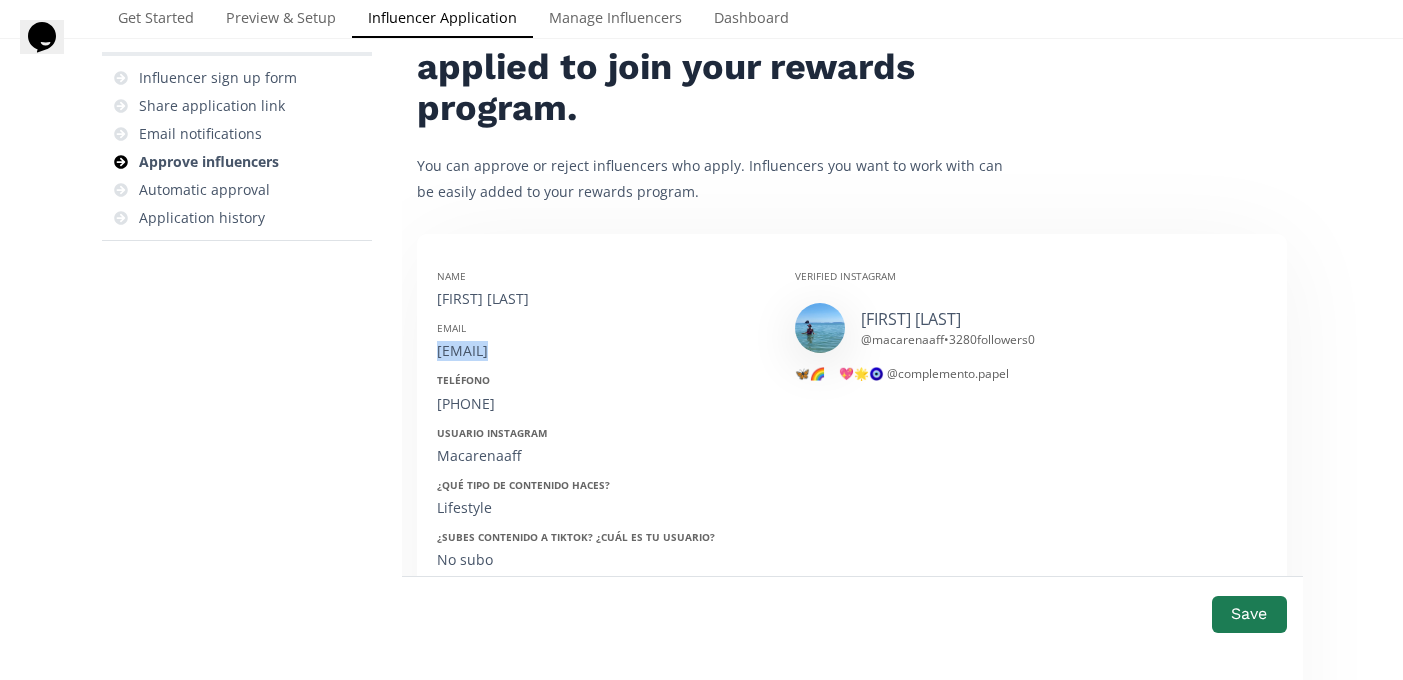click on "[EMAIL]" at bounding box center (601, 351) 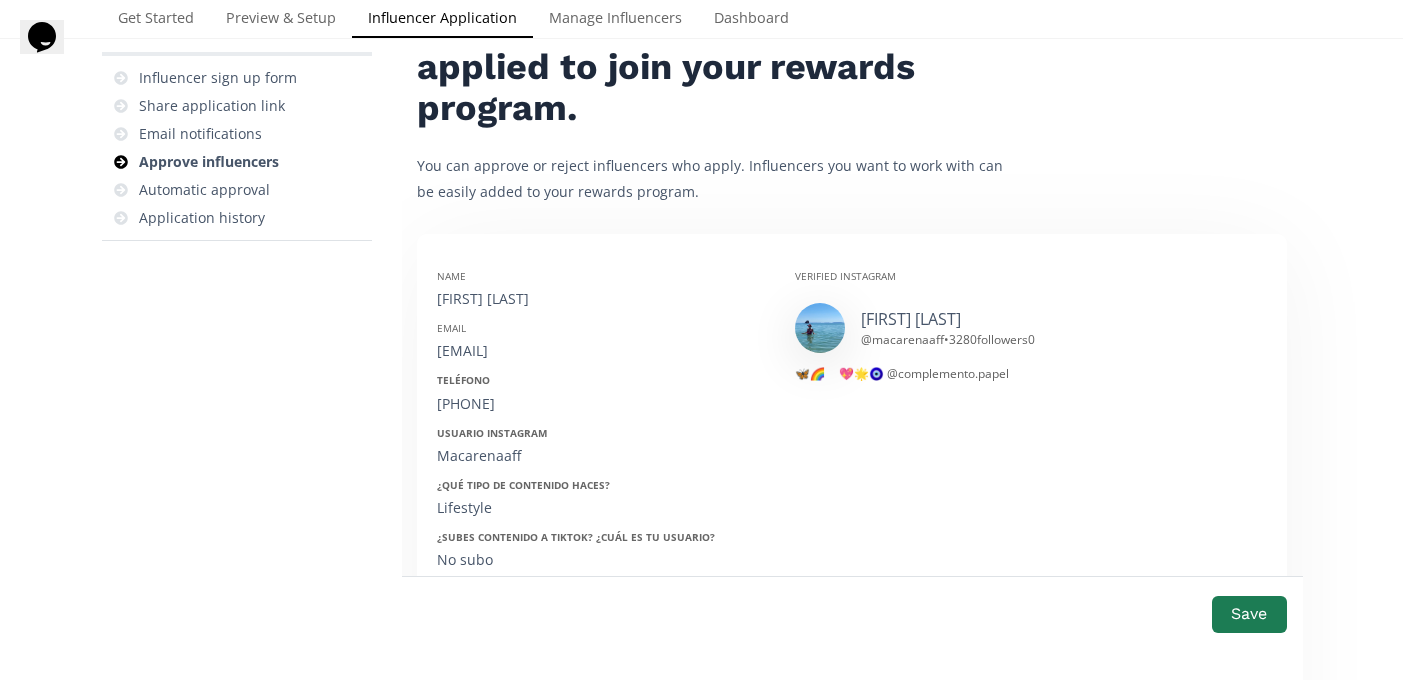 click on "Macarenaaff" at bounding box center [601, 456] 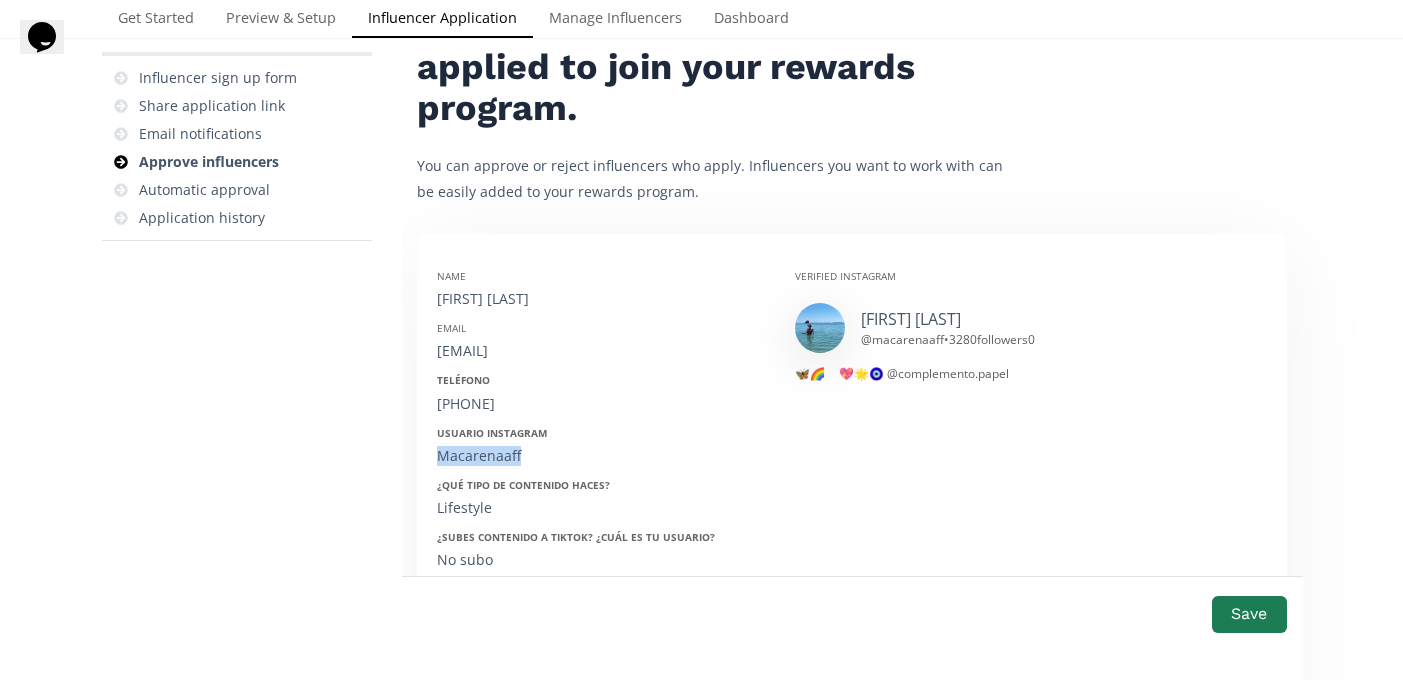 click on "Macarenaaff" at bounding box center (601, 456) 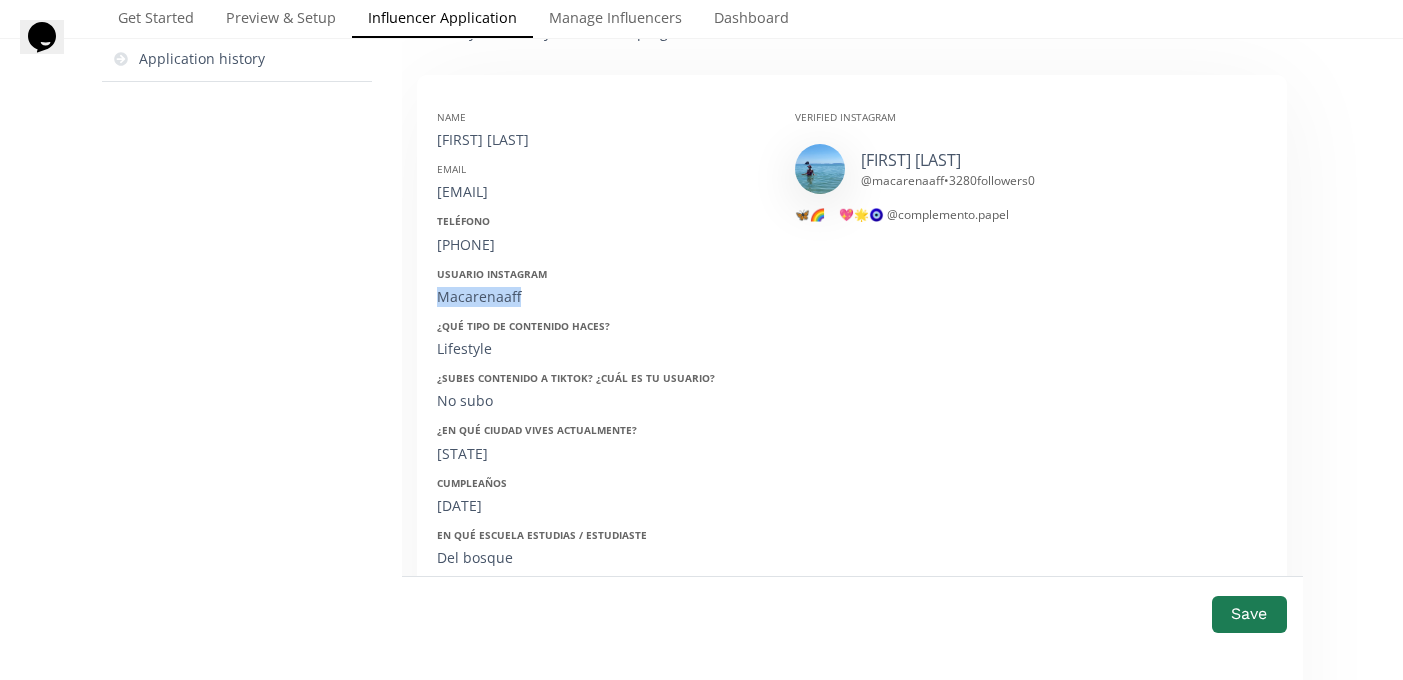 scroll, scrollTop: 329, scrollLeft: 0, axis: vertical 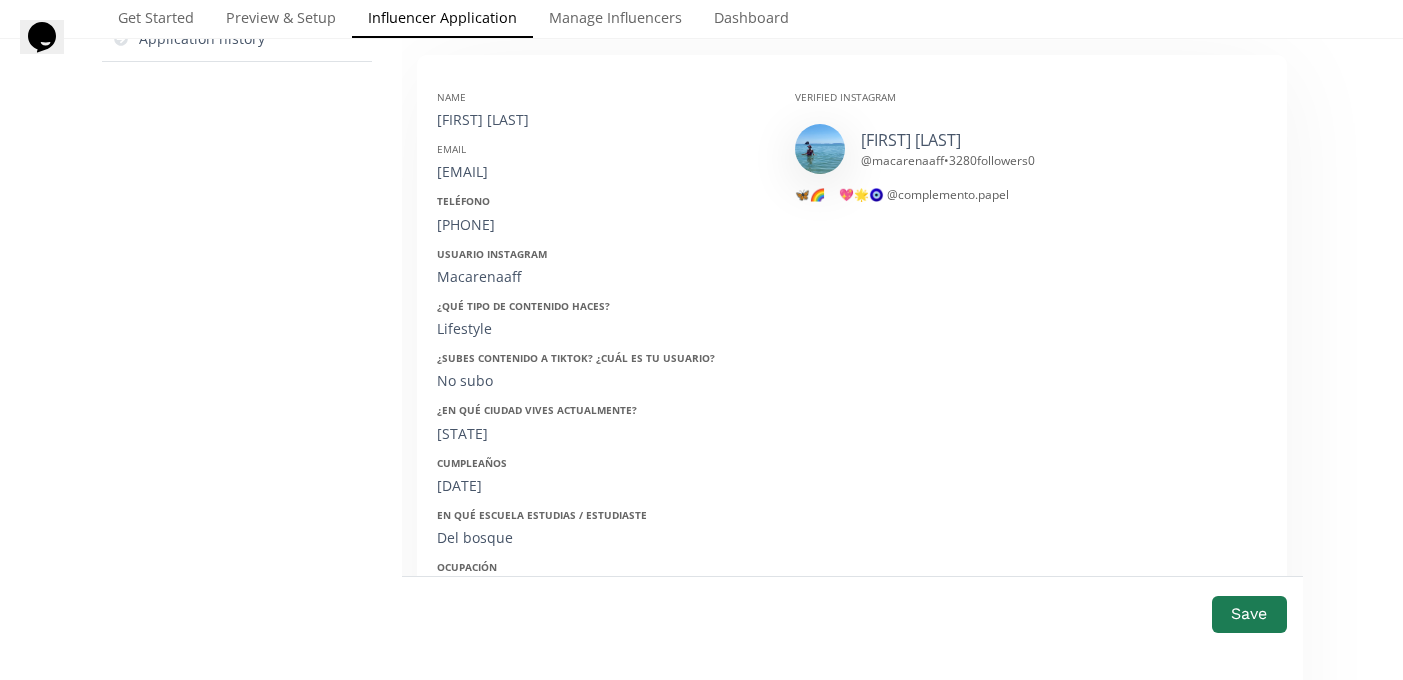click on "[DATE]" at bounding box center (601, 486) 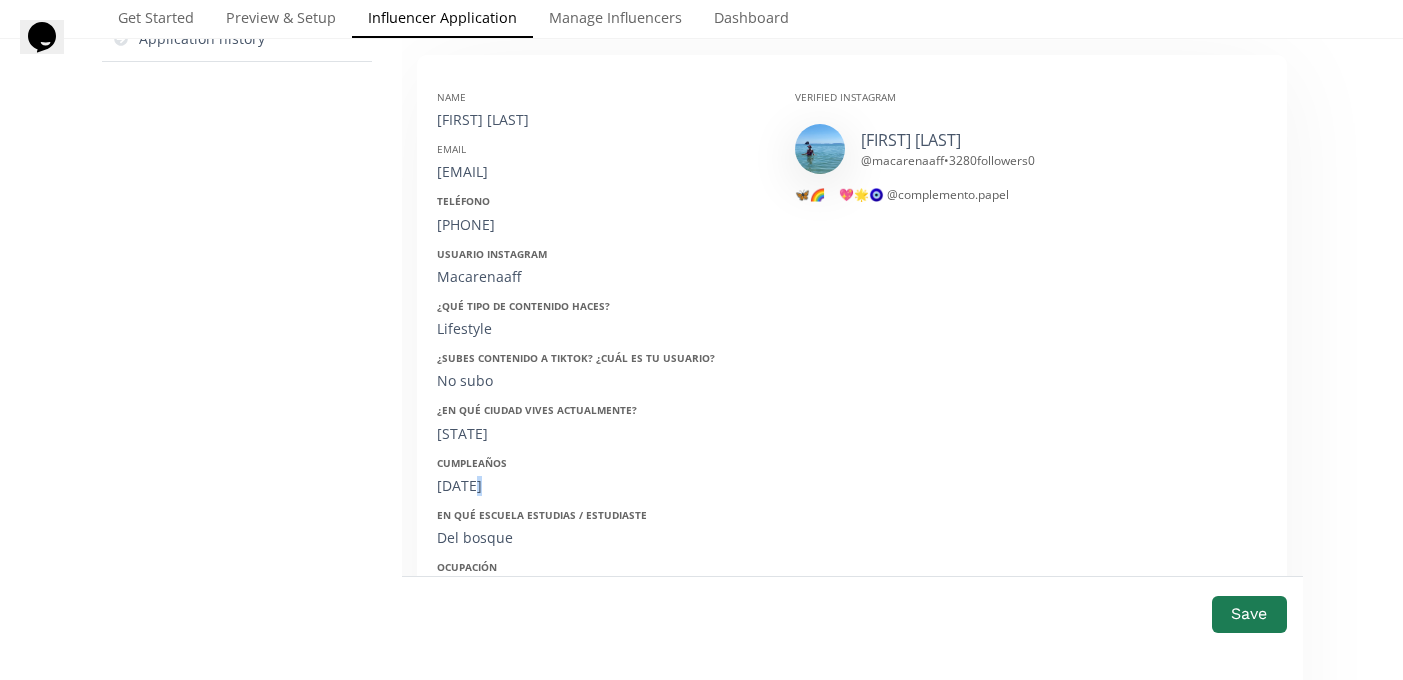 click on "[DATE]" at bounding box center [601, 486] 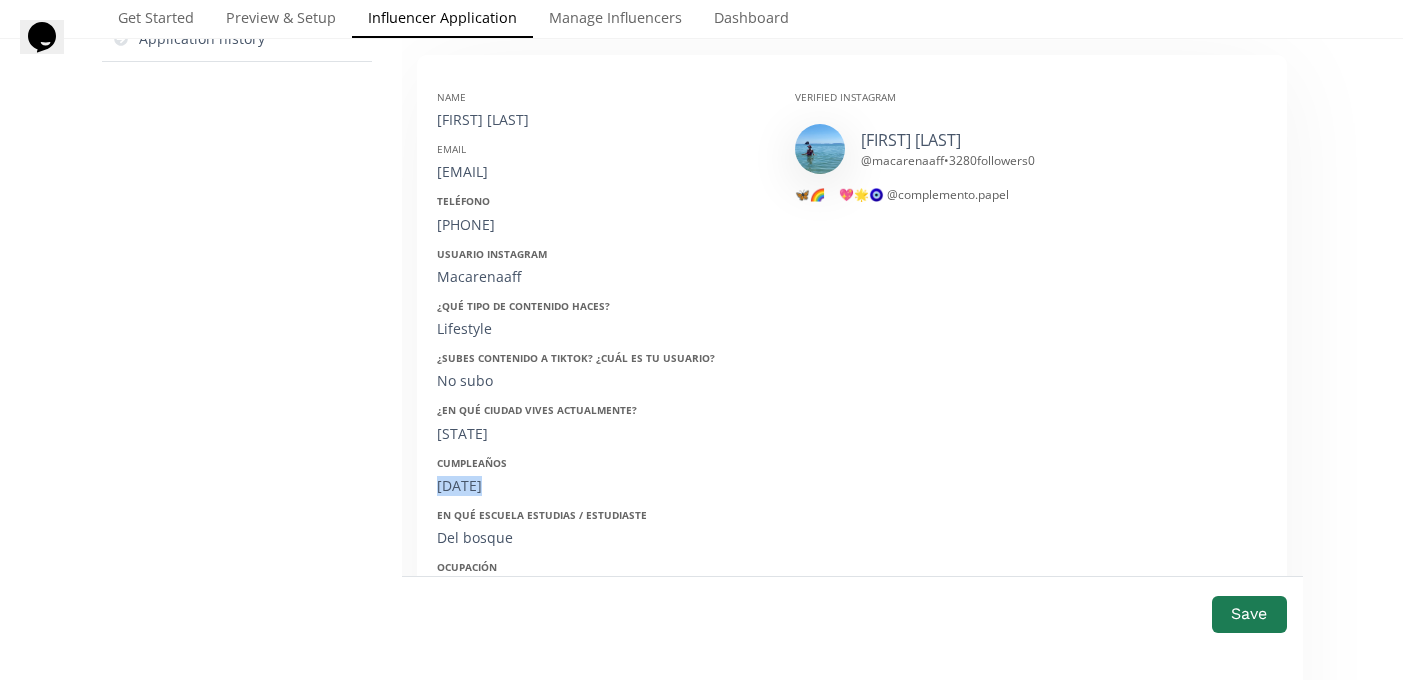 click on "[DATE]" at bounding box center (601, 486) 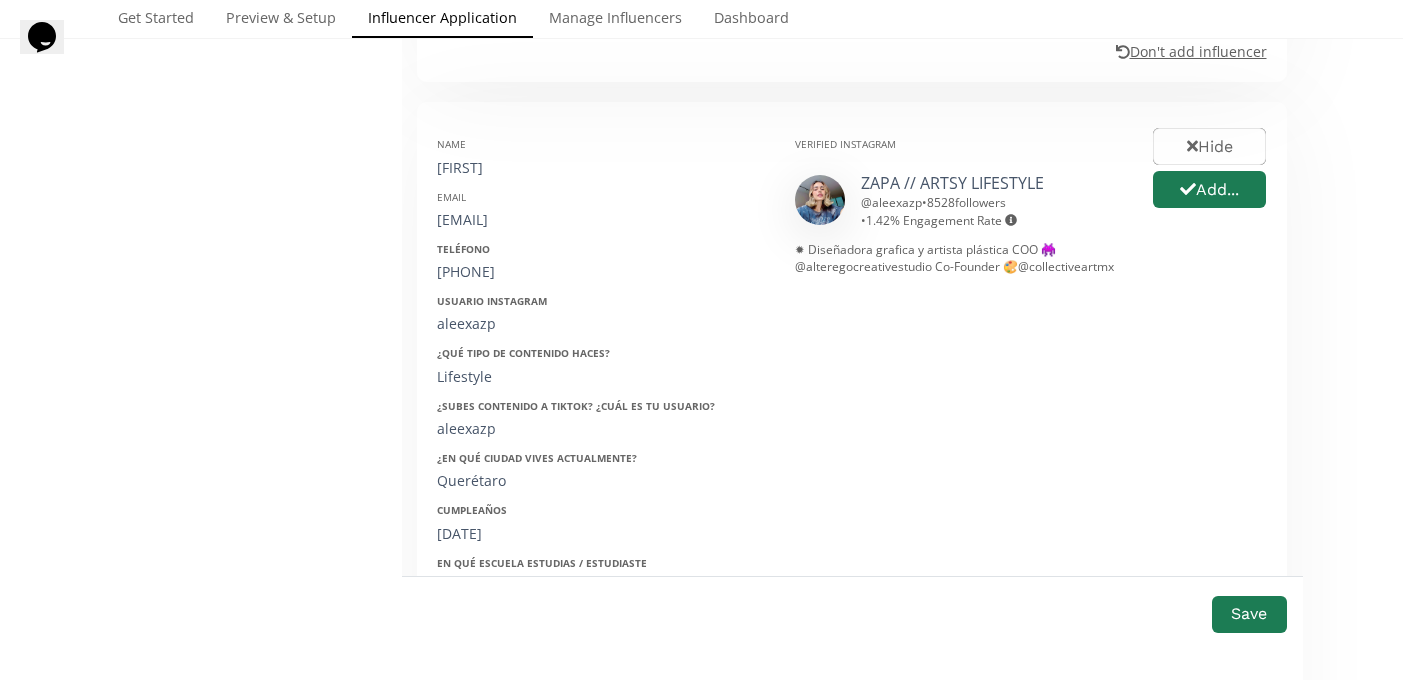 scroll, scrollTop: 1346, scrollLeft: 0, axis: vertical 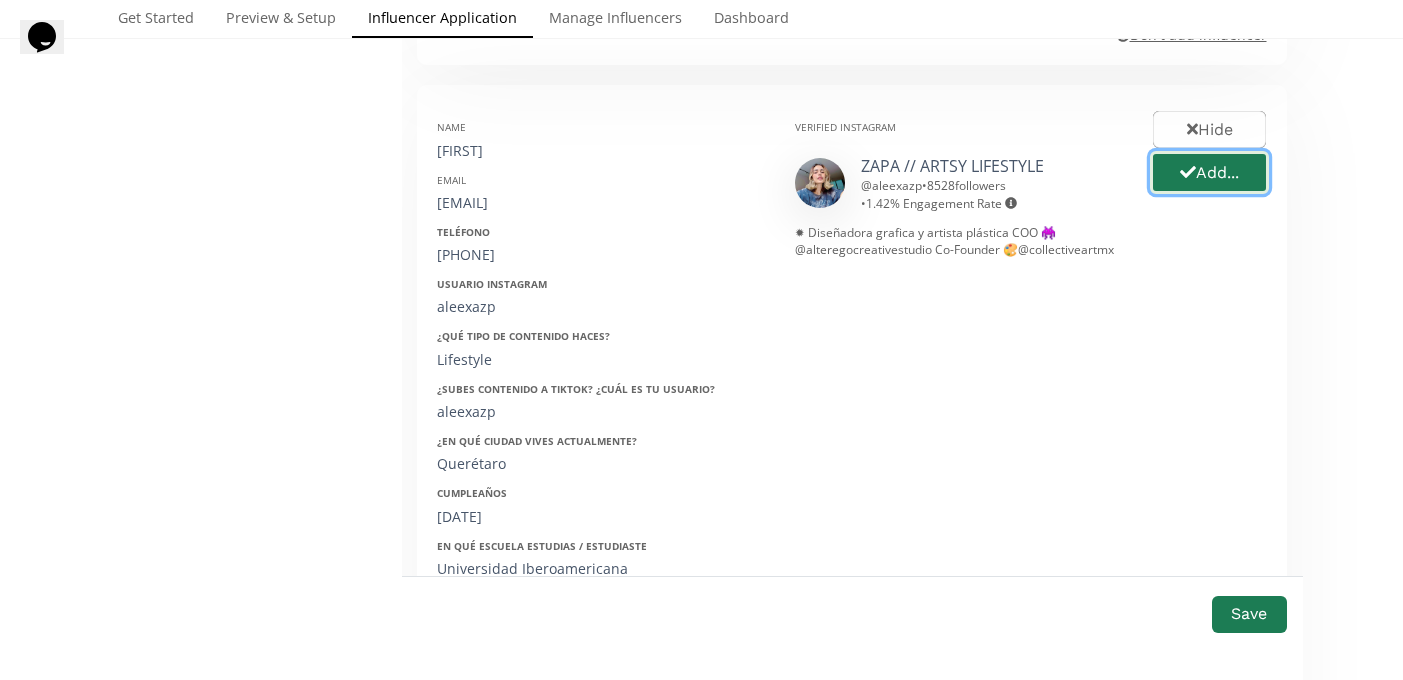 click on "Add..." at bounding box center (1209, 172) 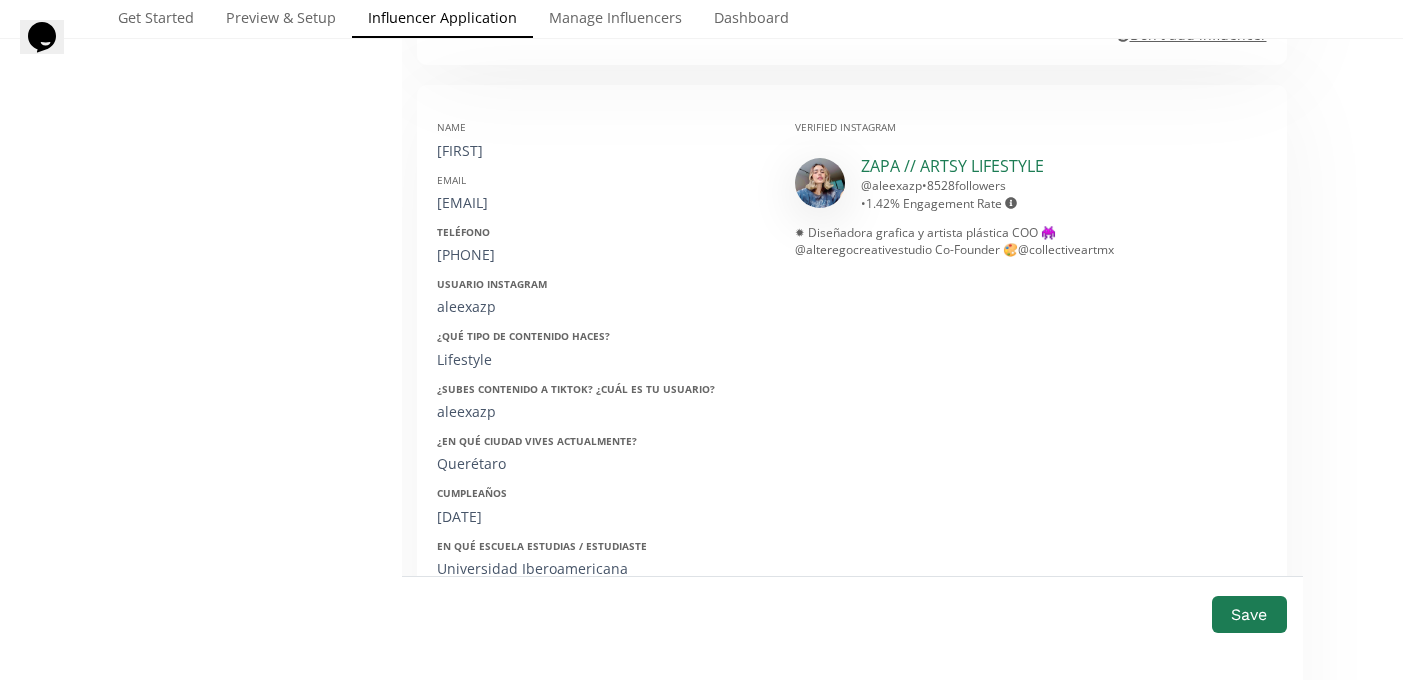 click on "ZAPA // ARTSY LIFESTYLE" at bounding box center (952, 166) 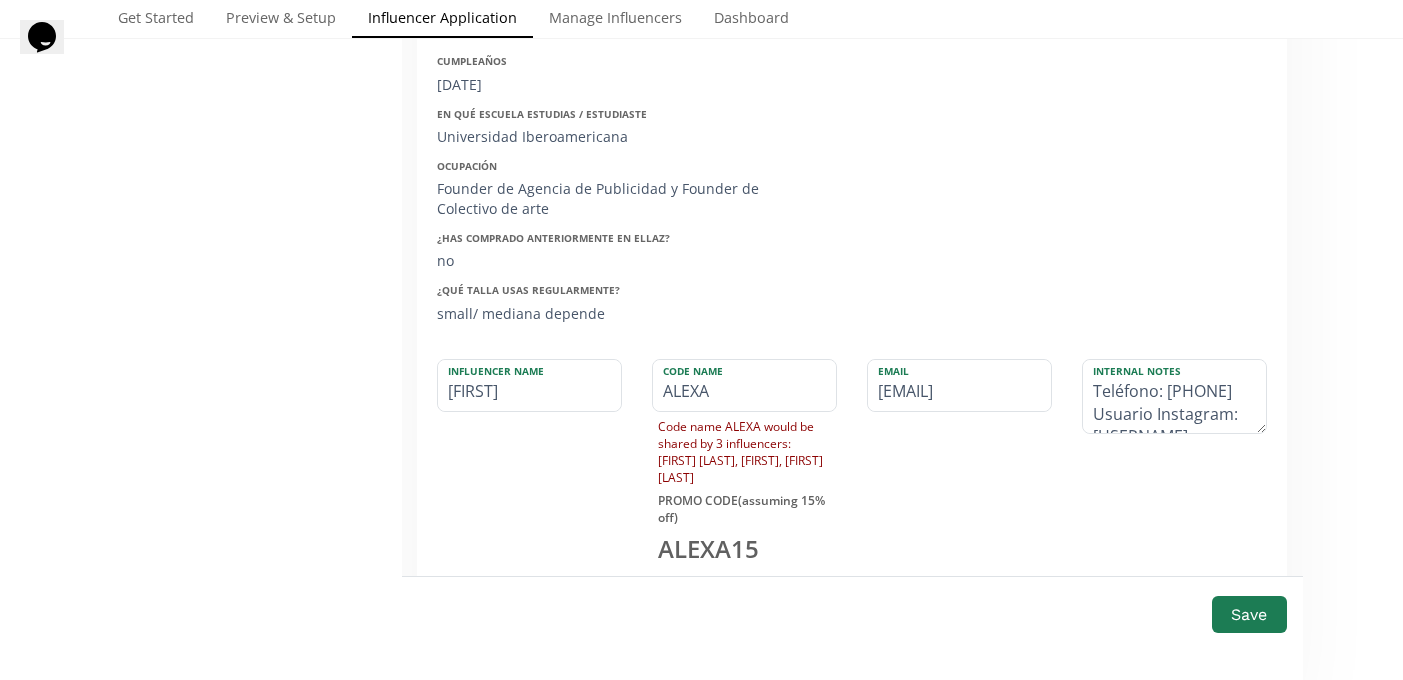 scroll, scrollTop: 1785, scrollLeft: 0, axis: vertical 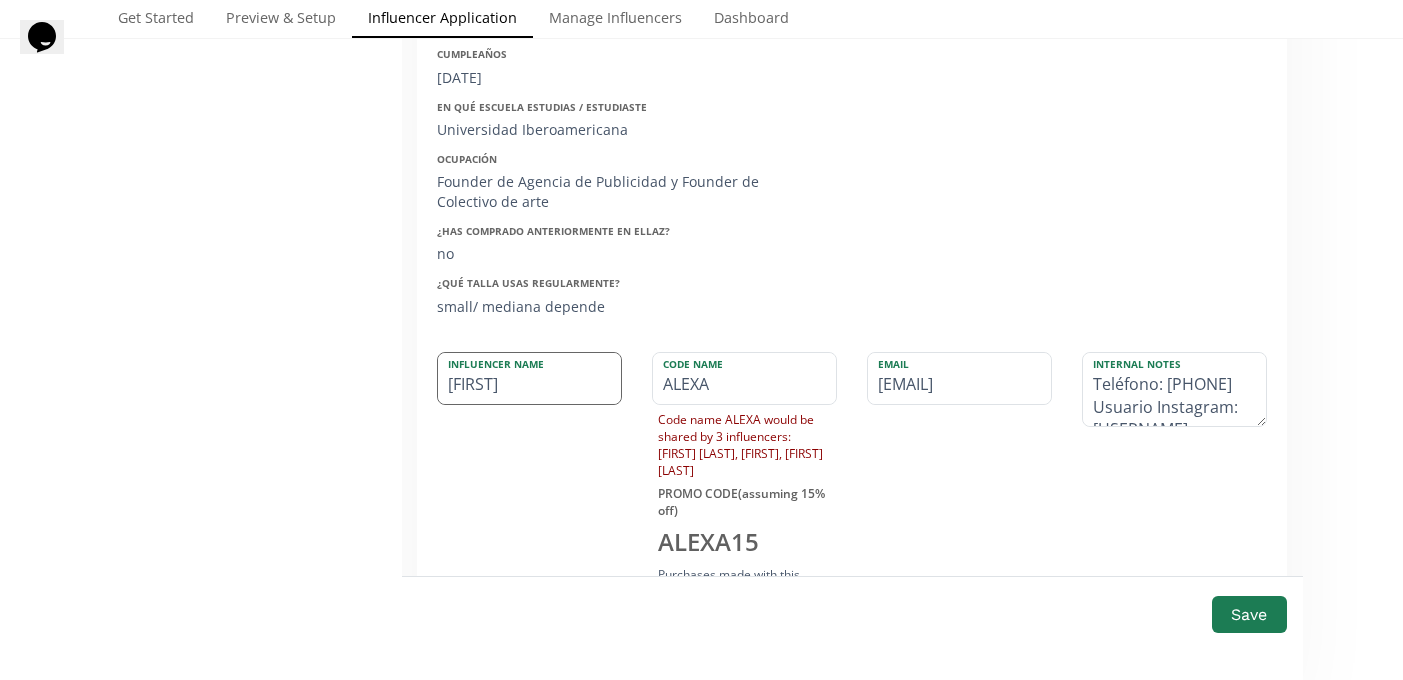 click on "[FIRST]" at bounding box center (529, 378) 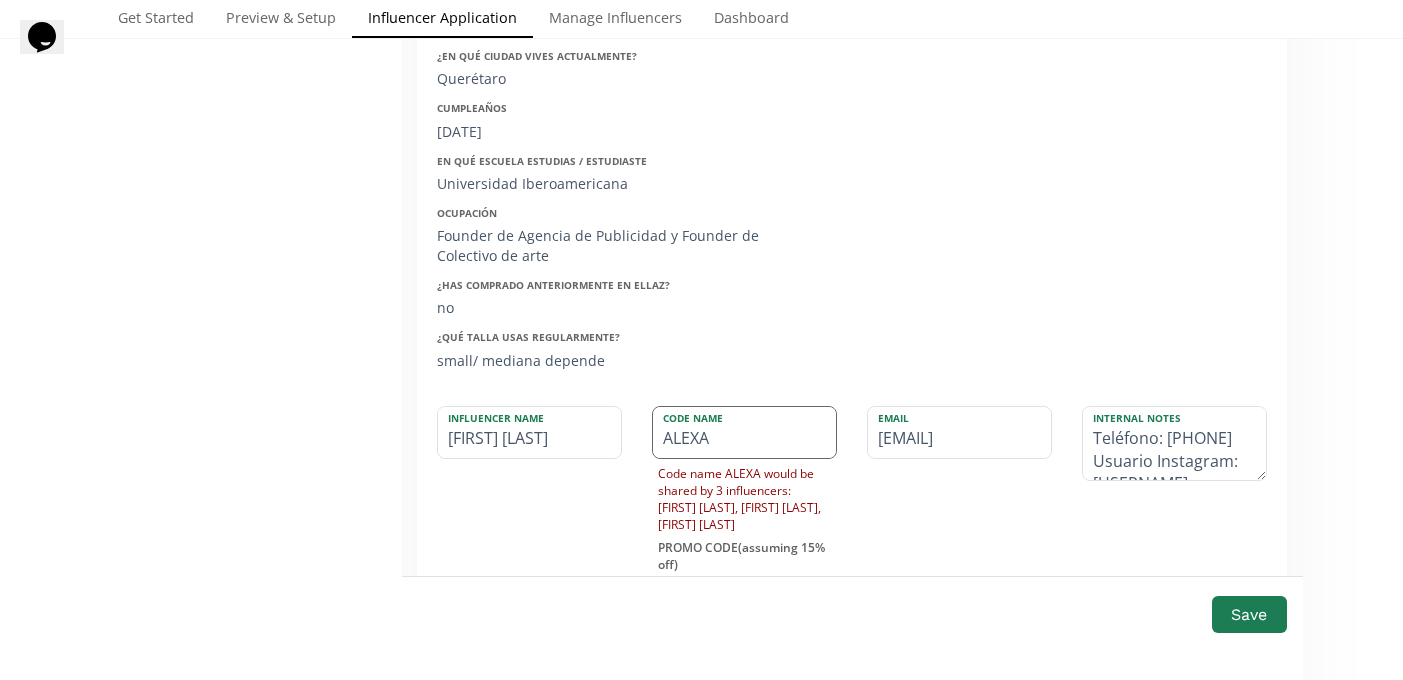 scroll, scrollTop: 1735, scrollLeft: 0, axis: vertical 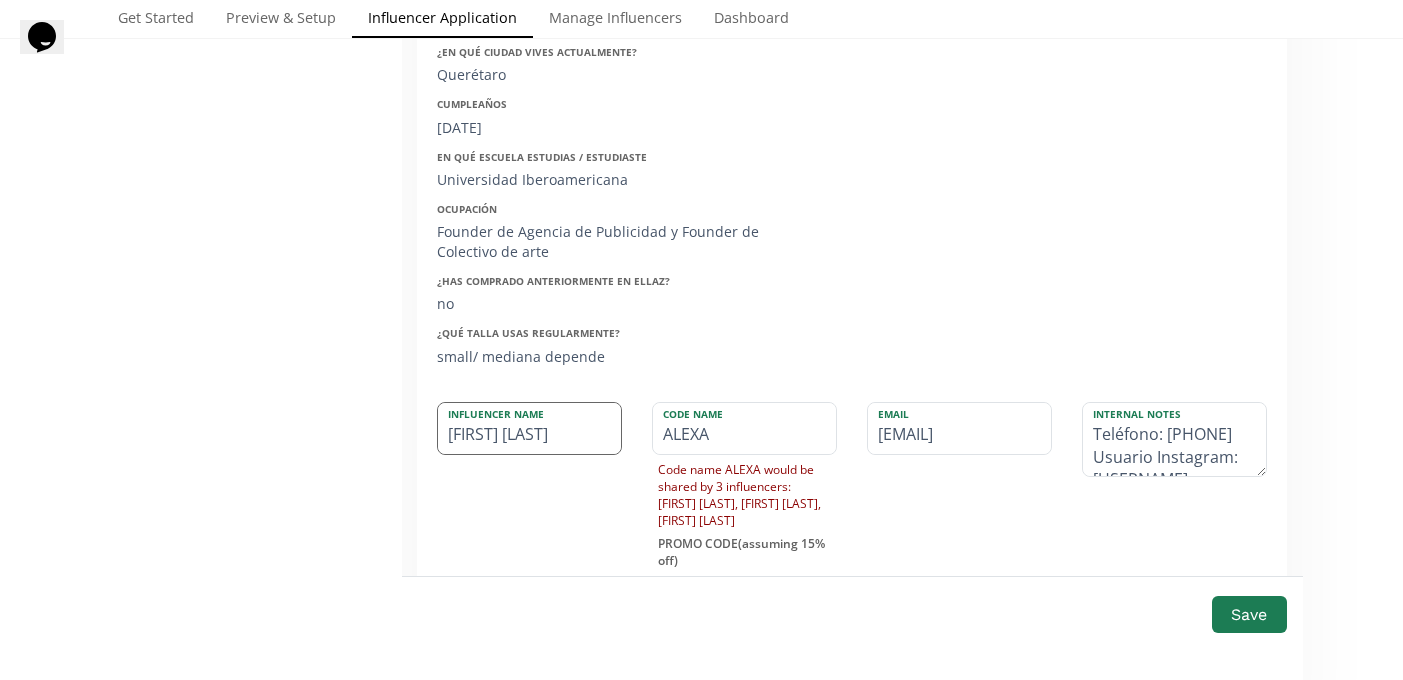 click on "[FIRST] [LAST]" at bounding box center [529, 428] 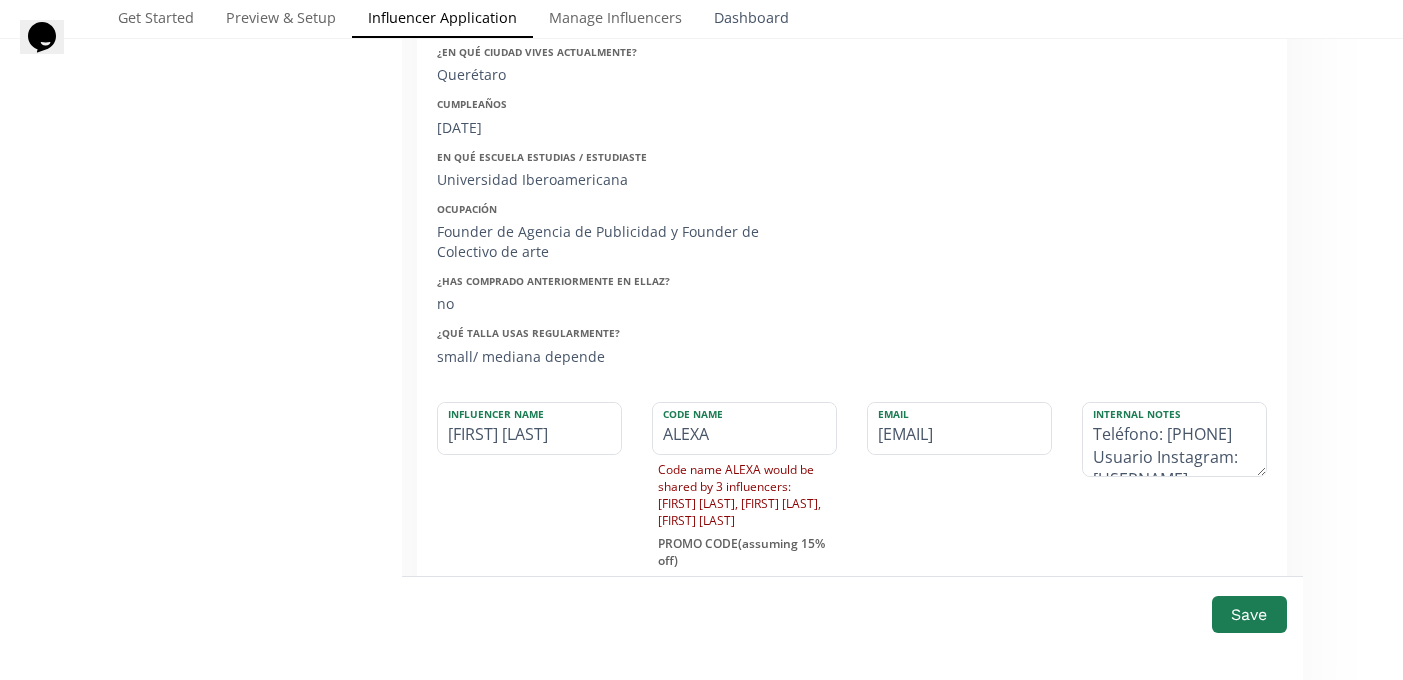 type on "[FIRST] [LAST]" 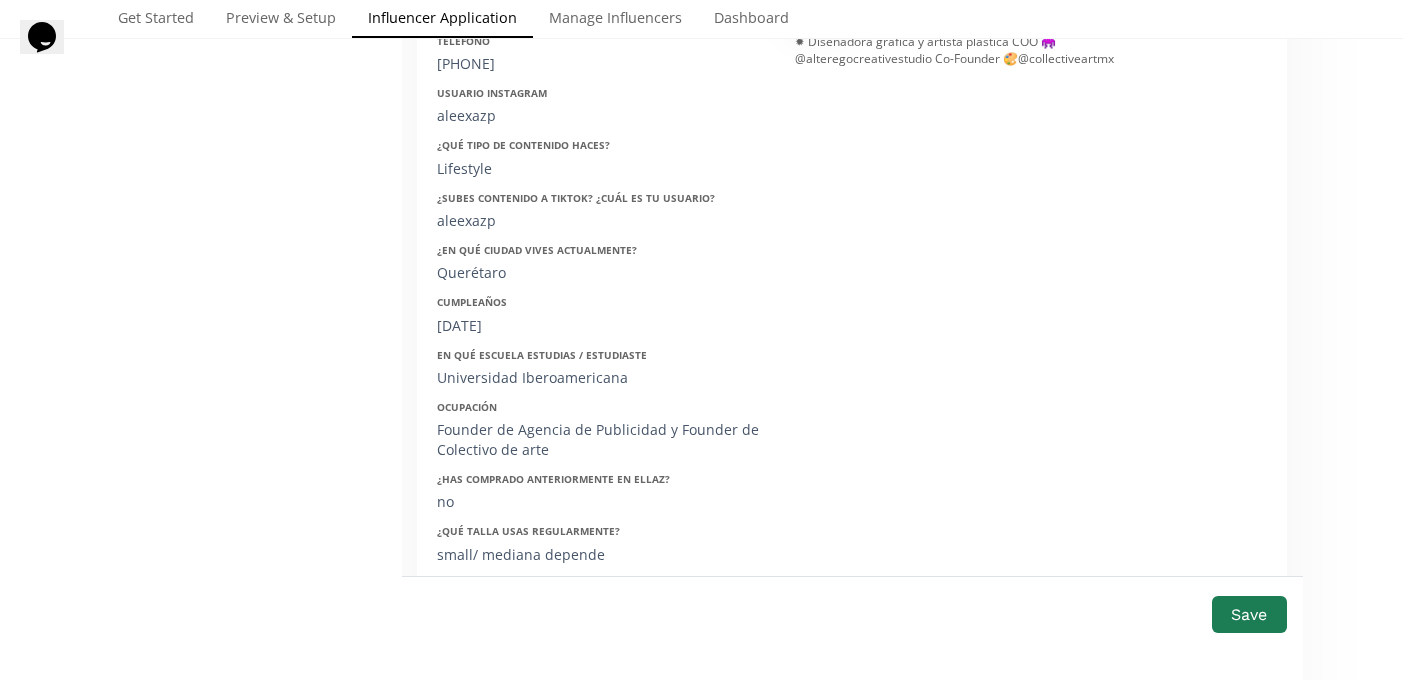 scroll, scrollTop: 1475, scrollLeft: 0, axis: vertical 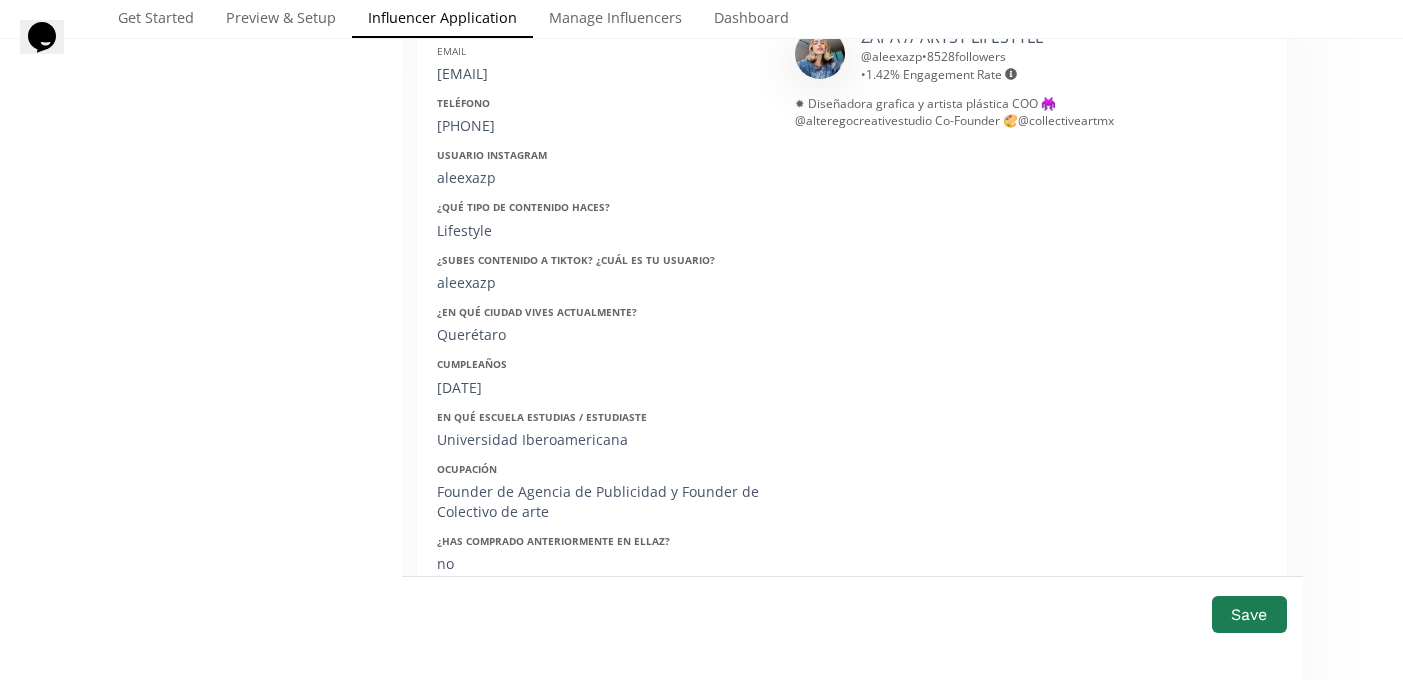 click on "[EMAIL]" at bounding box center [601, 74] 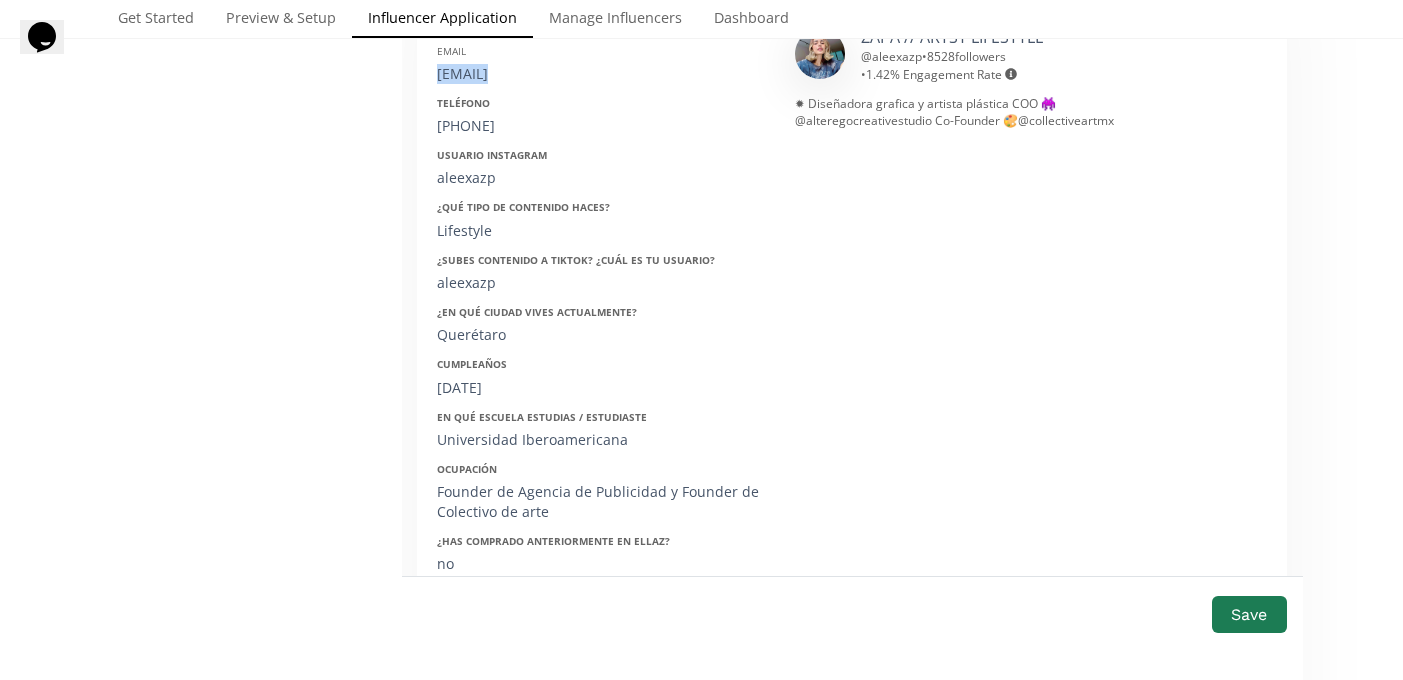 click on "[EMAIL]" at bounding box center [601, 74] 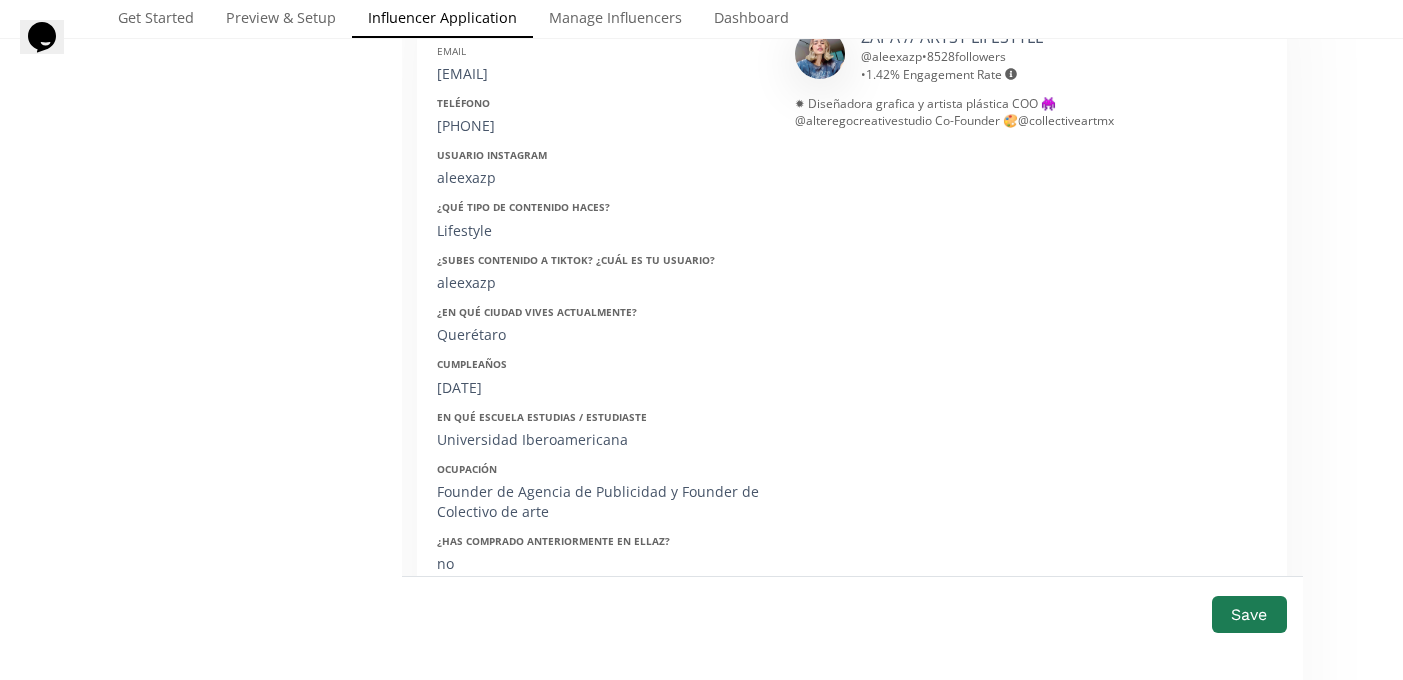click on "[EMAIL]" at bounding box center (601, 74) 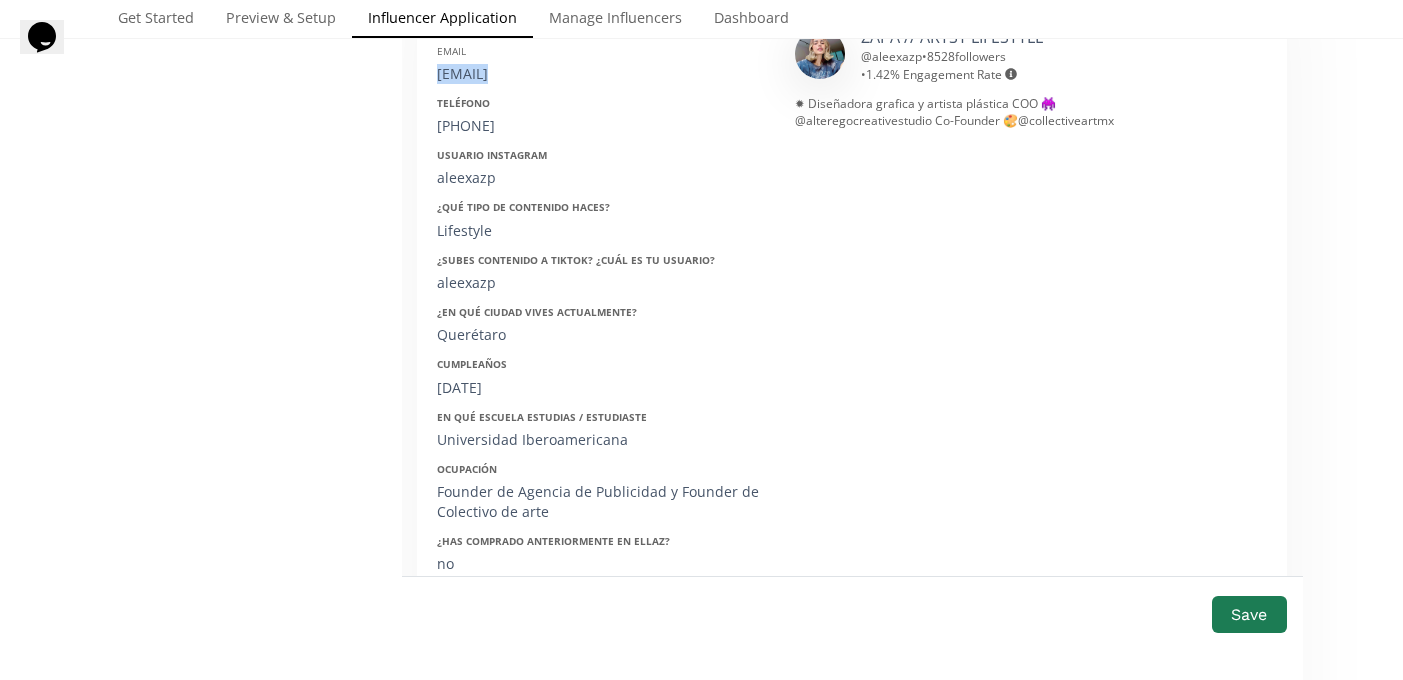 click on "[EMAIL]" at bounding box center [601, 74] 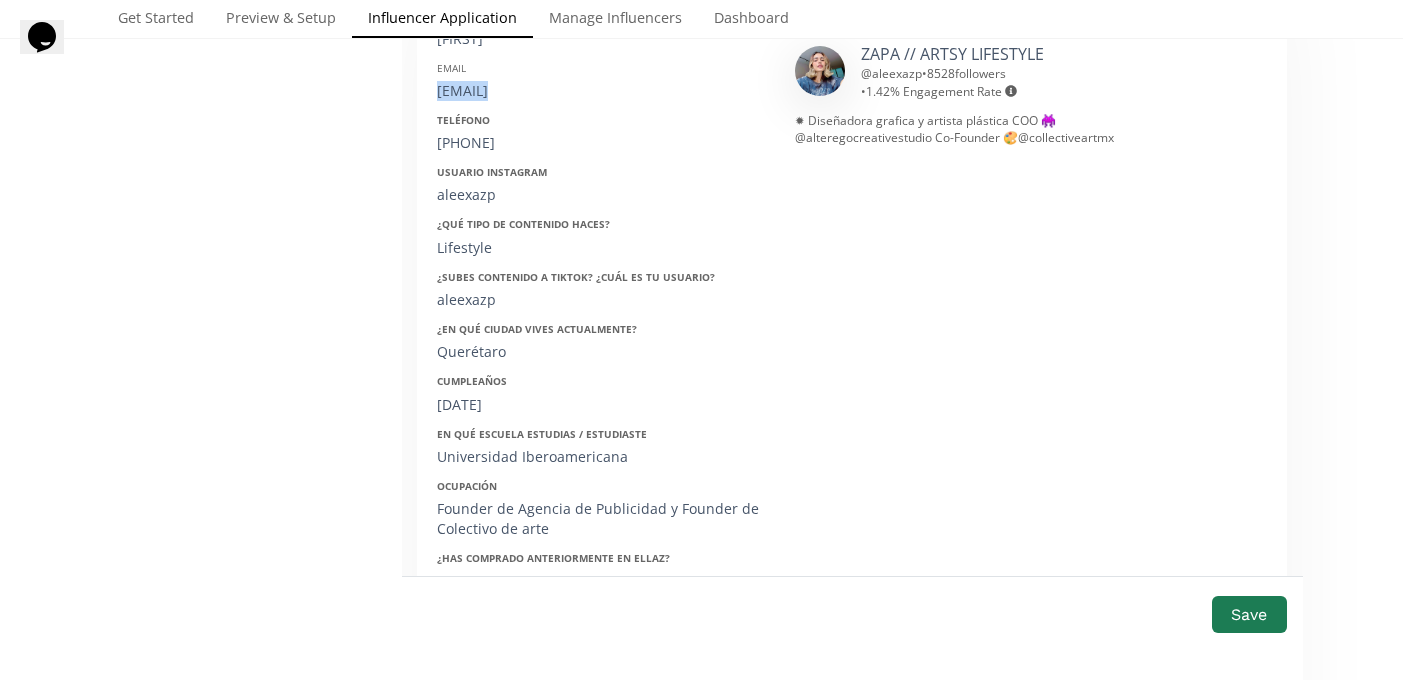 scroll, scrollTop: 1457, scrollLeft: 0, axis: vertical 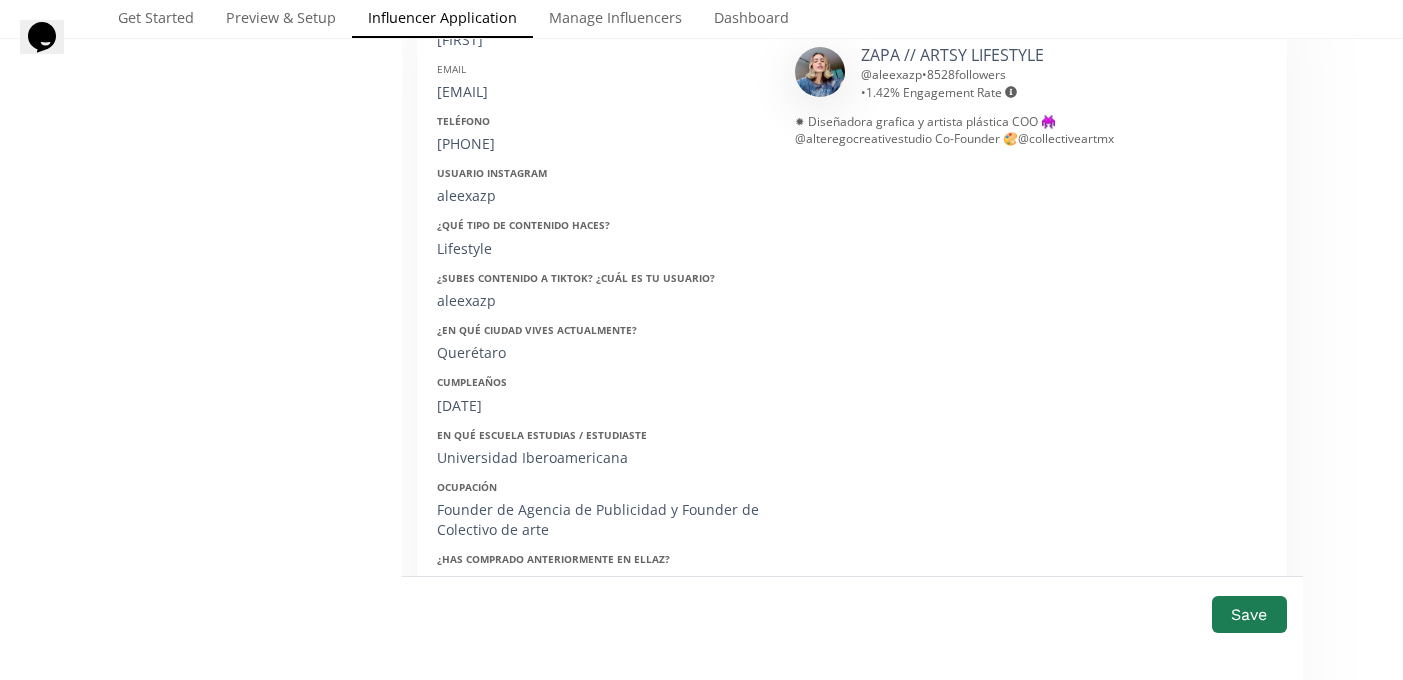 click on "[DATE]" at bounding box center (601, 406) 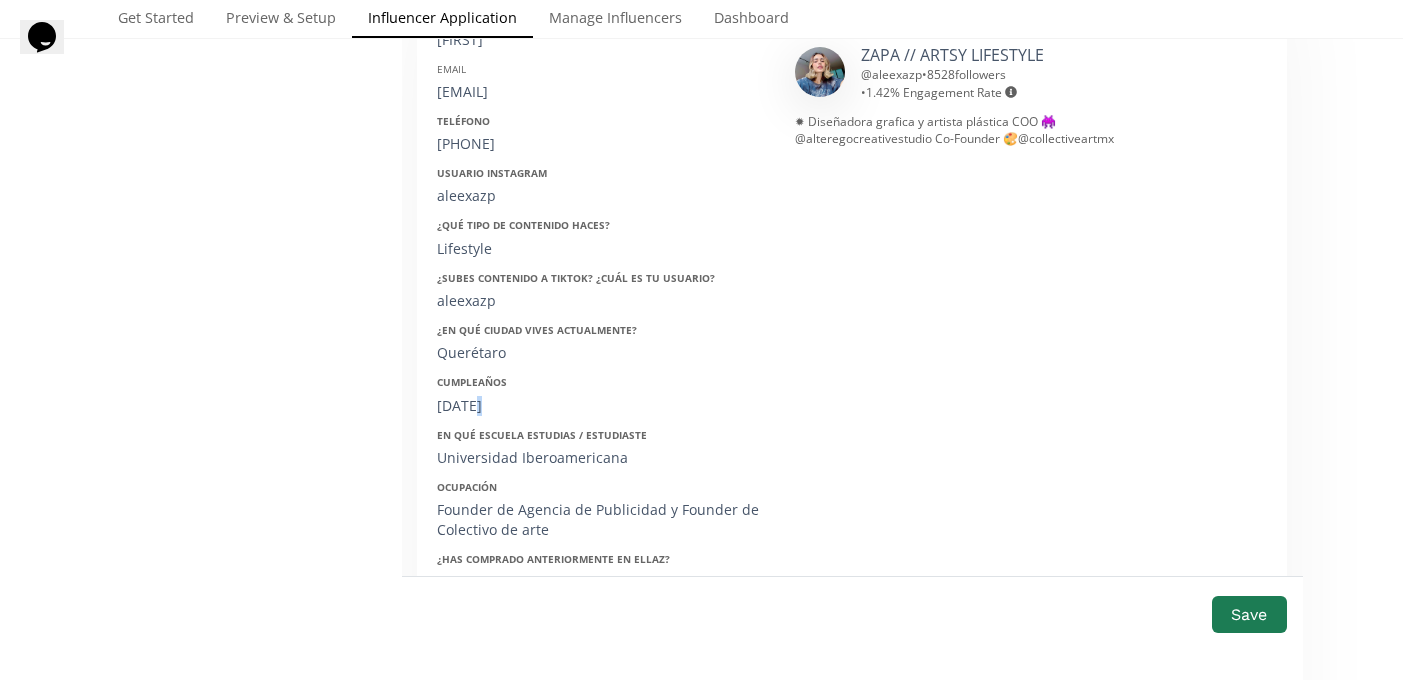 click on "[DATE]" at bounding box center [601, 406] 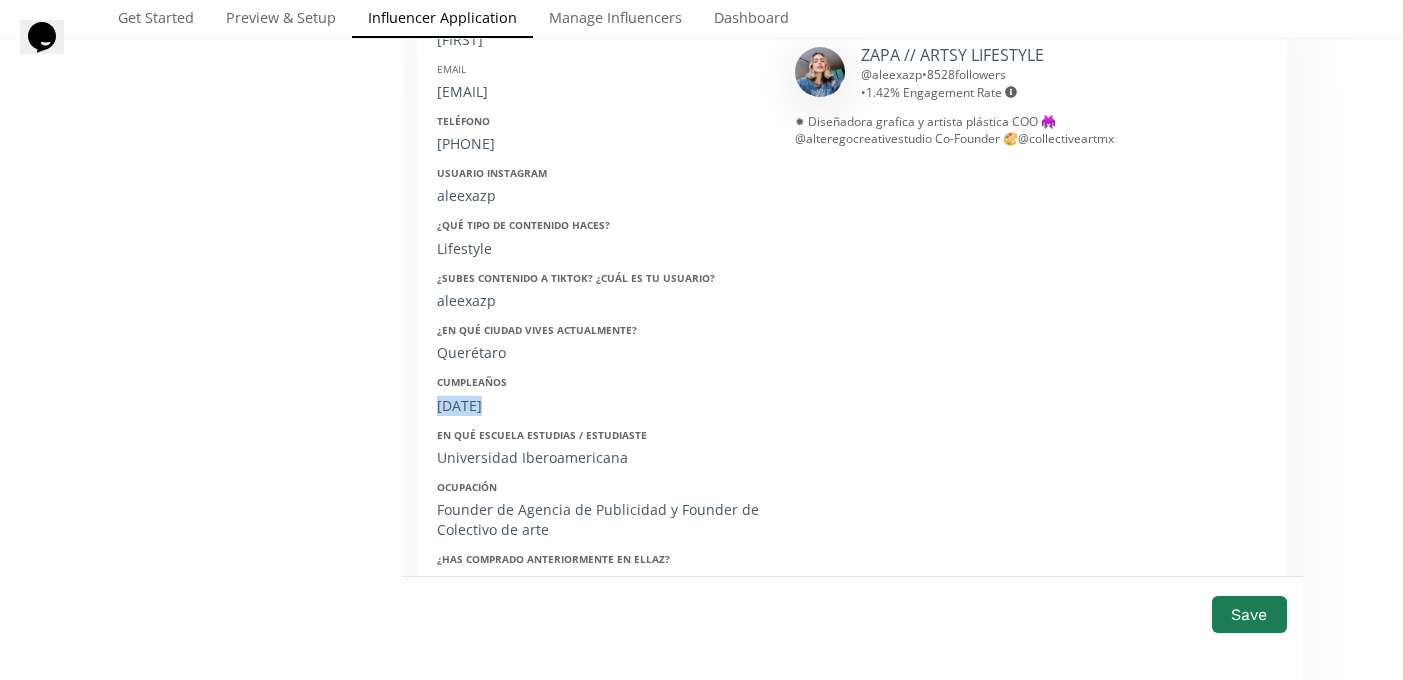 click on "[DATE]" at bounding box center [601, 406] 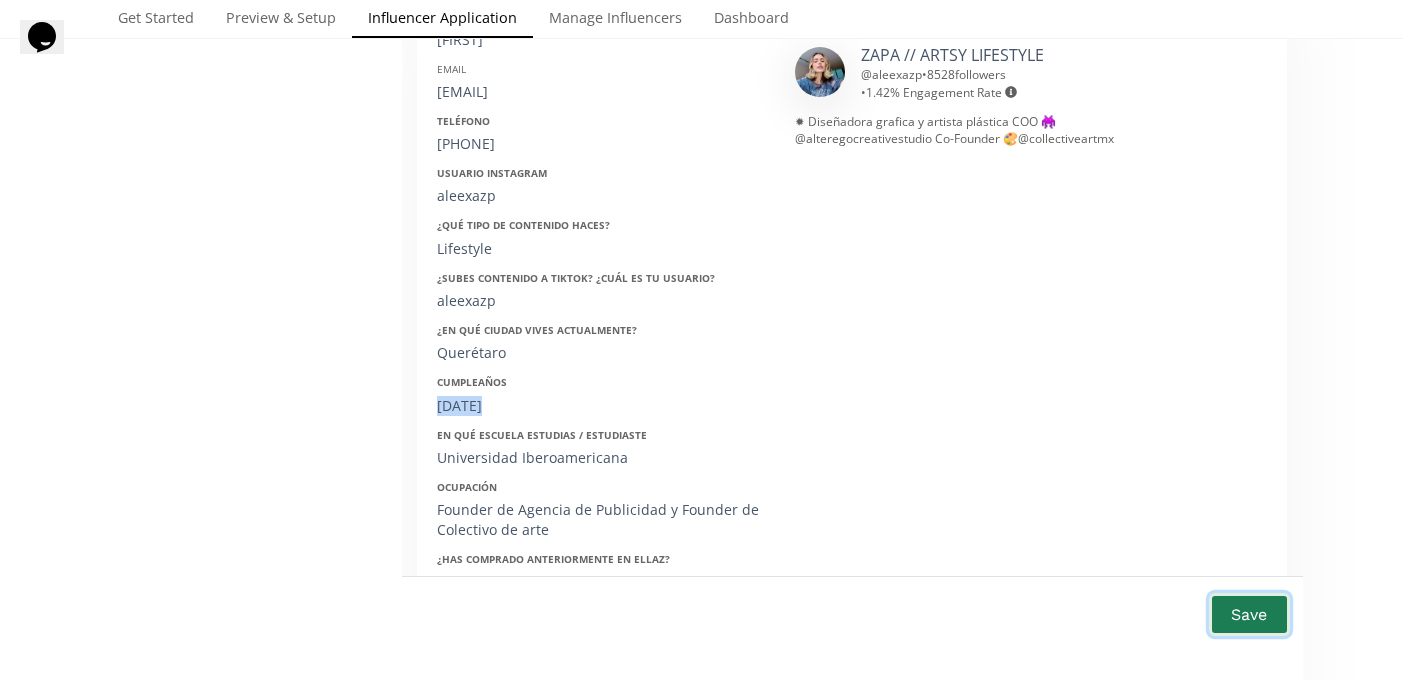 click on "Save" at bounding box center (1249, 614) 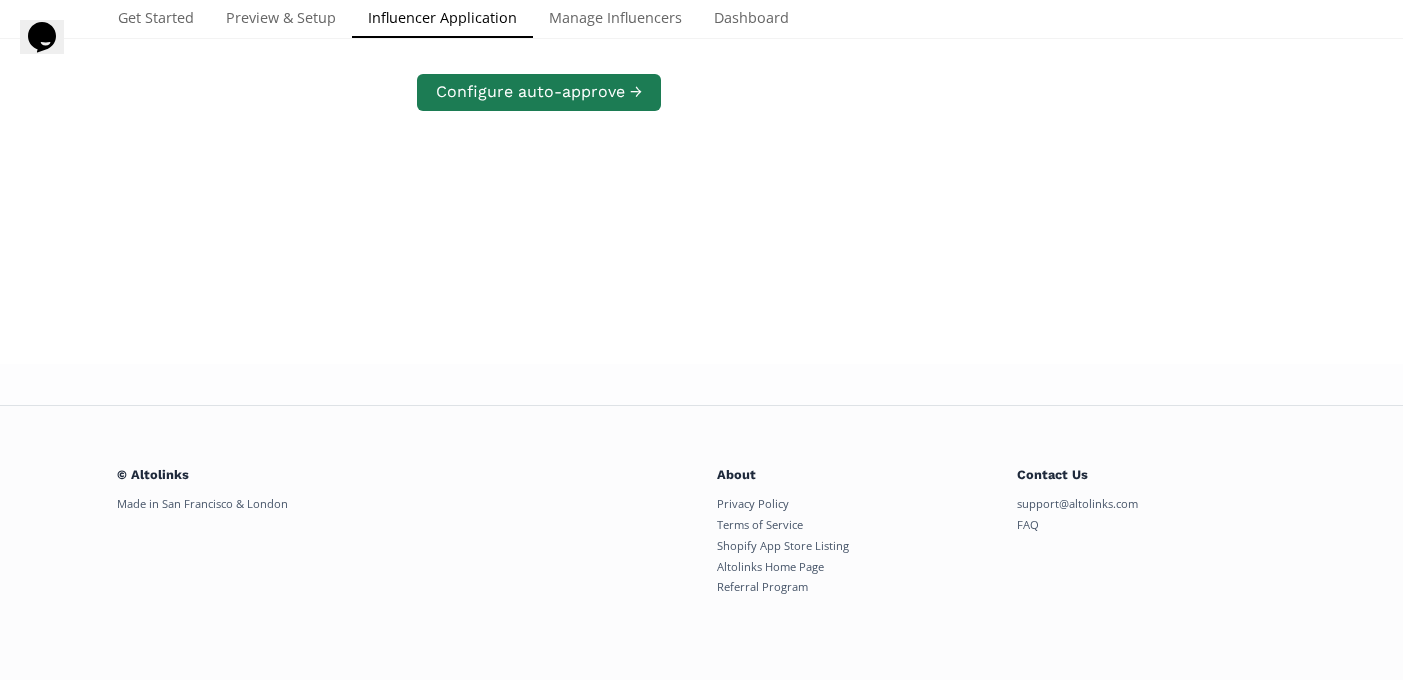 scroll, scrollTop: 385, scrollLeft: 0, axis: vertical 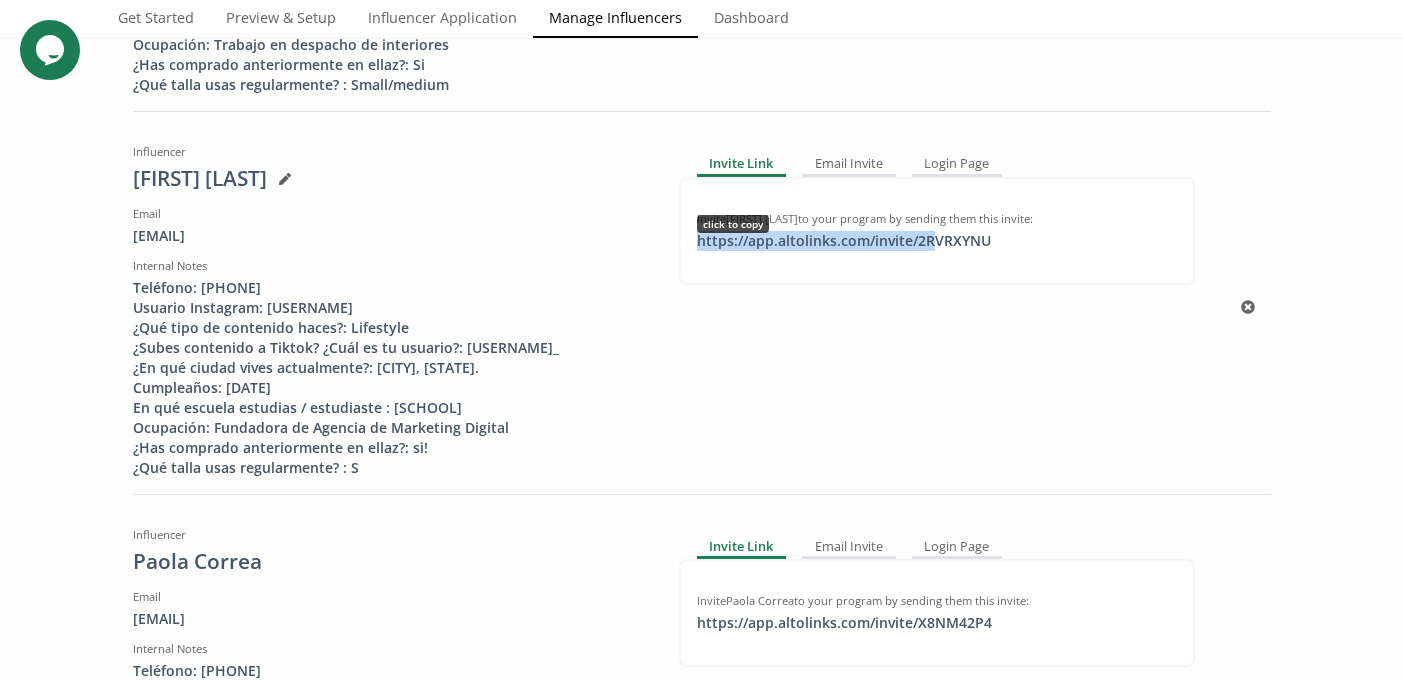 click on "https://app.altolinks.com/invite/ 2RVRXYNU click to copy" at bounding box center [844, 241] 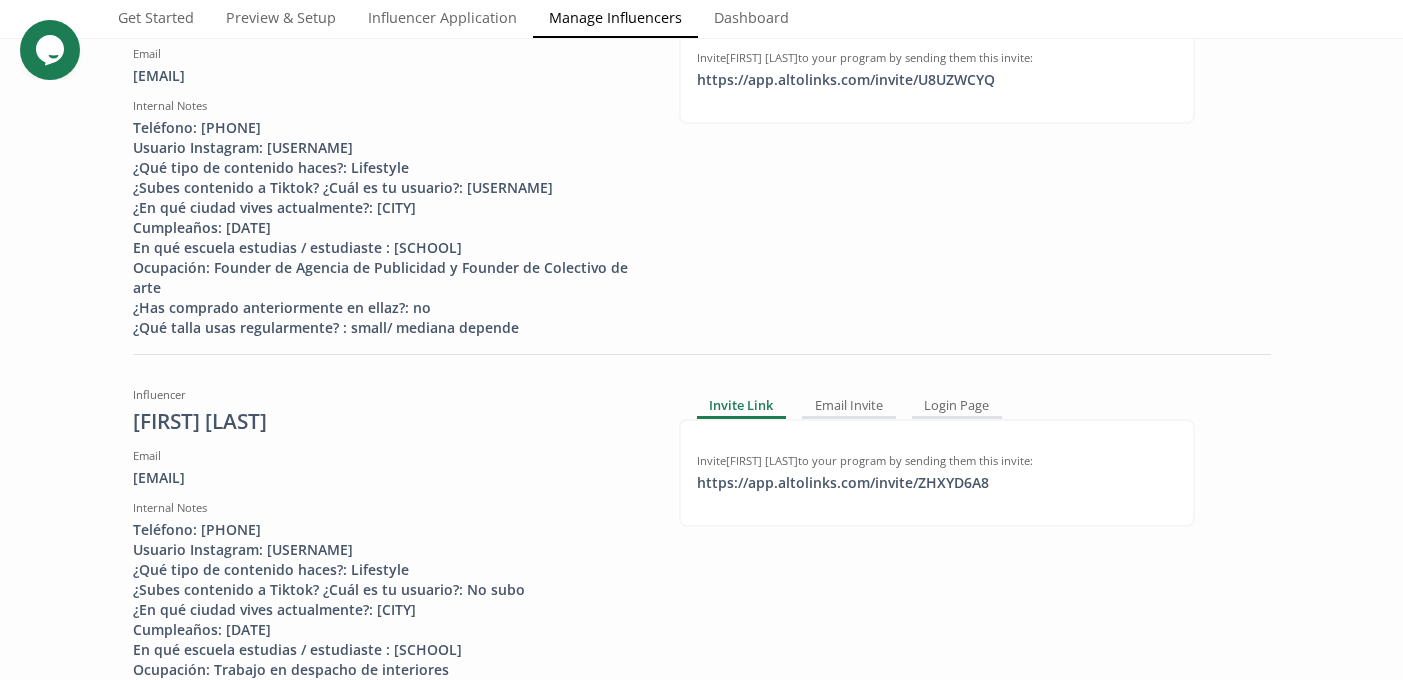 scroll, scrollTop: 0, scrollLeft: 0, axis: both 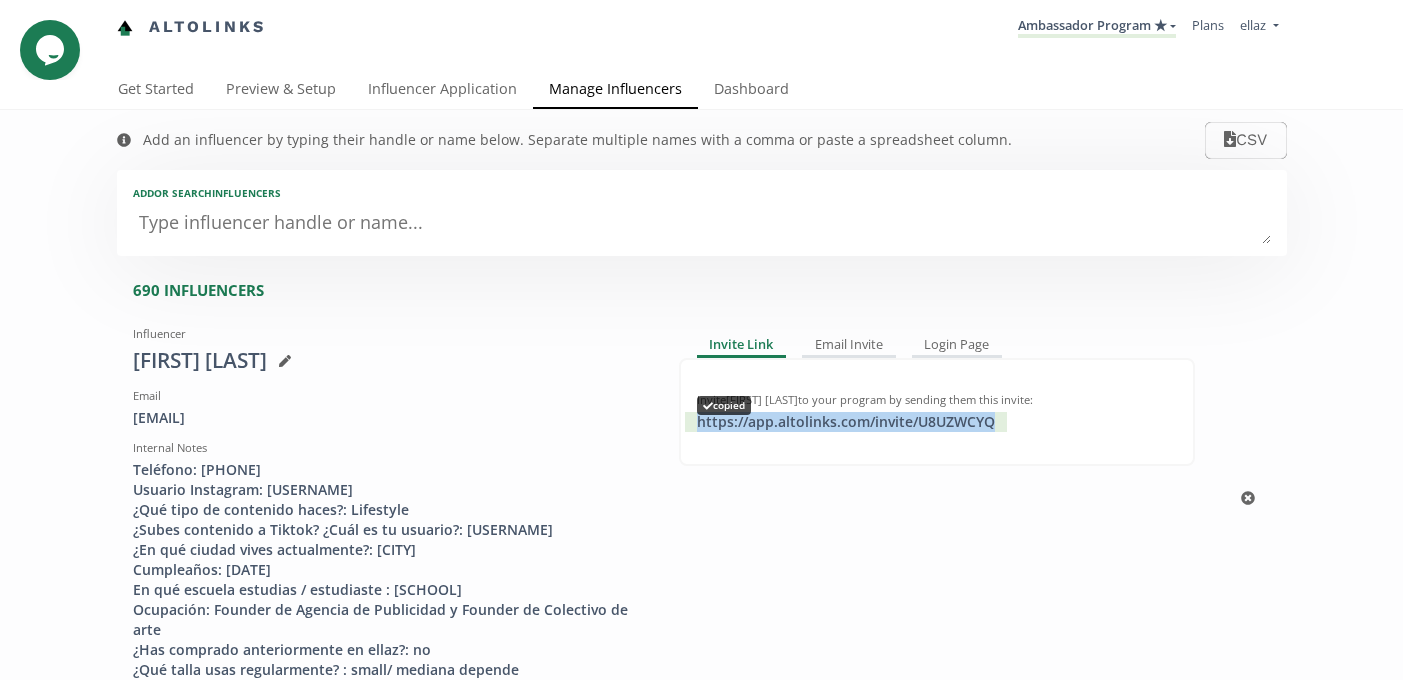 click on "https://app.altolinks.com/invite/ U8UZWCYQ  copied" at bounding box center [846, 422] 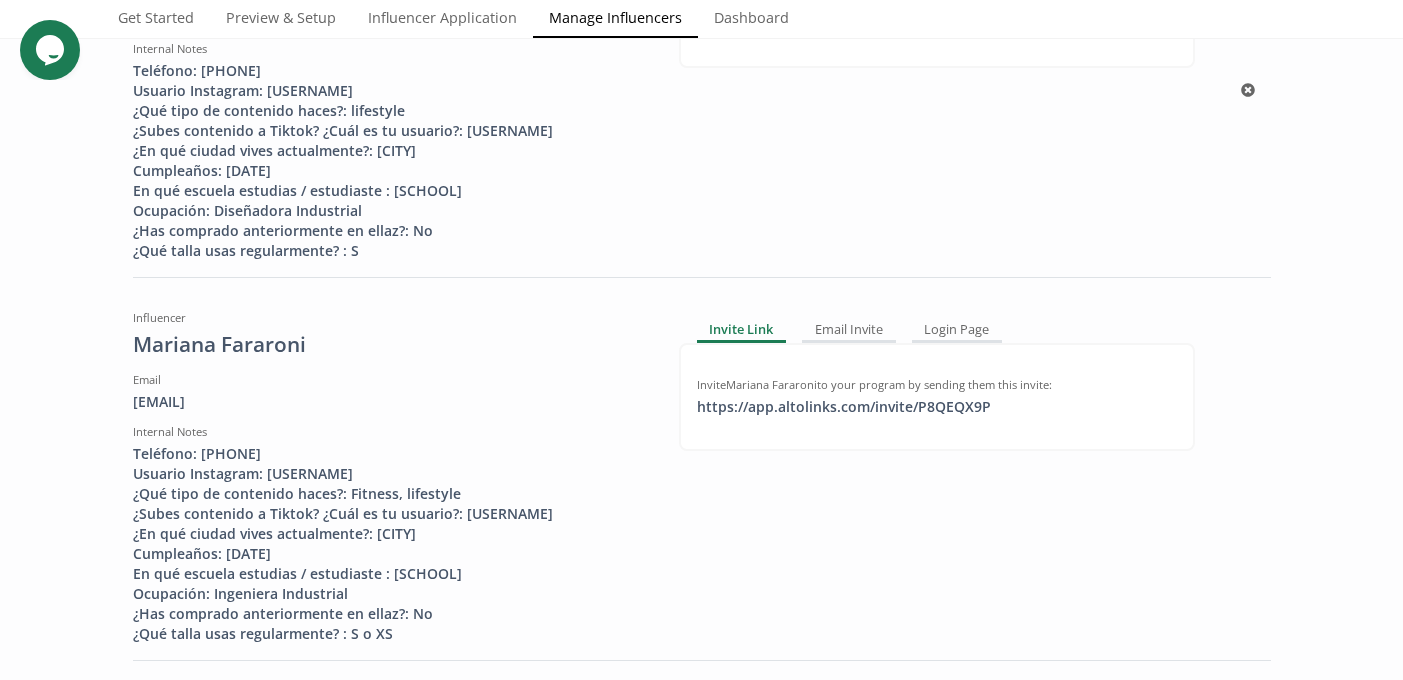 scroll, scrollTop: 2333, scrollLeft: 0, axis: vertical 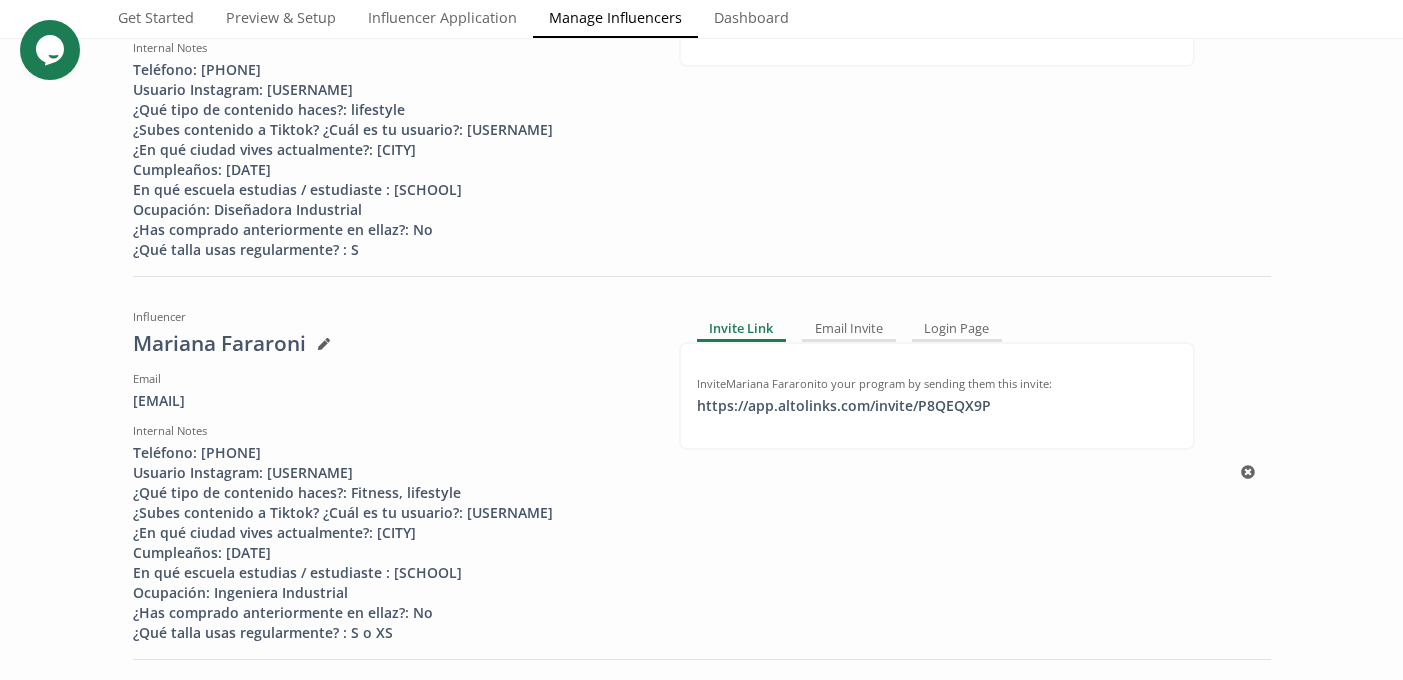 copy on "https://app.altolinks.com/invite/ U8UZWCYQ" 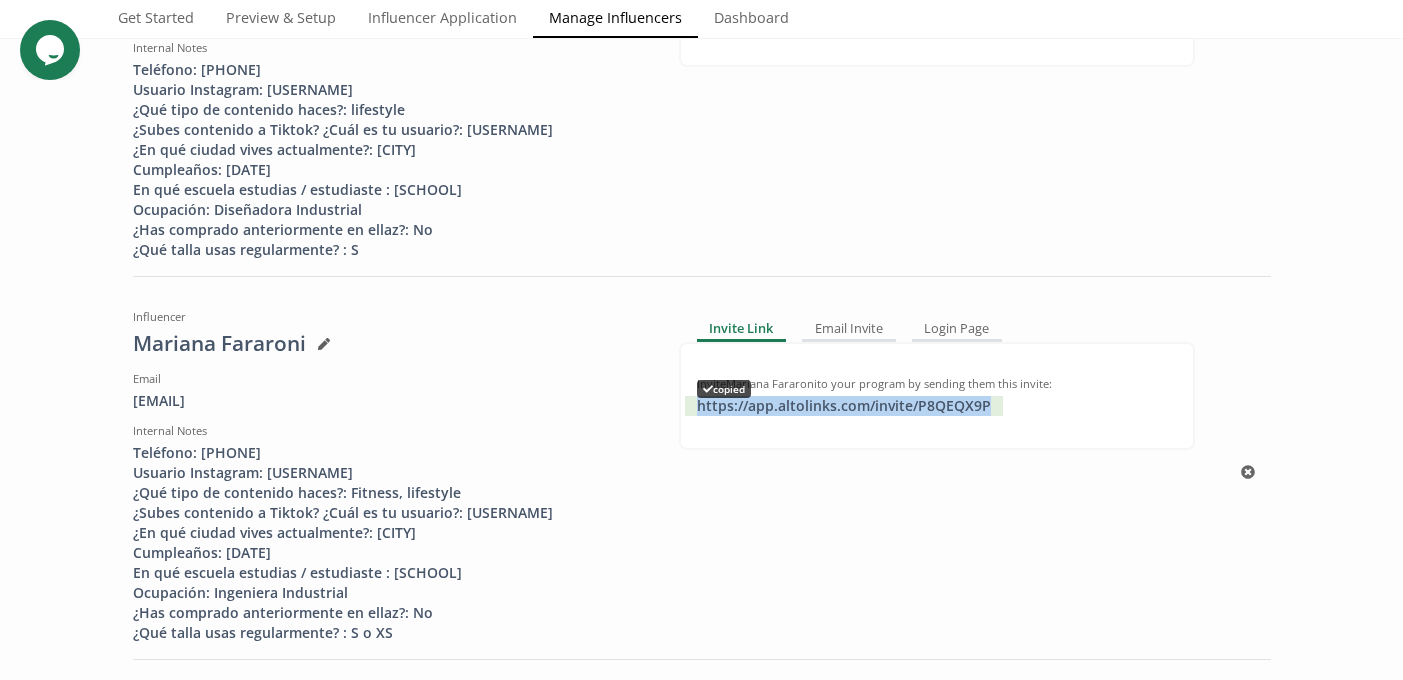 click on "https://app.altolinks.com/invite/ P8QEQX9P  copied" at bounding box center [844, 406] 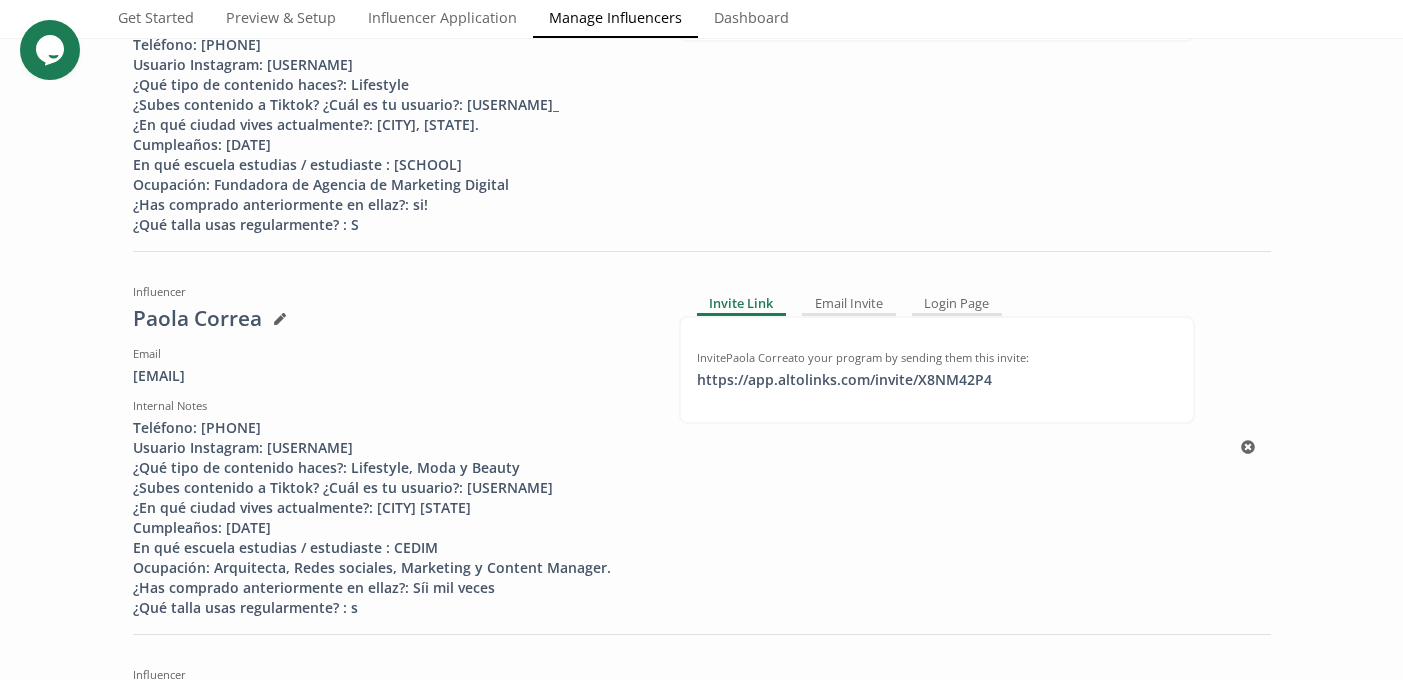 scroll, scrollTop: 1192, scrollLeft: 0, axis: vertical 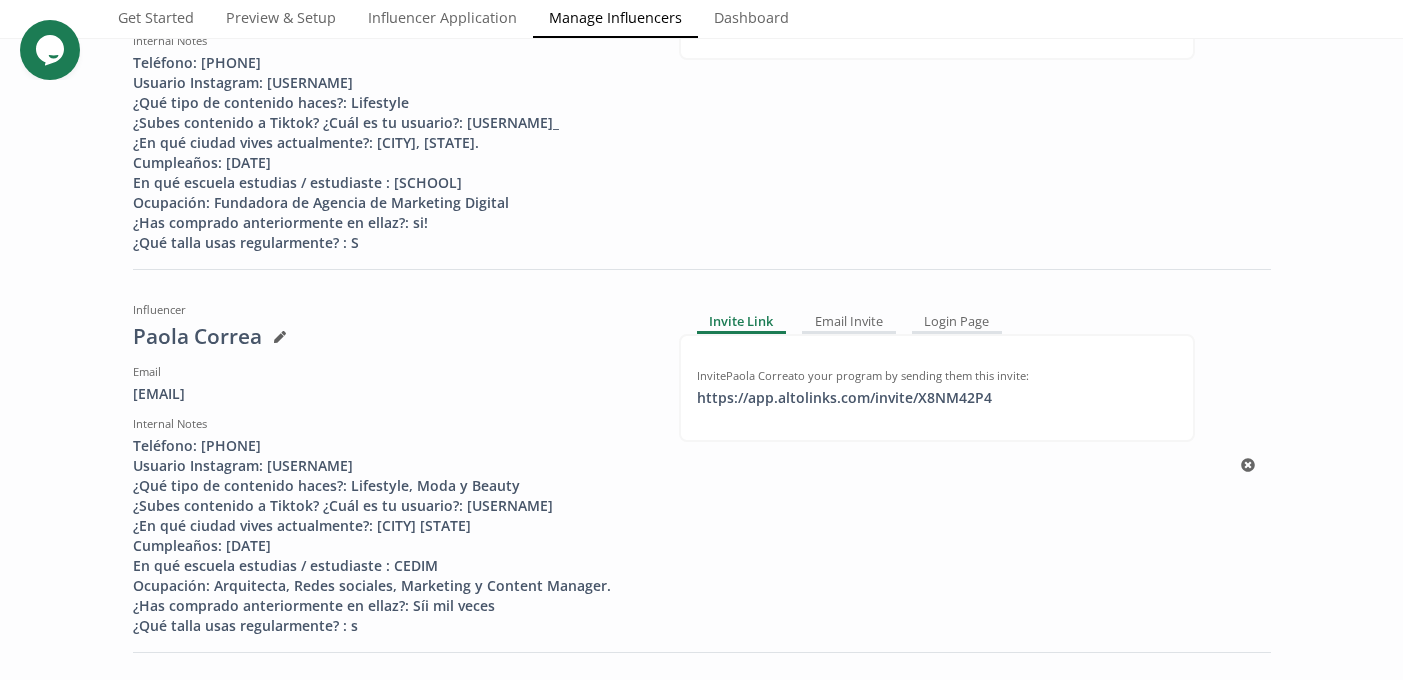 click on "Invite  Paola Correa  to your program by sending them this invite: https://app.altolinks.com/invite/ X8NM42P4 click to copy" at bounding box center [937, 388] 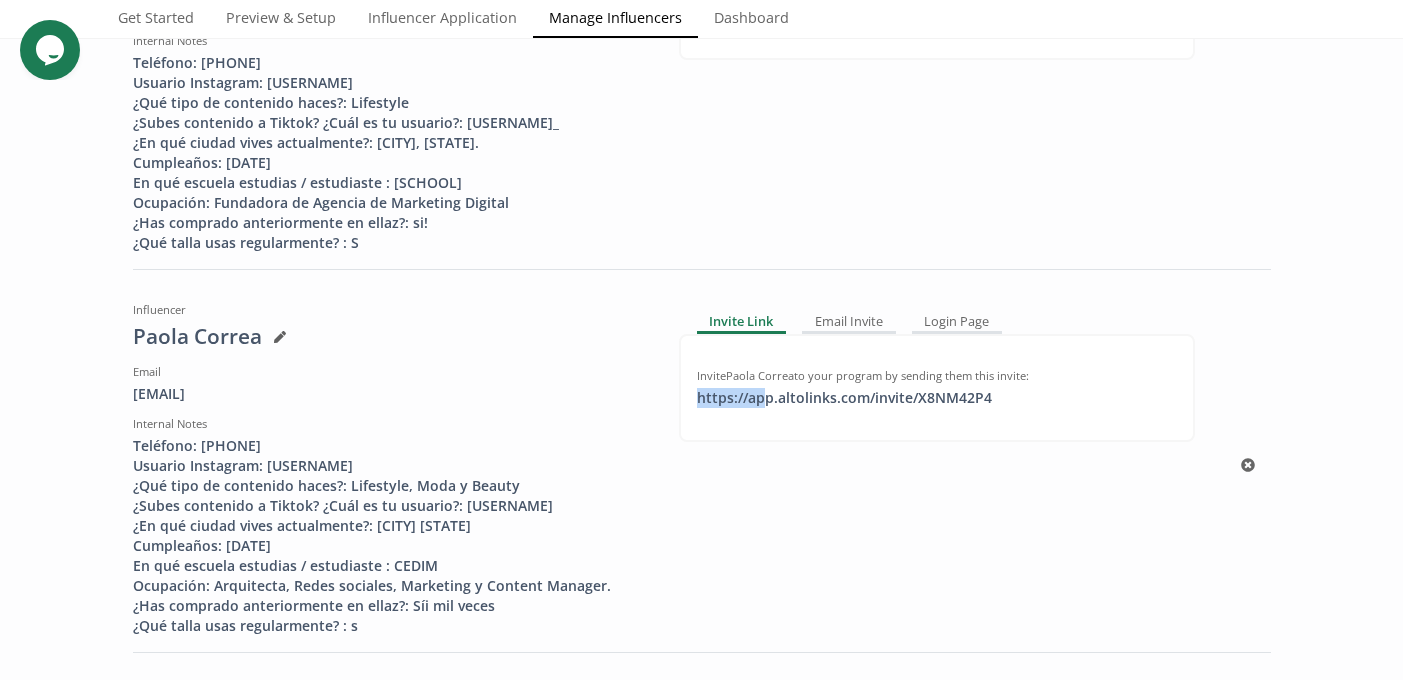 click on "https://app.altolinks.com/invite/ X8NM42P4 click to copy" at bounding box center [844, 398] 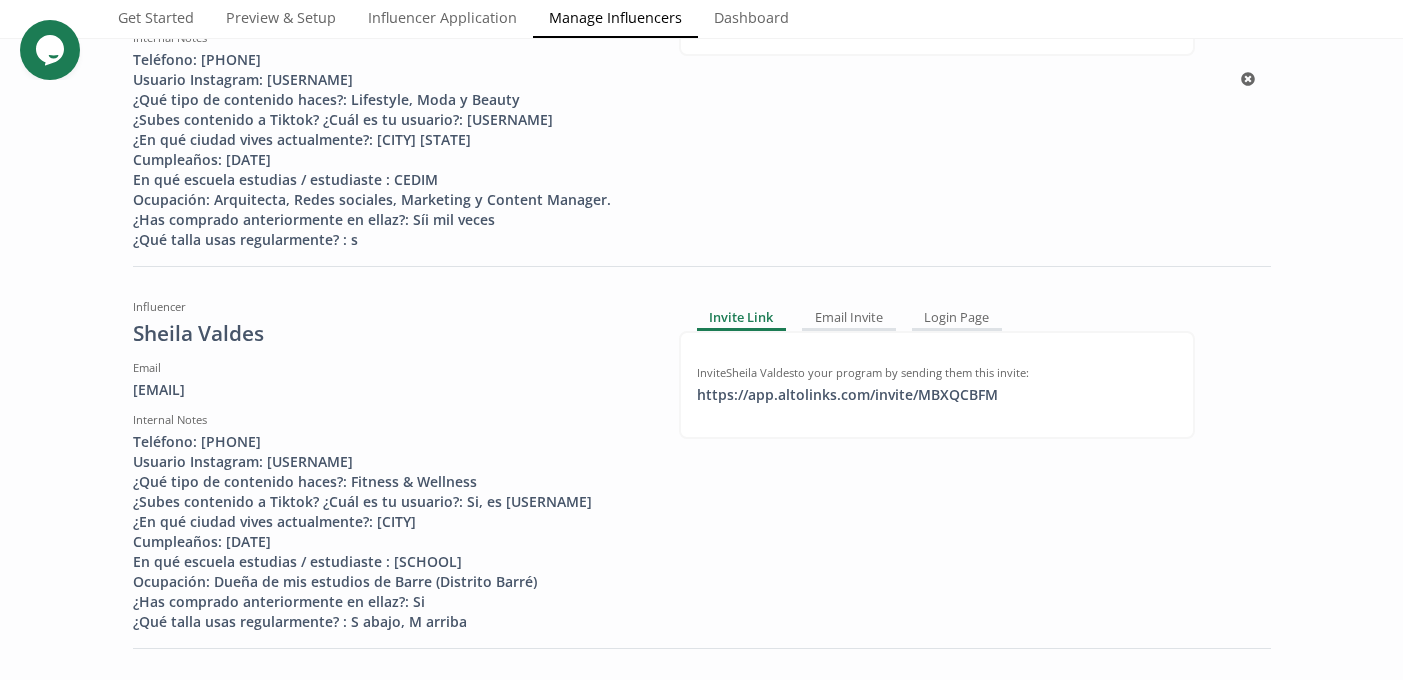 scroll, scrollTop: 1679, scrollLeft: 0, axis: vertical 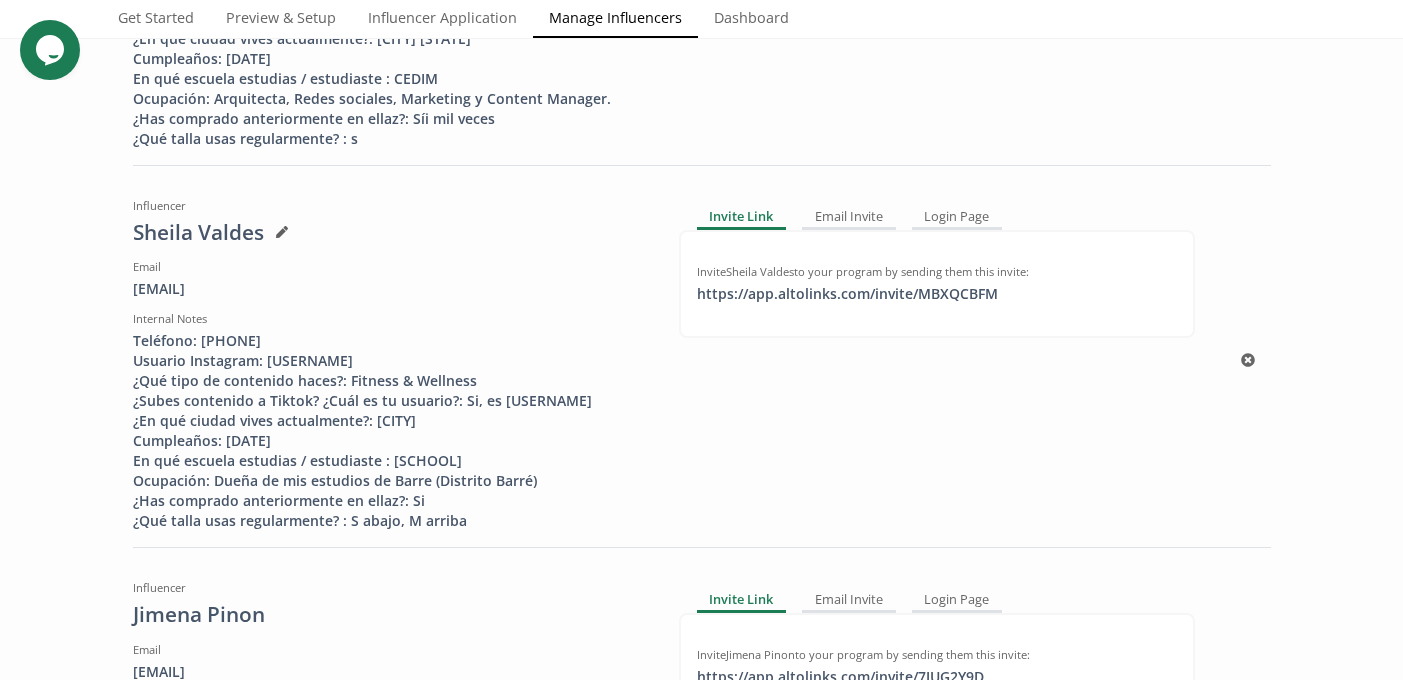 click on "Invite  Sheila Valdes  to your program by sending them this invite: https://app.altolinks.com/invite/ MBXQCBFM click to copy" at bounding box center (937, 284) 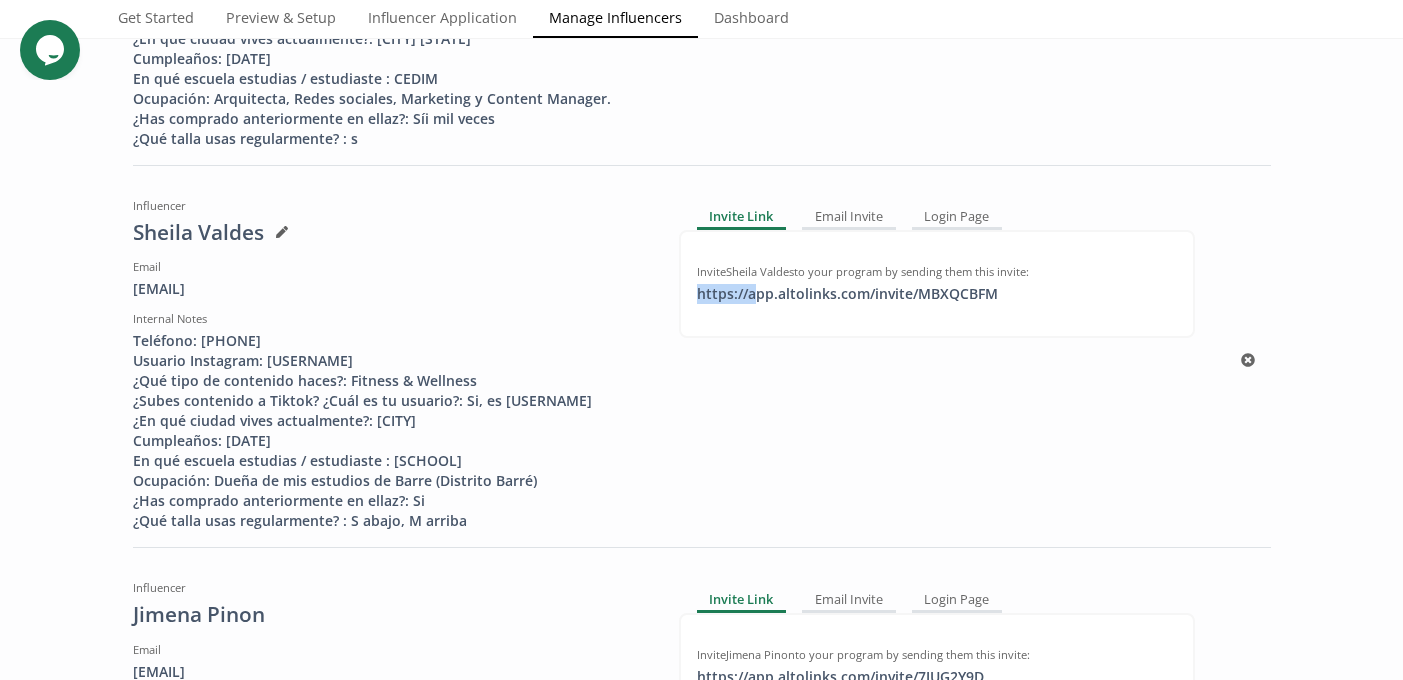 click on "https://app.altolinks.com/invite/ MBXQCBFM click to copy" at bounding box center (847, 294) 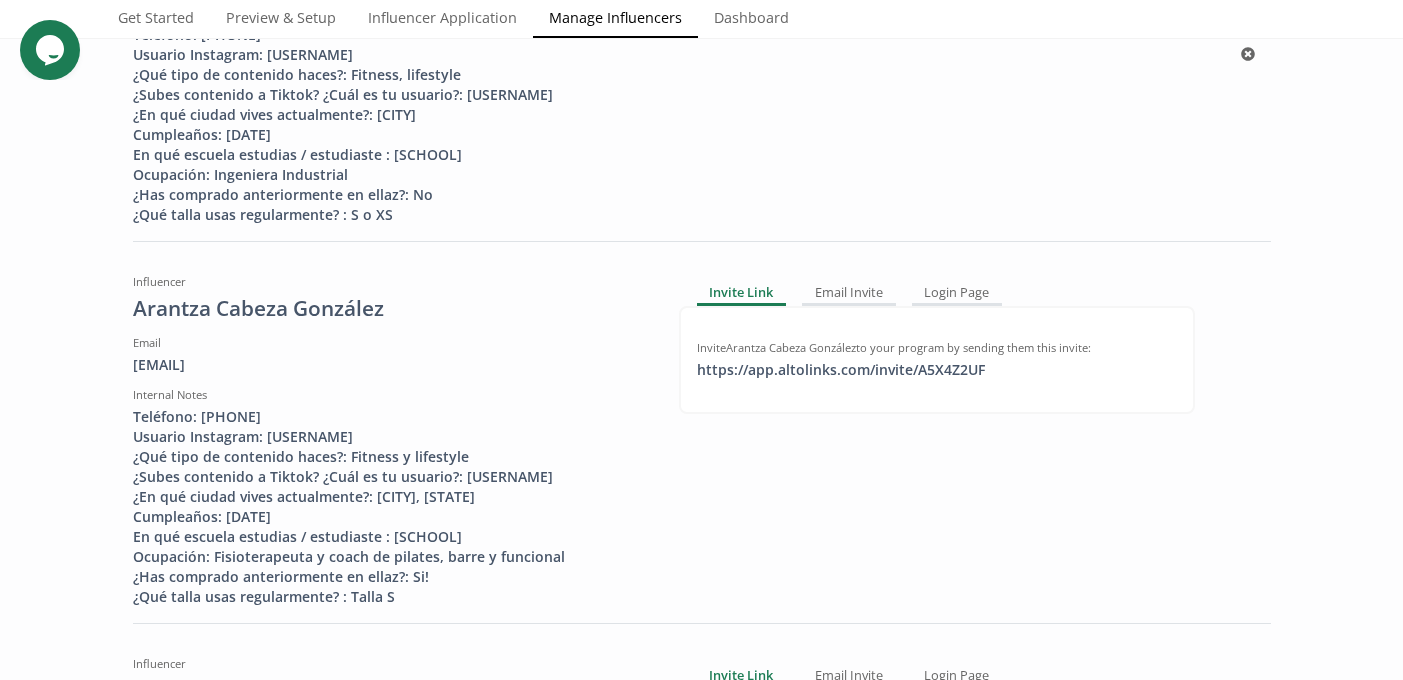 scroll, scrollTop: 2776, scrollLeft: 0, axis: vertical 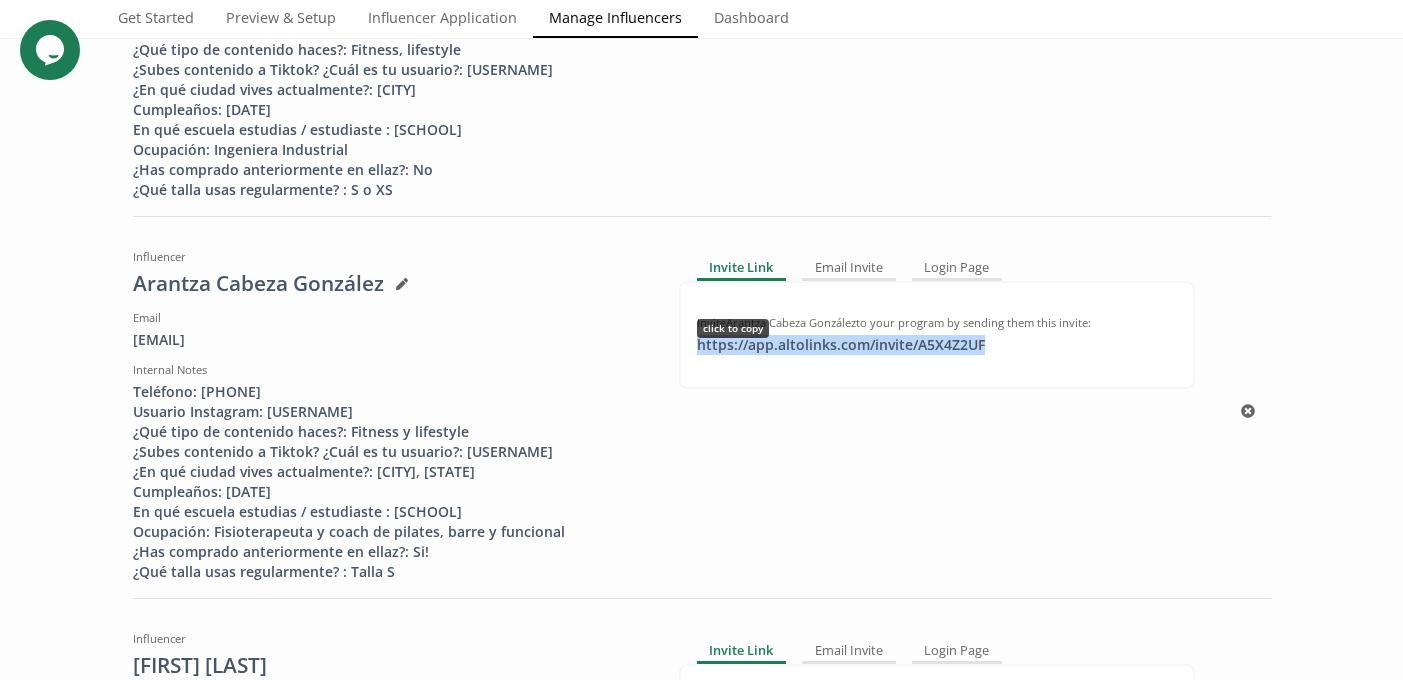 click on "https://app.altolinks.com/invite/ A5X4Z2UF click to copy" at bounding box center [841, 345] 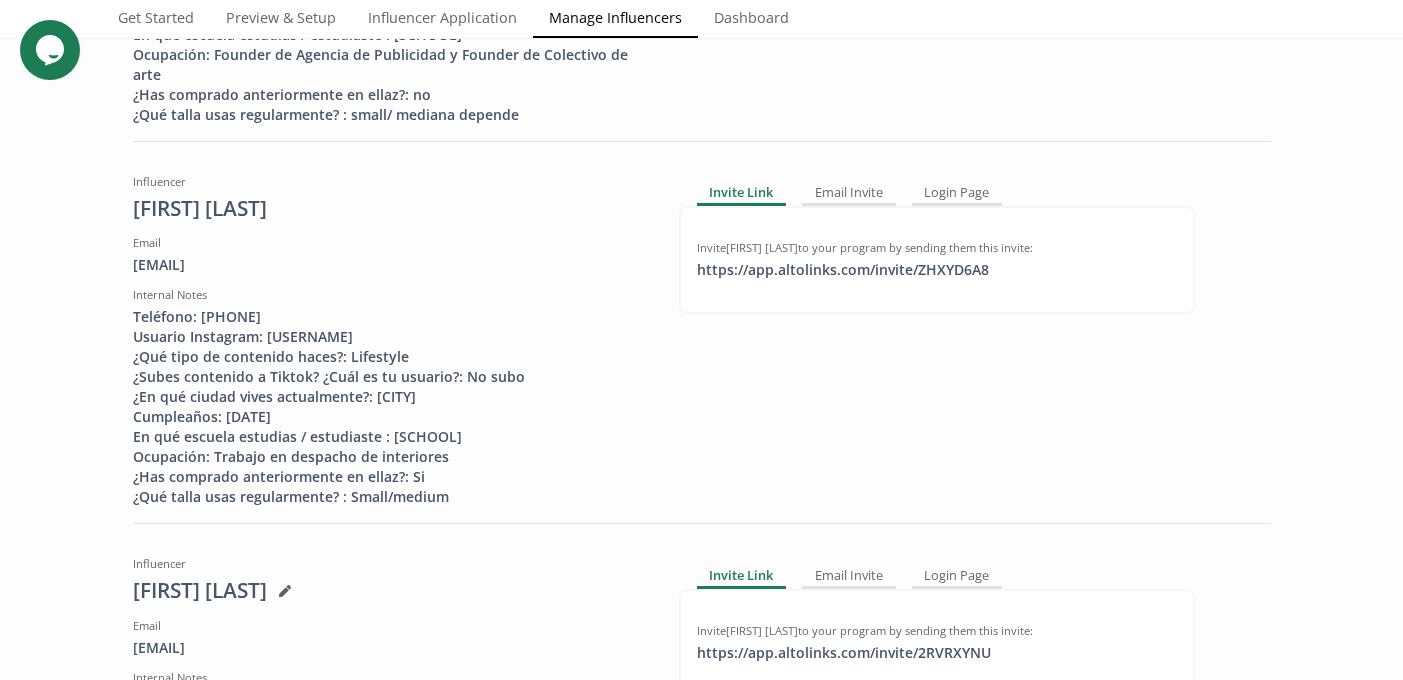 scroll, scrollTop: 0, scrollLeft: 0, axis: both 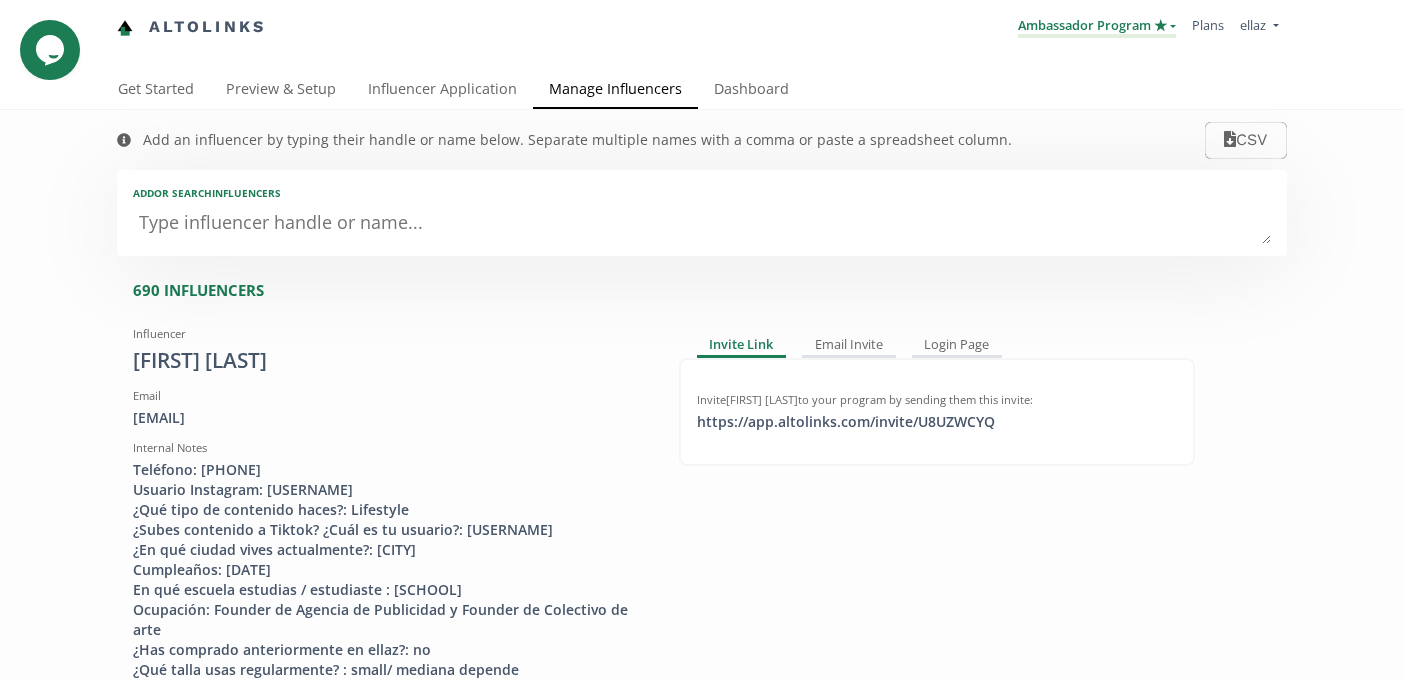 click on "Ambassador Program ★" at bounding box center (1097, 27) 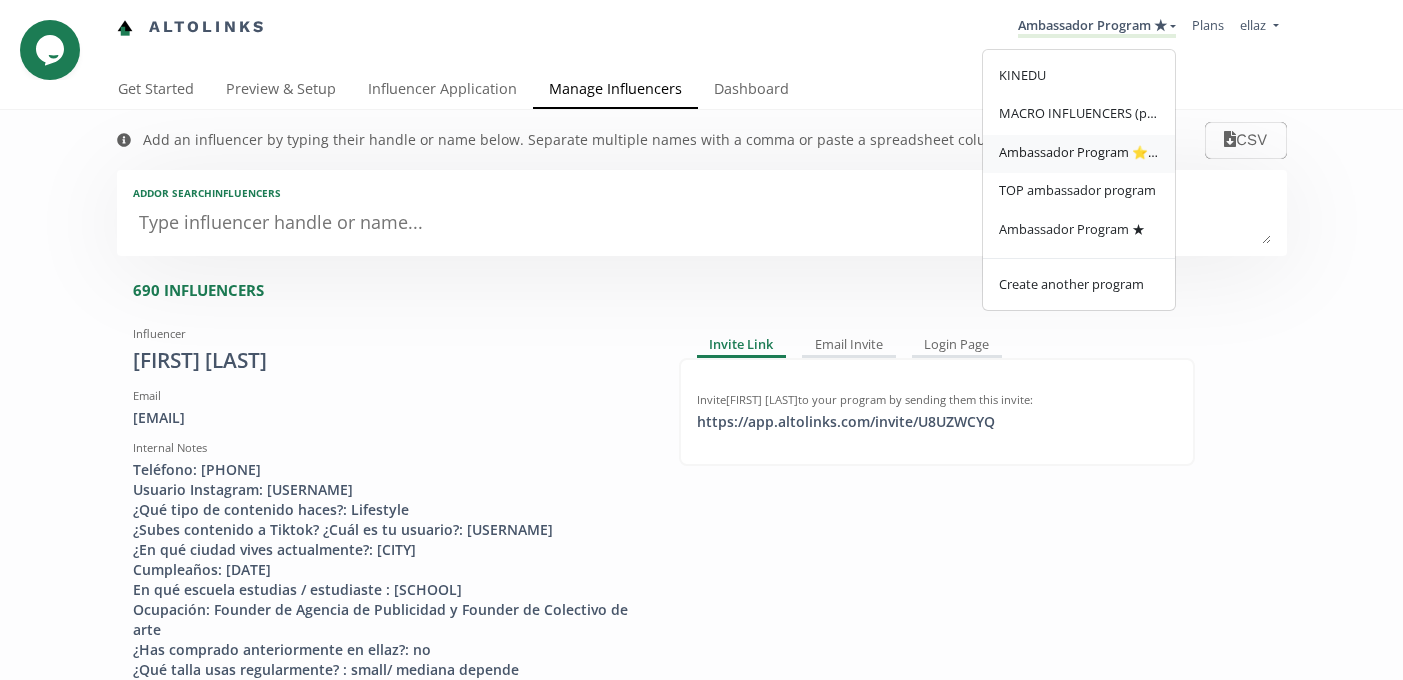 click on "Ambassador Program ⭐️⭐️" at bounding box center [1079, 152] 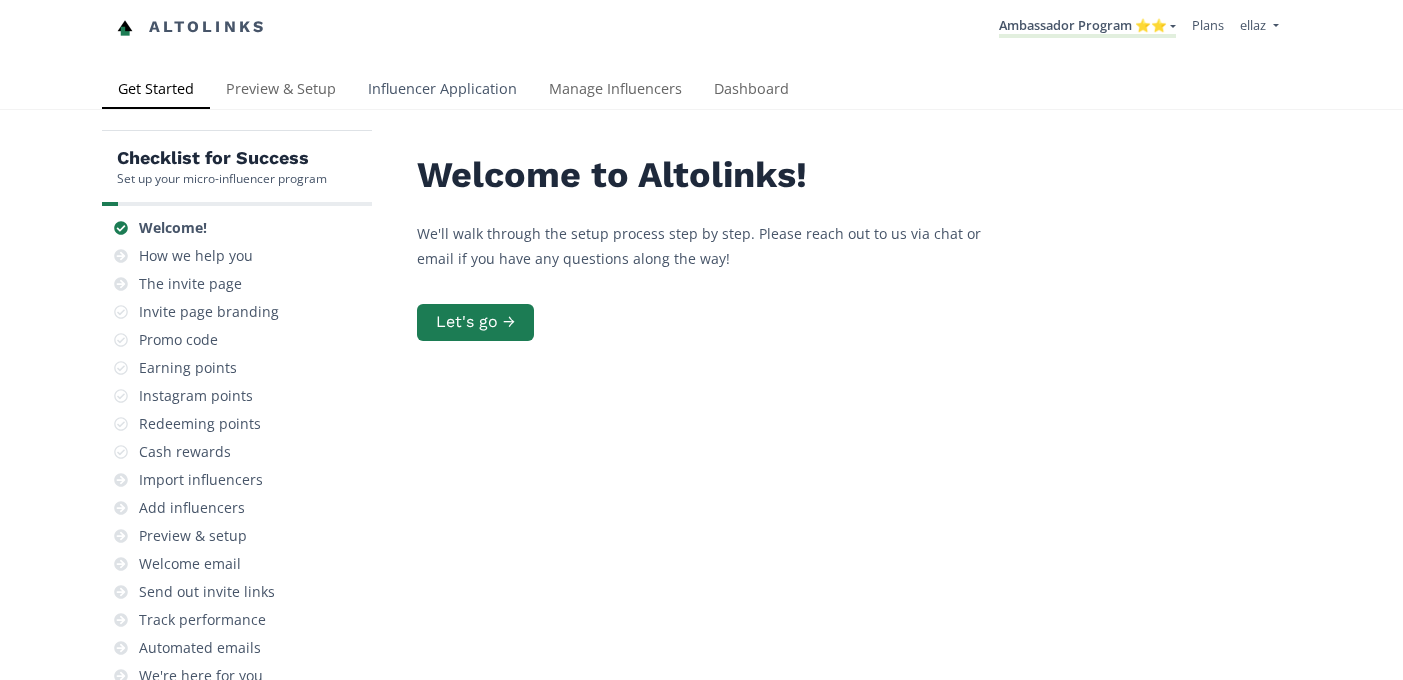 scroll, scrollTop: 0, scrollLeft: 0, axis: both 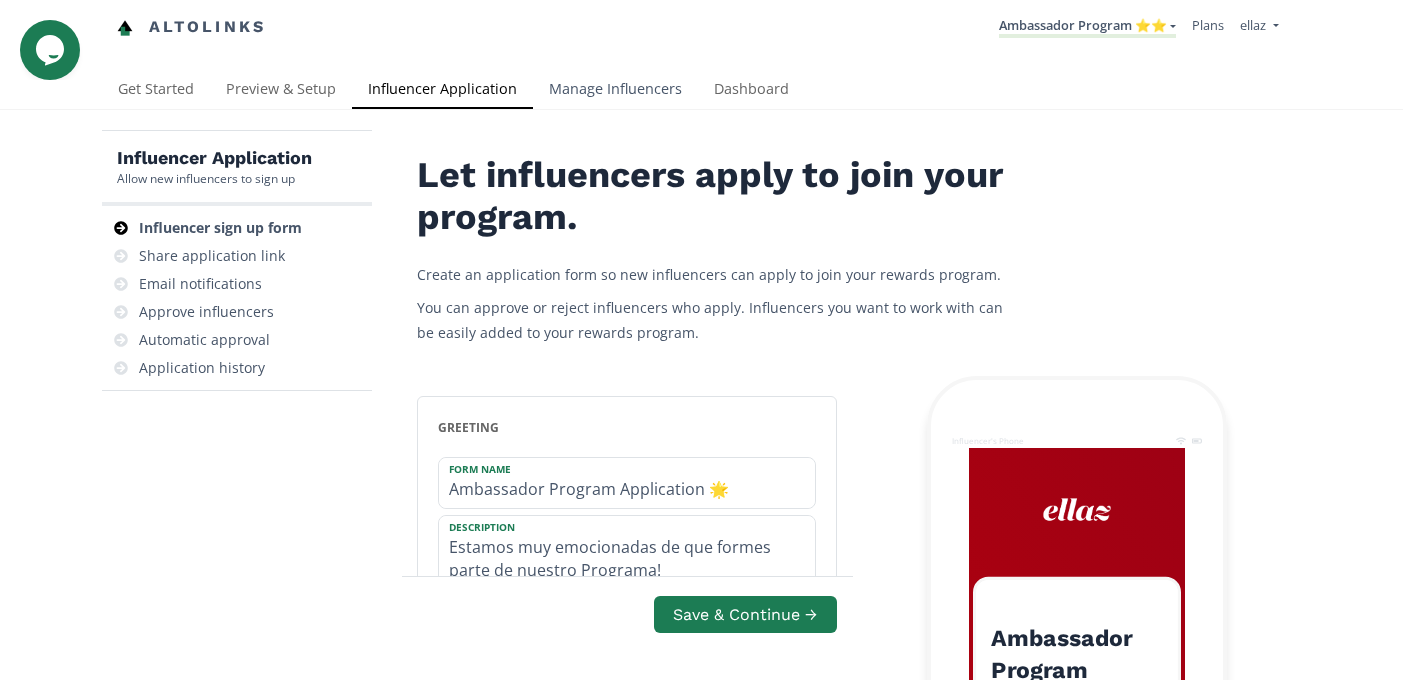 click on "Manage Influencers" at bounding box center (615, 91) 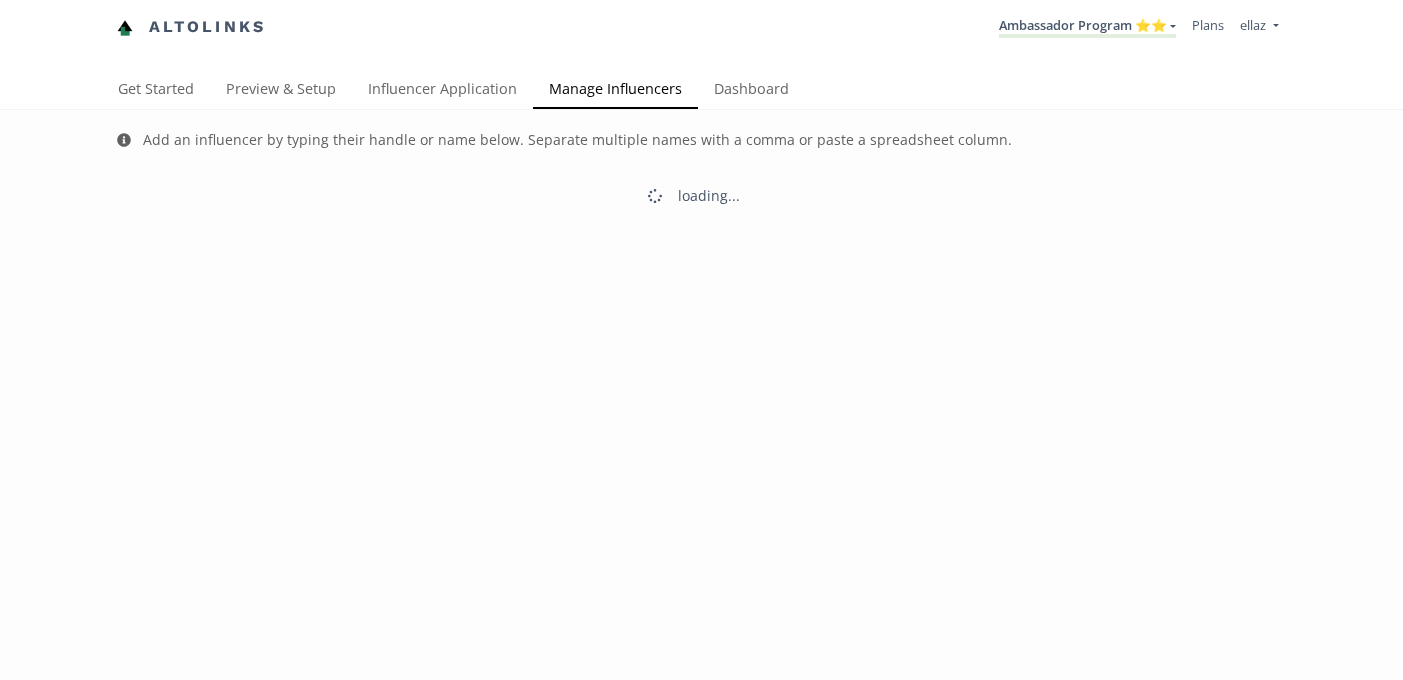 scroll, scrollTop: 0, scrollLeft: 0, axis: both 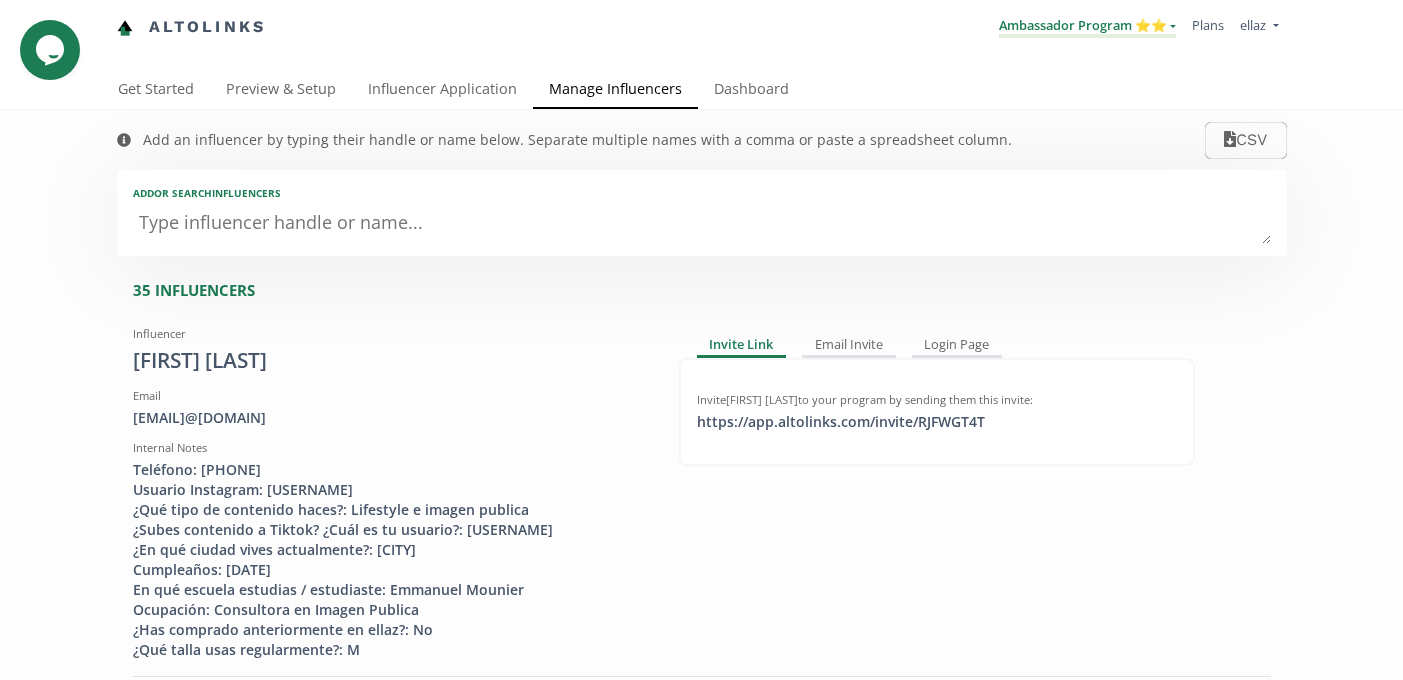 click on "Ambassador Program ⭐️⭐️" at bounding box center (1087, 27) 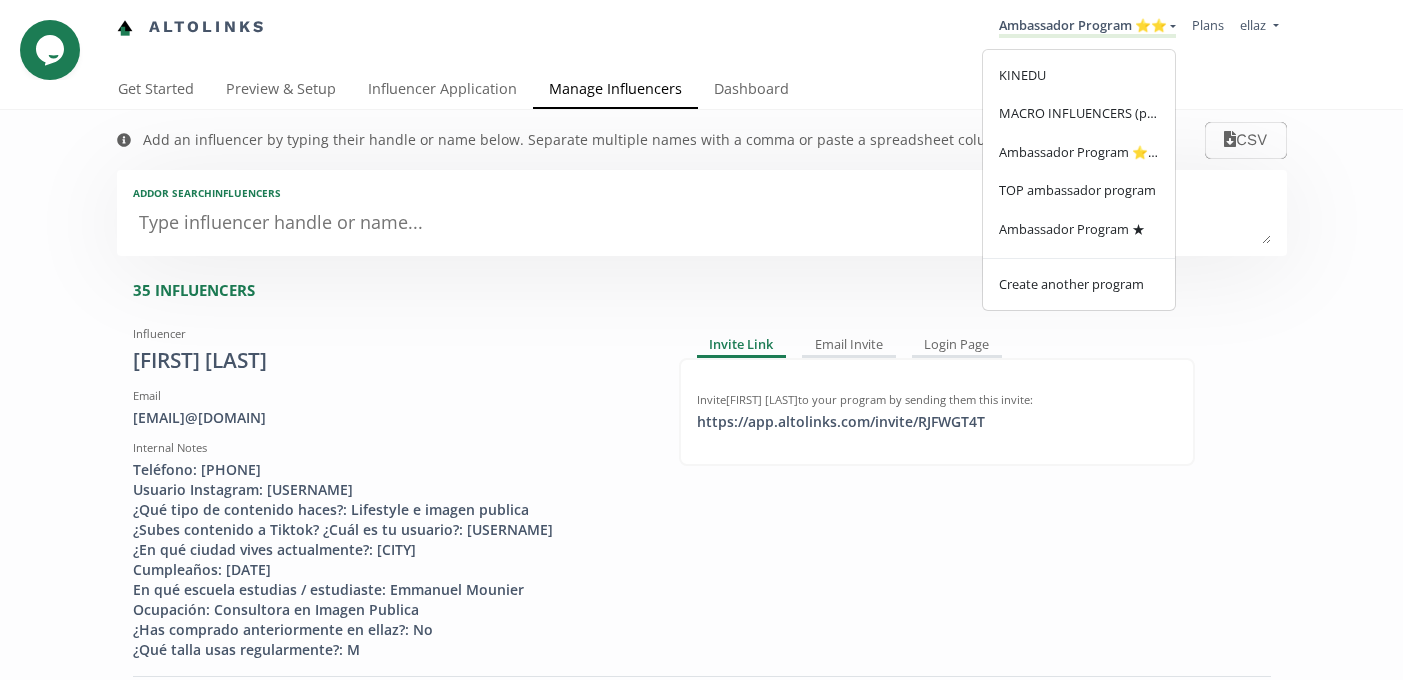 click on "KINEDU
MACRO INFLUENCERS (prog ventas)
Ambassador Program ⭐️⭐️
TOP ambassador program
Ambassador Program ★
Create another program" at bounding box center (1079, 180) 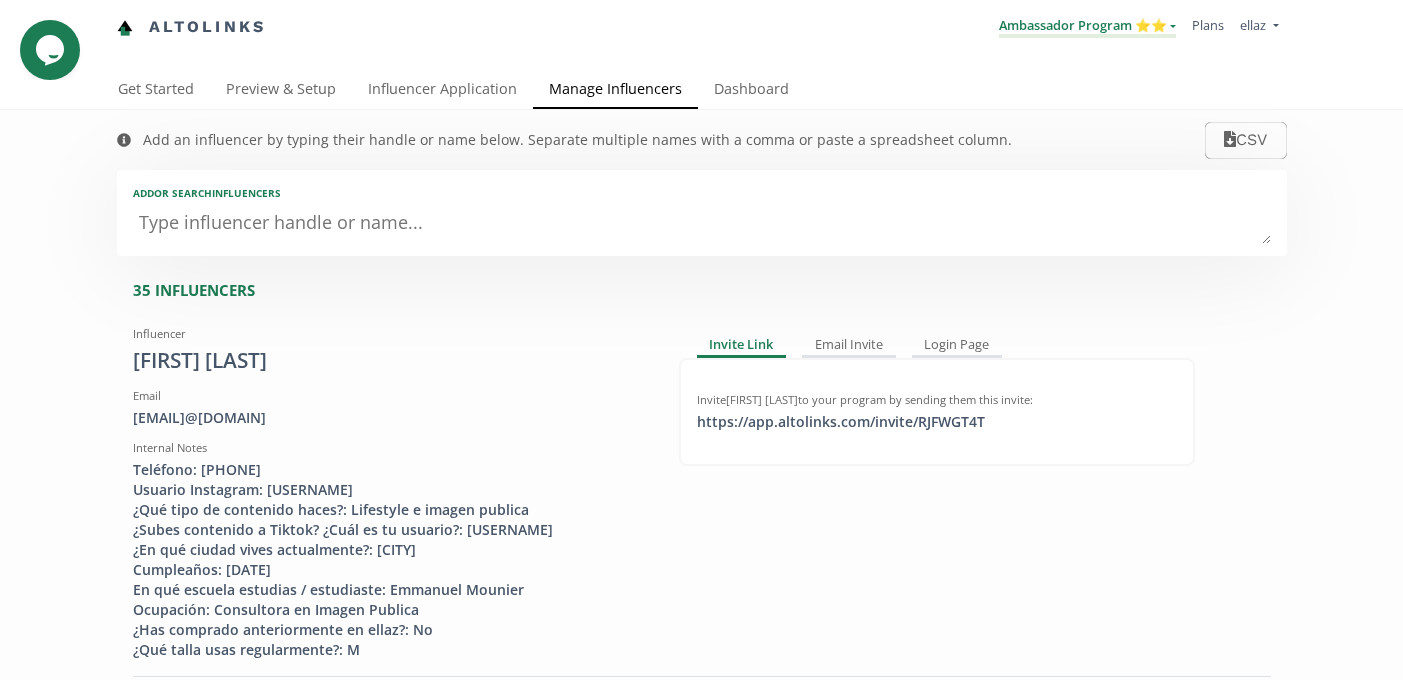 click on "Ambassador Program ⭐️⭐️" at bounding box center (1087, 27) 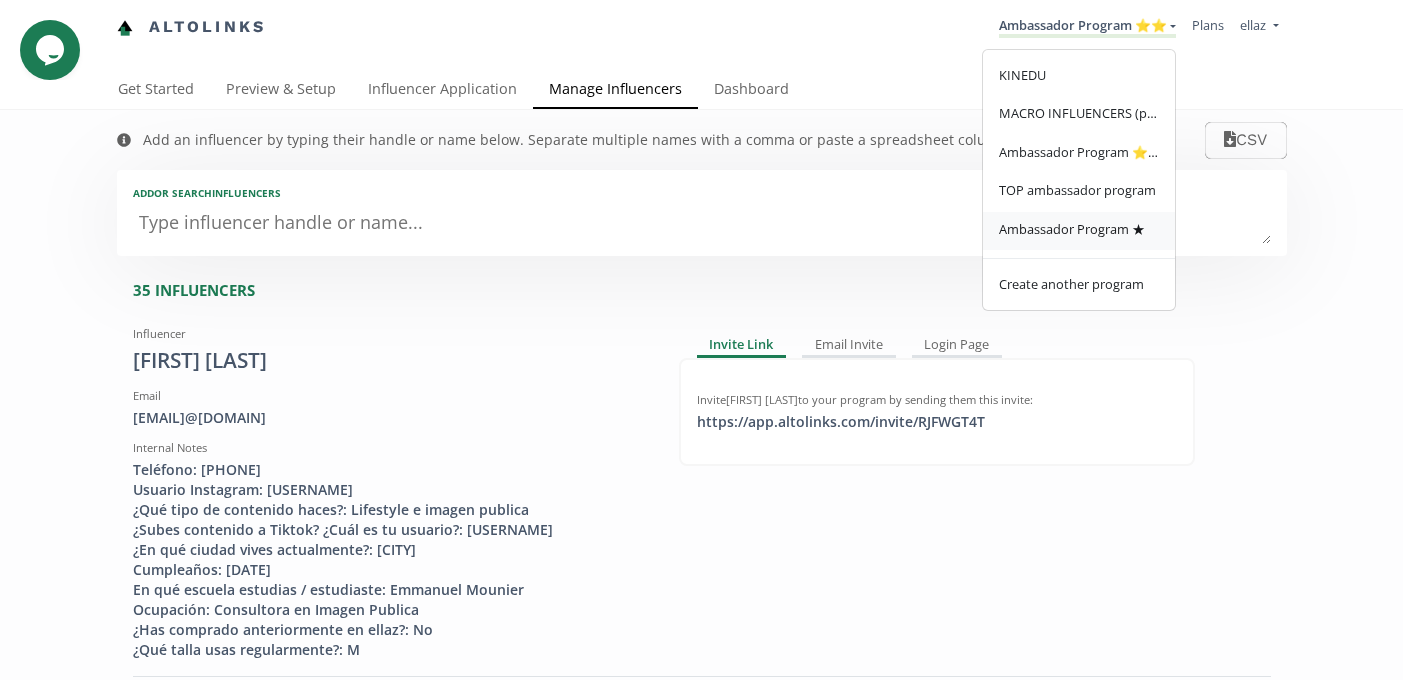 click on "Ambassador Program ★" at bounding box center (1079, 231) 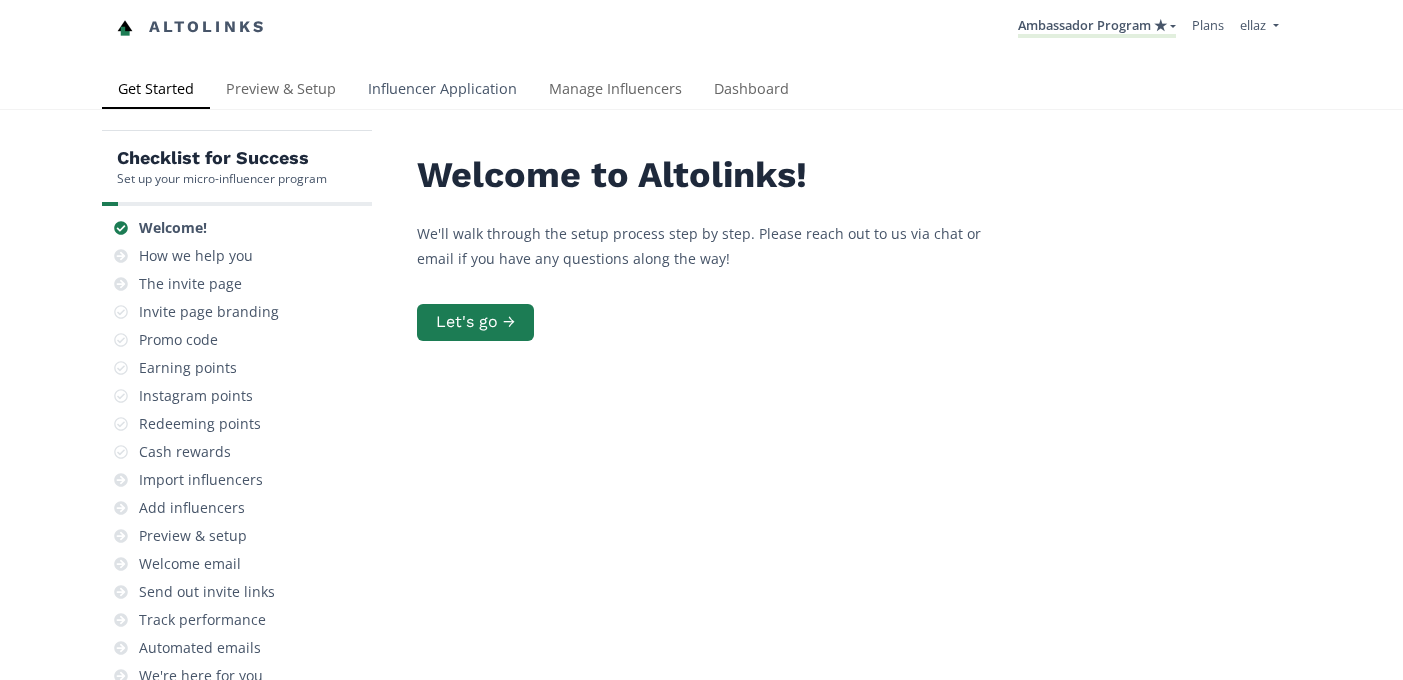 scroll, scrollTop: 0, scrollLeft: 0, axis: both 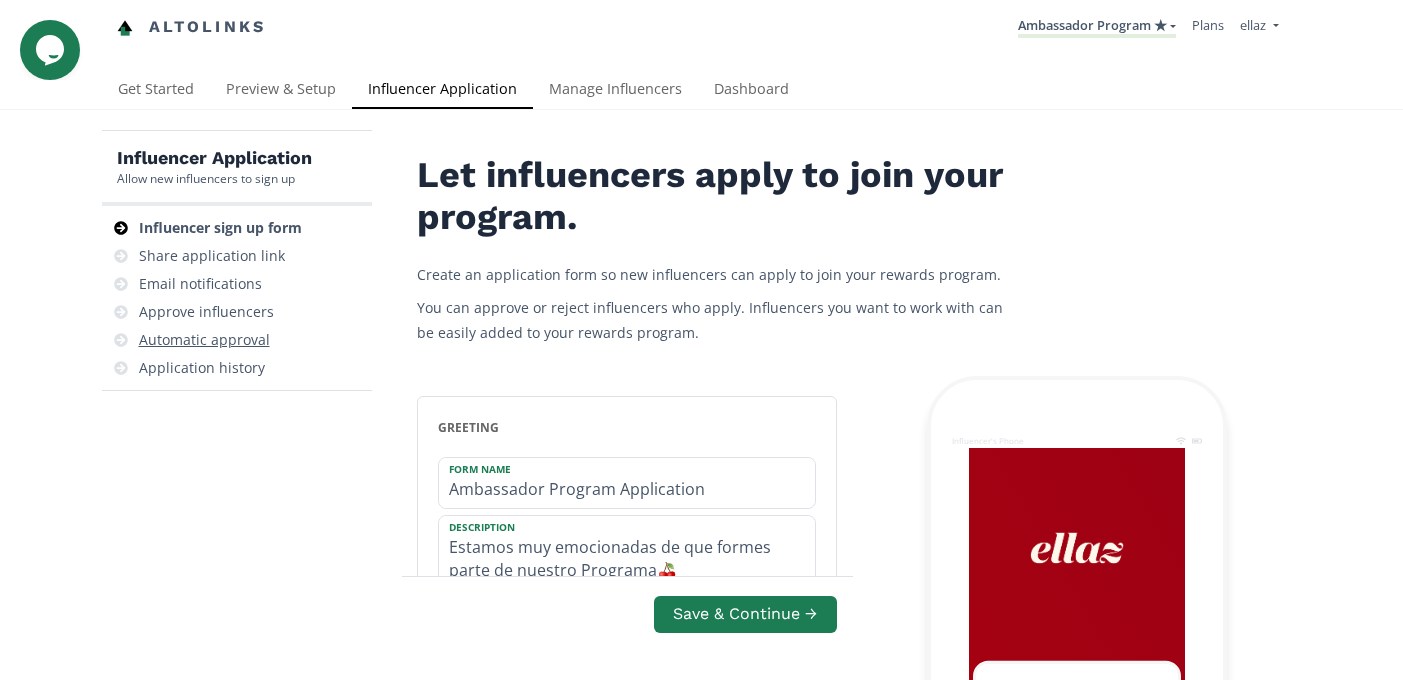 click on "Automatic approval" at bounding box center [237, 340] 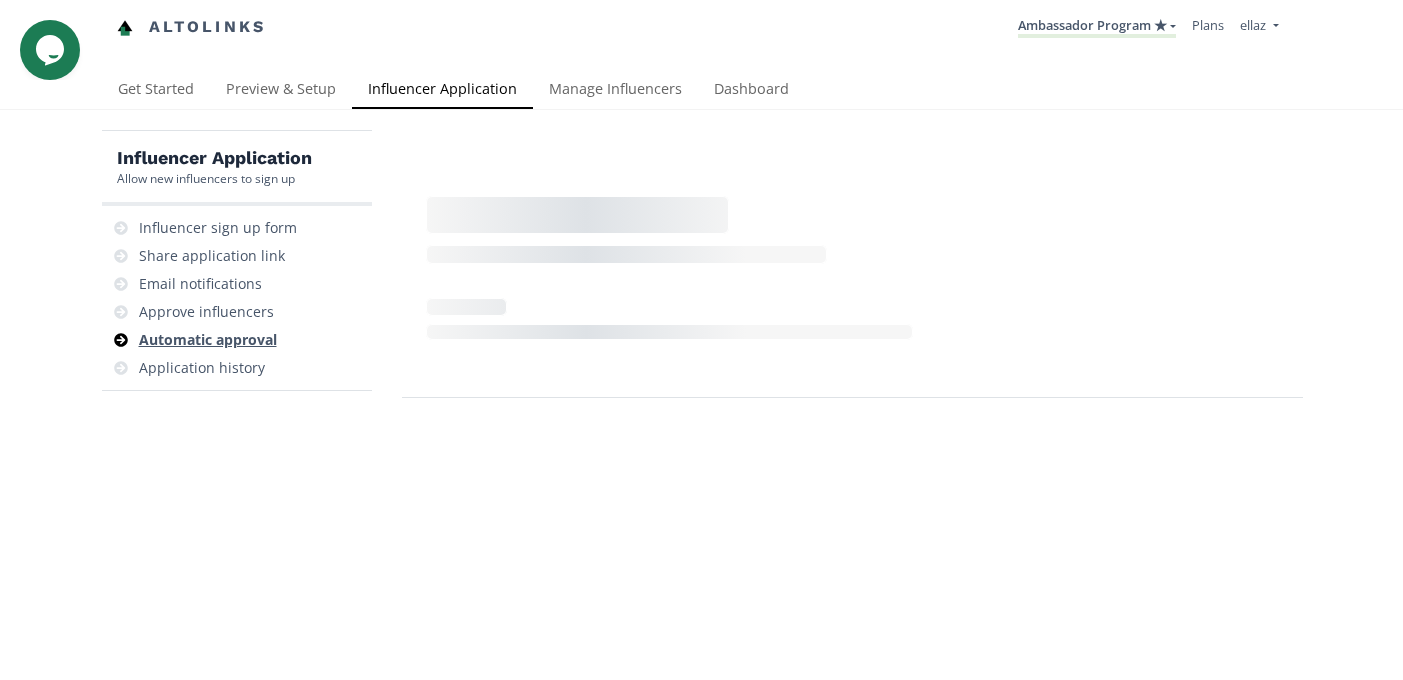 scroll, scrollTop: 80, scrollLeft: 0, axis: vertical 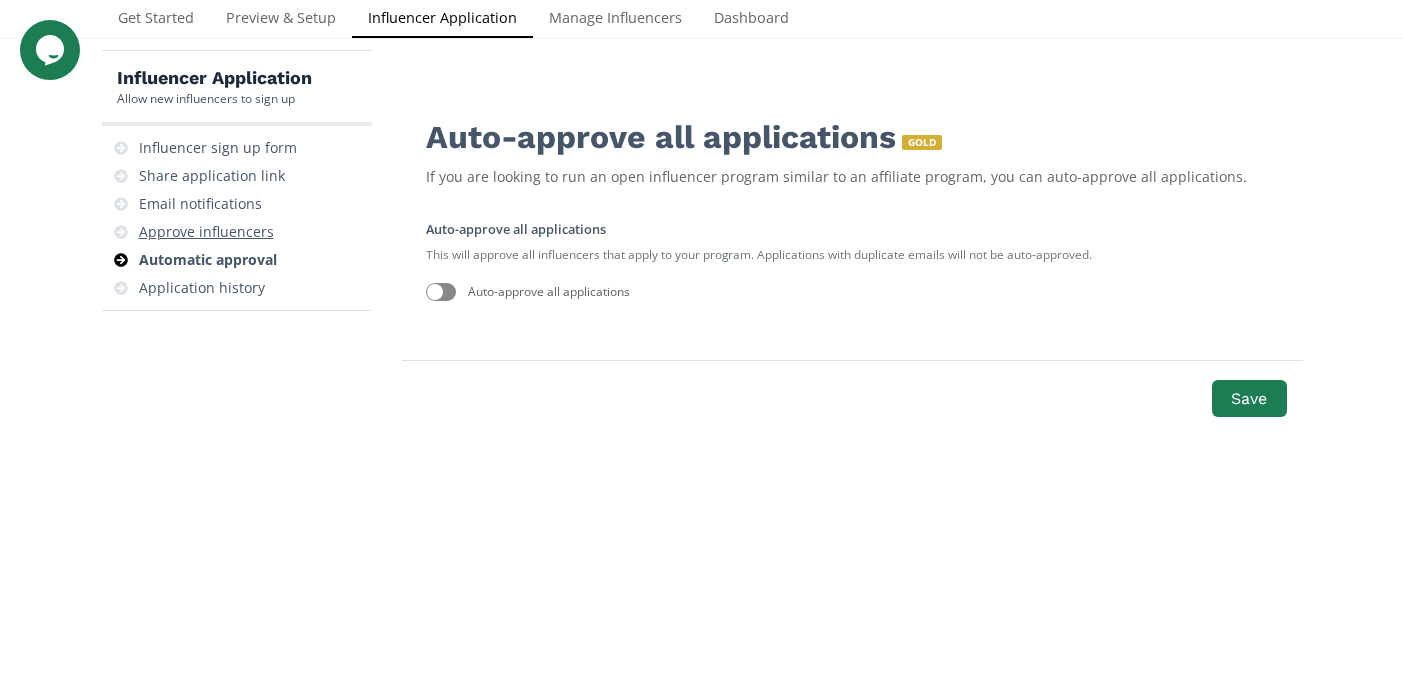 click on "Approve influencers" at bounding box center [237, 232] 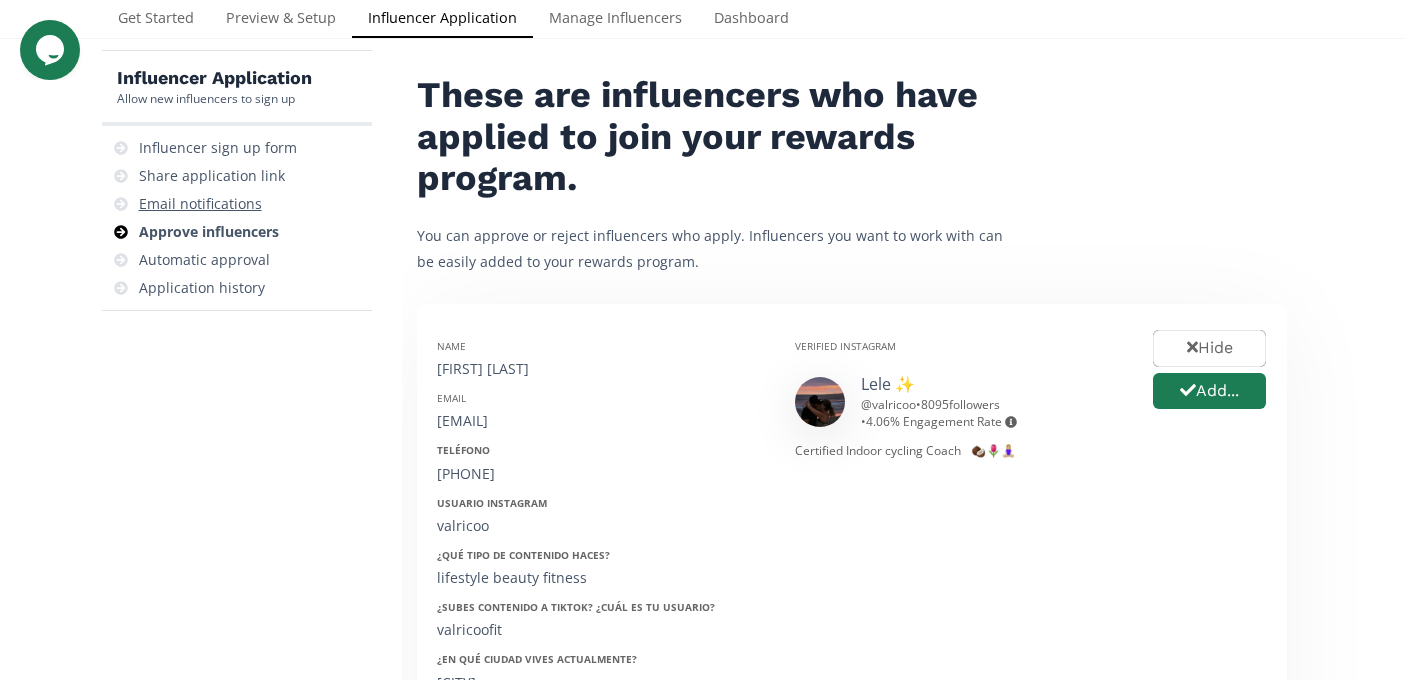 click on "Email notifications" at bounding box center (237, 204) 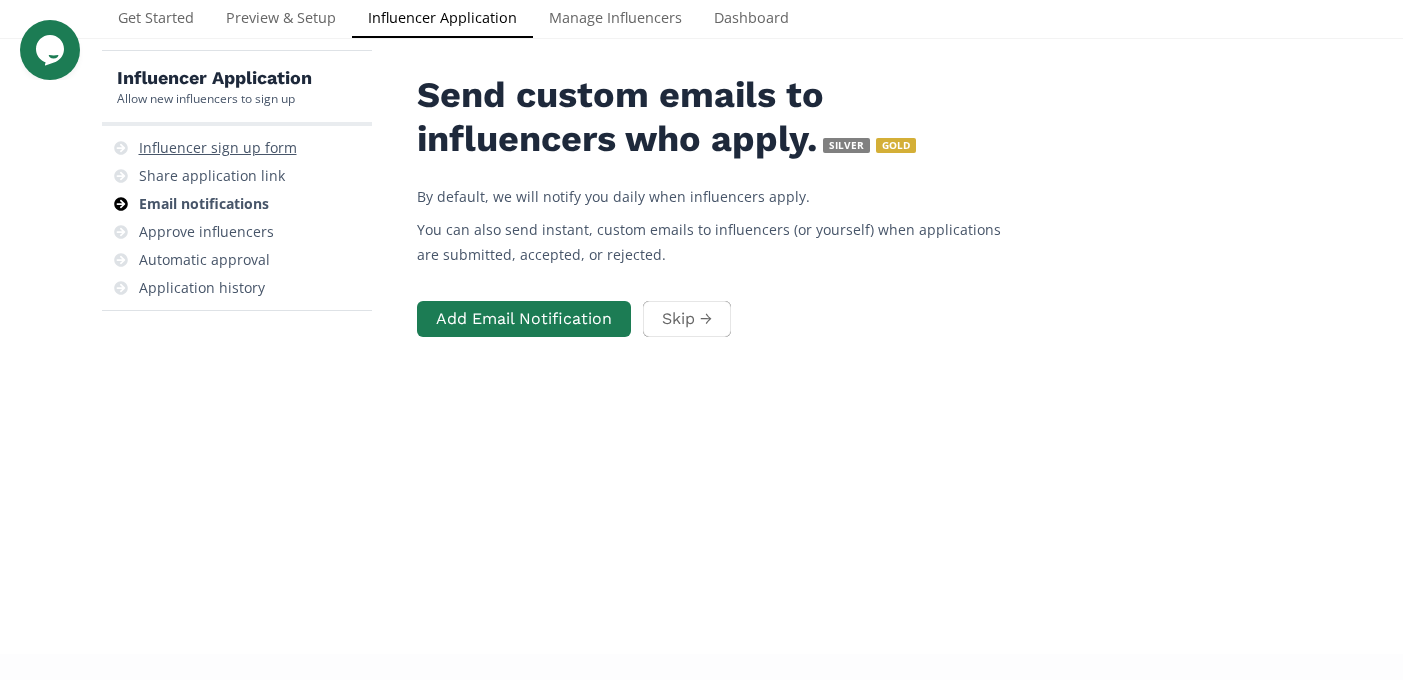 click on "Influencer sign up form" at bounding box center (218, 148) 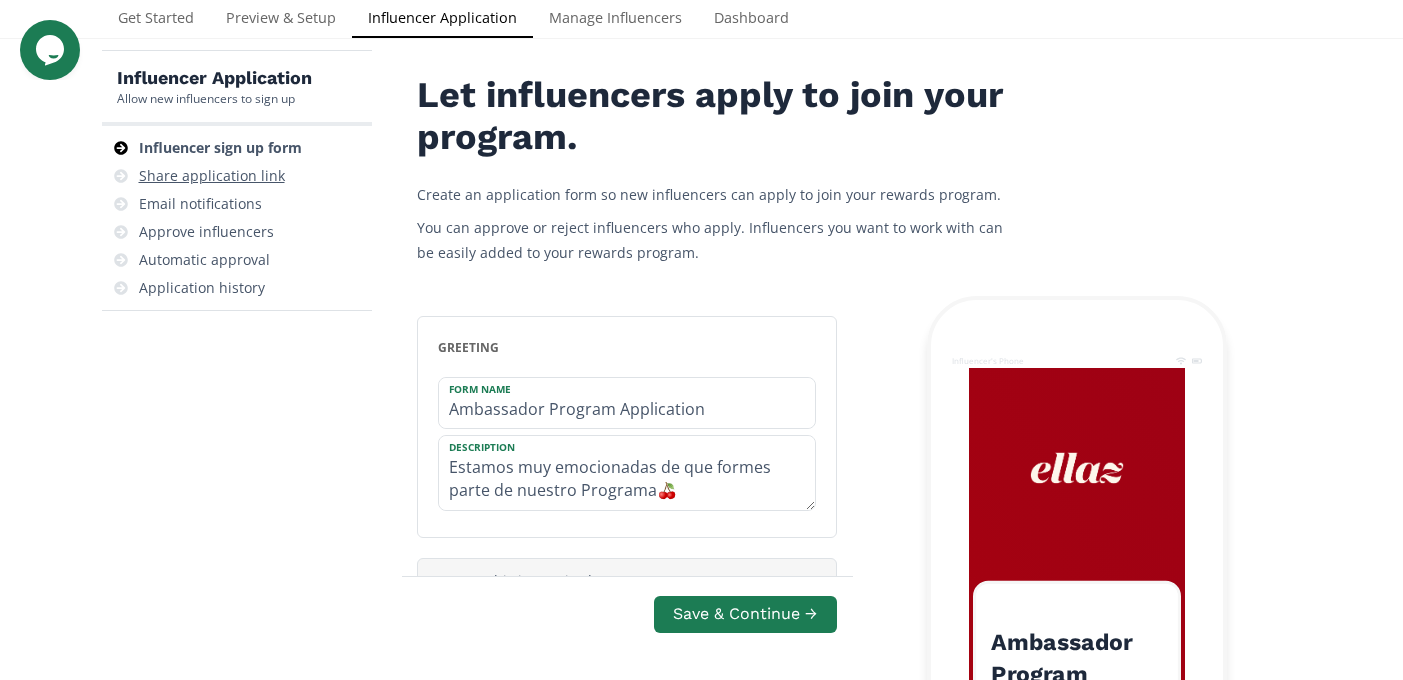 click on "Share application link" at bounding box center [212, 176] 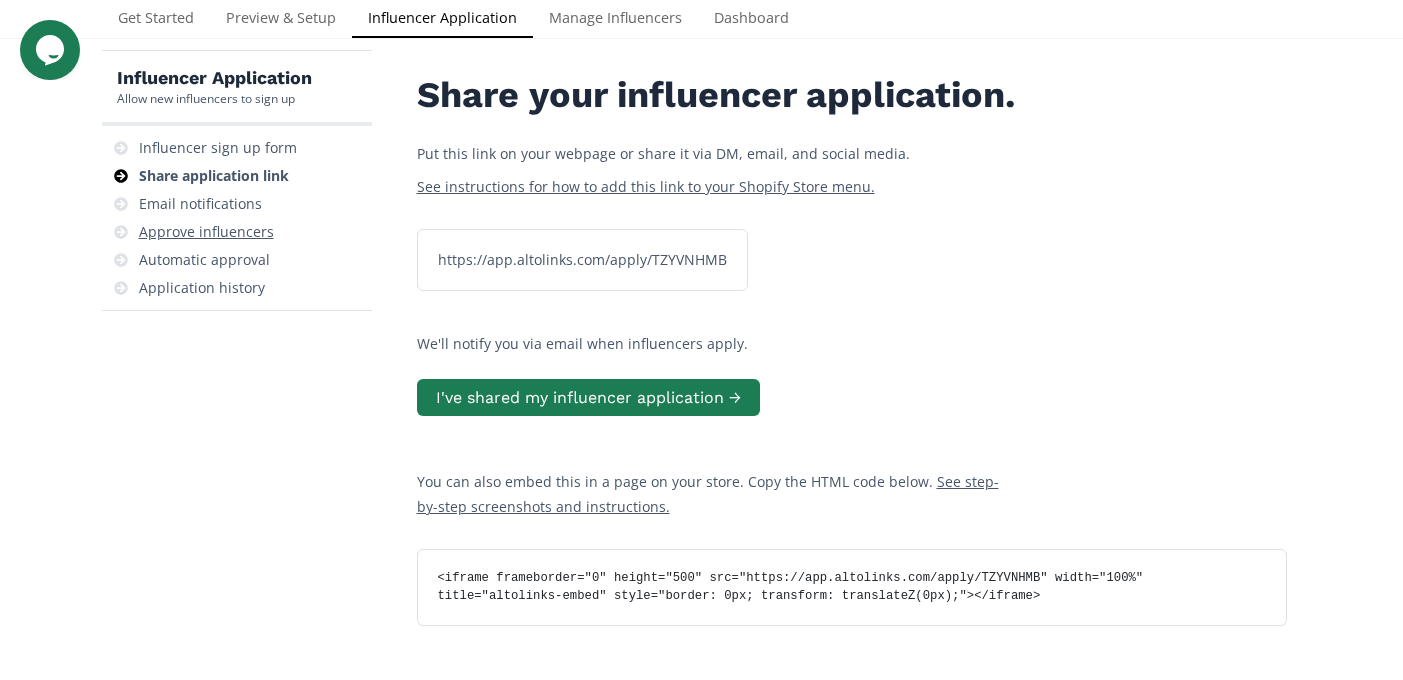 click on "Approve influencers" at bounding box center [206, 232] 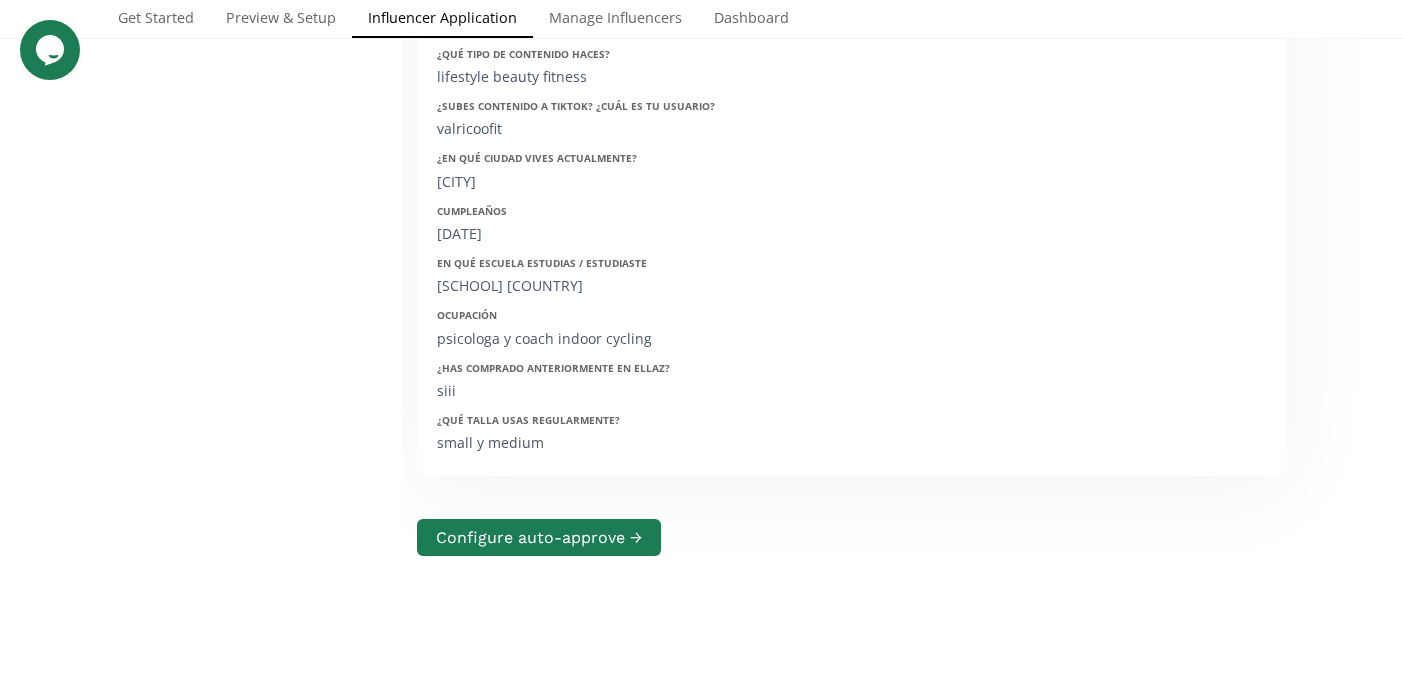 scroll, scrollTop: 0, scrollLeft: 0, axis: both 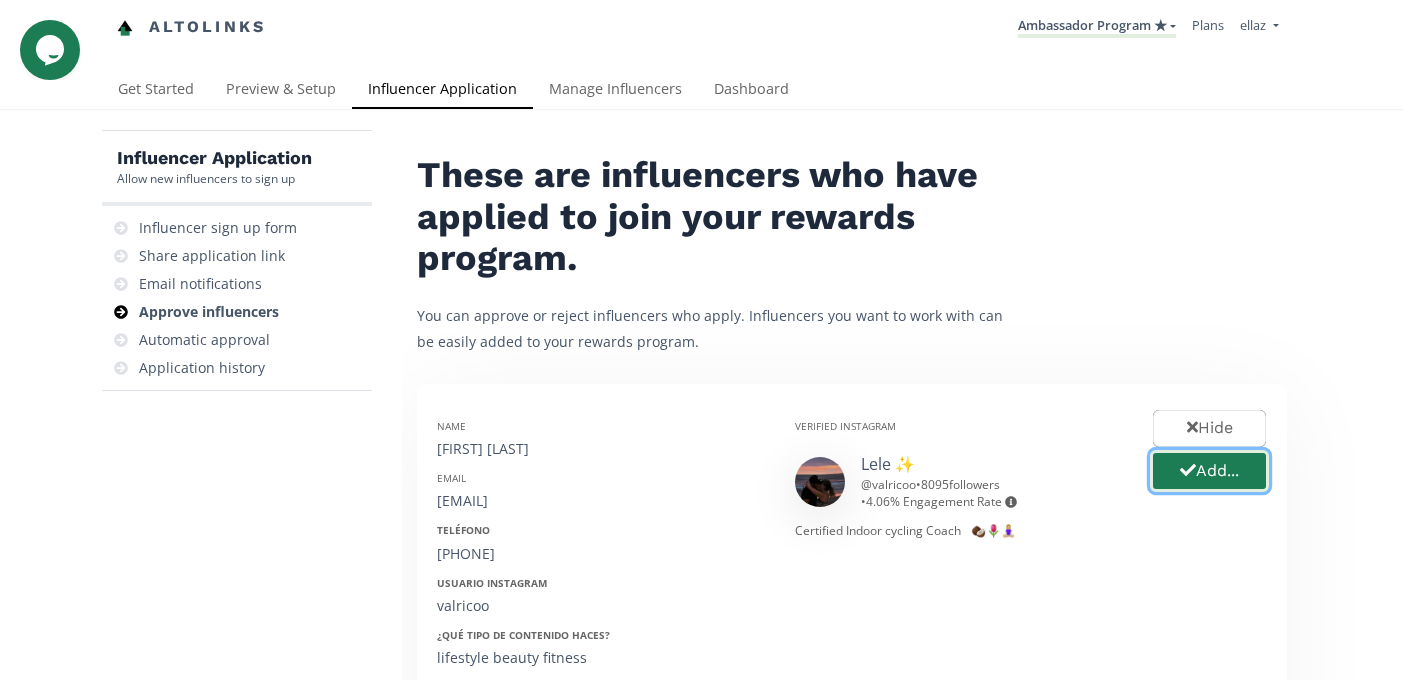 click on "Add..." at bounding box center (1209, 471) 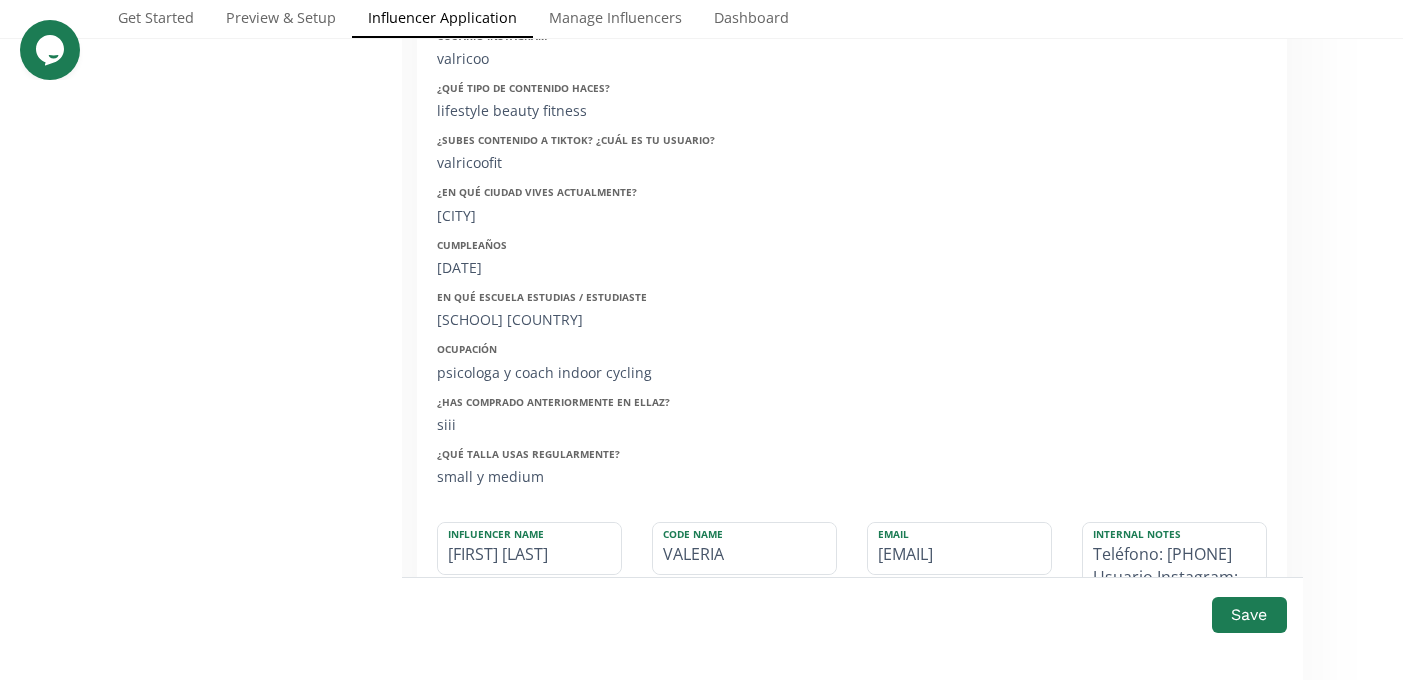 scroll, scrollTop: 550, scrollLeft: 0, axis: vertical 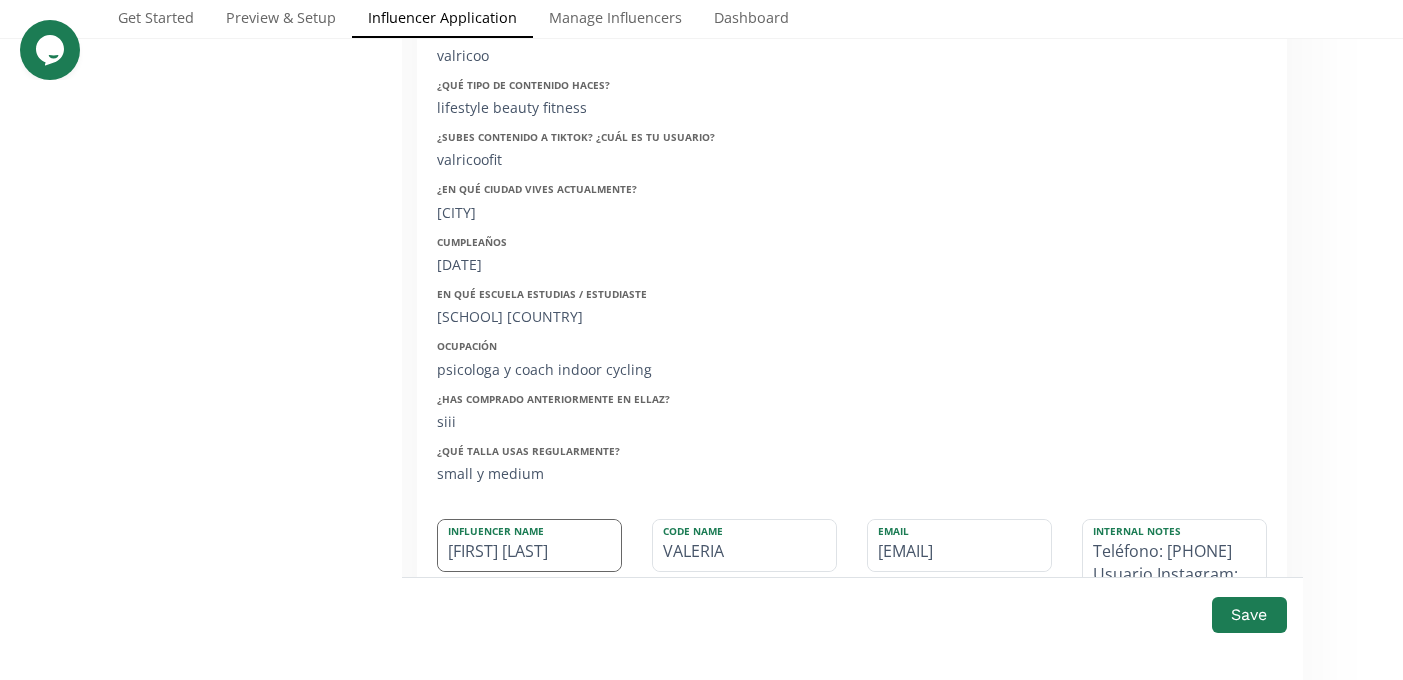 click on "valeria rico" at bounding box center [529, 545] 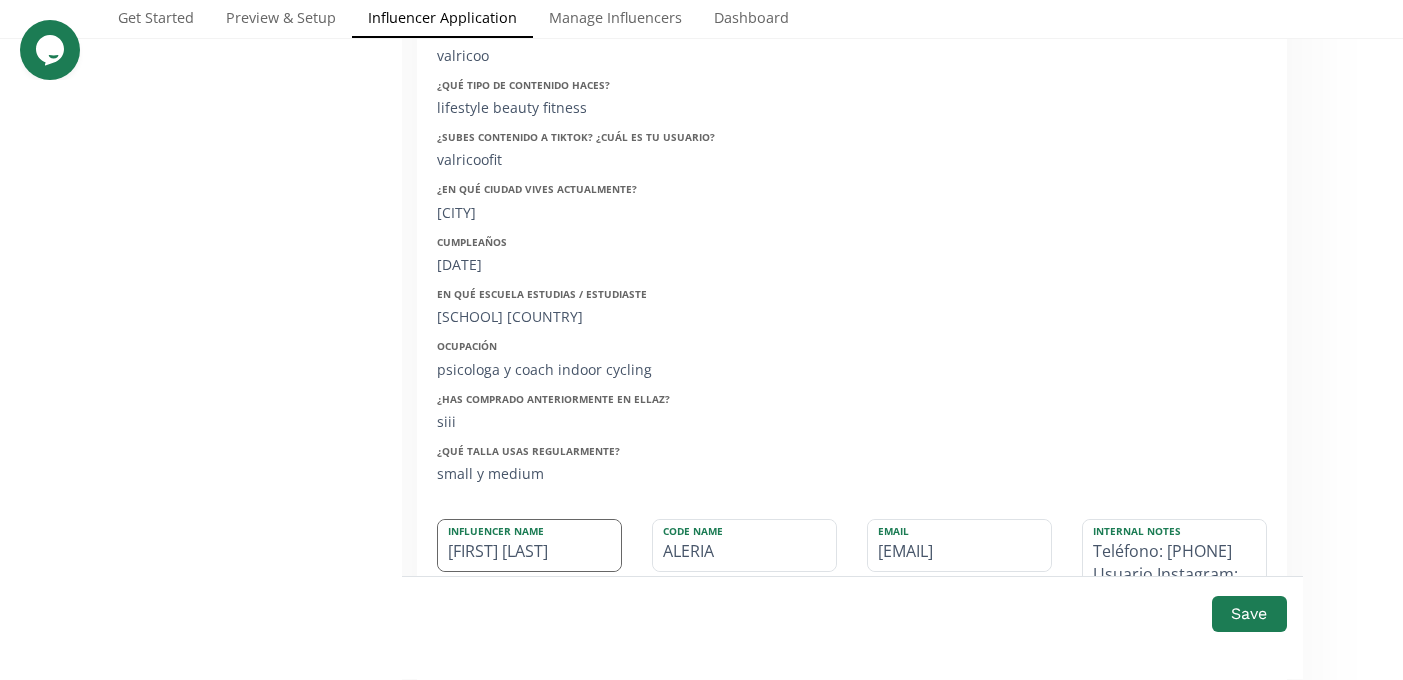 type on "Valeria rico" 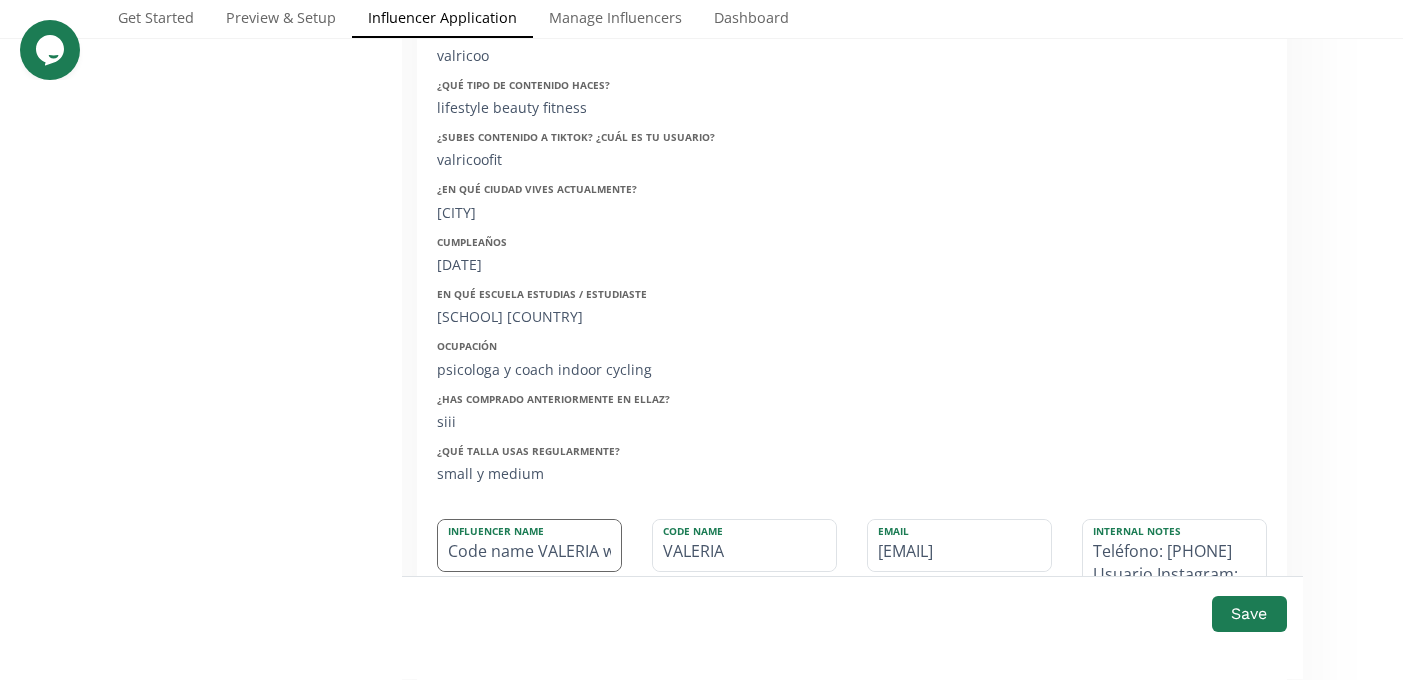 click on "Valeria rico" at bounding box center (529, 545) 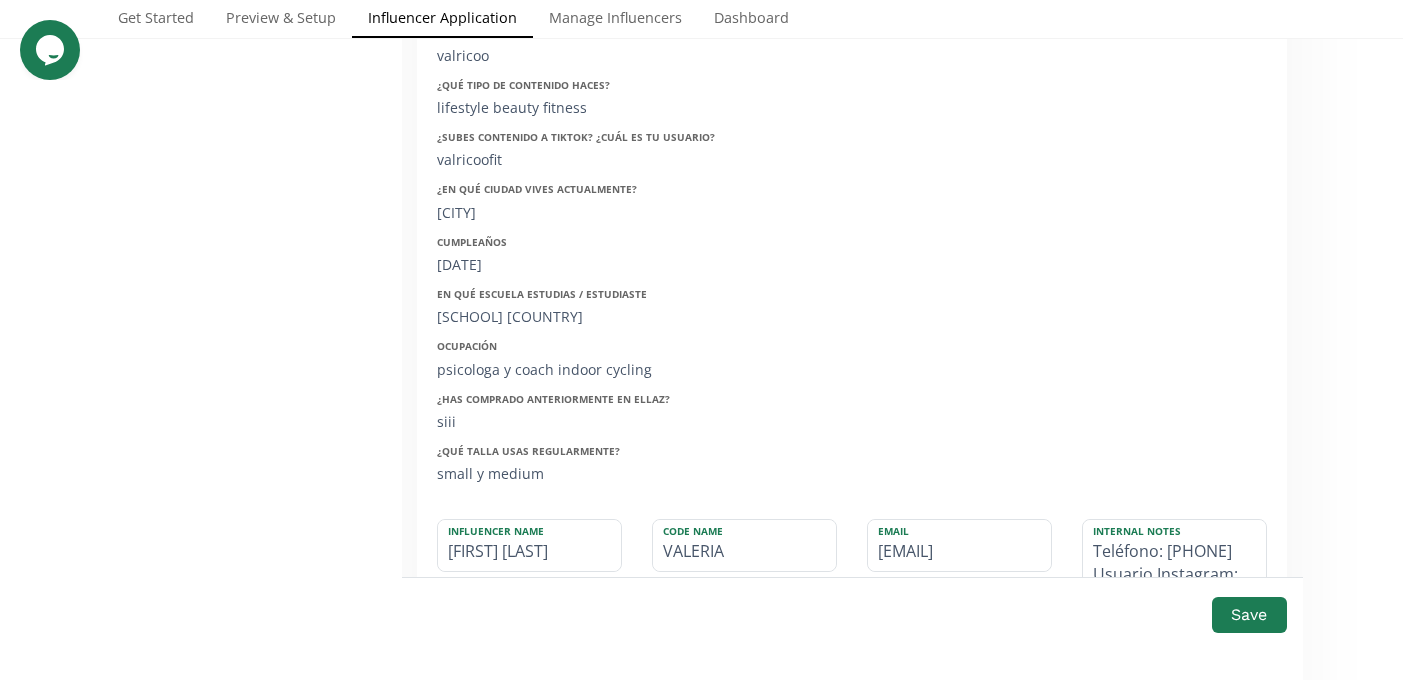 drag, startPoint x: 535, startPoint y: 552, endPoint x: 412, endPoint y: 552, distance: 123 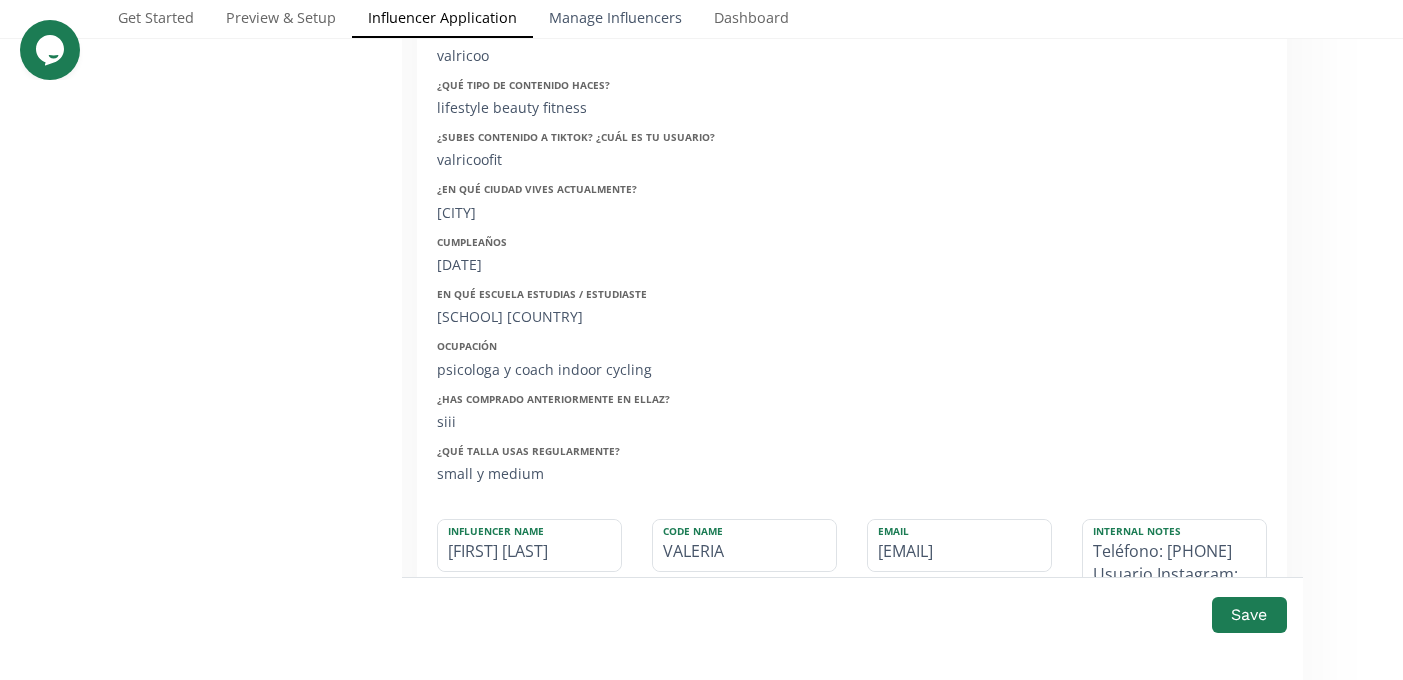 type on "Valeria Rico" 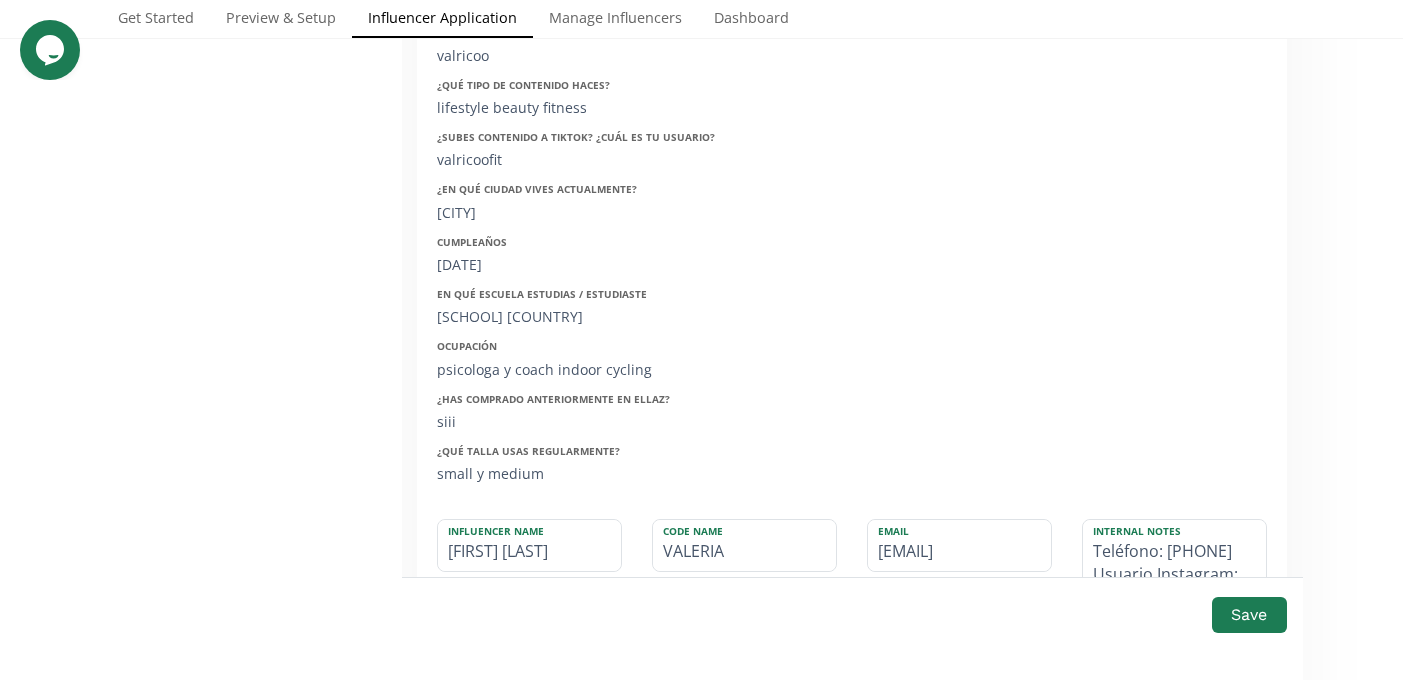 scroll, scrollTop: 281, scrollLeft: 0, axis: vertical 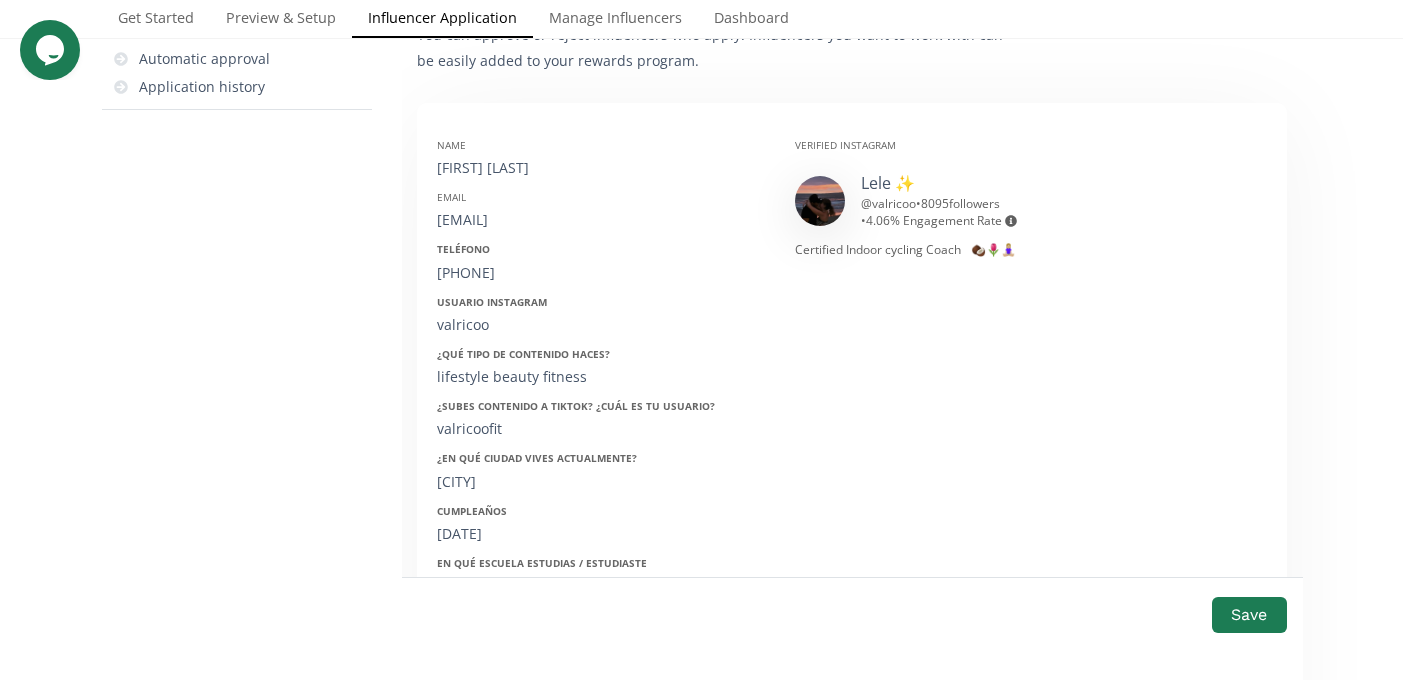 click on "ricov0240@gmail.com" at bounding box center (601, 220) 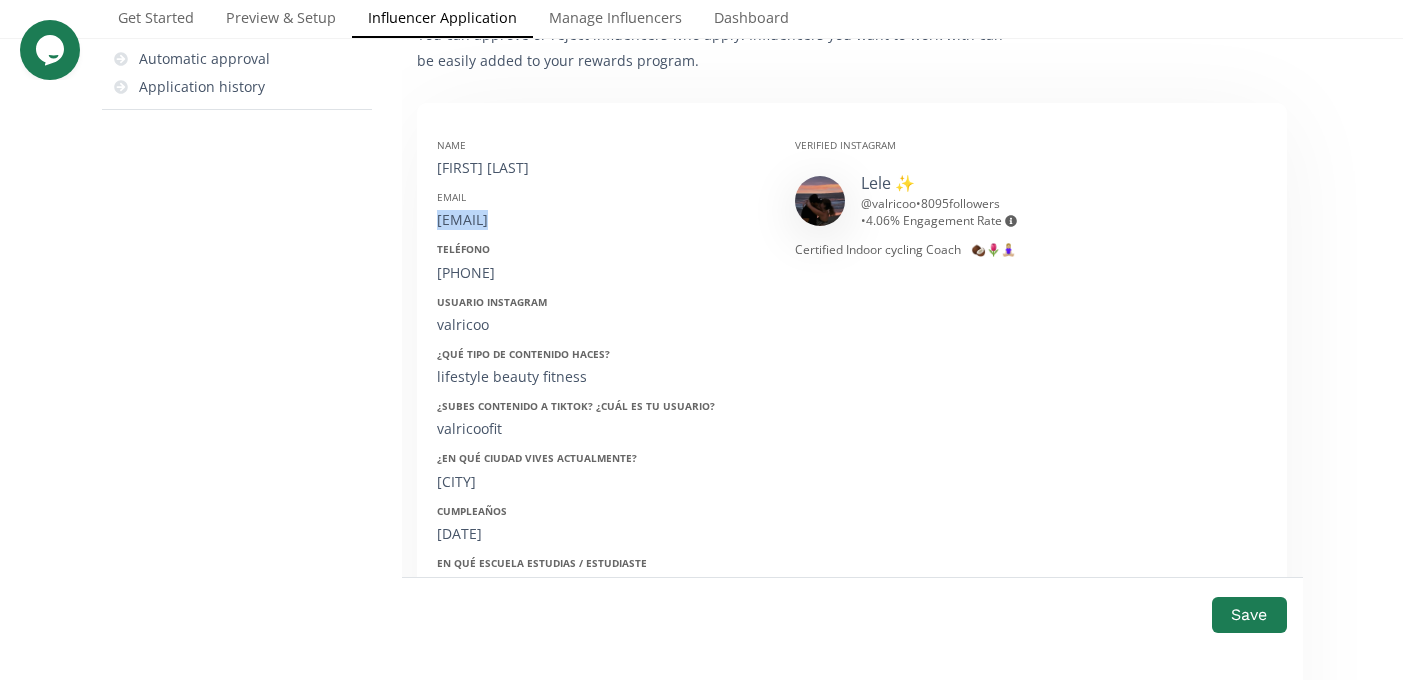 click on "ricov0240@gmail.com" at bounding box center (601, 220) 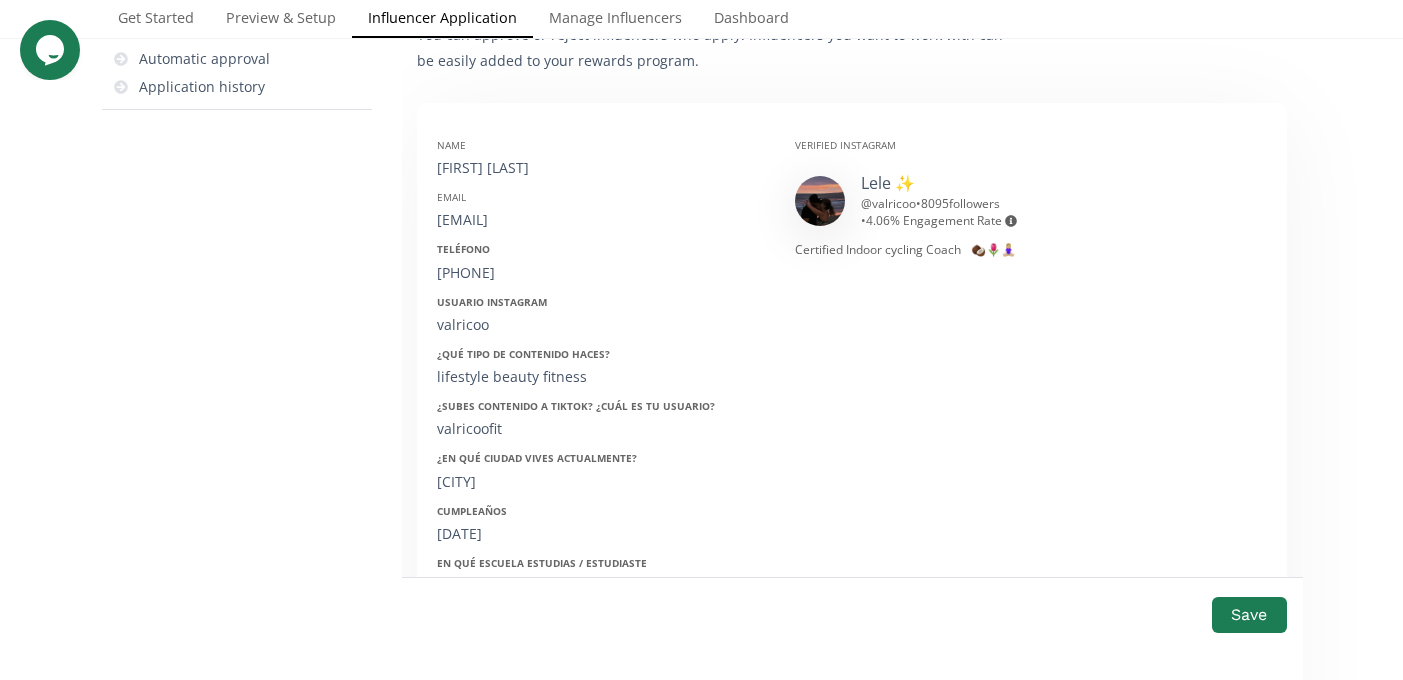 click on "4421092654" at bounding box center [601, 273] 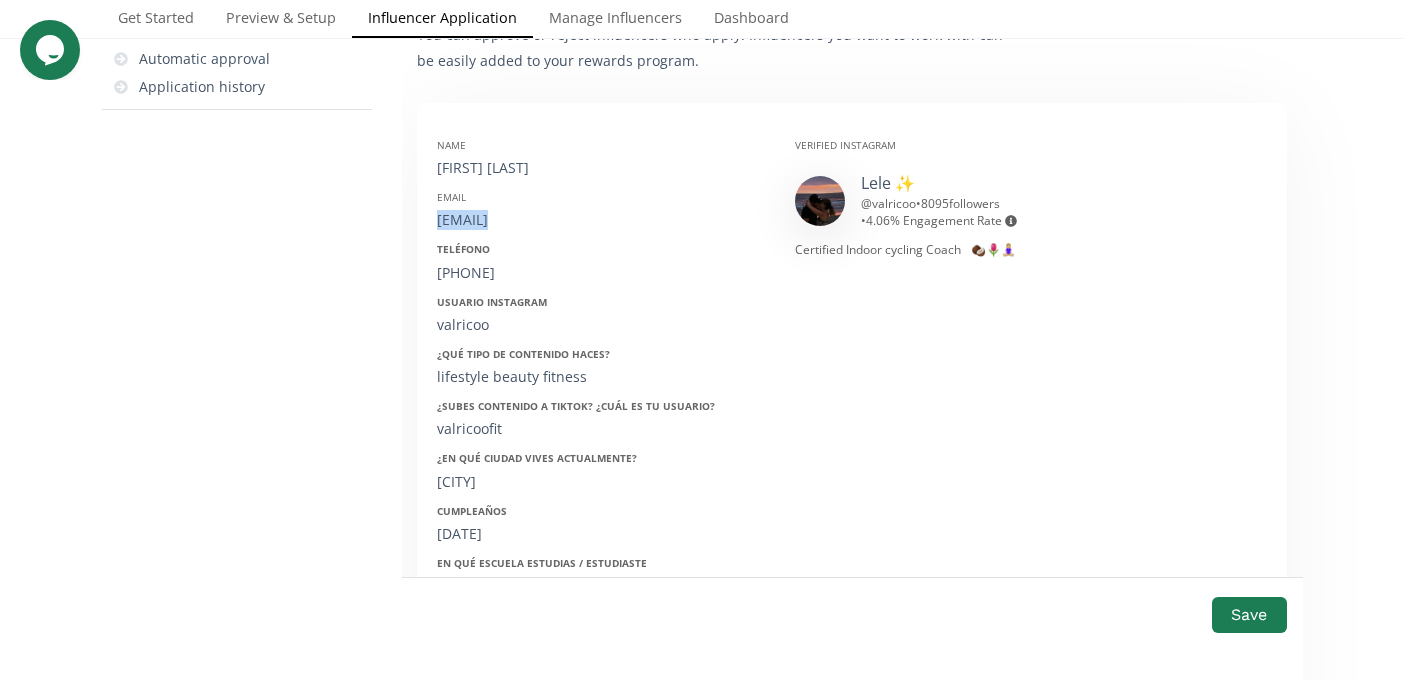 click on "[EMAIL]" at bounding box center (601, 220) 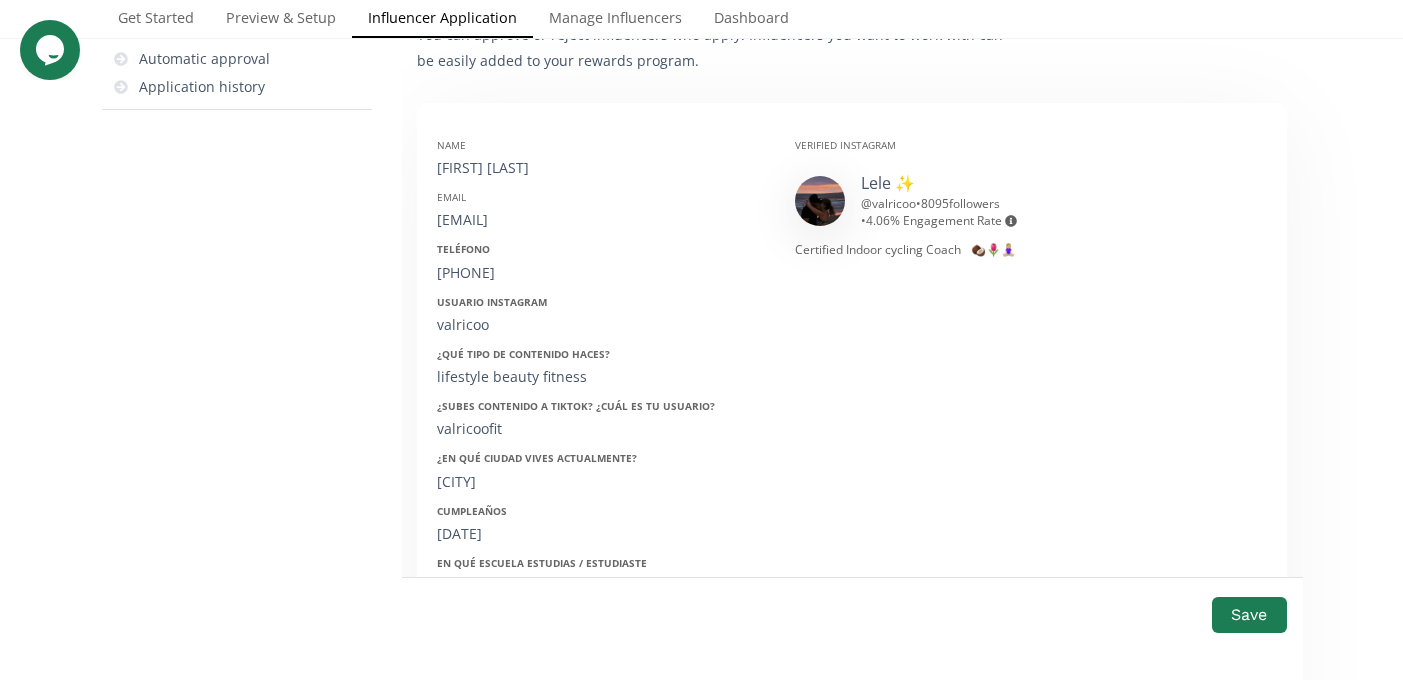click on "Teléfono 4421092654" at bounding box center [601, 262] 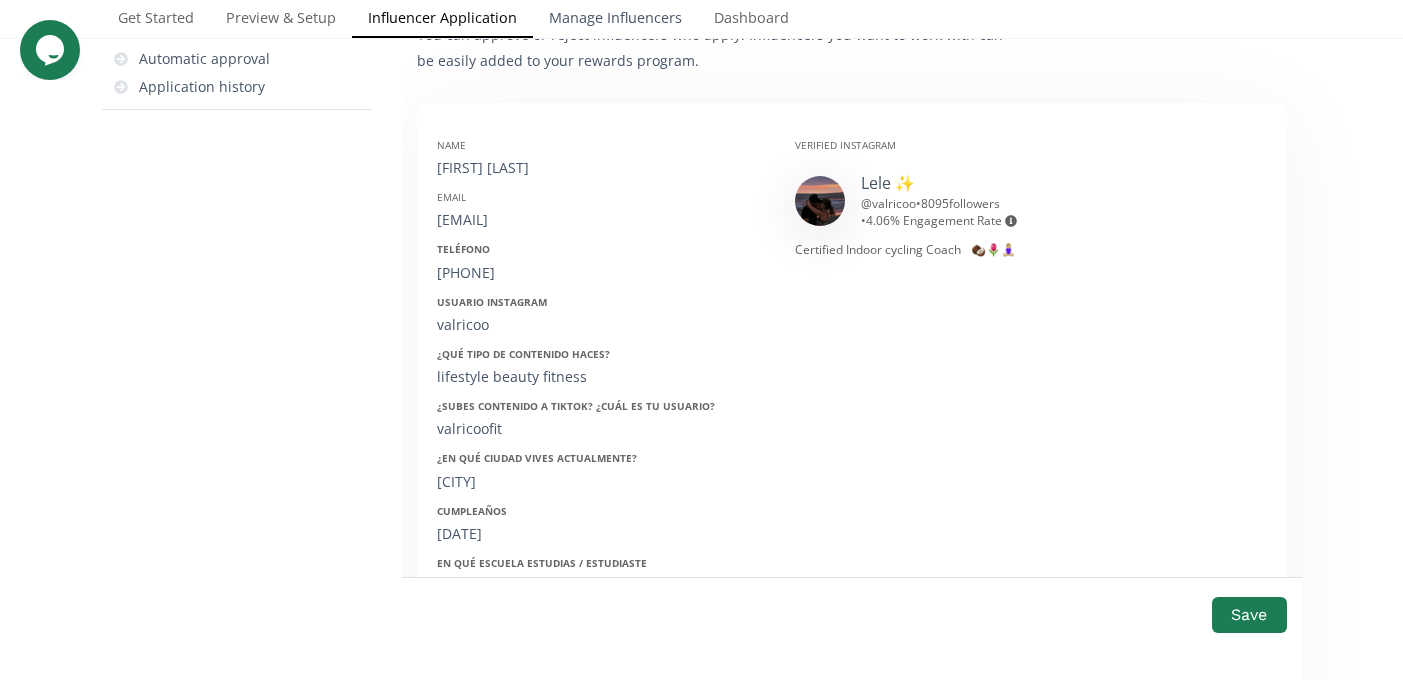 copy on "4421092654" 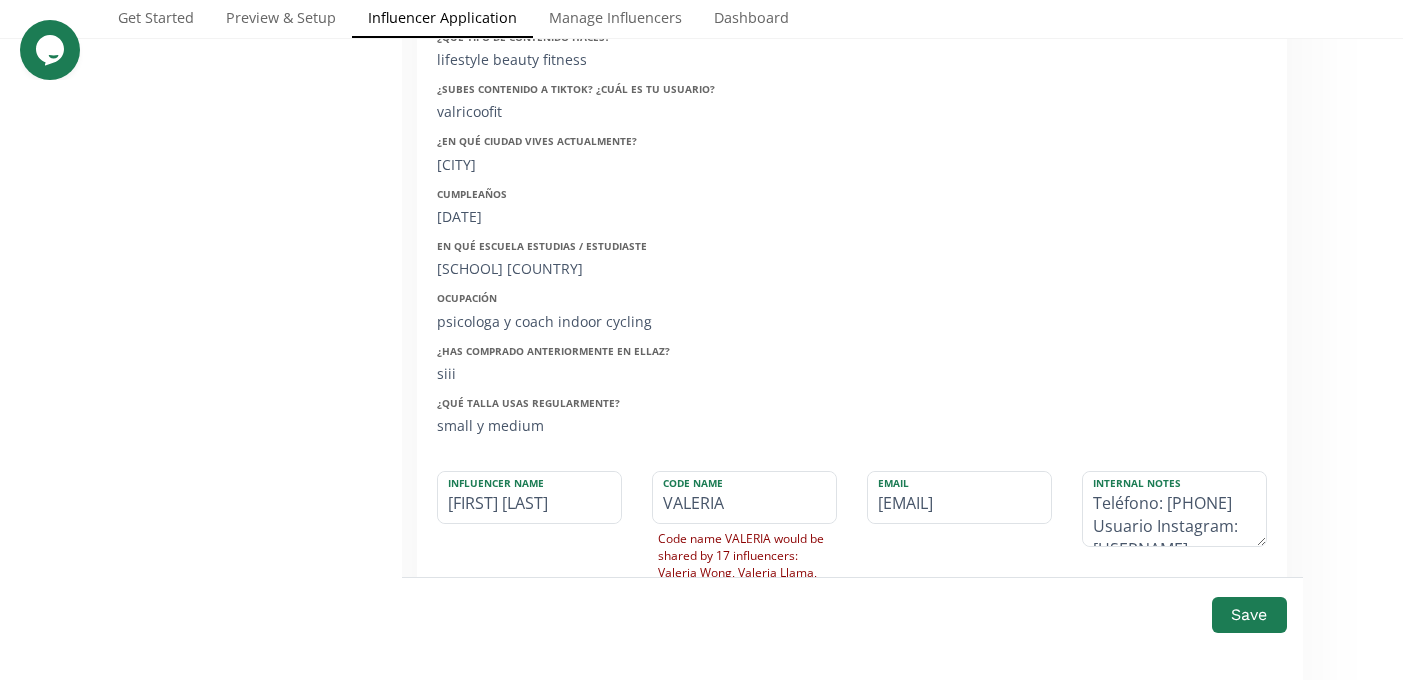 scroll, scrollTop: 656, scrollLeft: 0, axis: vertical 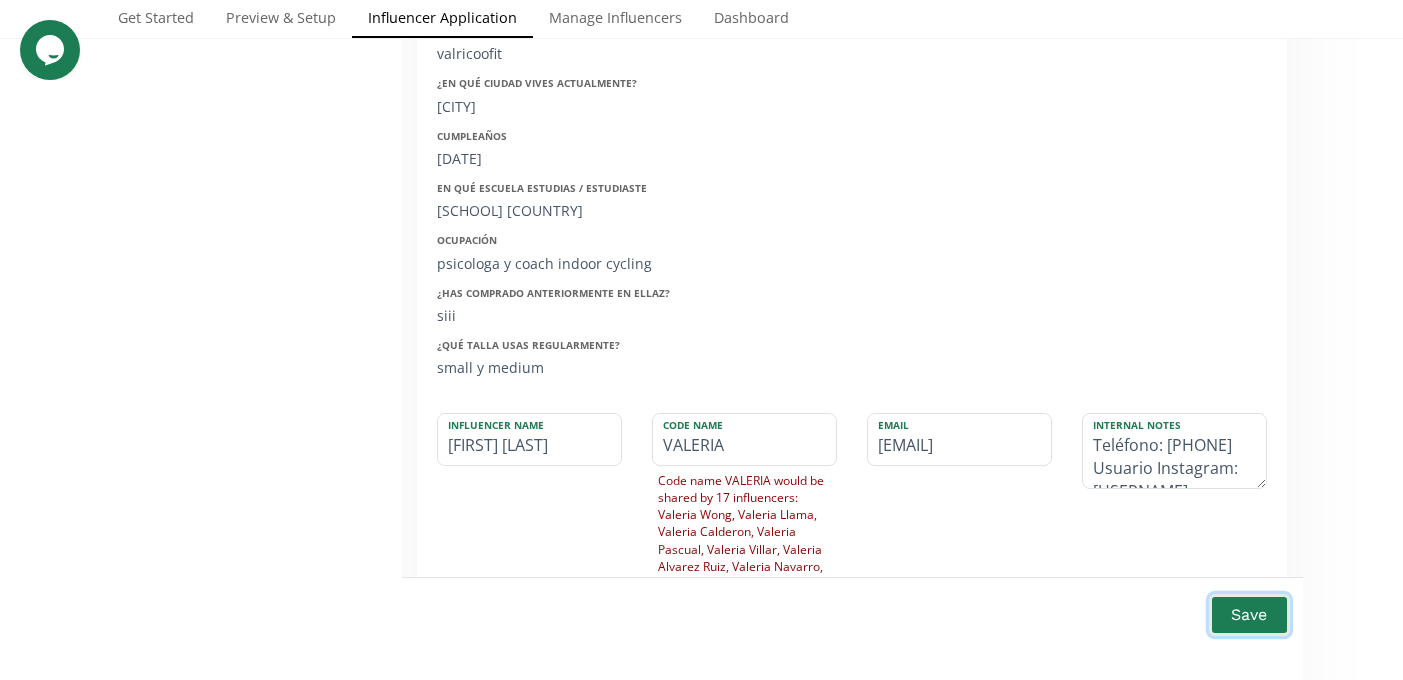 click on "Save" at bounding box center [1249, 614] 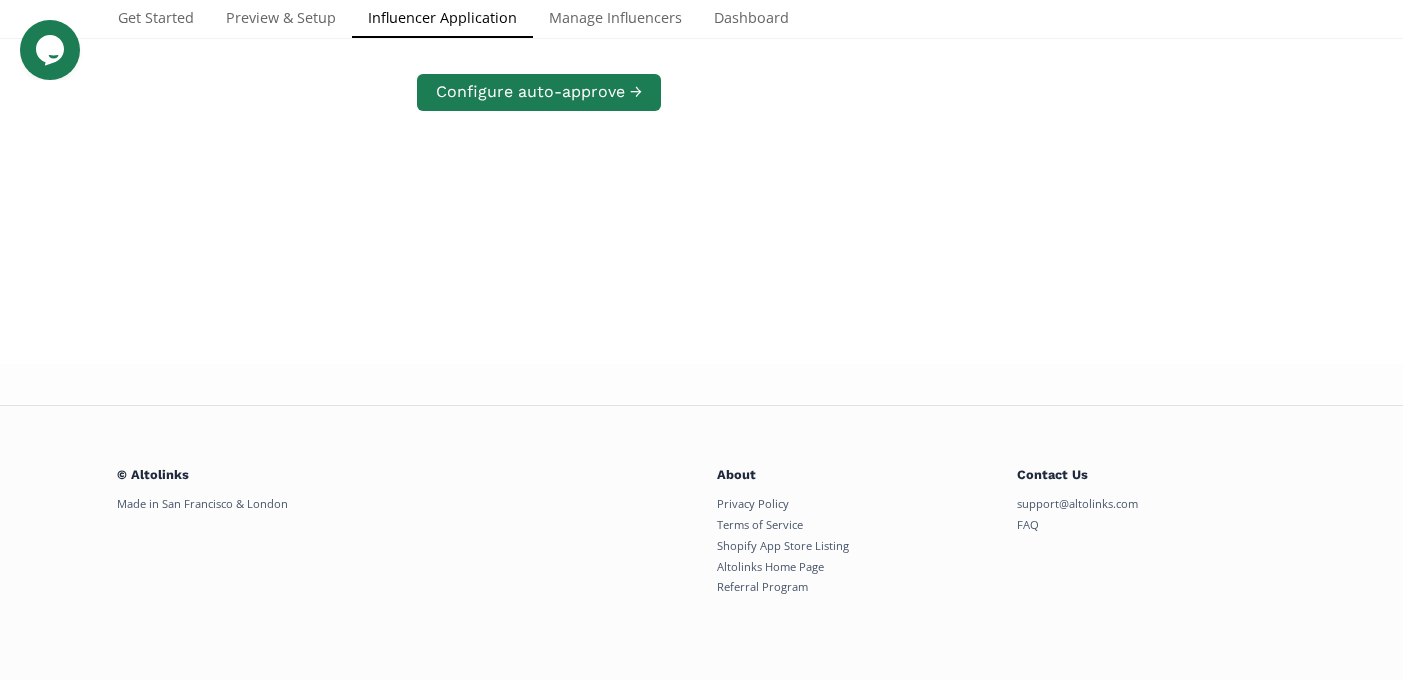 scroll, scrollTop: 402, scrollLeft: 0, axis: vertical 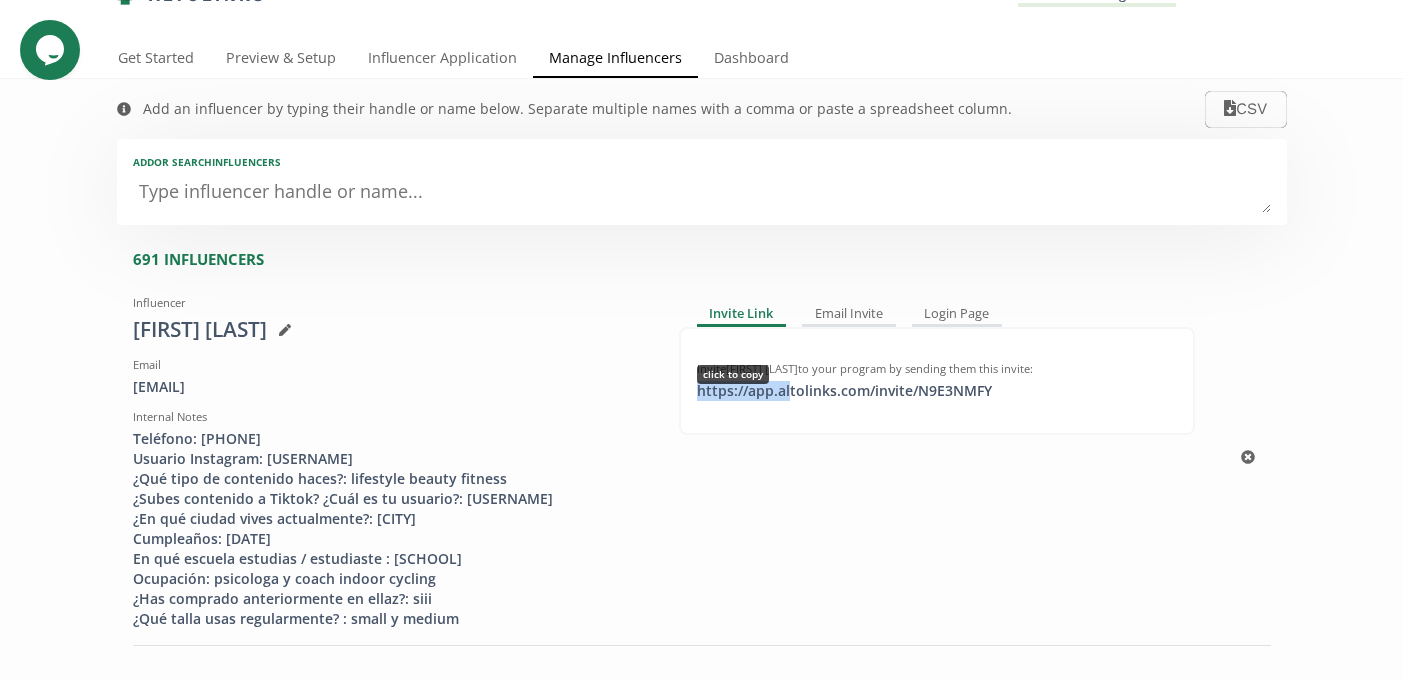 click on "https://app.altolinks.com/invite/ N9E3NMFY click to copy" at bounding box center (844, 391) 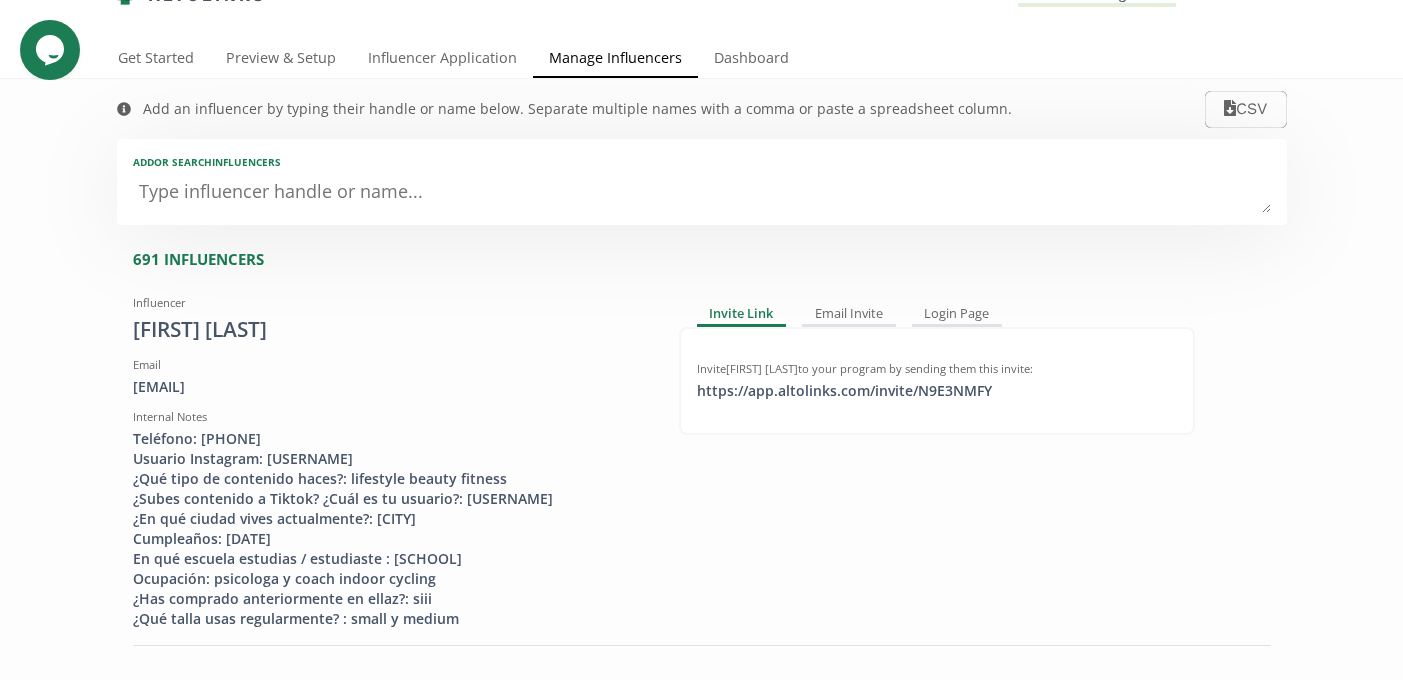 scroll, scrollTop: 0, scrollLeft: 0, axis: both 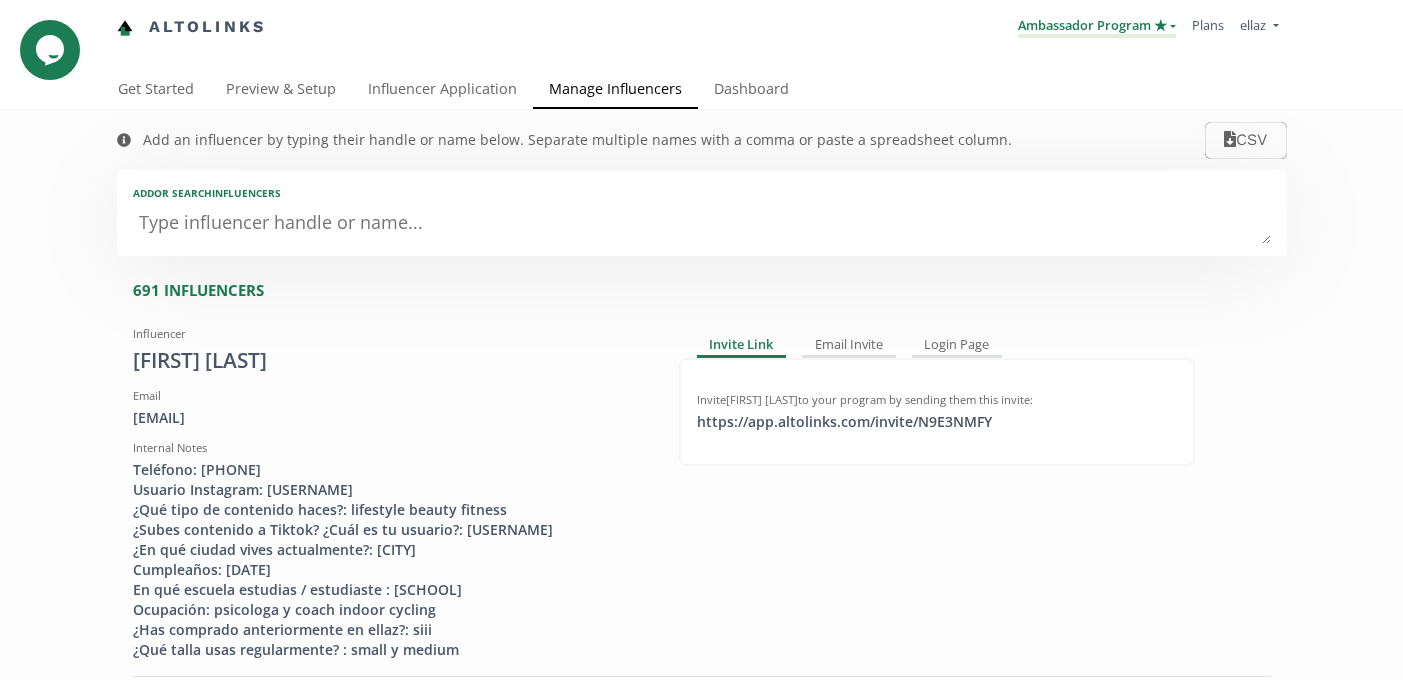 click on "Ambassador Program ★" at bounding box center [1097, 27] 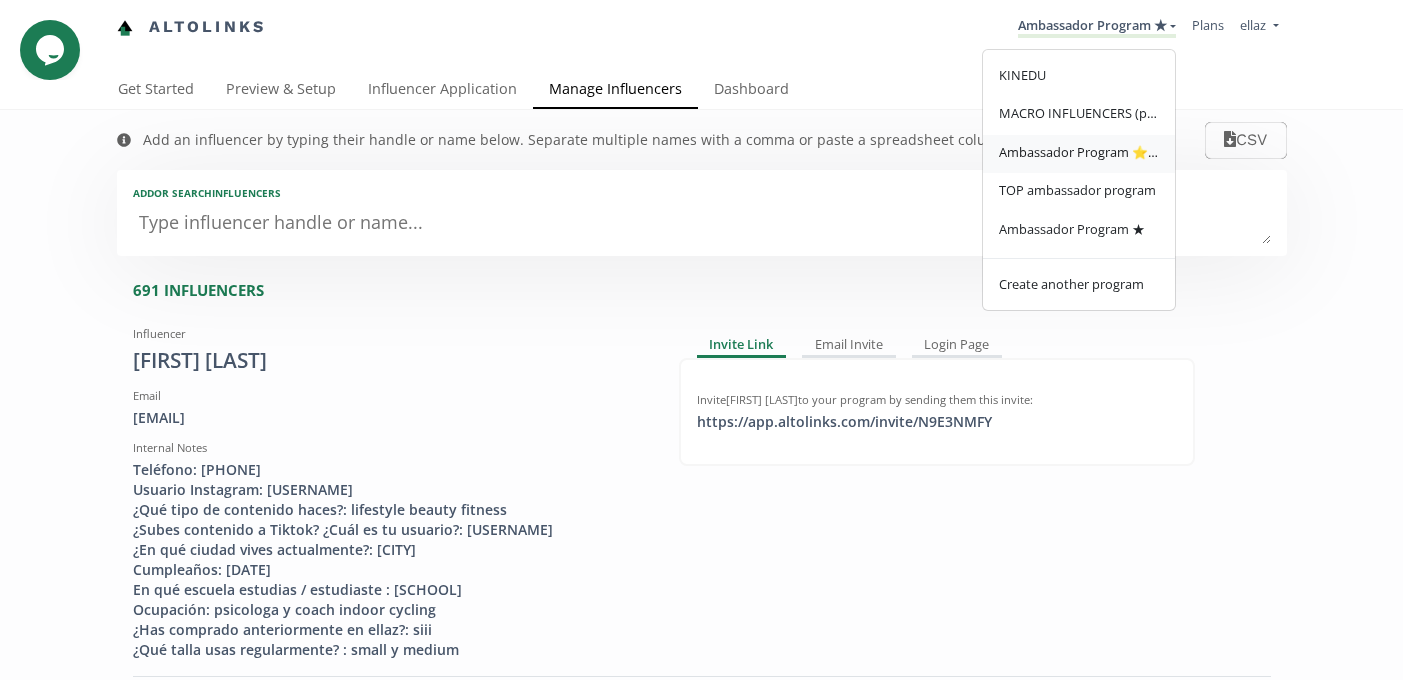 click on "Ambassador Program ⭐️⭐️" at bounding box center [1079, 152] 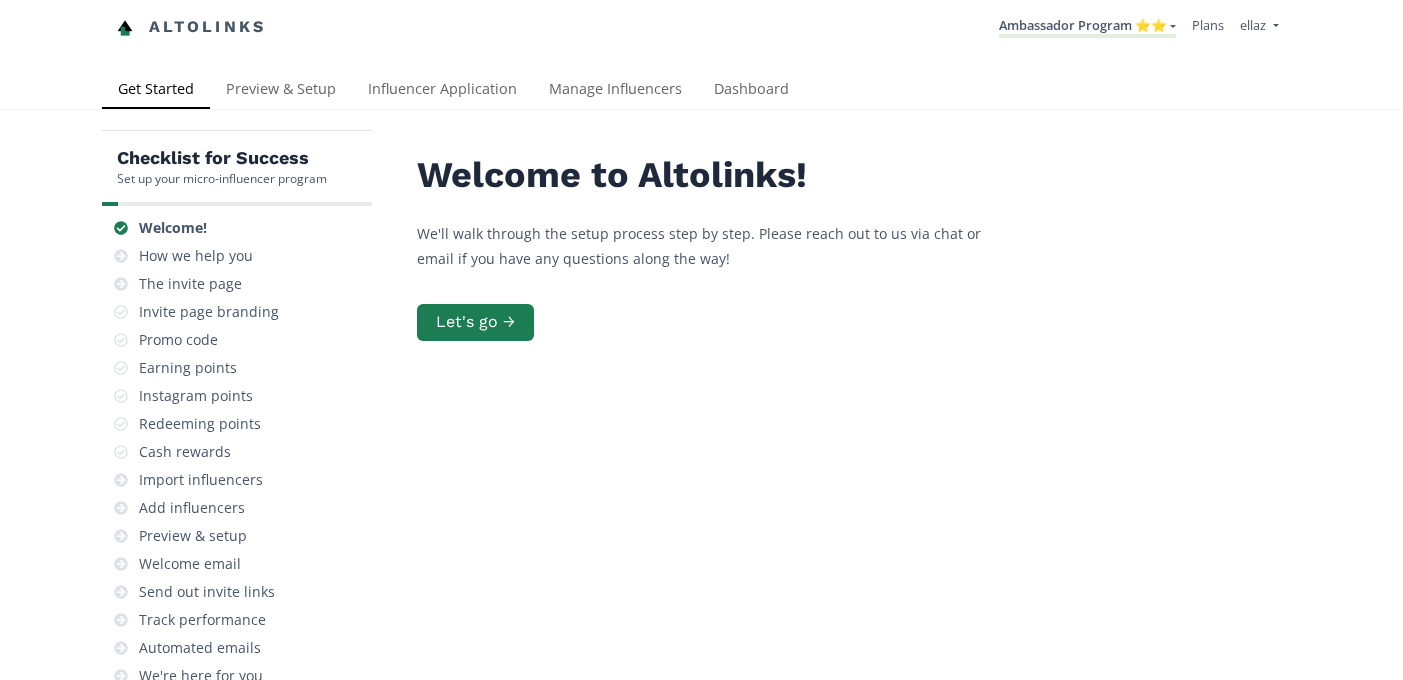 scroll, scrollTop: 0, scrollLeft: 0, axis: both 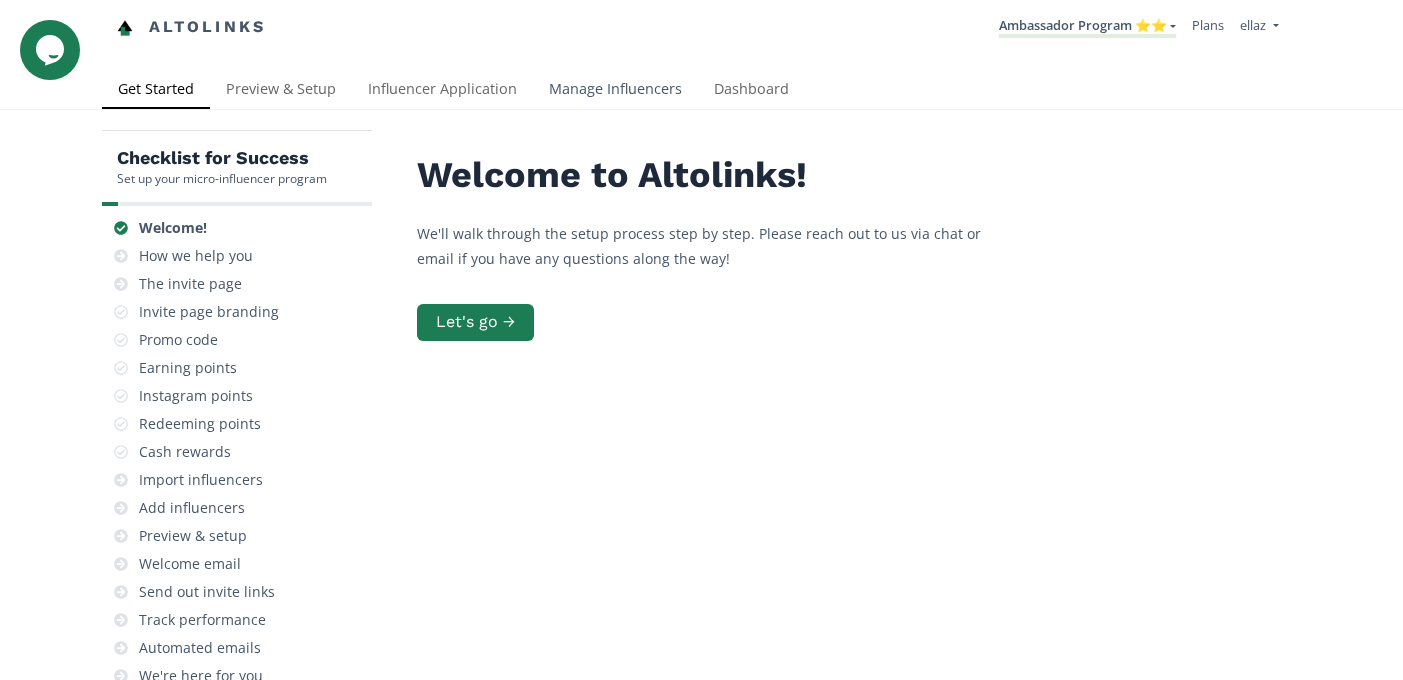 click on "Manage Influencers" at bounding box center (615, 91) 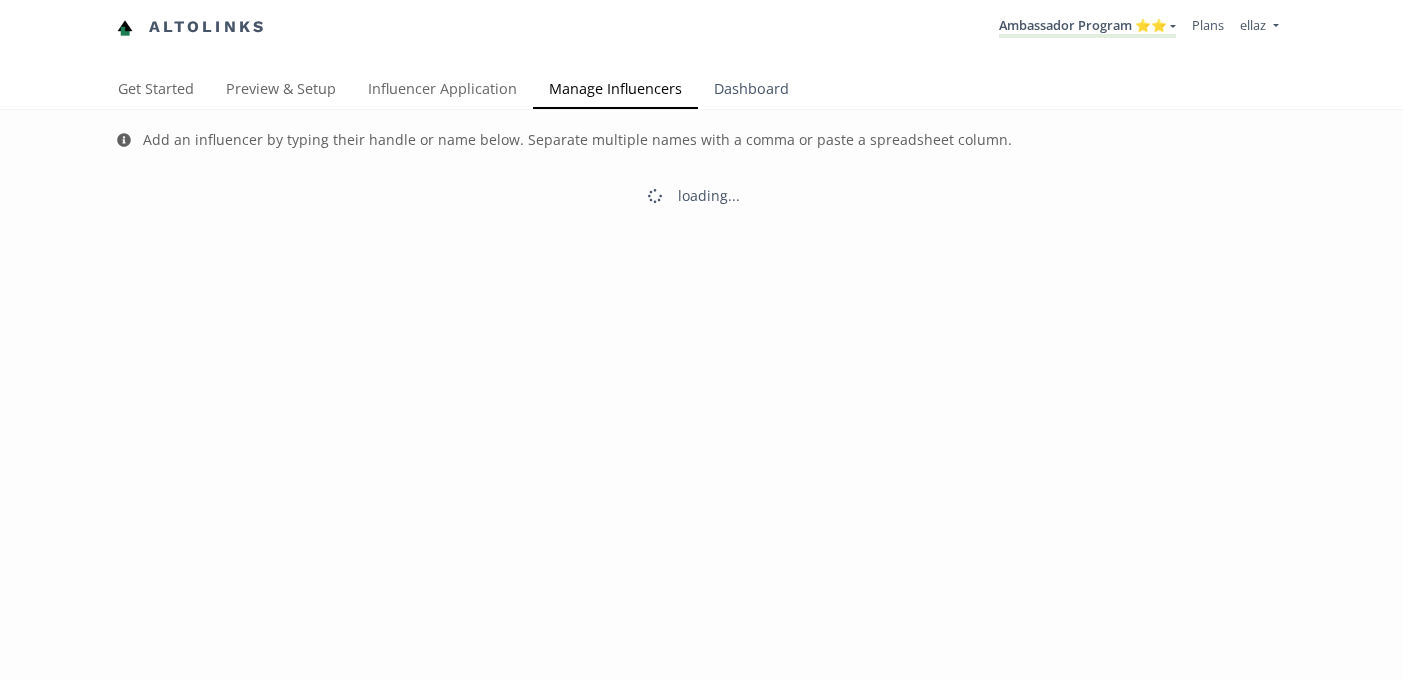 scroll, scrollTop: 0, scrollLeft: 0, axis: both 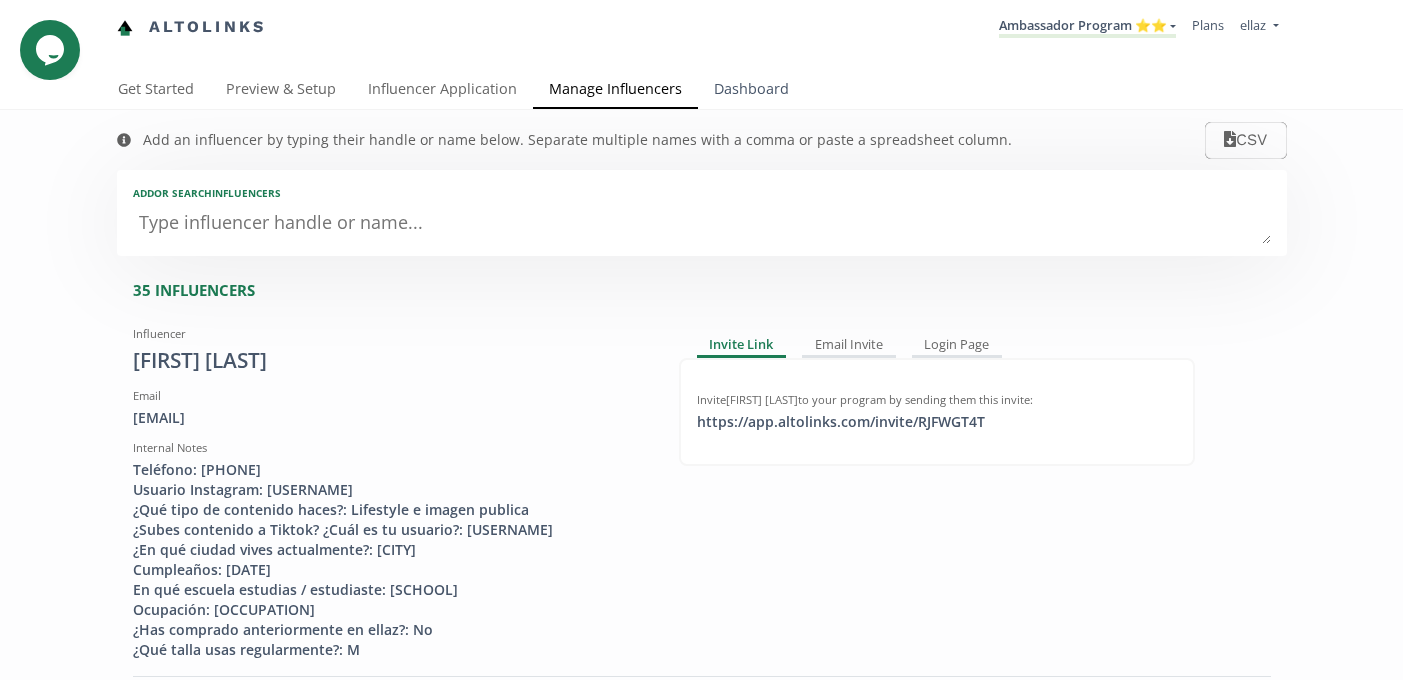 click on "Dashboard" at bounding box center (751, 91) 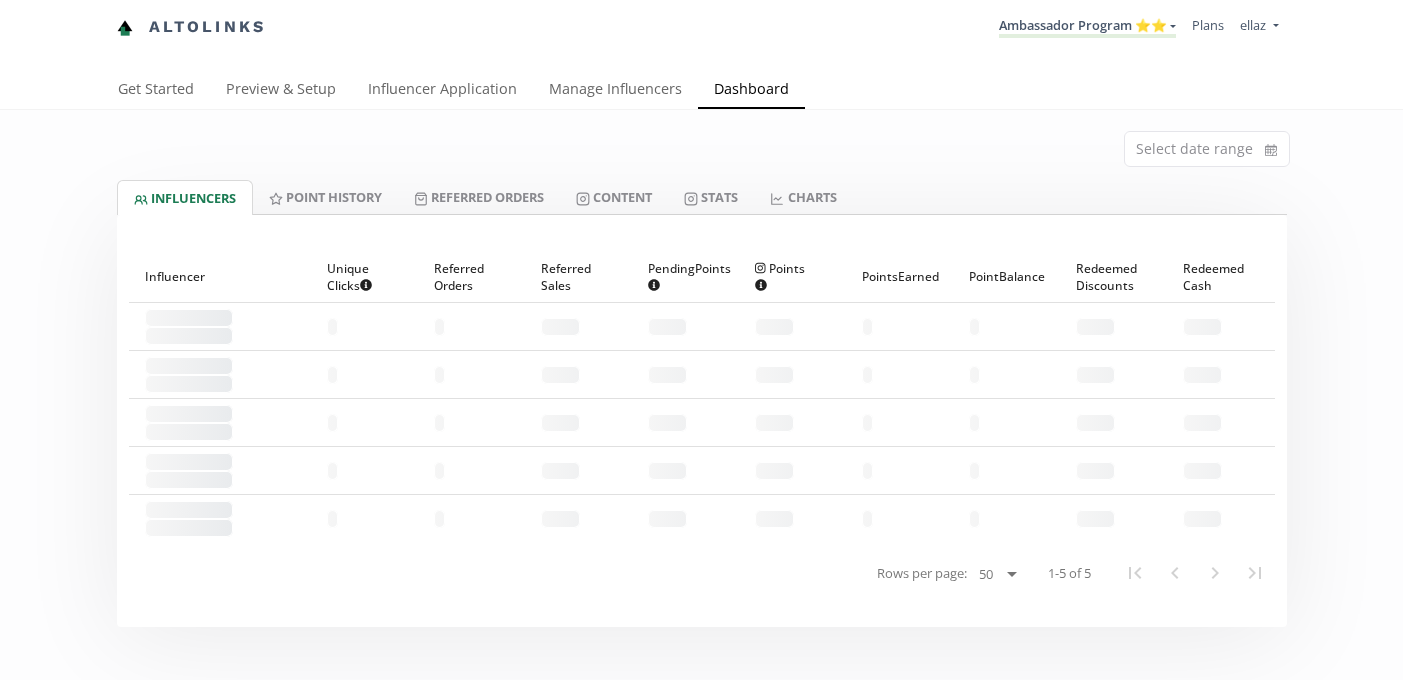 scroll, scrollTop: 0, scrollLeft: 0, axis: both 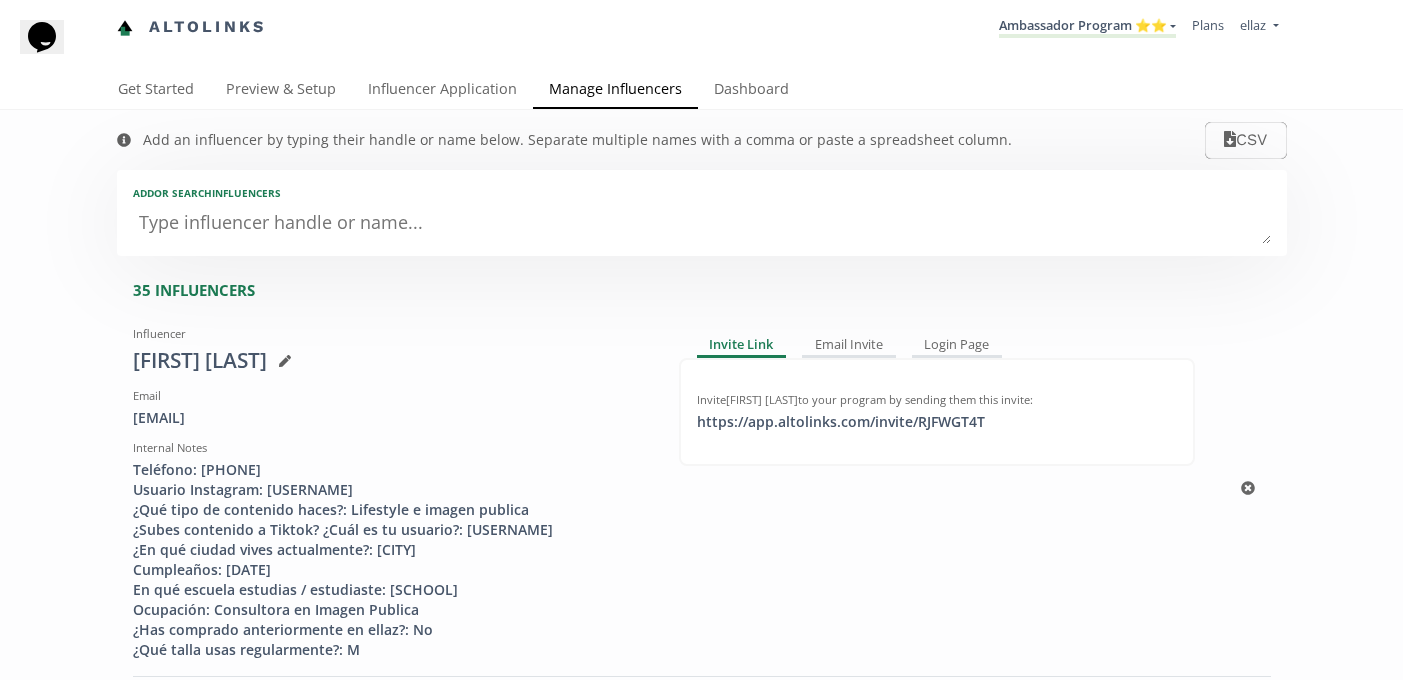click on "Invite  Paola Morales Ochmann  to your program by sending them this invite: https://app.altolinks.com/invite/ RJFWGT4T click to copy" at bounding box center (937, 412) 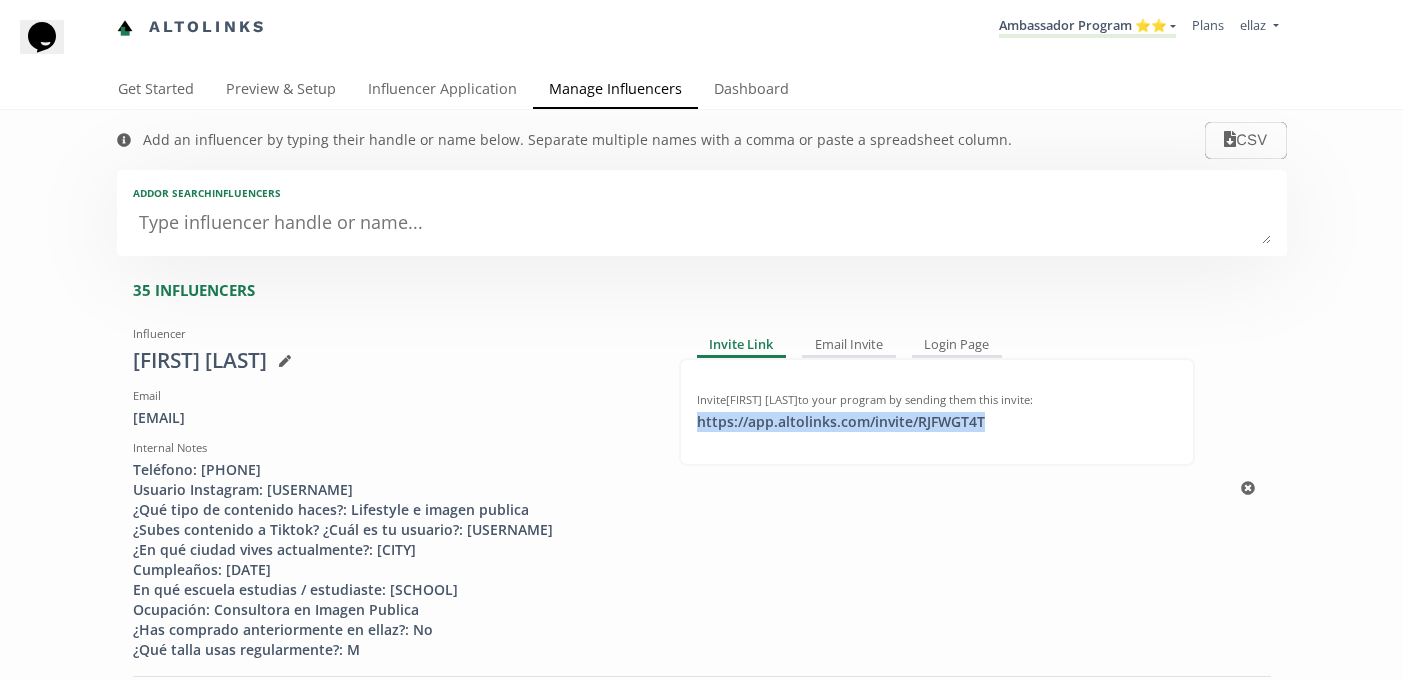 click on "https://app.altolinks.com/invite/ RJFWGT4T click to copy" at bounding box center (841, 422) 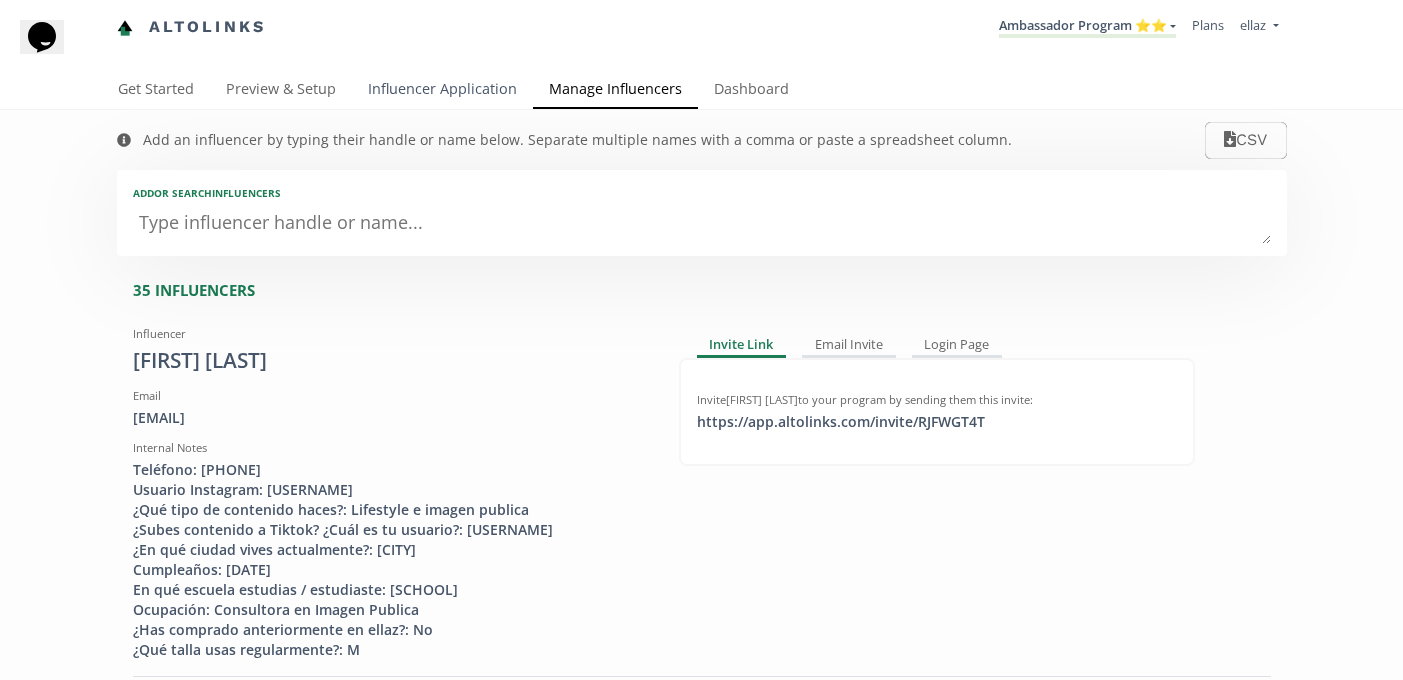 click on "Influencer Application" at bounding box center [442, 91] 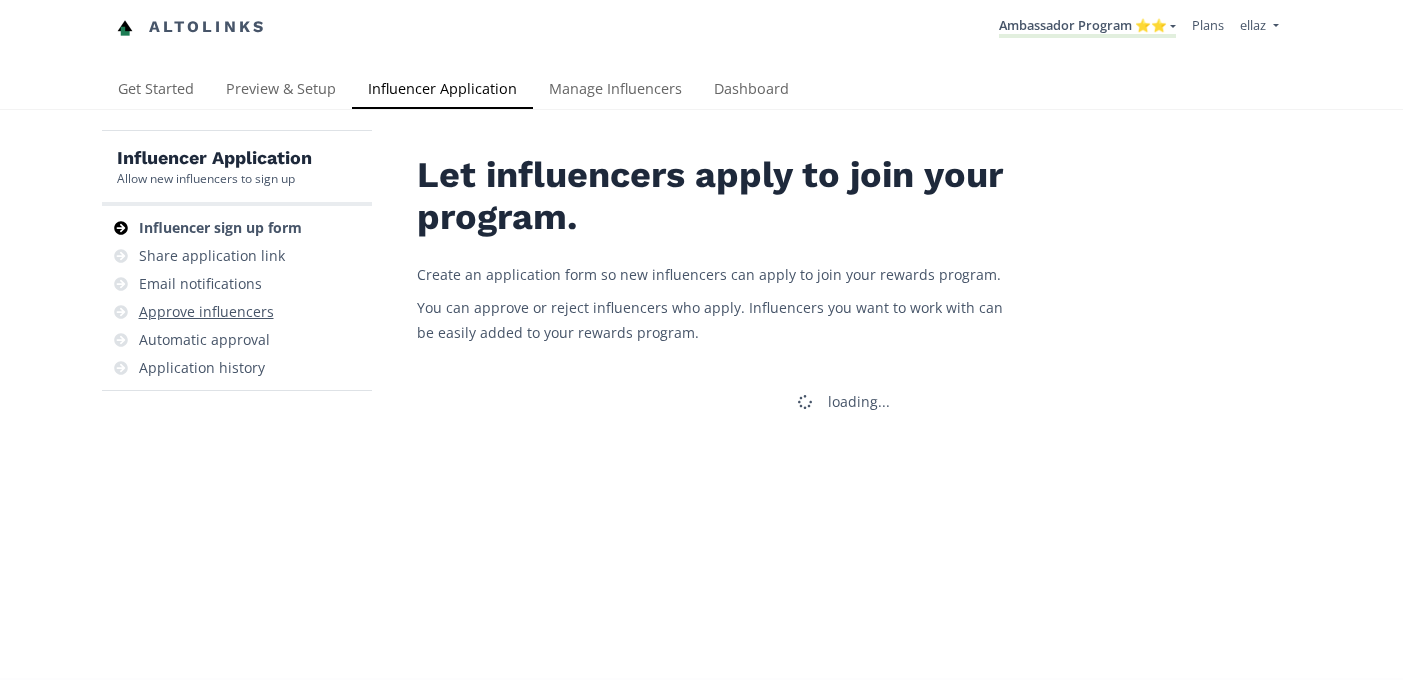 scroll, scrollTop: 0, scrollLeft: 0, axis: both 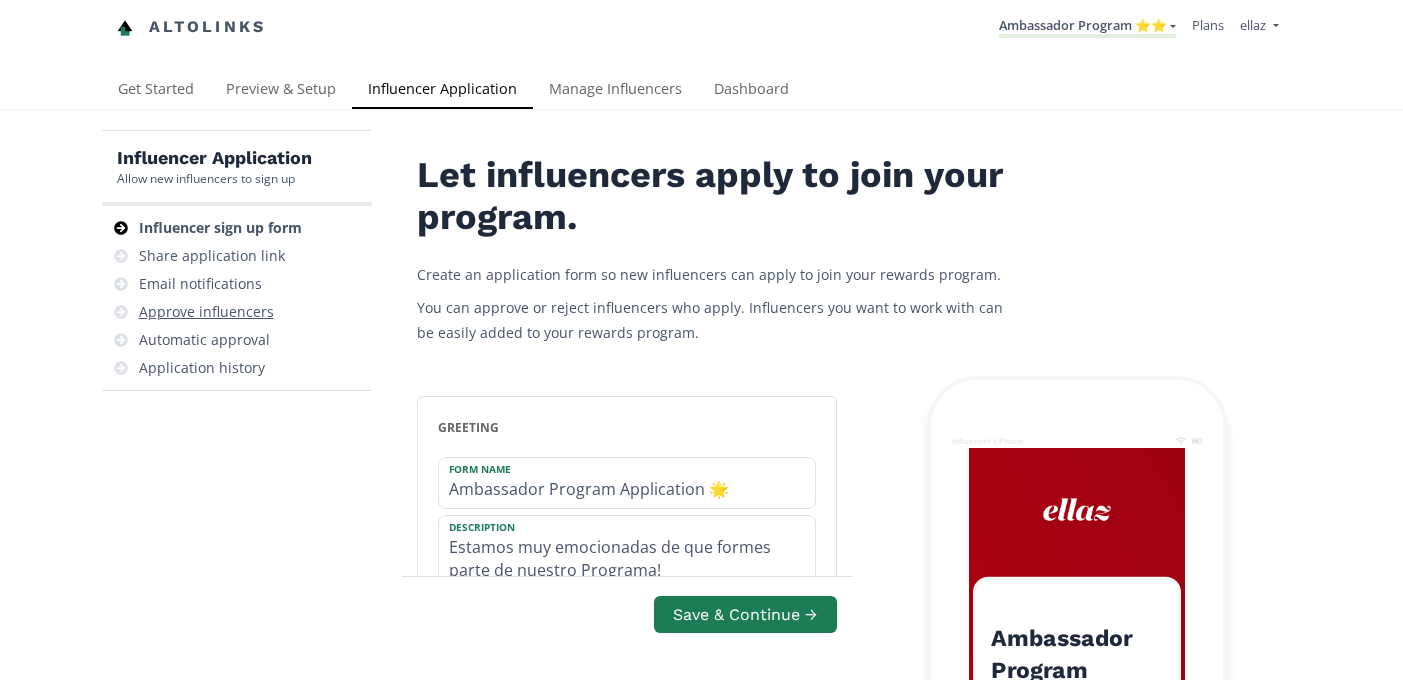 click on "Approve influencers" at bounding box center [237, 312] 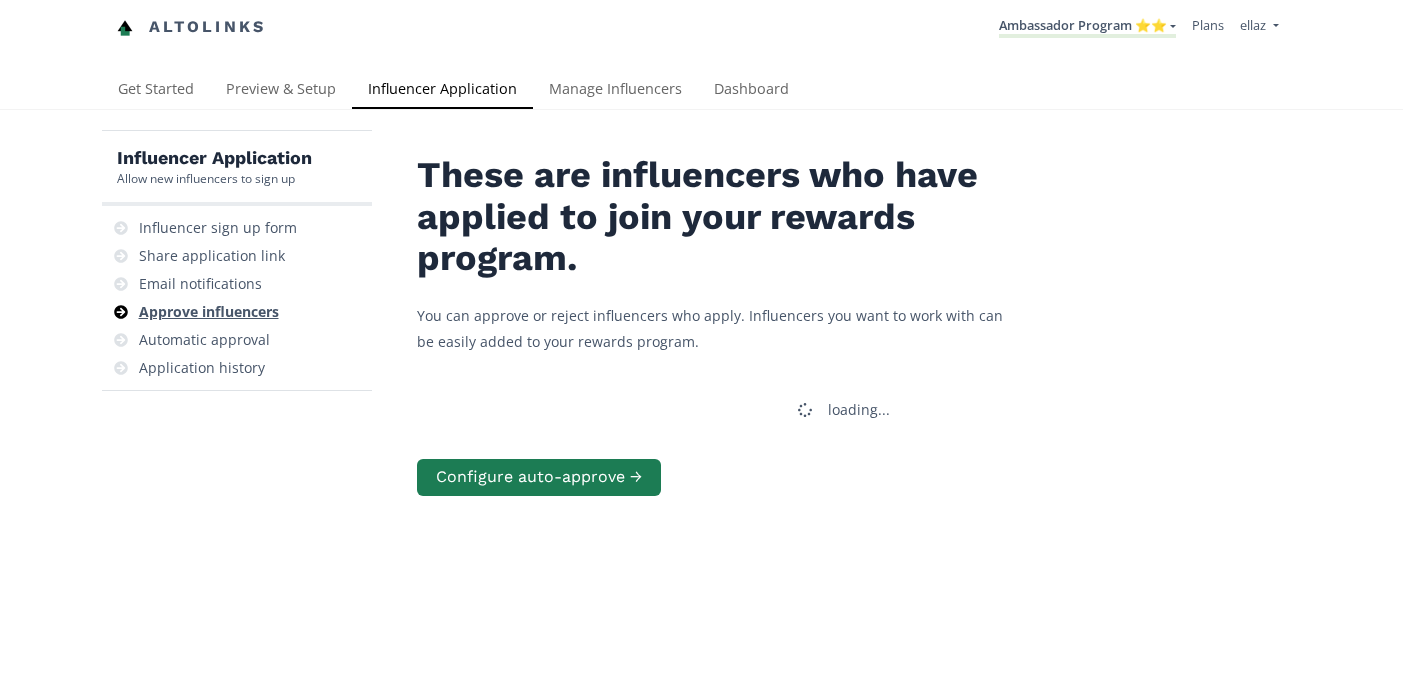 scroll, scrollTop: 72, scrollLeft: 0, axis: vertical 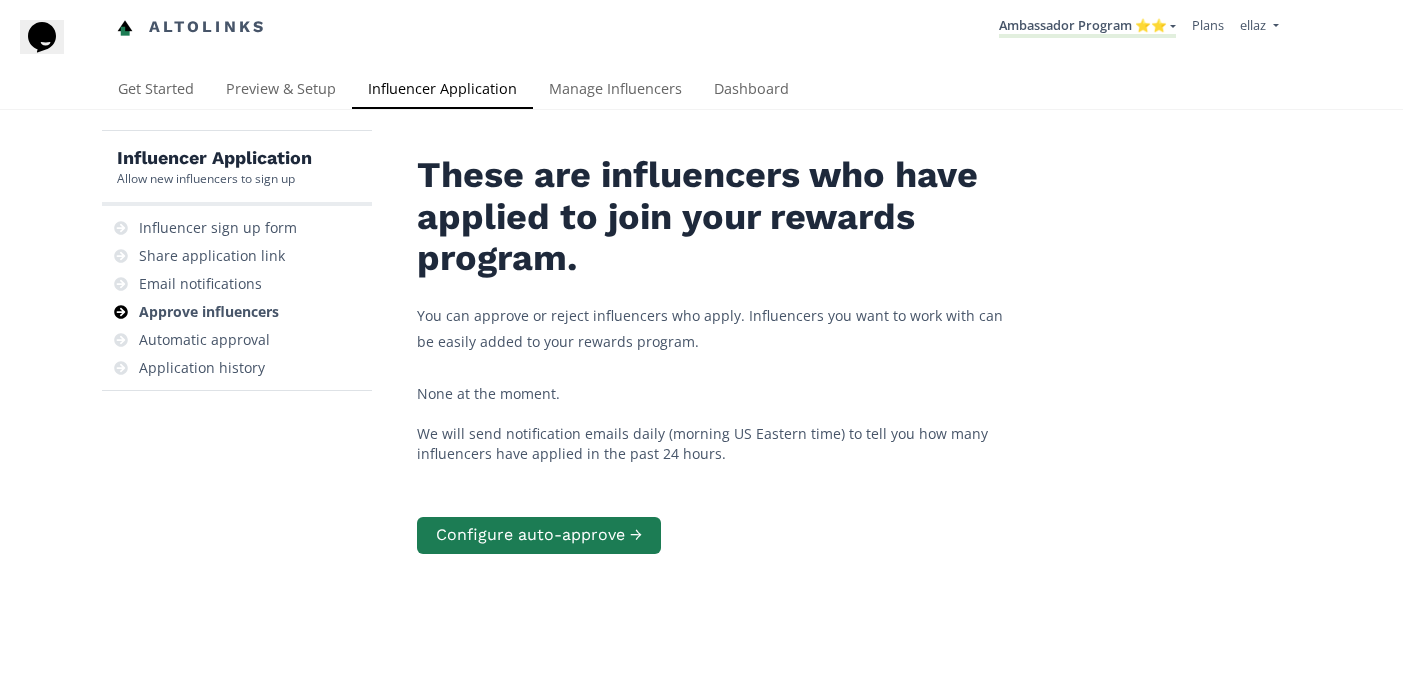 click on "Ambassador Program ⭐️⭐️
KINEDU
MACRO INFLUENCERS (prog ventas)
Ambassador Program ⭐️⭐️
TOP ambassador program
Ambassador Program ★
Create another program" at bounding box center (1087, 27) 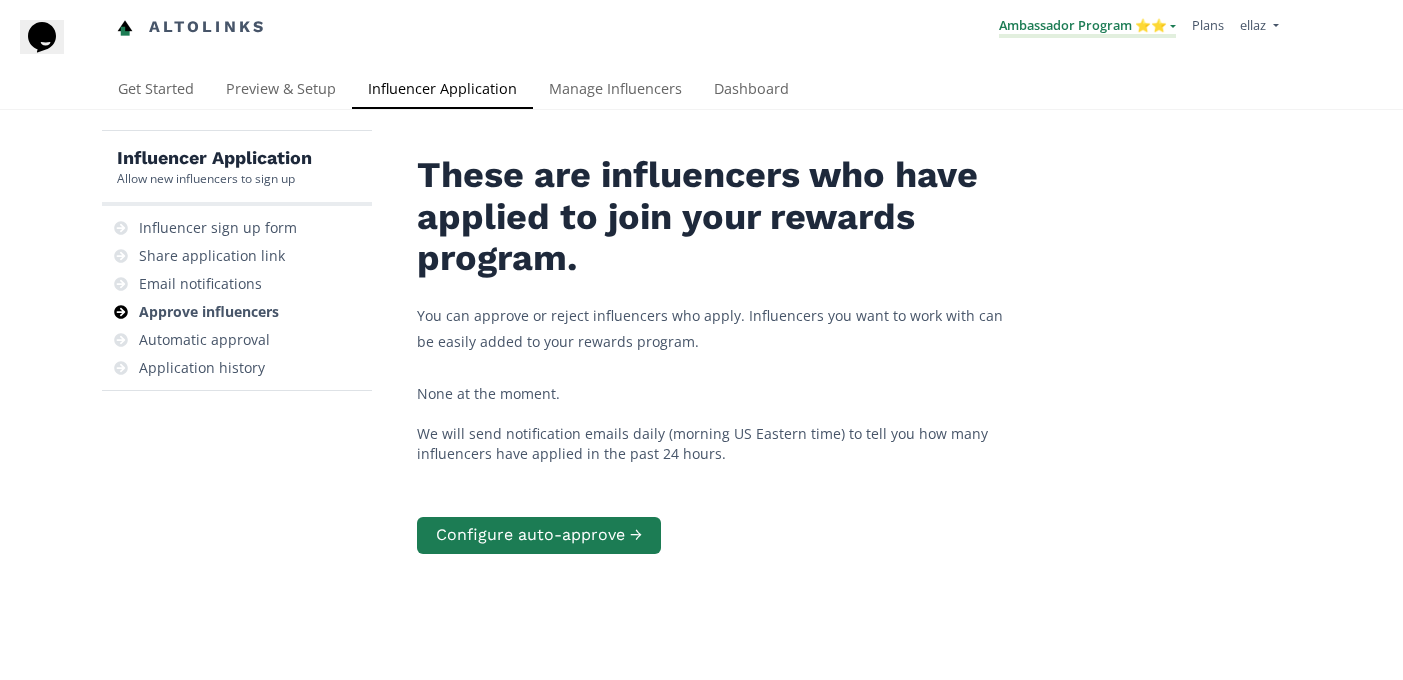 click on "Ambassador Program ⭐️⭐️" at bounding box center (1087, 27) 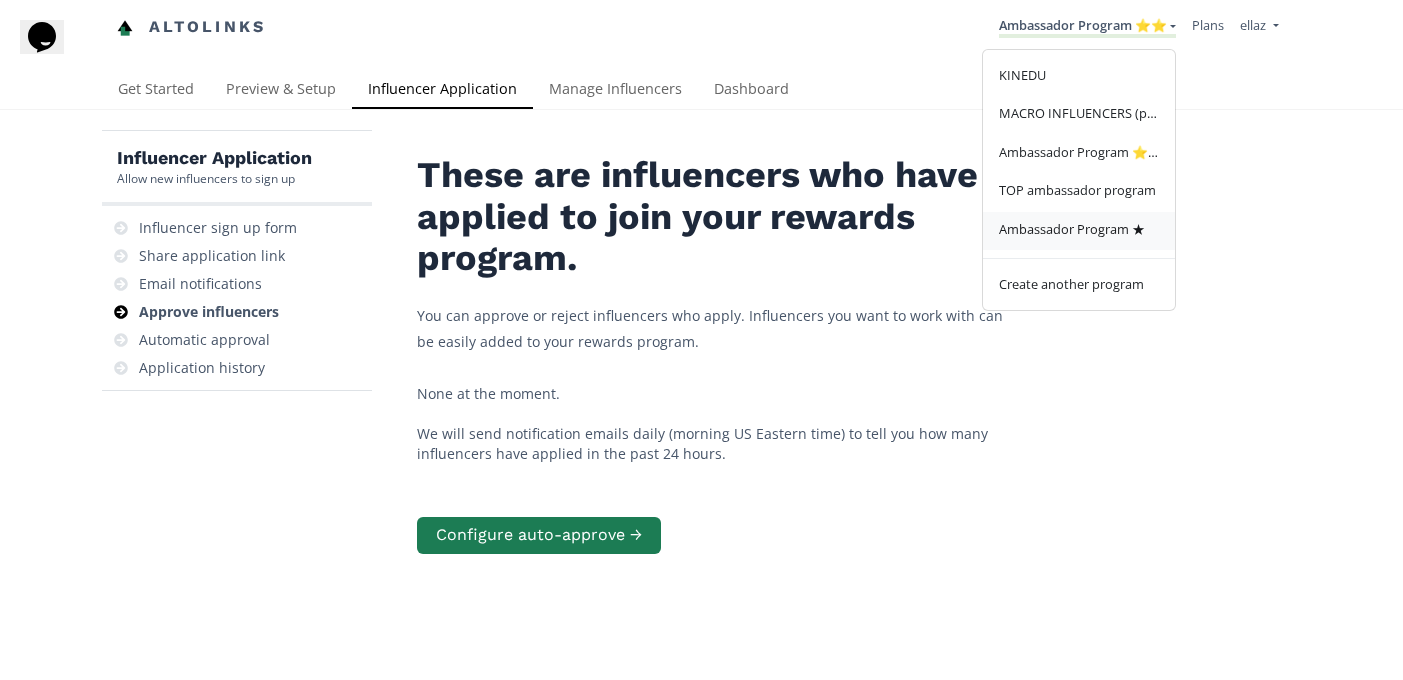 click on "Ambassador Program ★" at bounding box center [1072, 229] 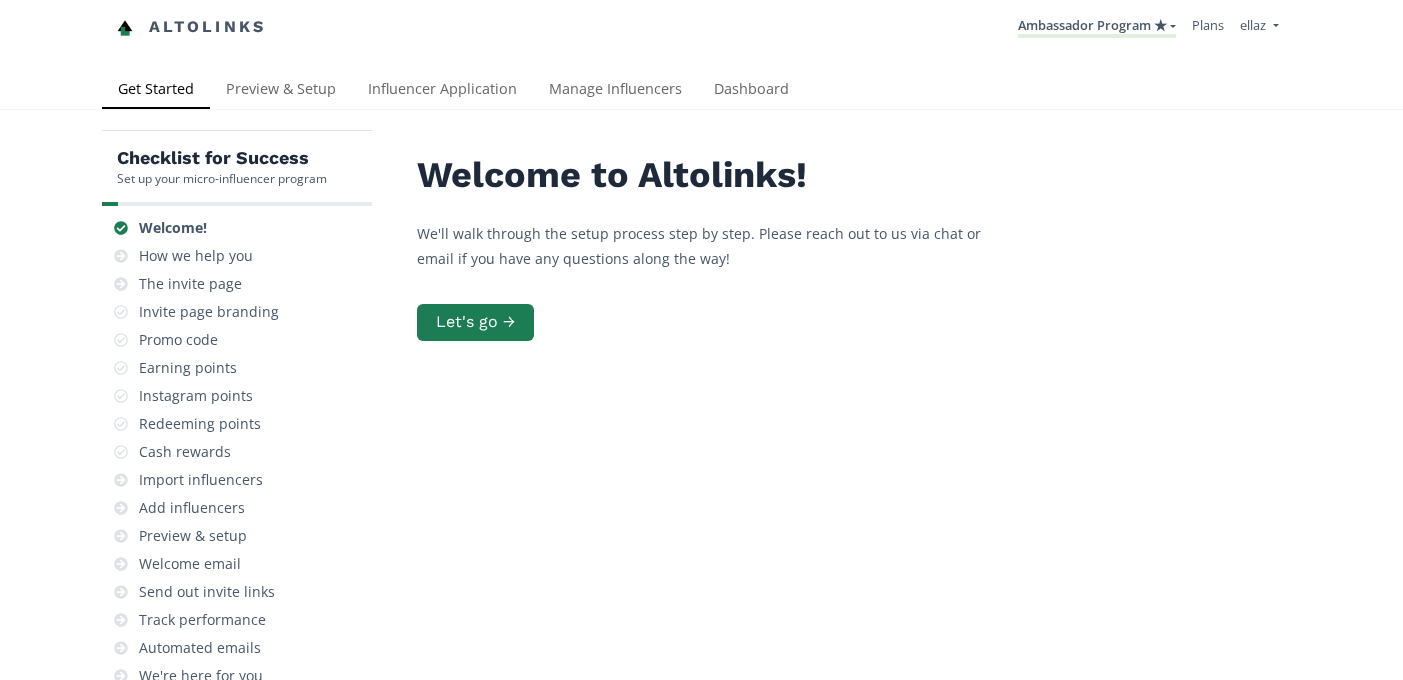 scroll, scrollTop: 0, scrollLeft: 0, axis: both 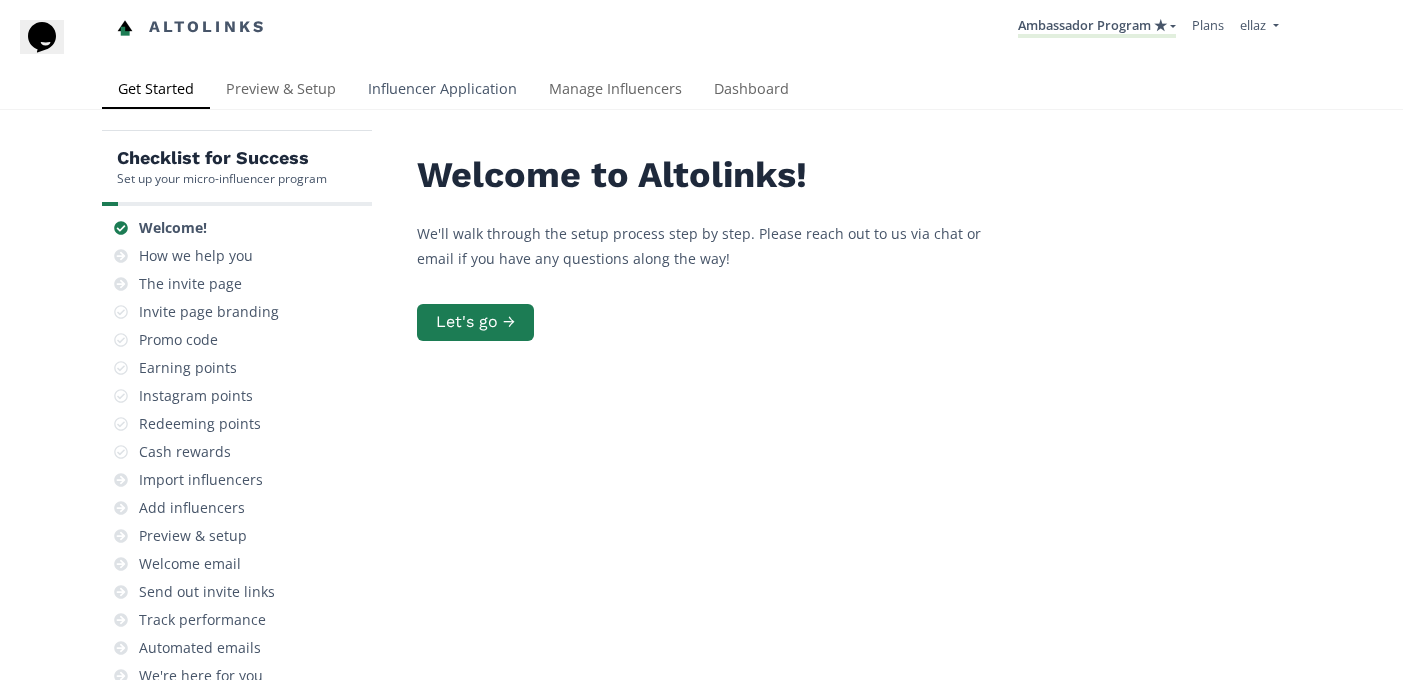 click on "Influencer Application" at bounding box center [442, 91] 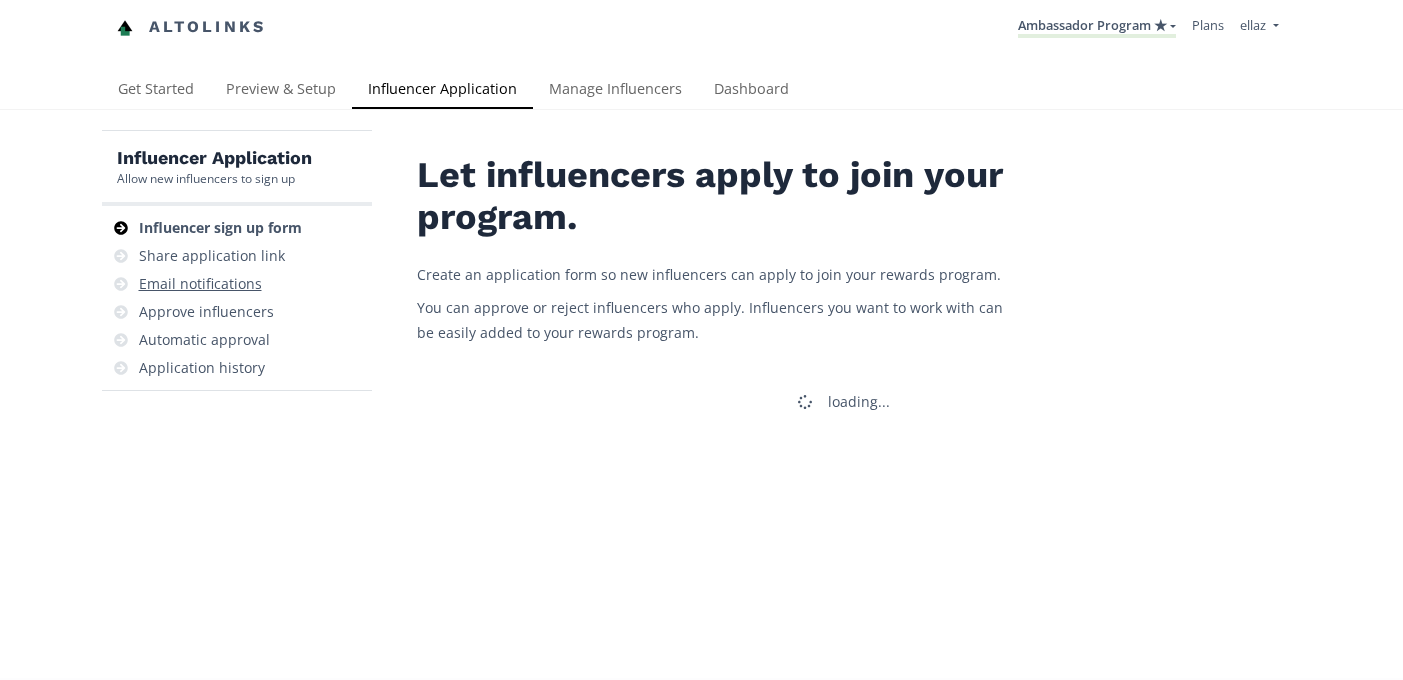 scroll, scrollTop: 0, scrollLeft: 0, axis: both 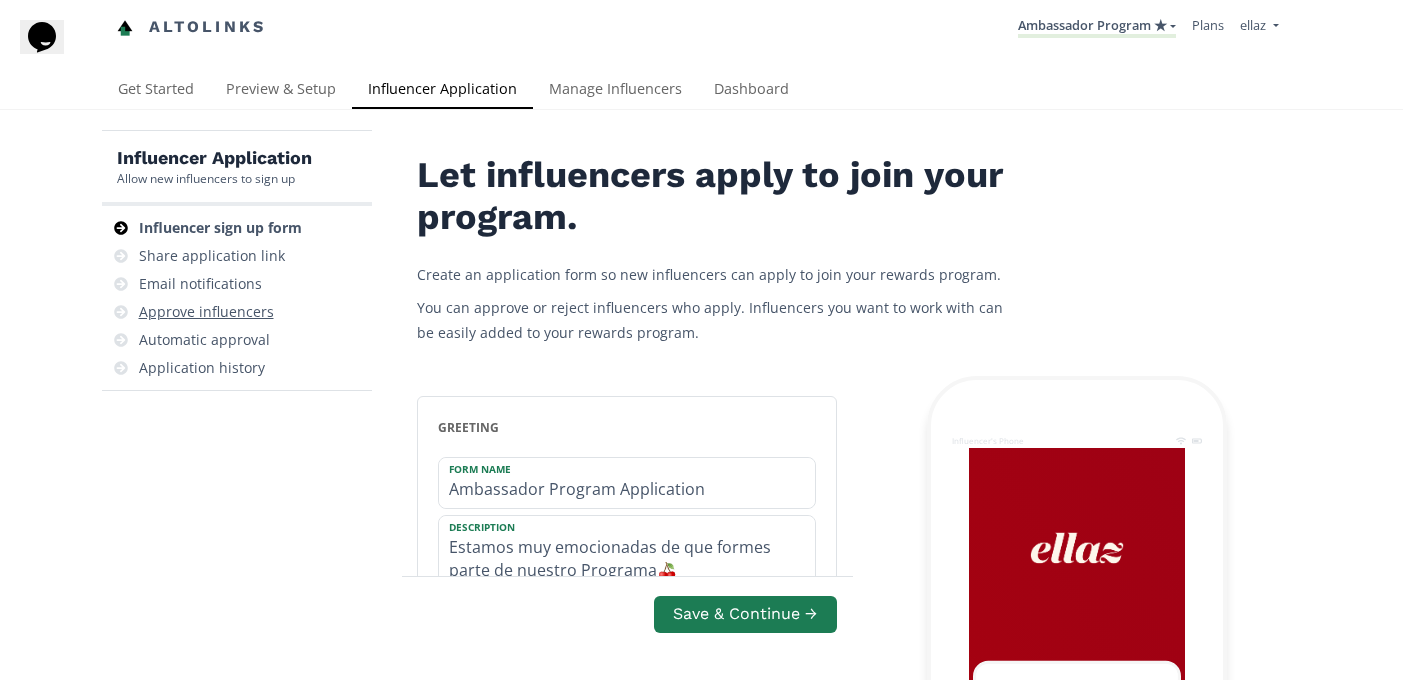 click on "Approve influencers" at bounding box center (206, 312) 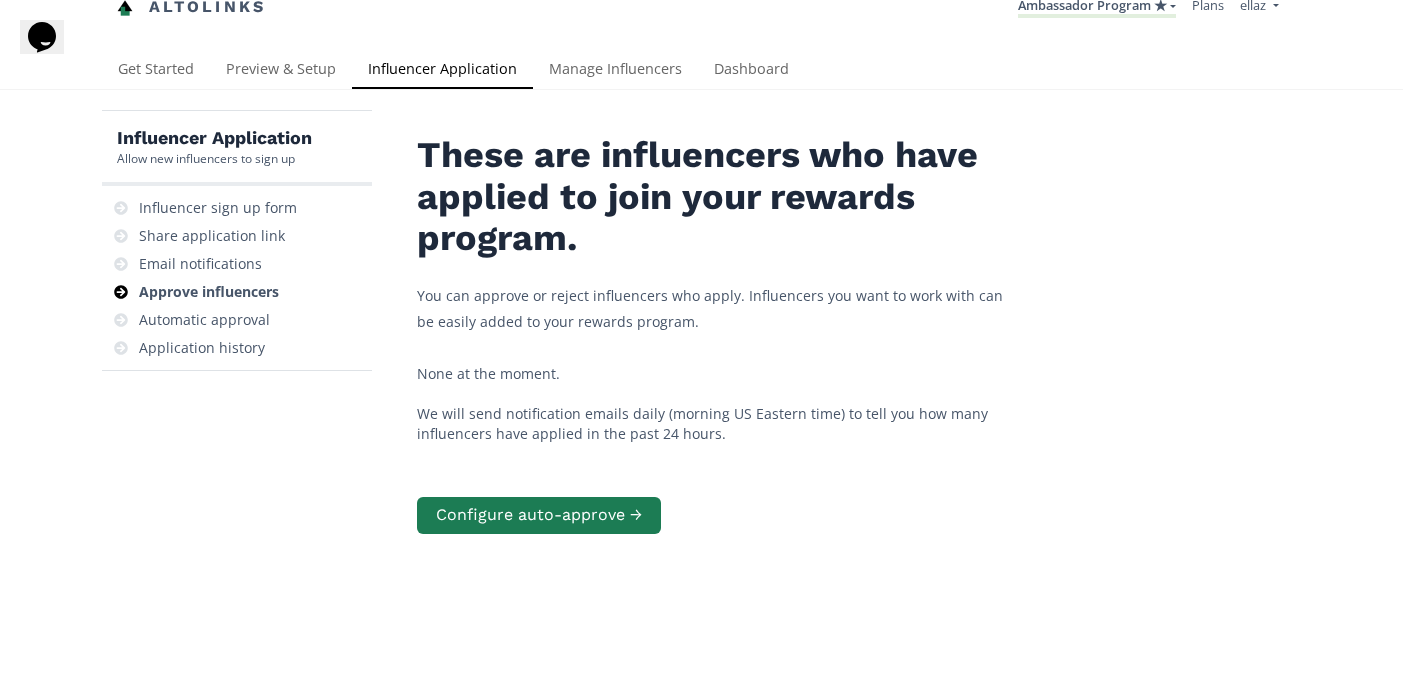 scroll, scrollTop: 0, scrollLeft: 0, axis: both 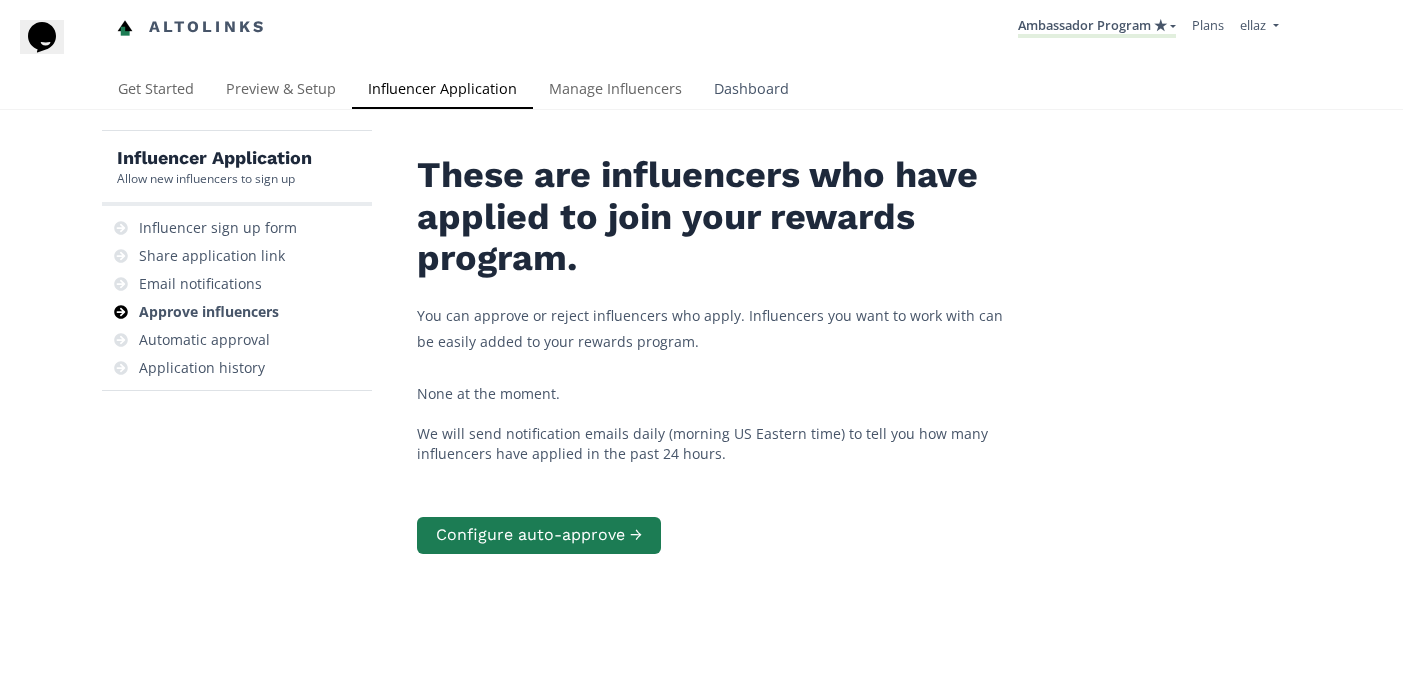 click on "Dashboard" at bounding box center [751, 91] 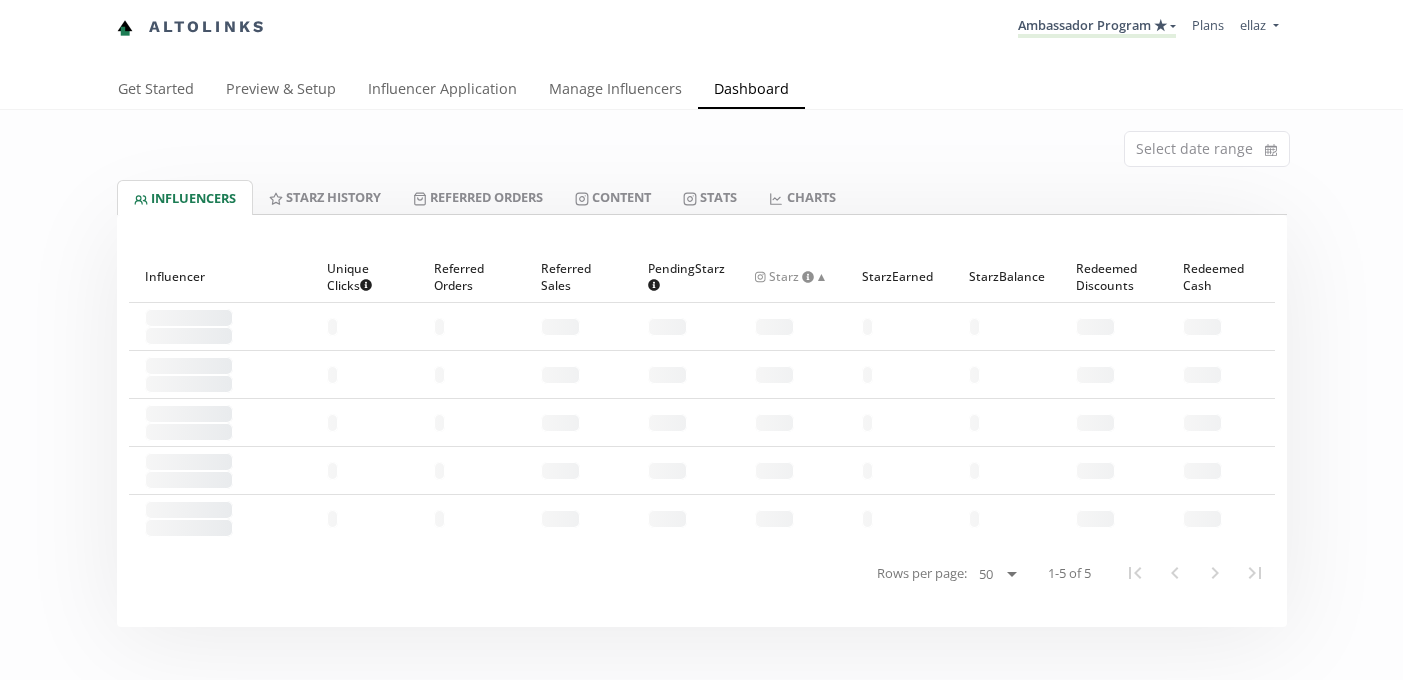 scroll, scrollTop: 0, scrollLeft: 0, axis: both 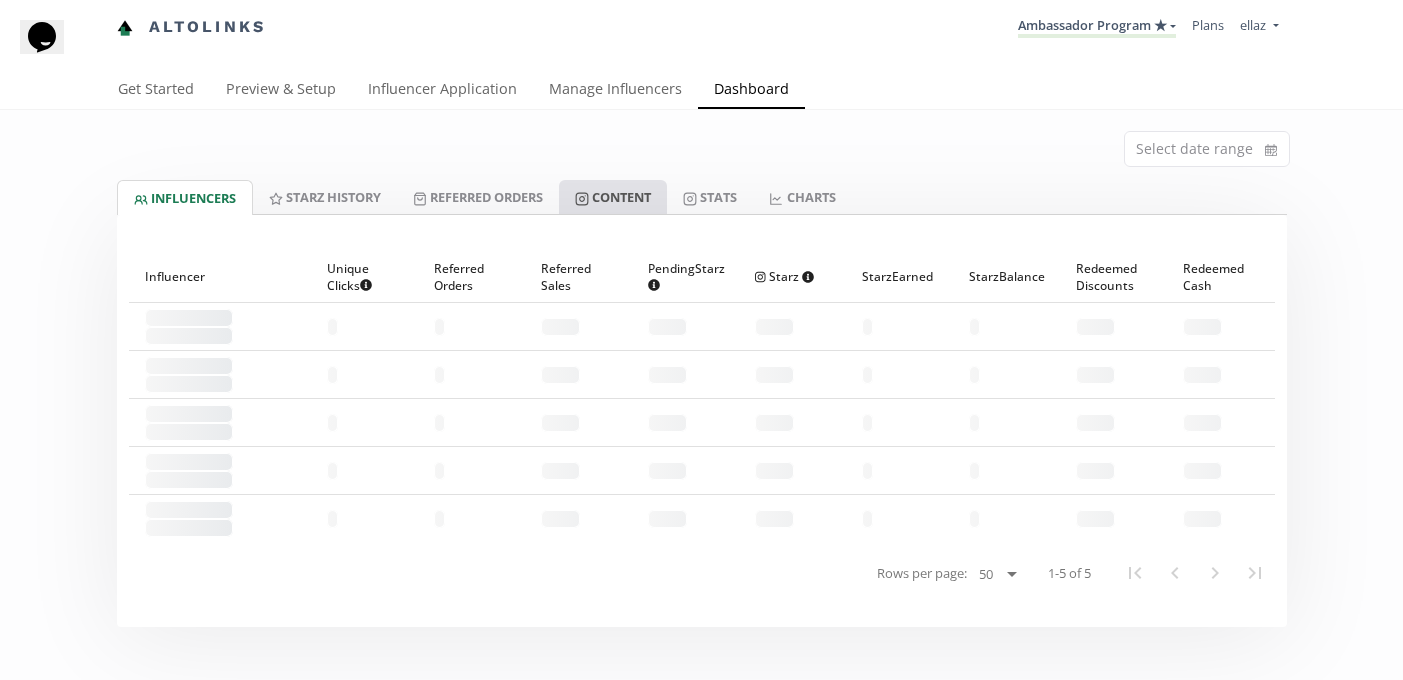 click on "Content" at bounding box center (613, 197) 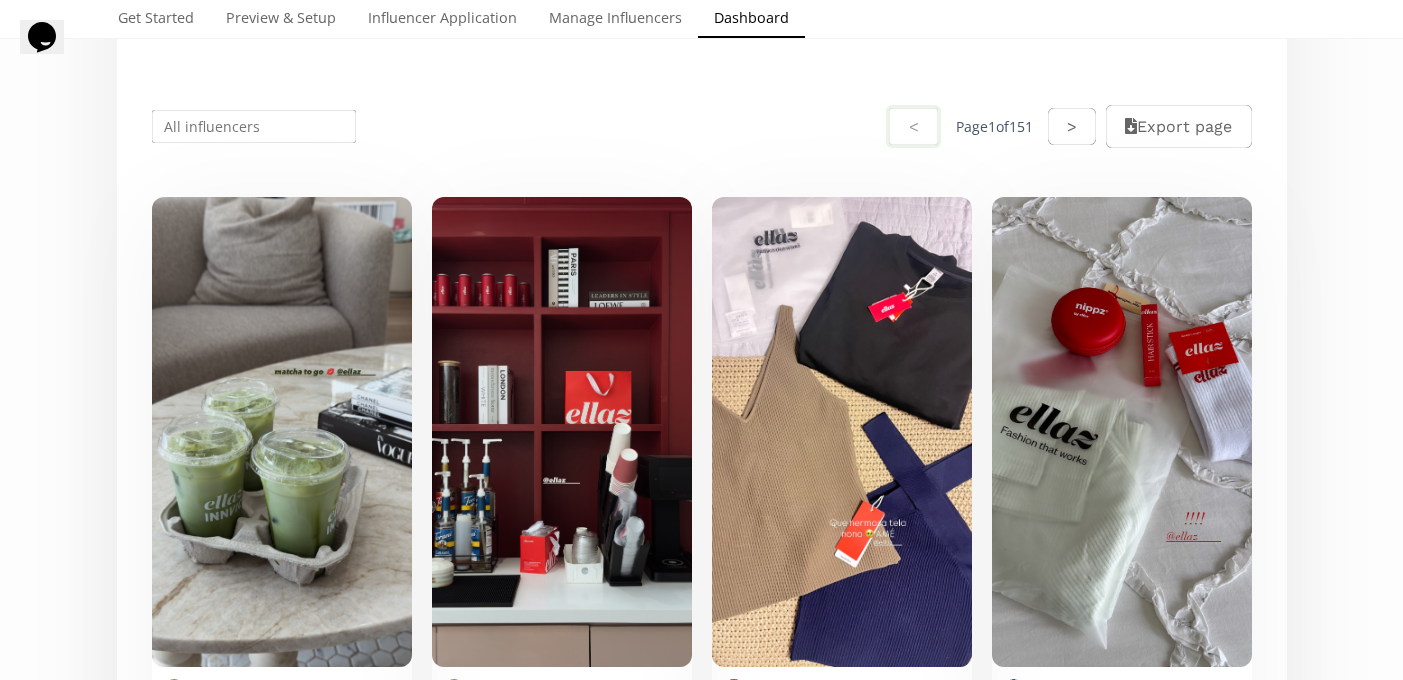 scroll, scrollTop: 0, scrollLeft: 0, axis: both 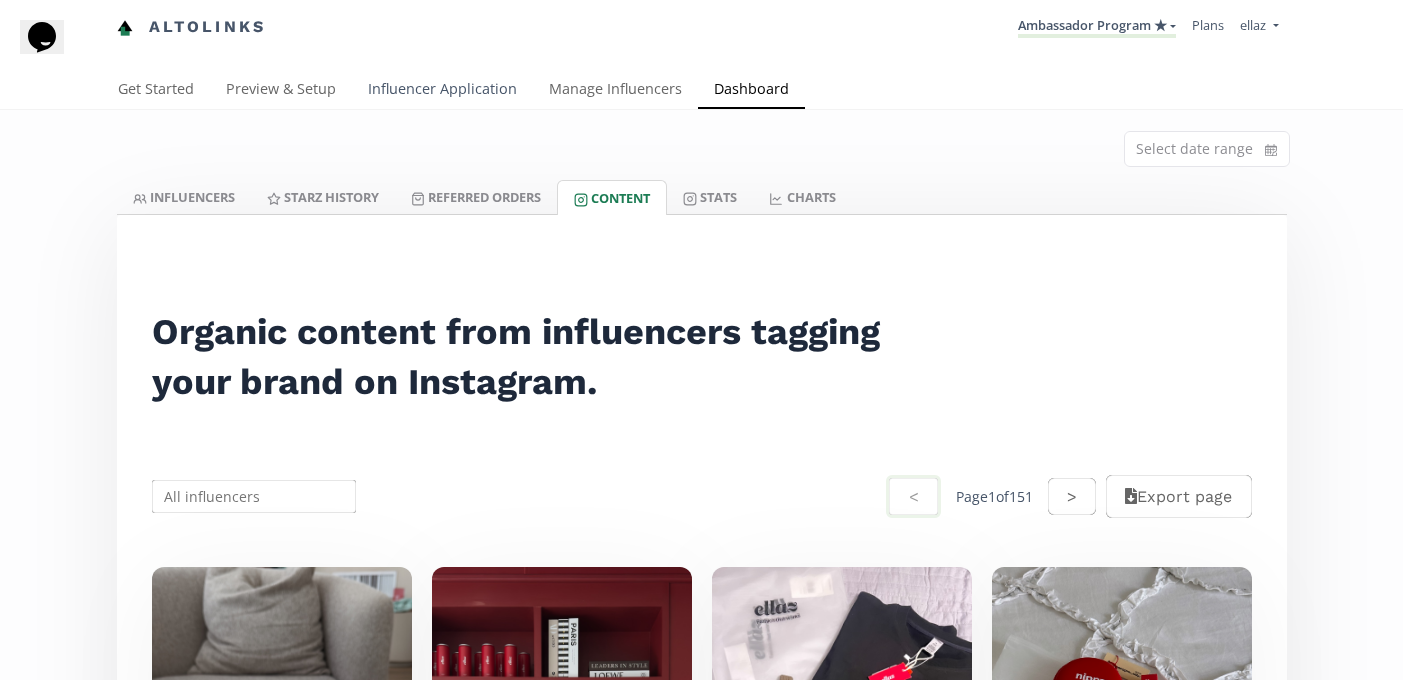 click on "Influencer Application" at bounding box center [442, 91] 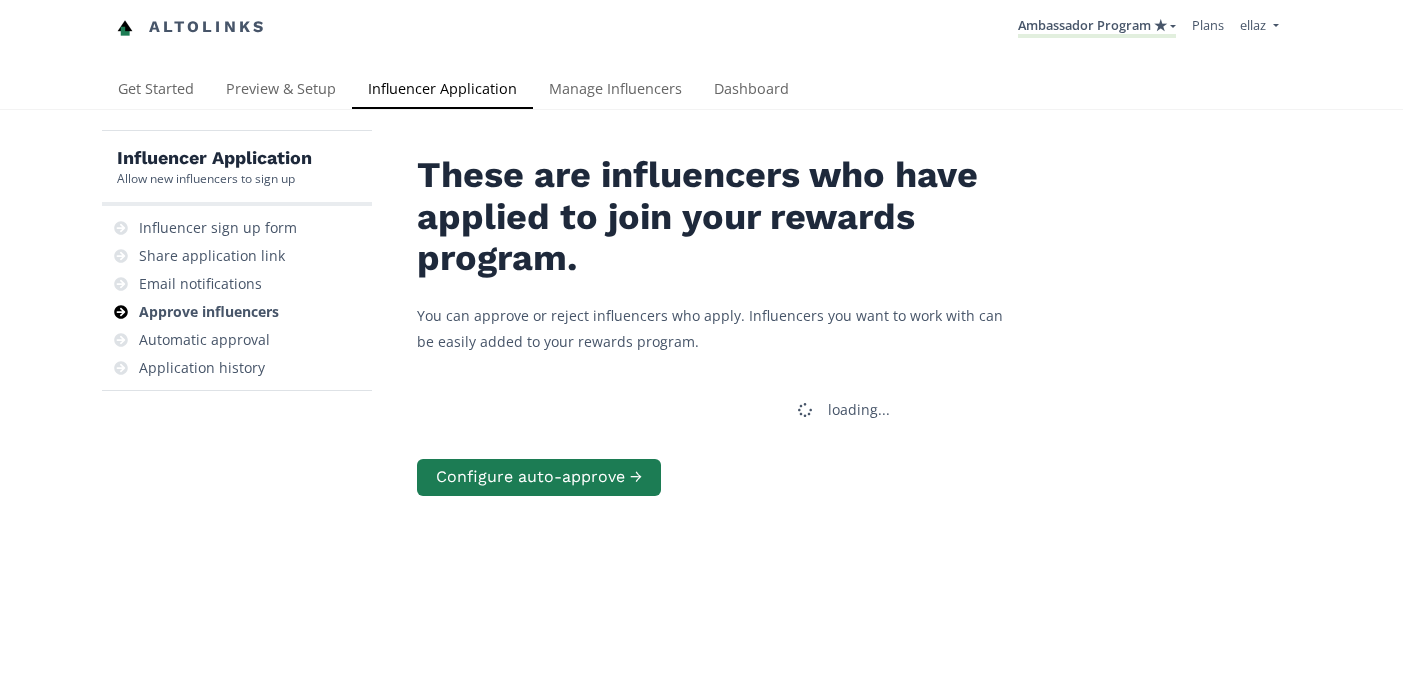 scroll, scrollTop: 0, scrollLeft: 0, axis: both 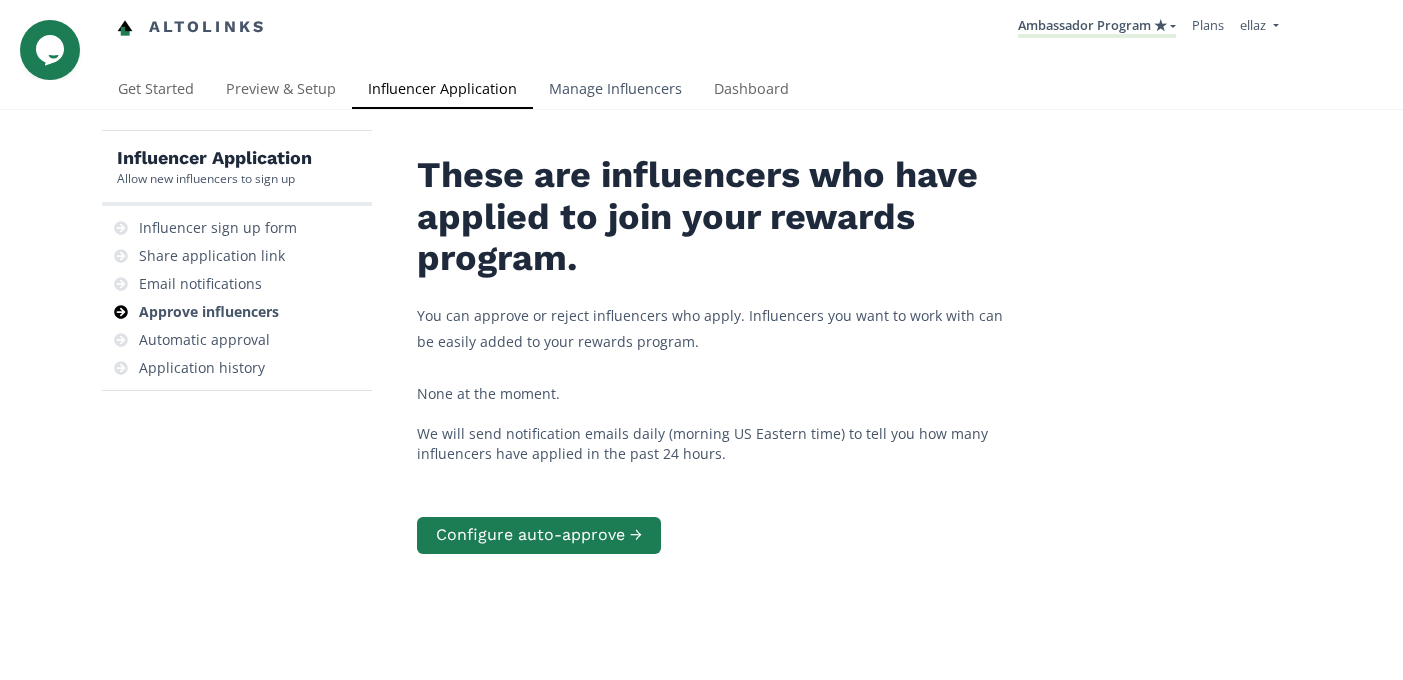 click on "Manage Influencers" at bounding box center (615, 91) 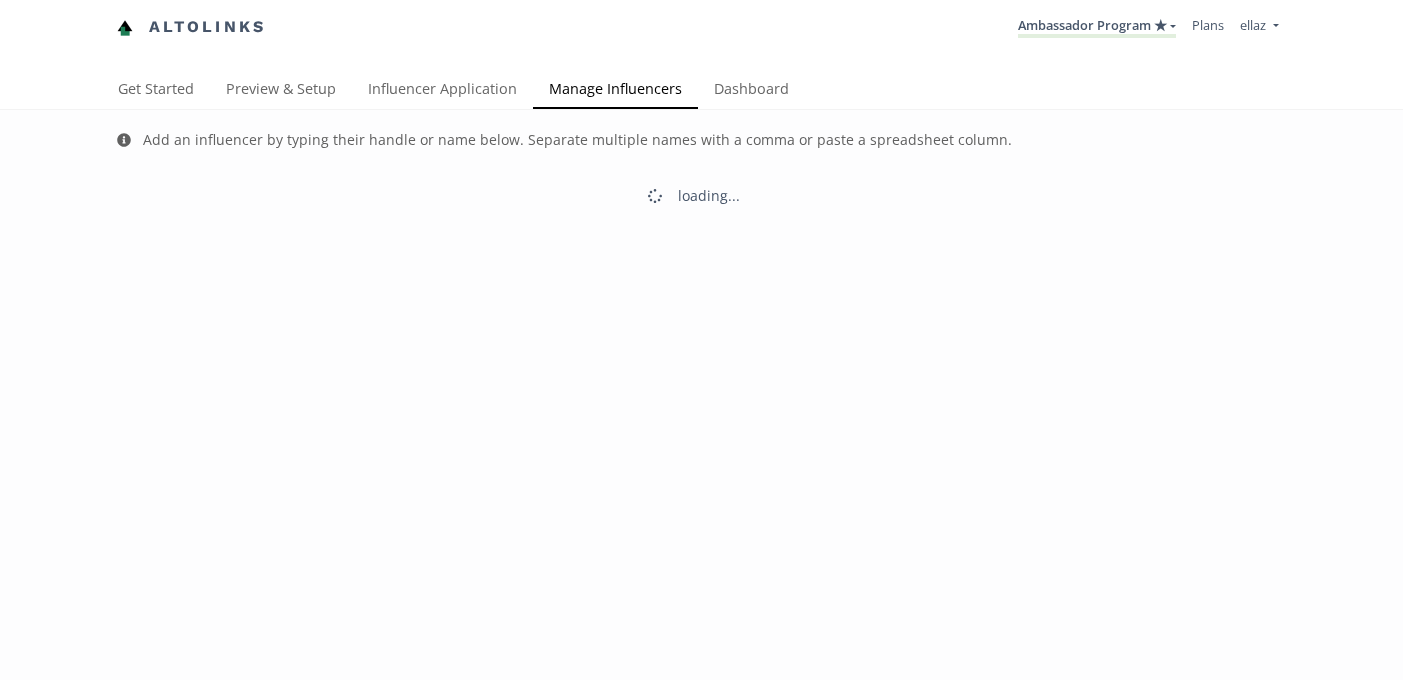 scroll, scrollTop: 0, scrollLeft: 0, axis: both 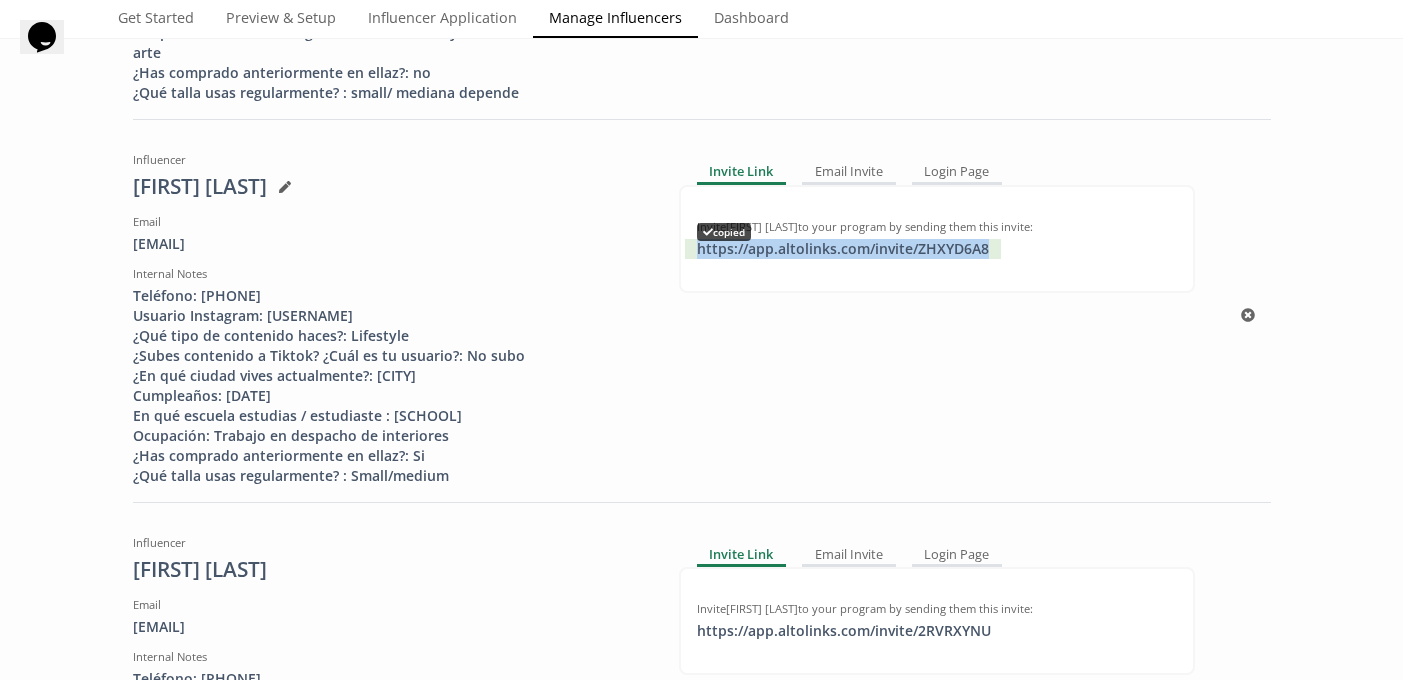 click on "https://app.altolinks.com/invite/ ZHXYD6A8  copied" at bounding box center [843, 249] 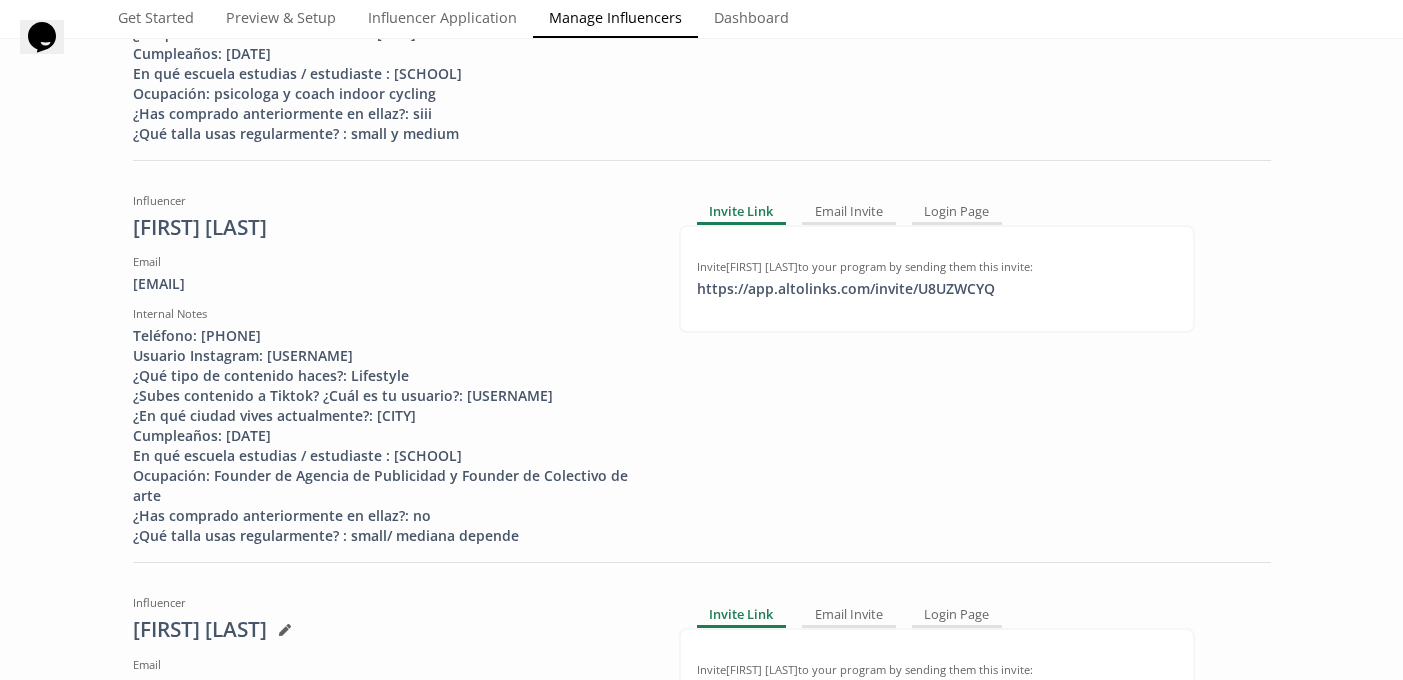 scroll, scrollTop: 321, scrollLeft: 0, axis: vertical 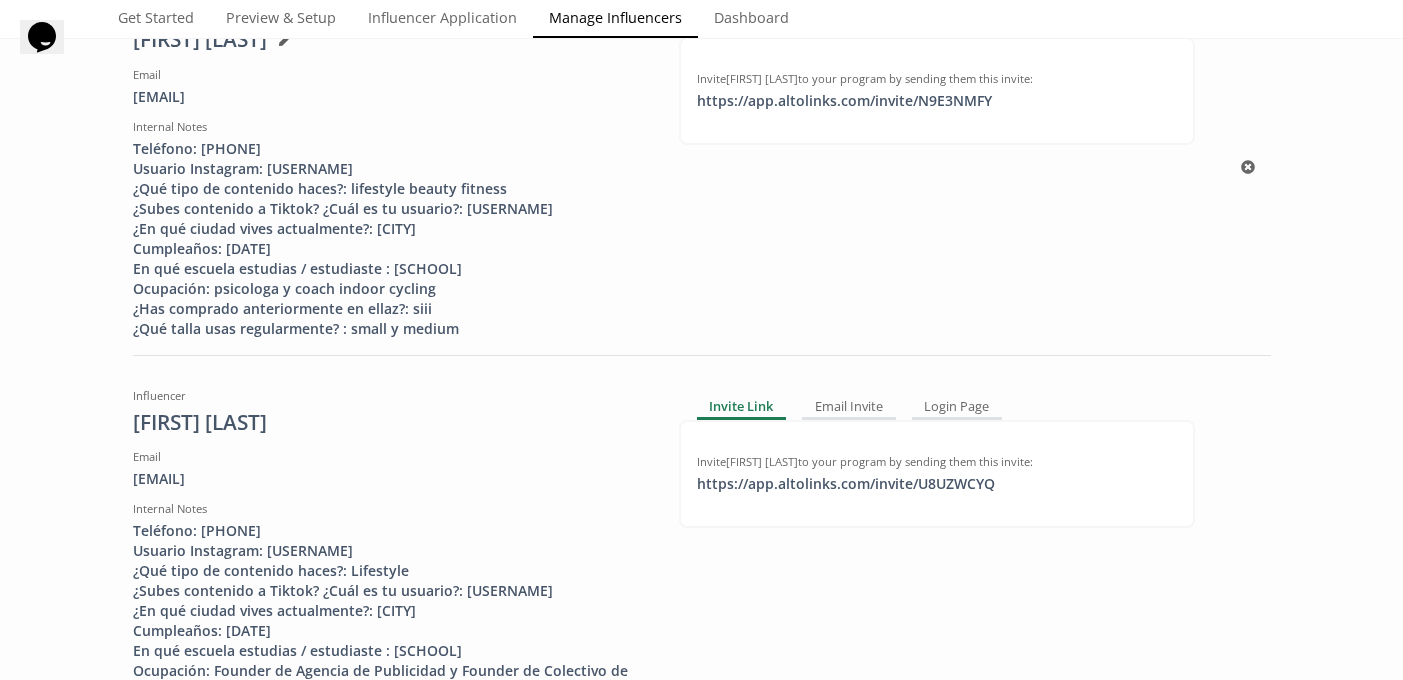 click on "Get Started
Preview & Setup
Influencer Application
Manage Influencers
Dashboard" at bounding box center [701, 20] 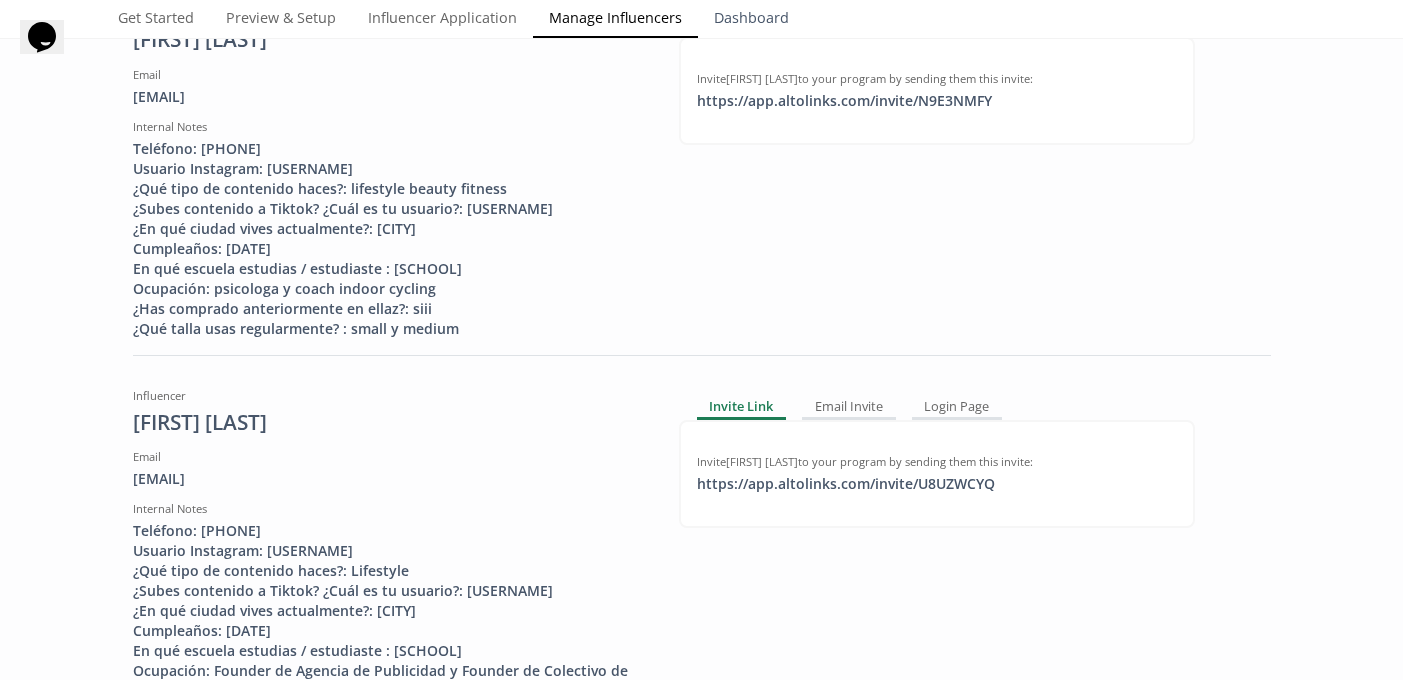 click on "Dashboard" at bounding box center [751, 20] 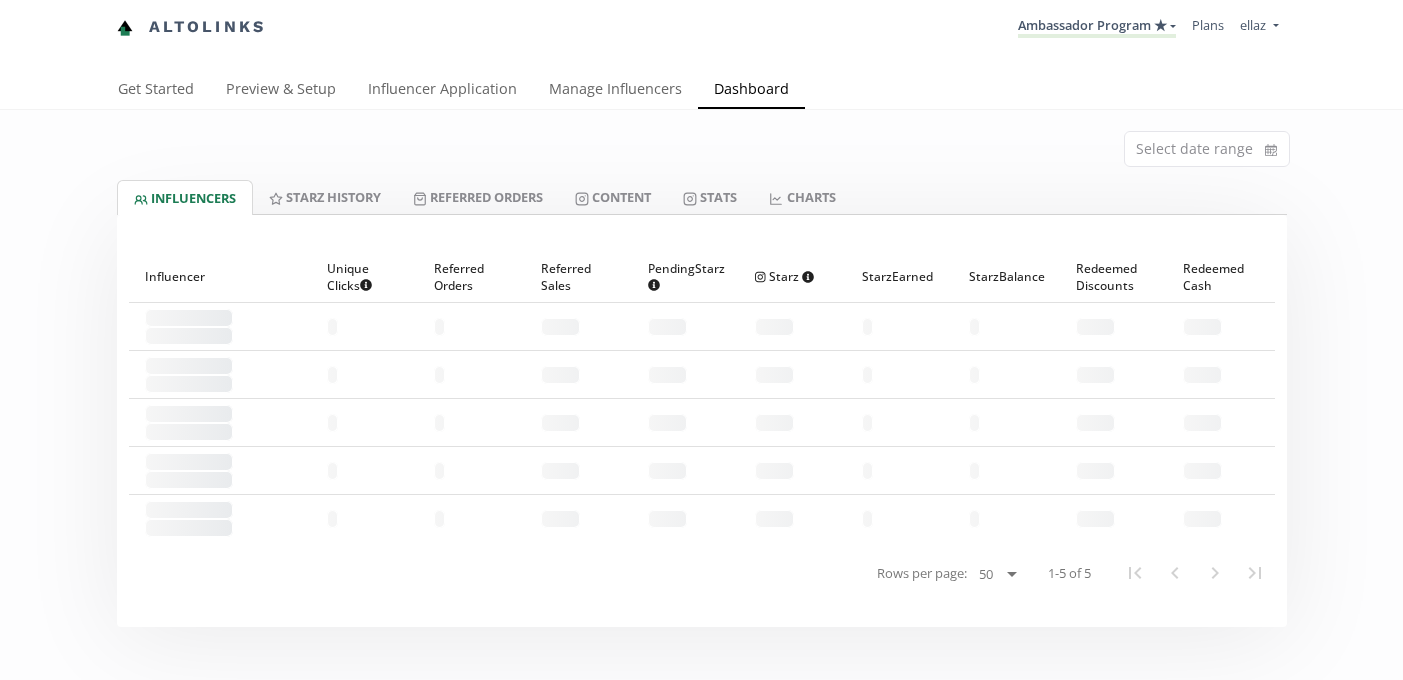 scroll, scrollTop: 0, scrollLeft: 0, axis: both 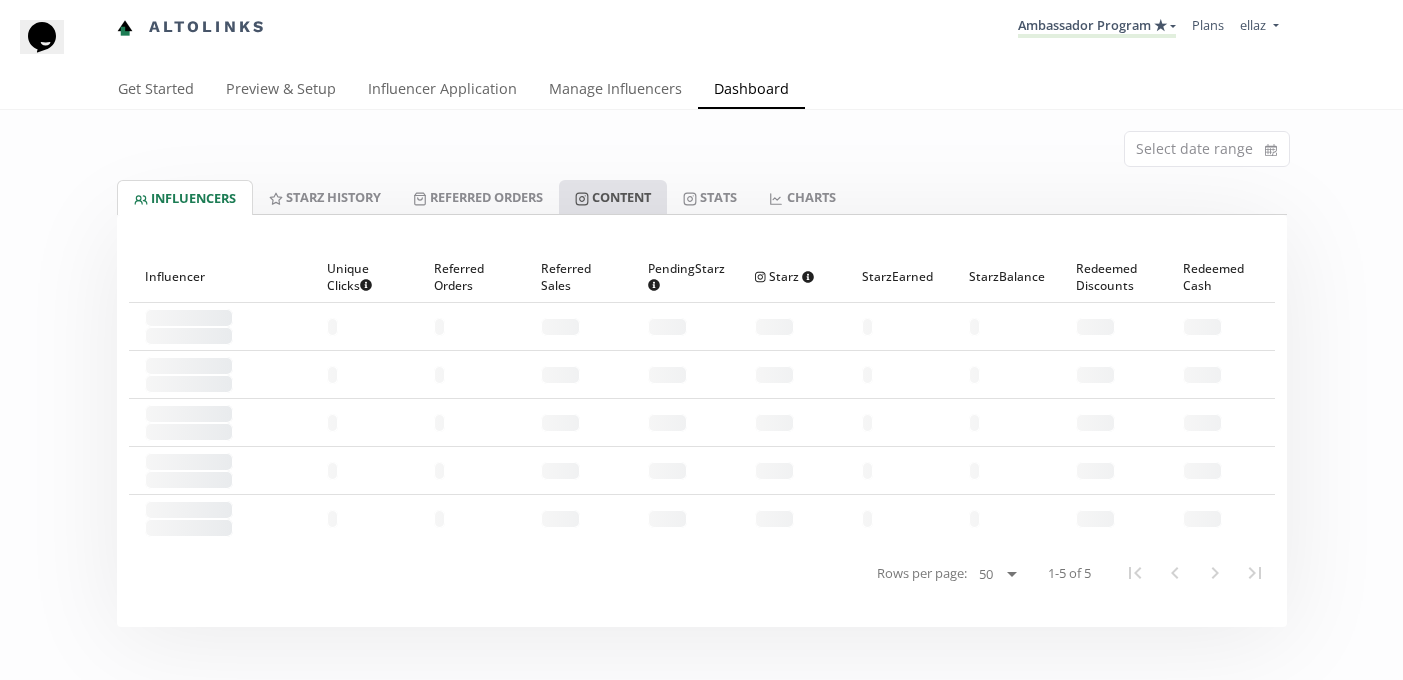 click on "Content" at bounding box center [613, 197] 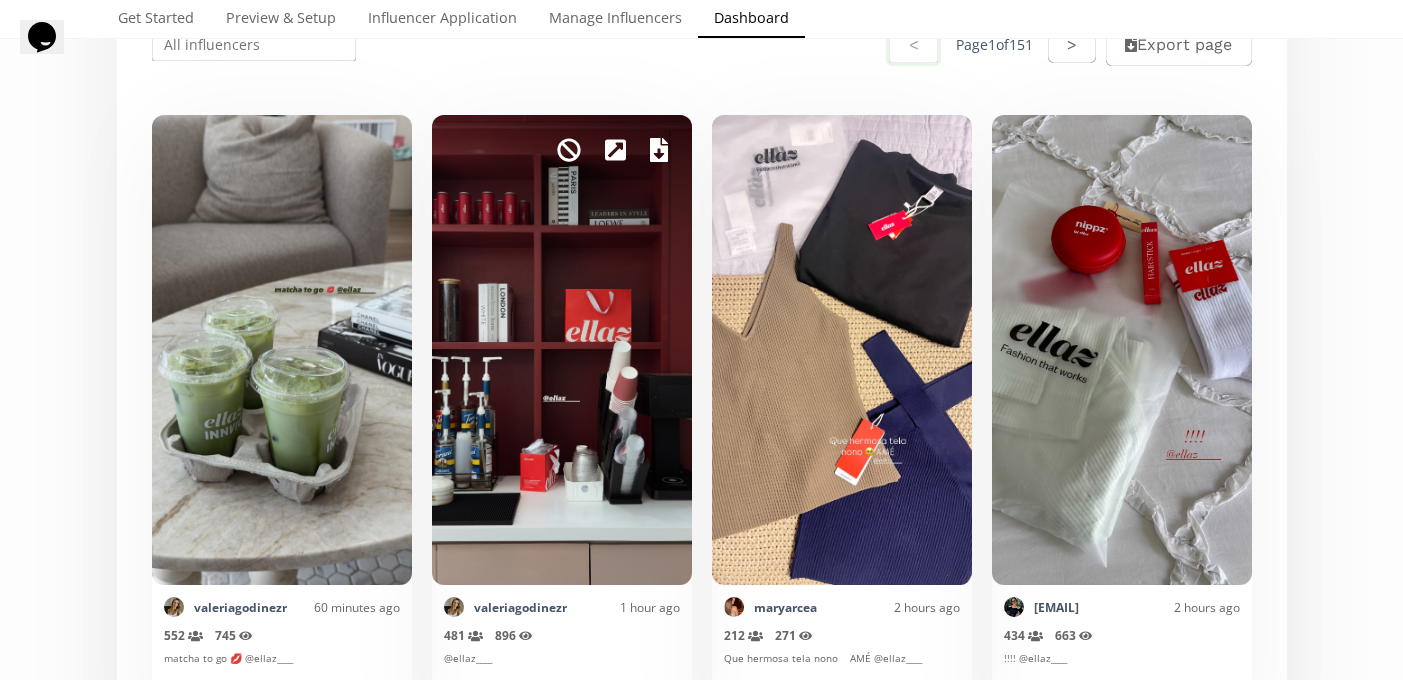 scroll, scrollTop: 0, scrollLeft: 0, axis: both 